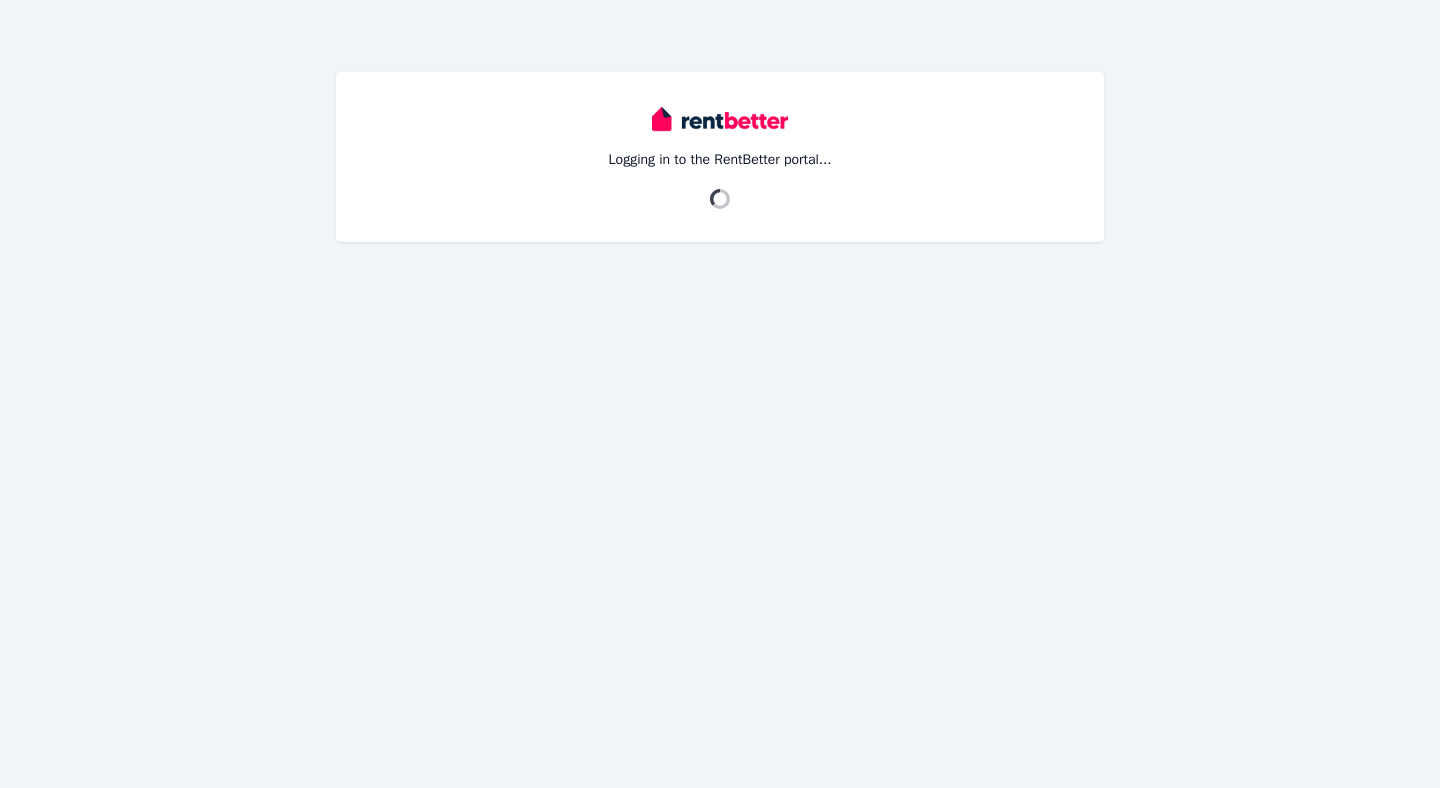 scroll, scrollTop: 0, scrollLeft: 0, axis: both 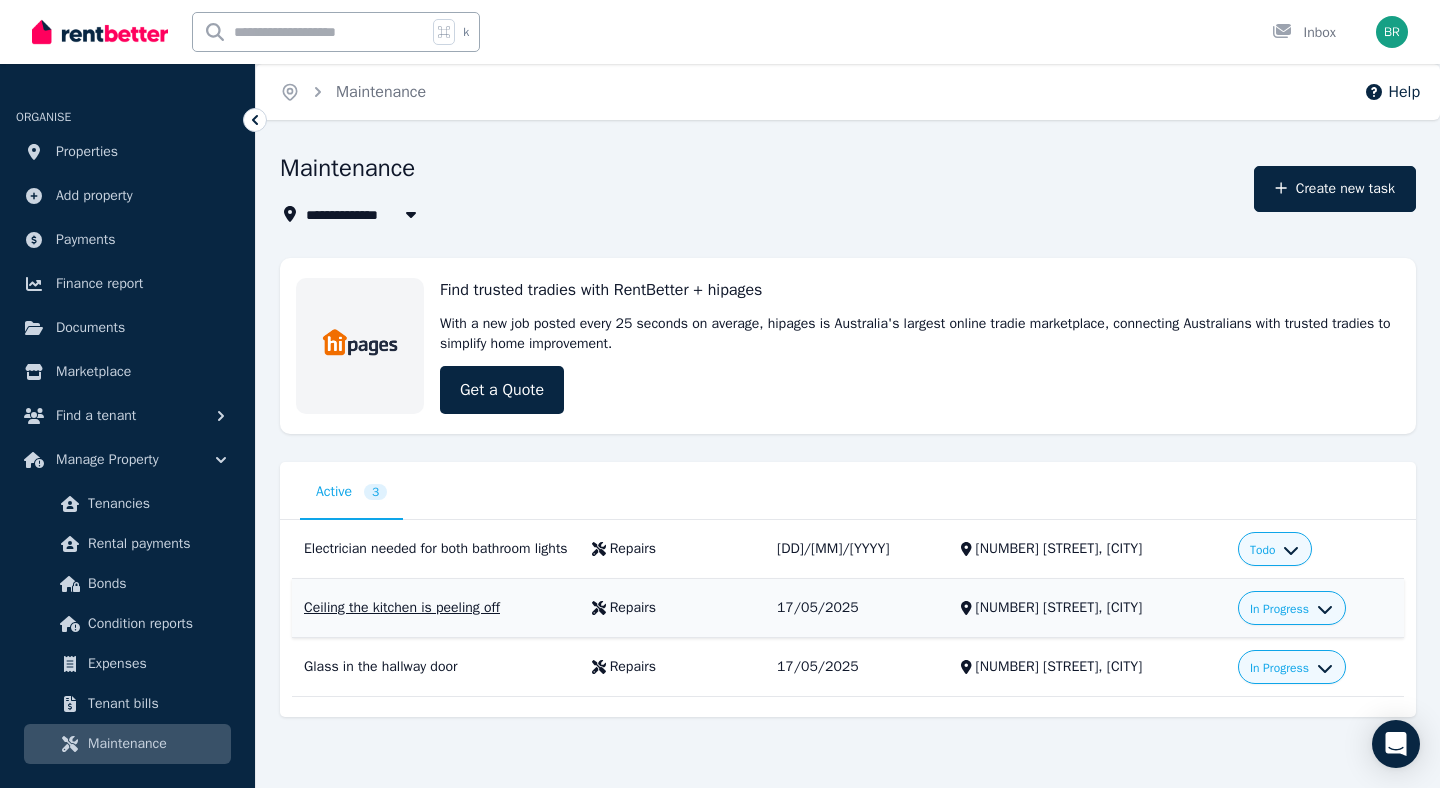click on "Ceiling the kitchen is peeling off" at bounding box center (436, 608) 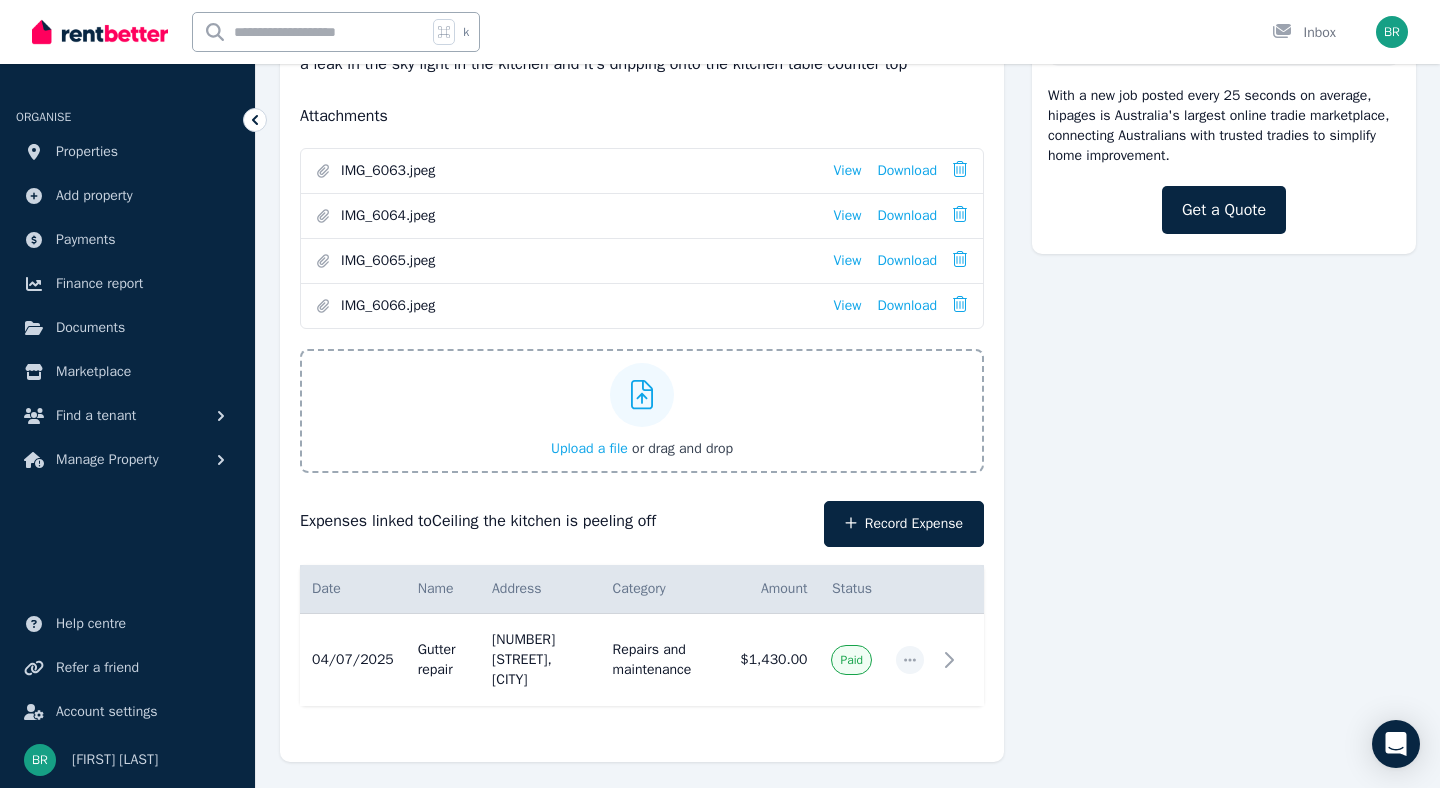 scroll, scrollTop: 324, scrollLeft: 0, axis: vertical 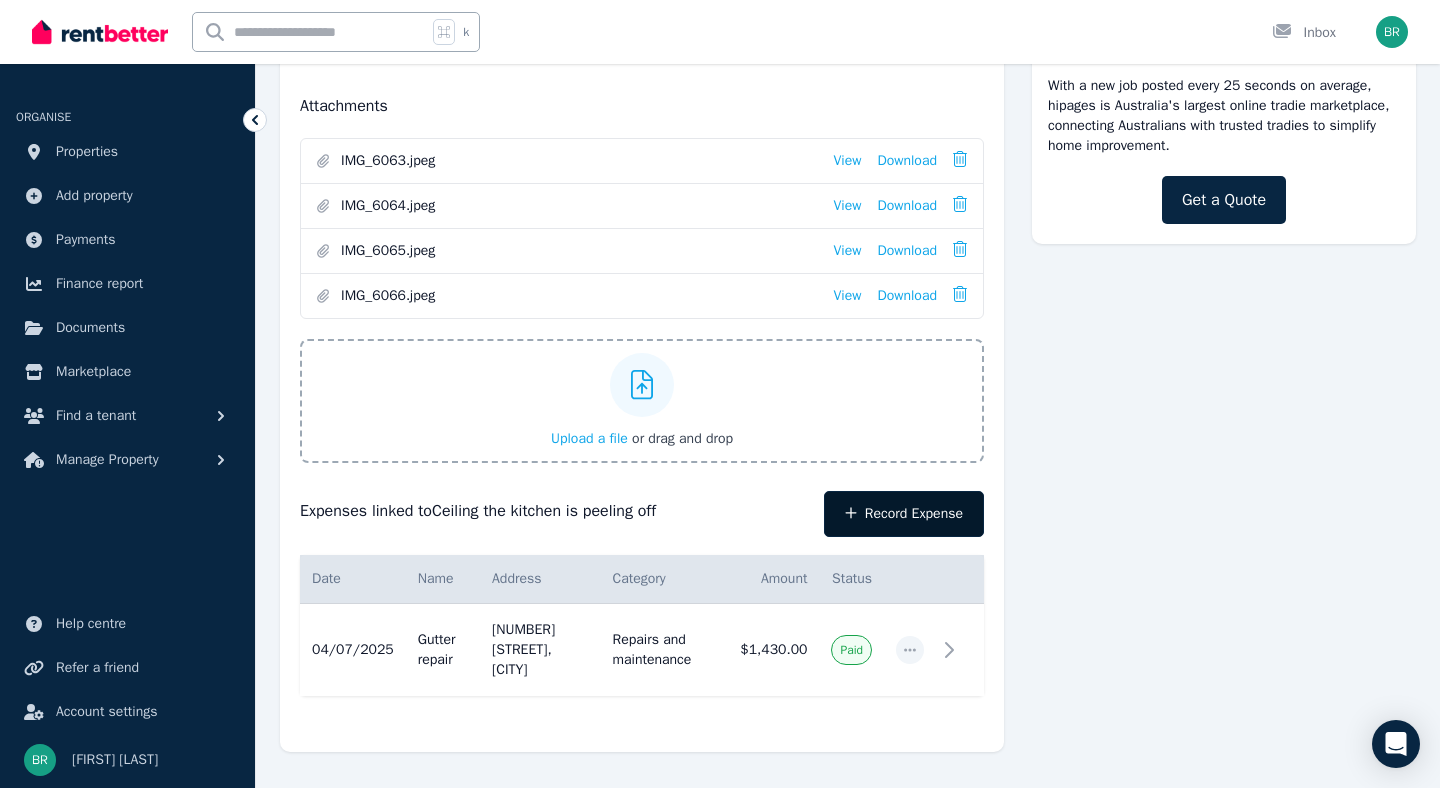 click on "Record Expense" at bounding box center (904, 514) 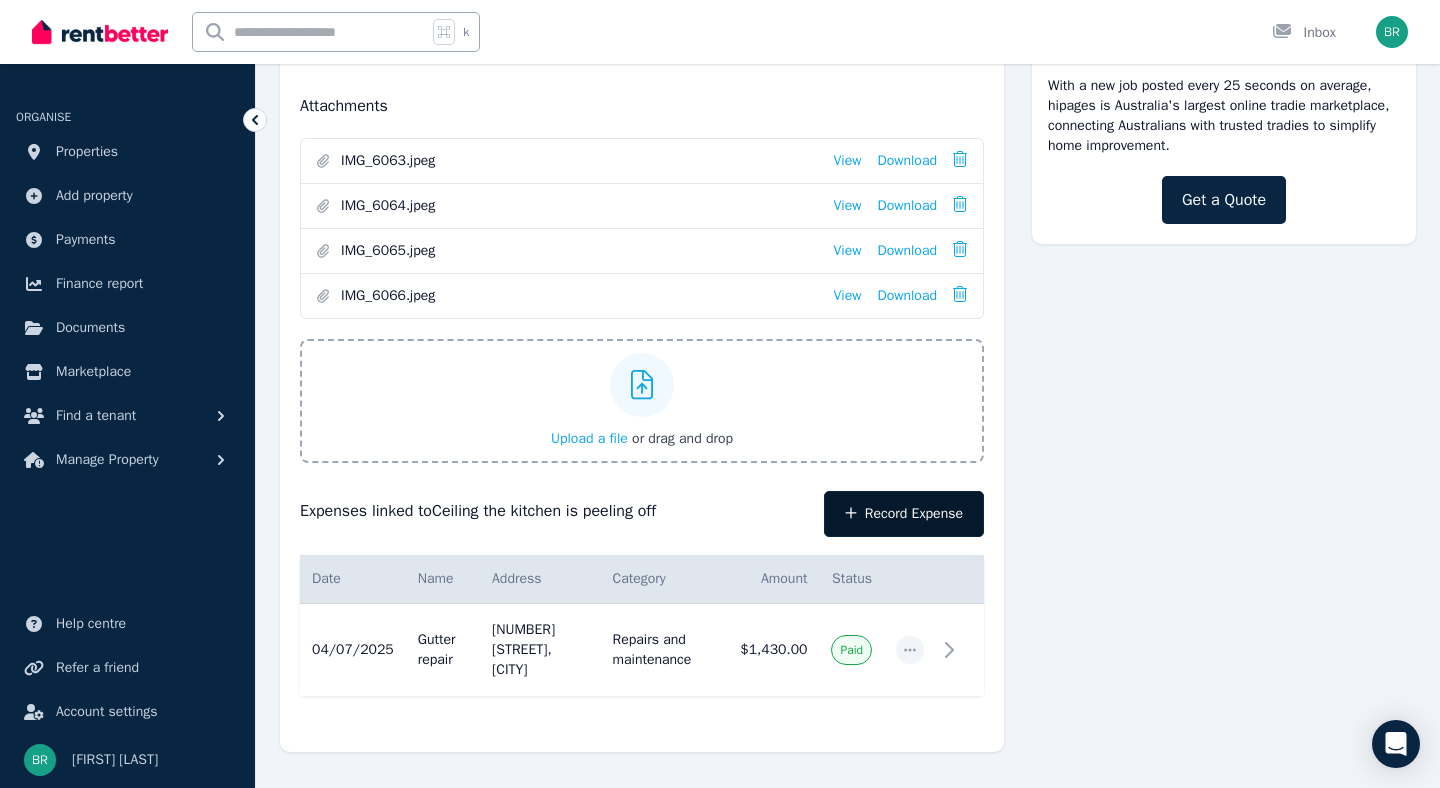 select on "**********" 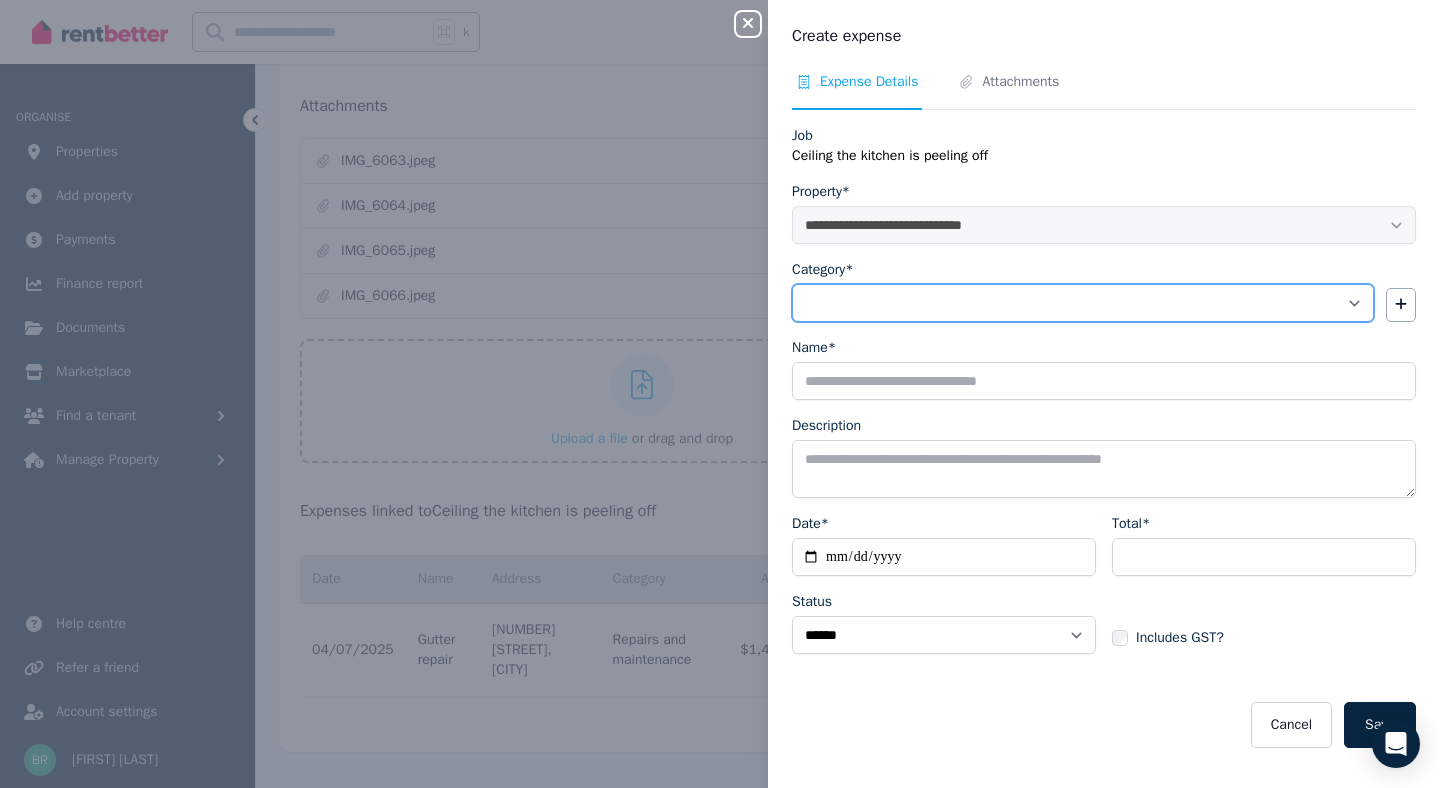 click on "**********" at bounding box center (1083, 303) 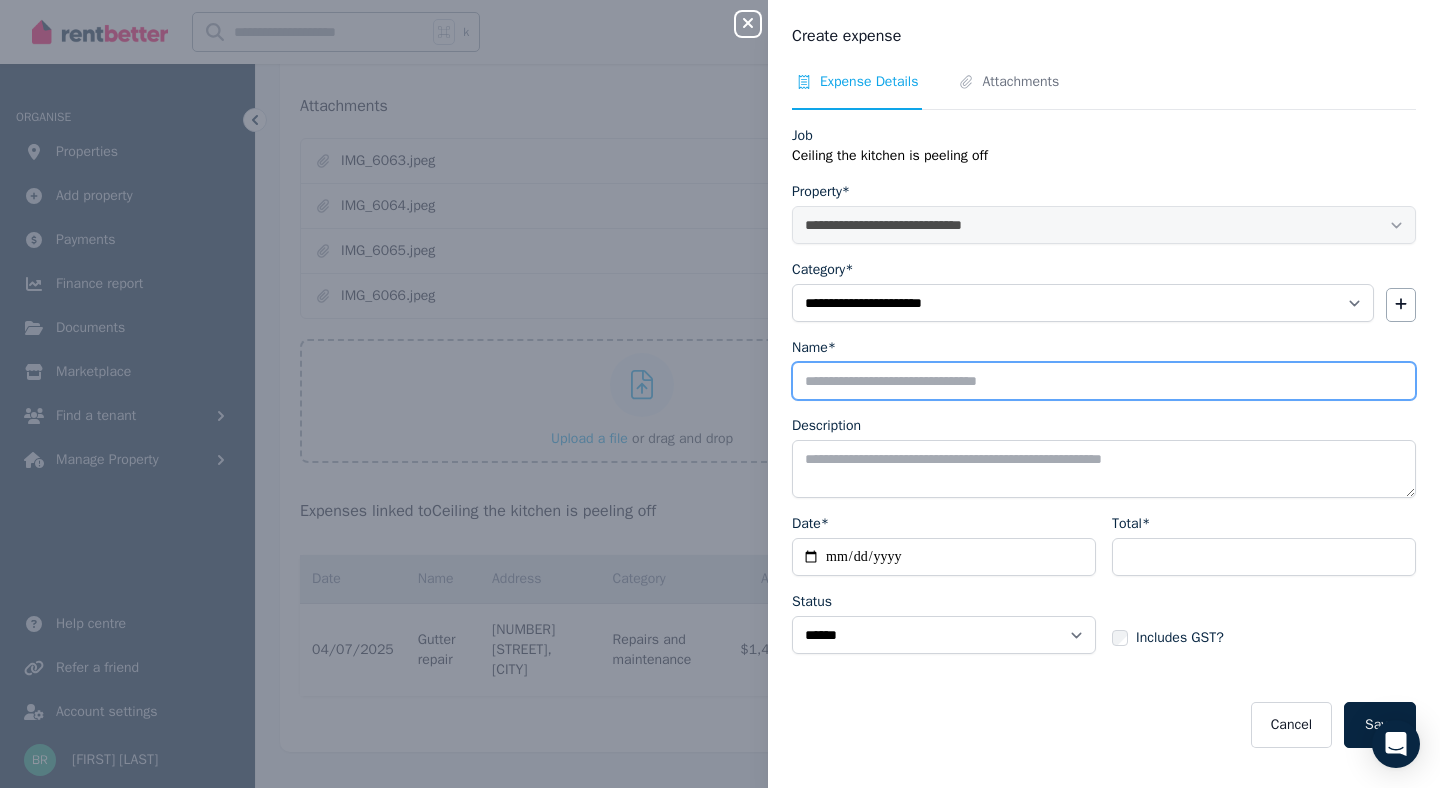 click on "Name*" at bounding box center [1104, 381] 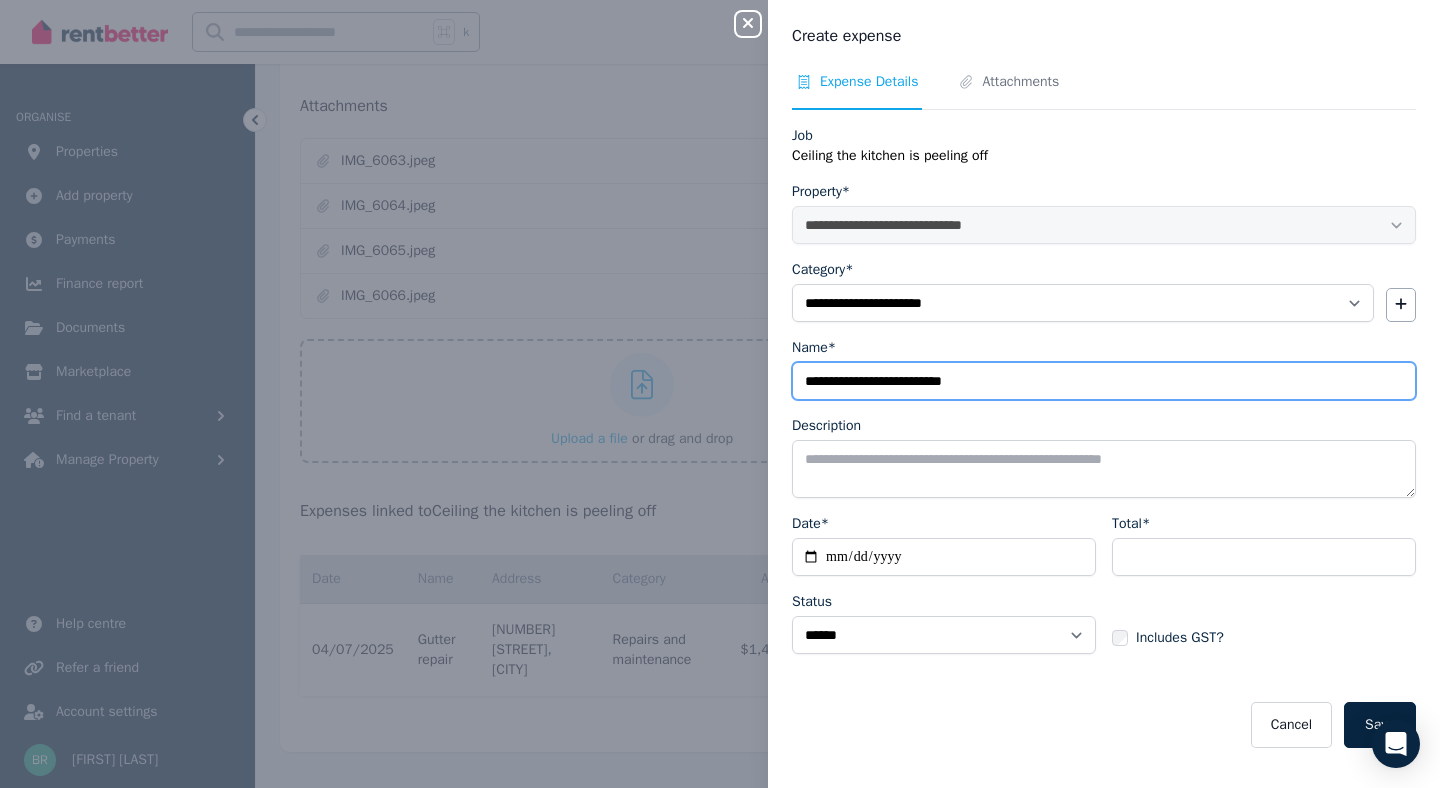 type on "**********" 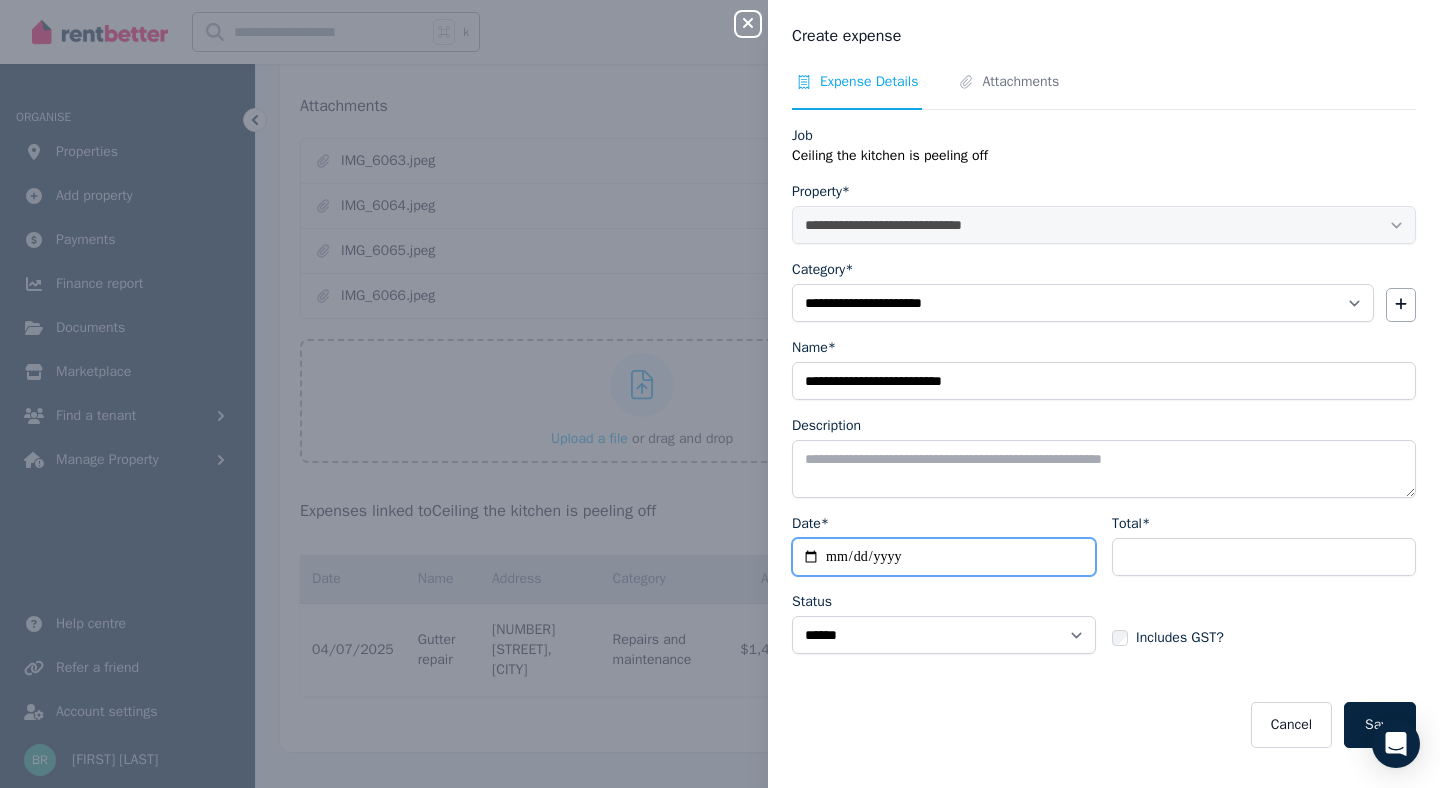 click on "Date*" at bounding box center [944, 557] 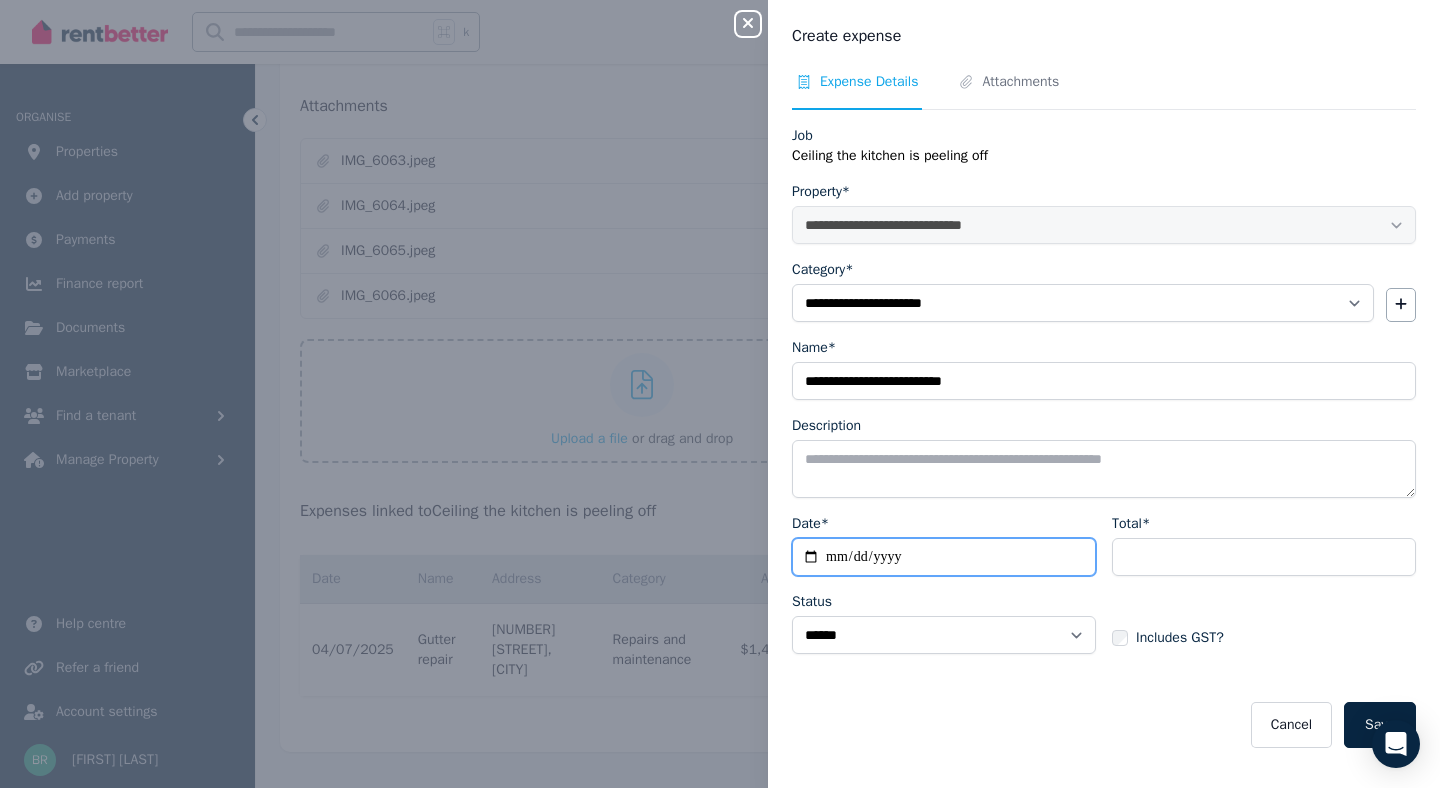 click on "Date*" at bounding box center [944, 557] 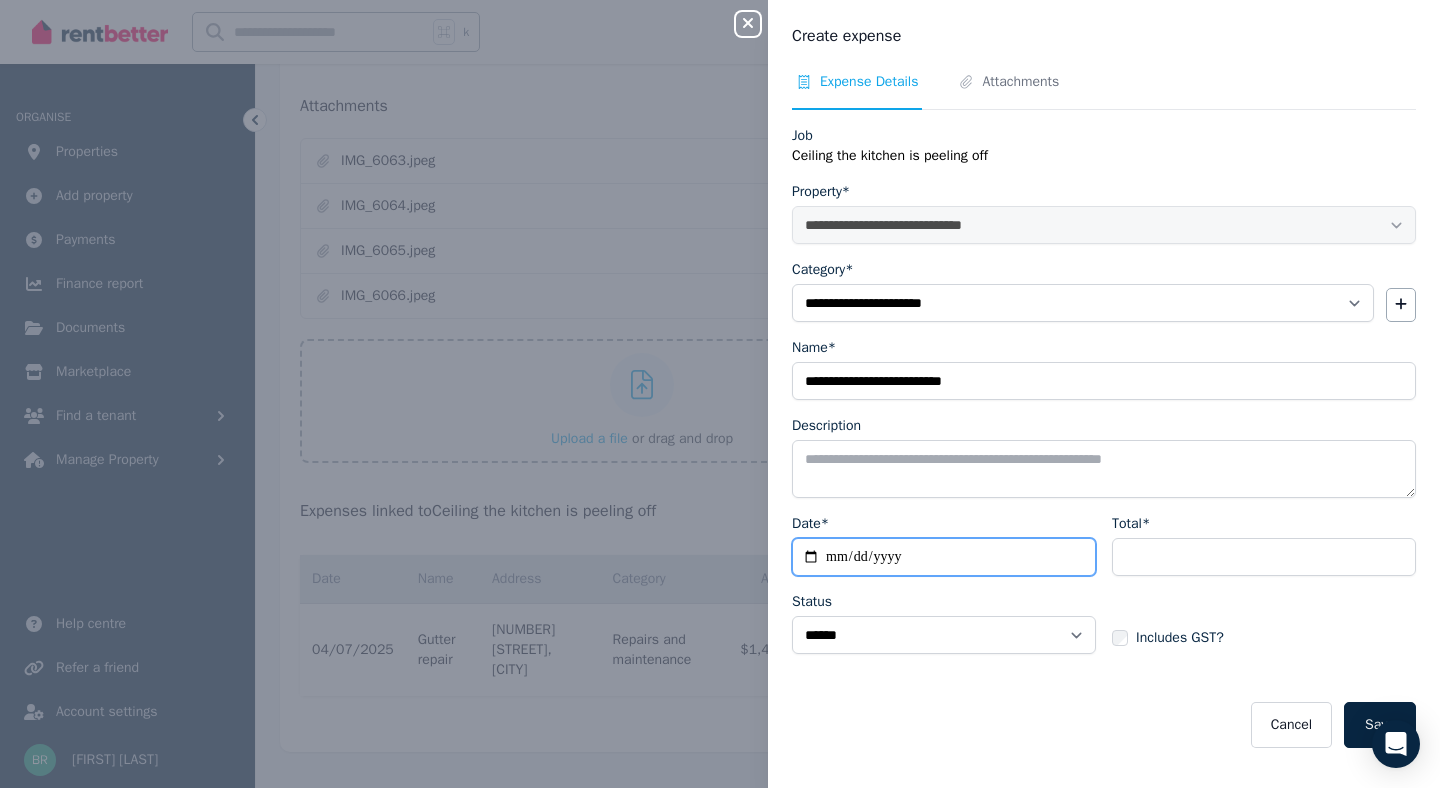 type on "**********" 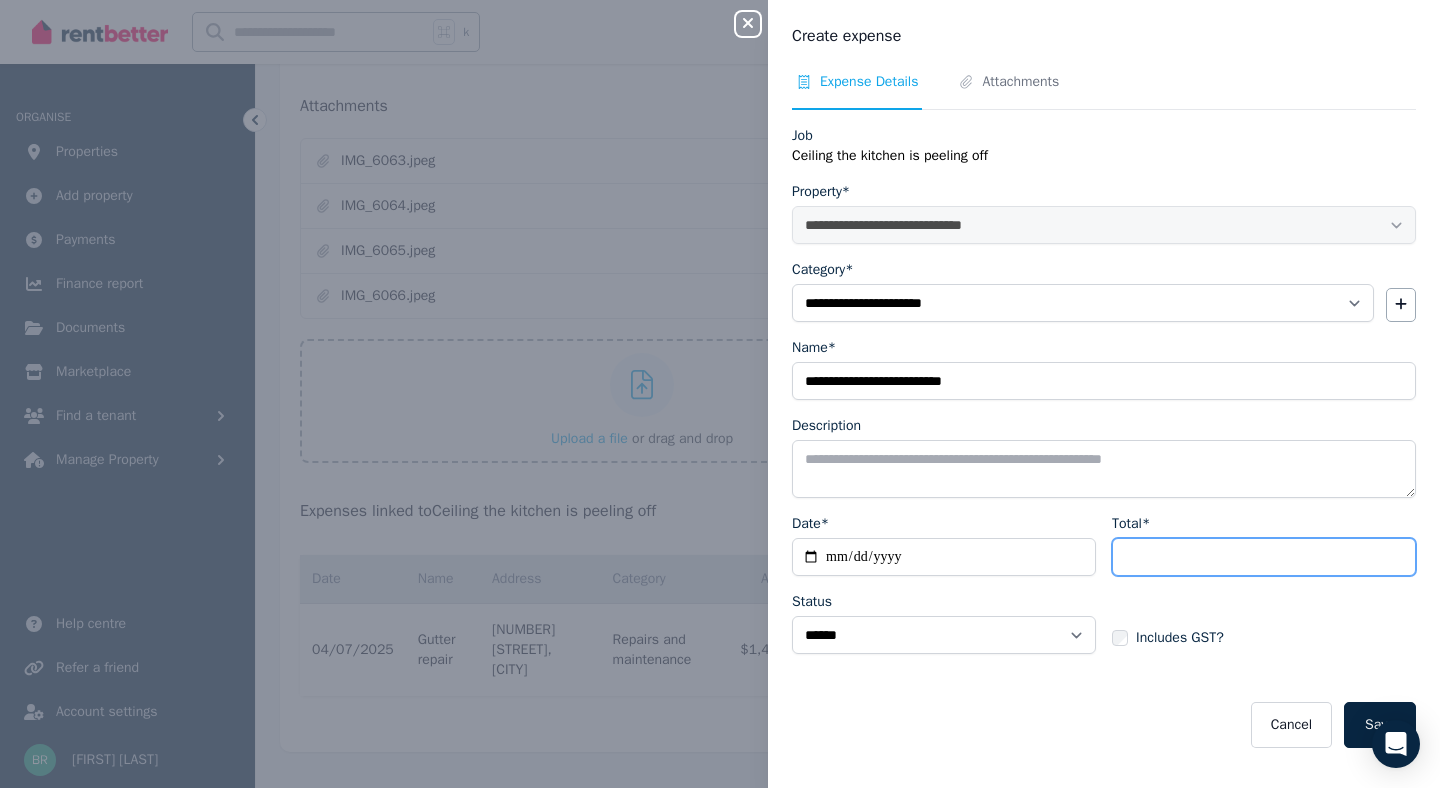 click on "Total*" at bounding box center [1264, 557] 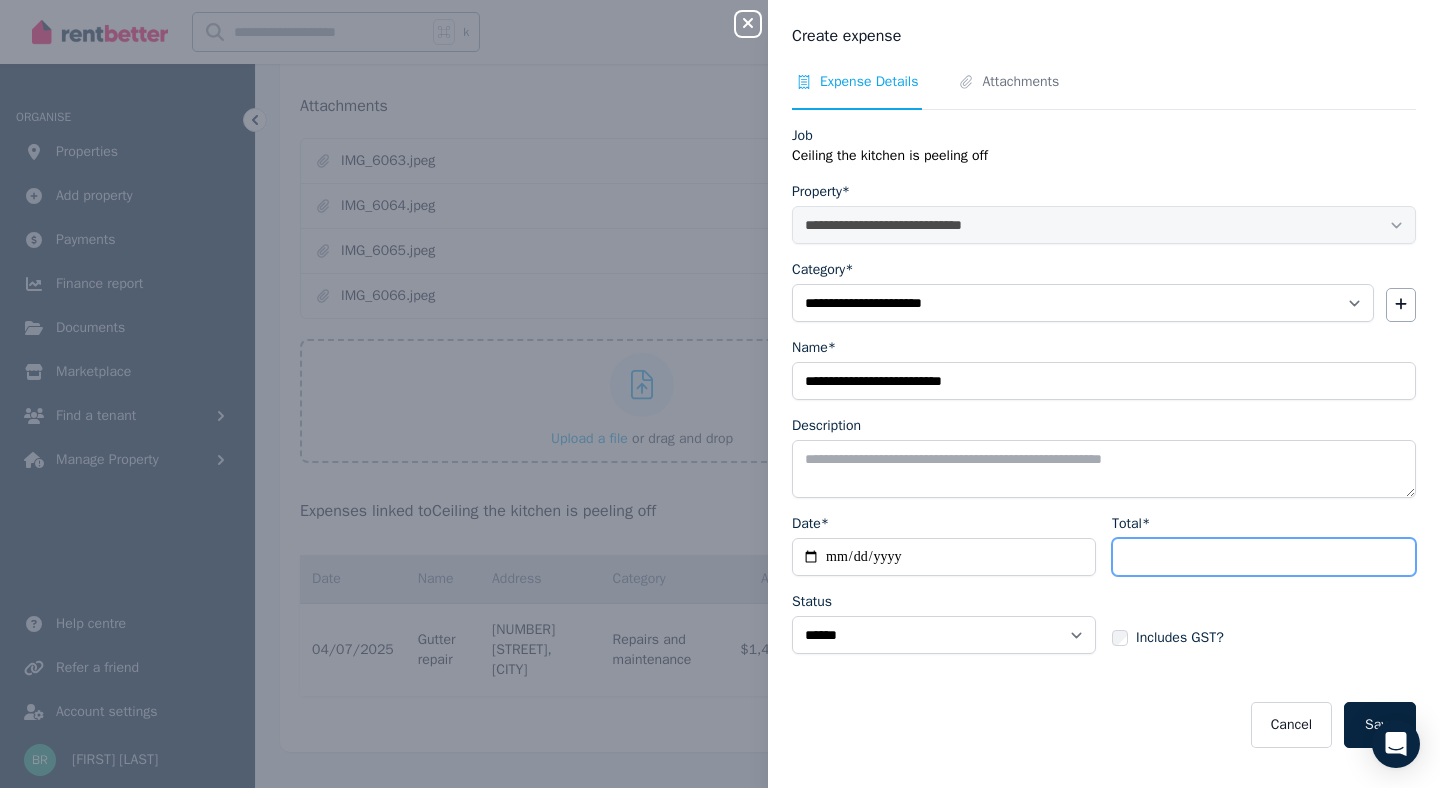 type on "****" 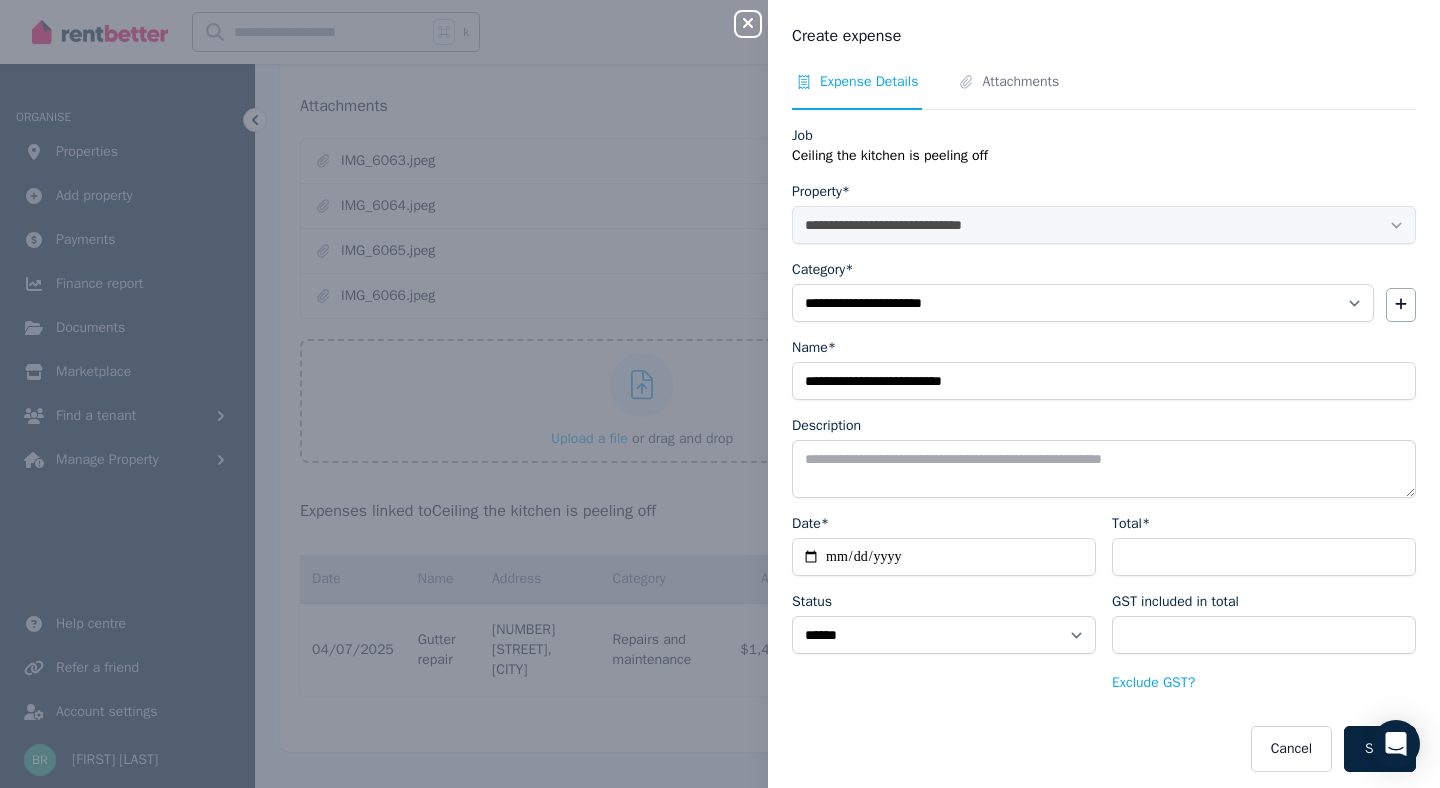 scroll, scrollTop: 8, scrollLeft: 0, axis: vertical 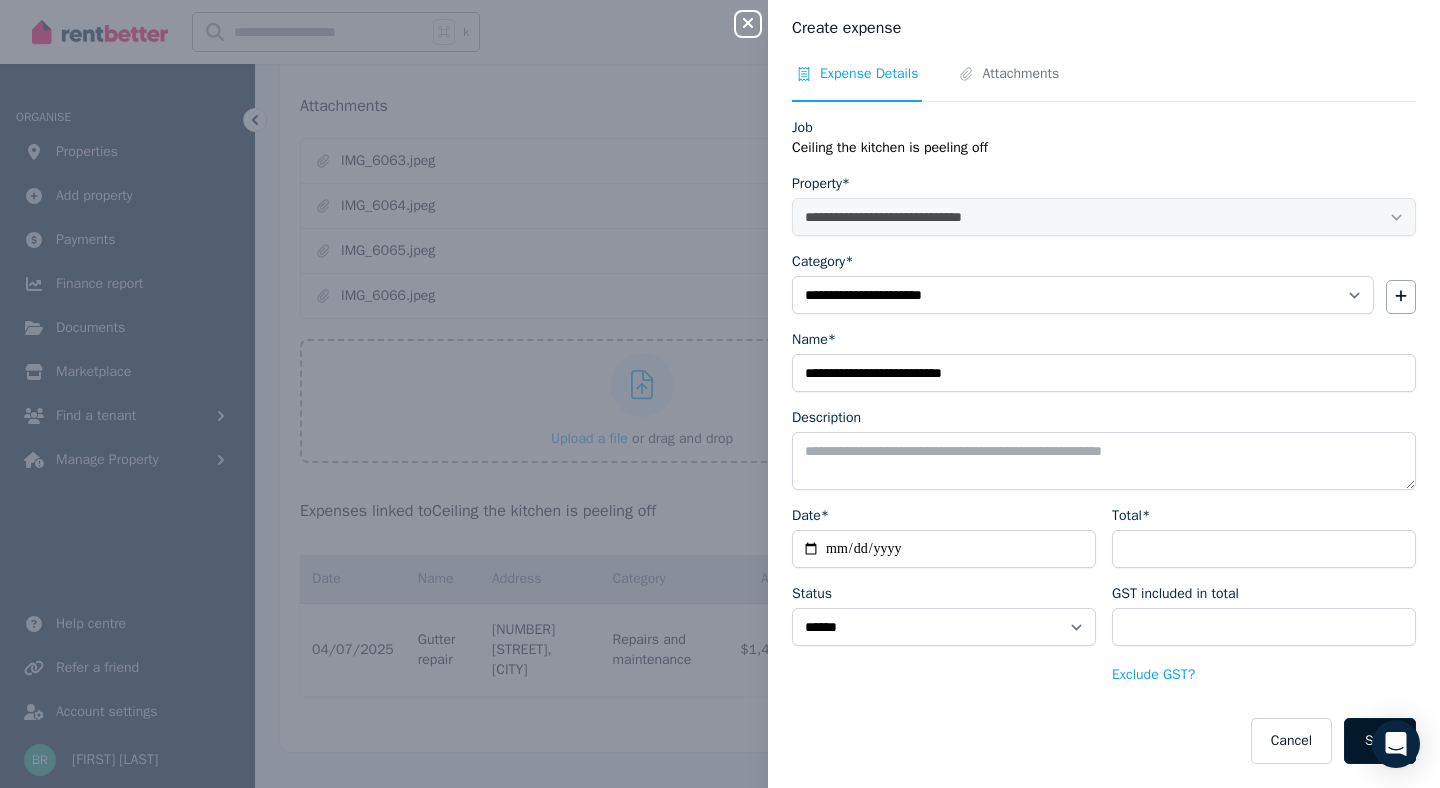 click on "Save" at bounding box center (1380, 741) 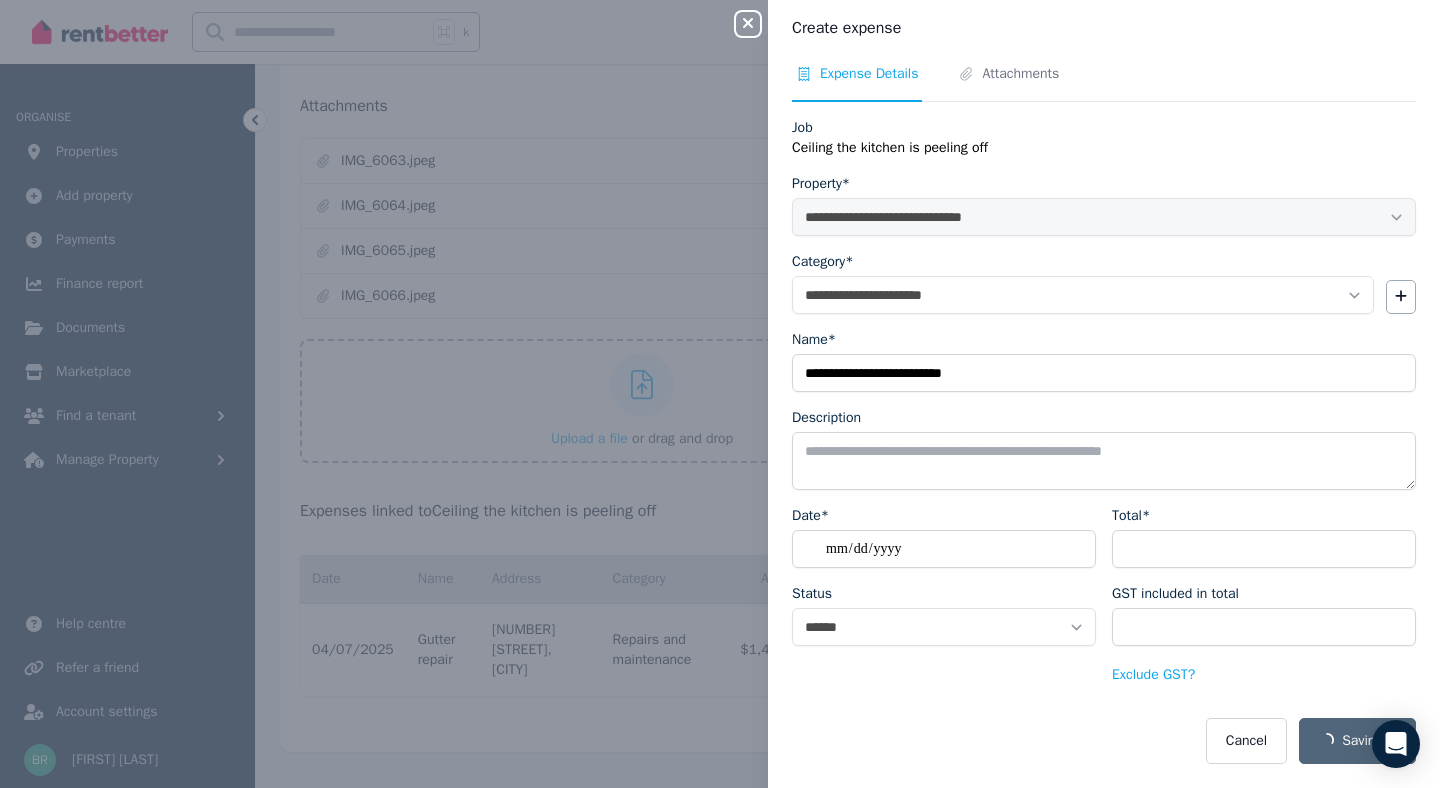 select on "**********" 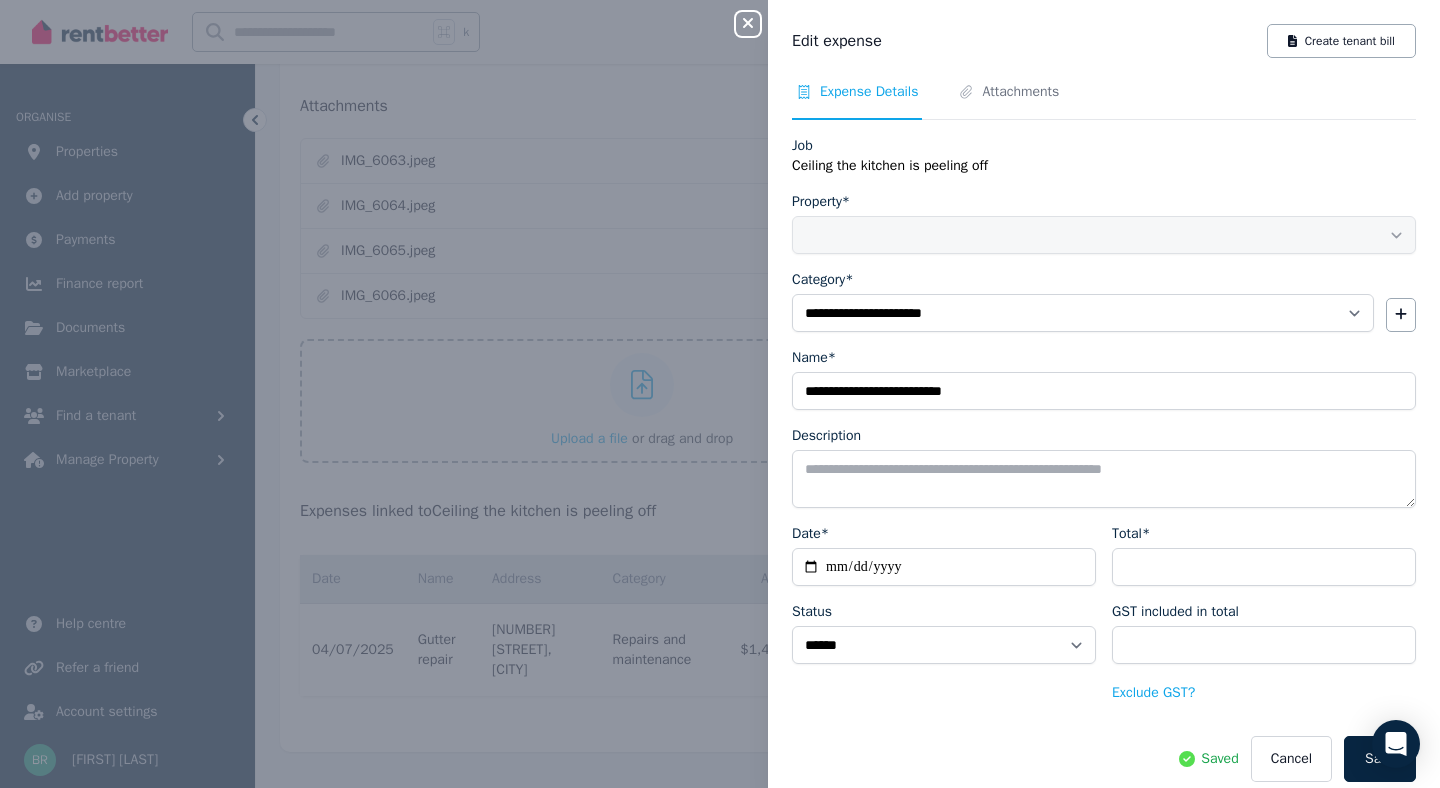 select on "**********" 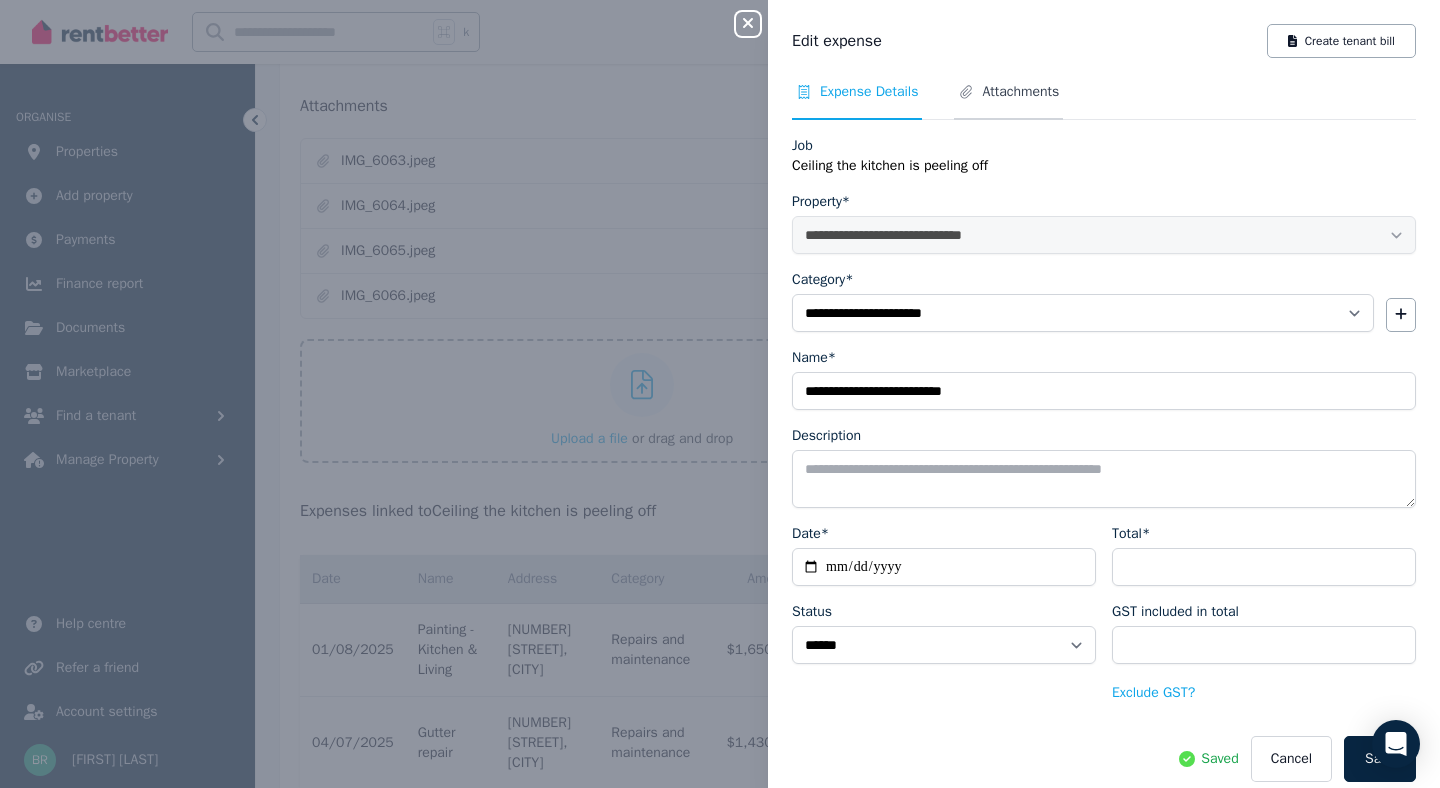 click on "Attachments" at bounding box center [1008, 101] 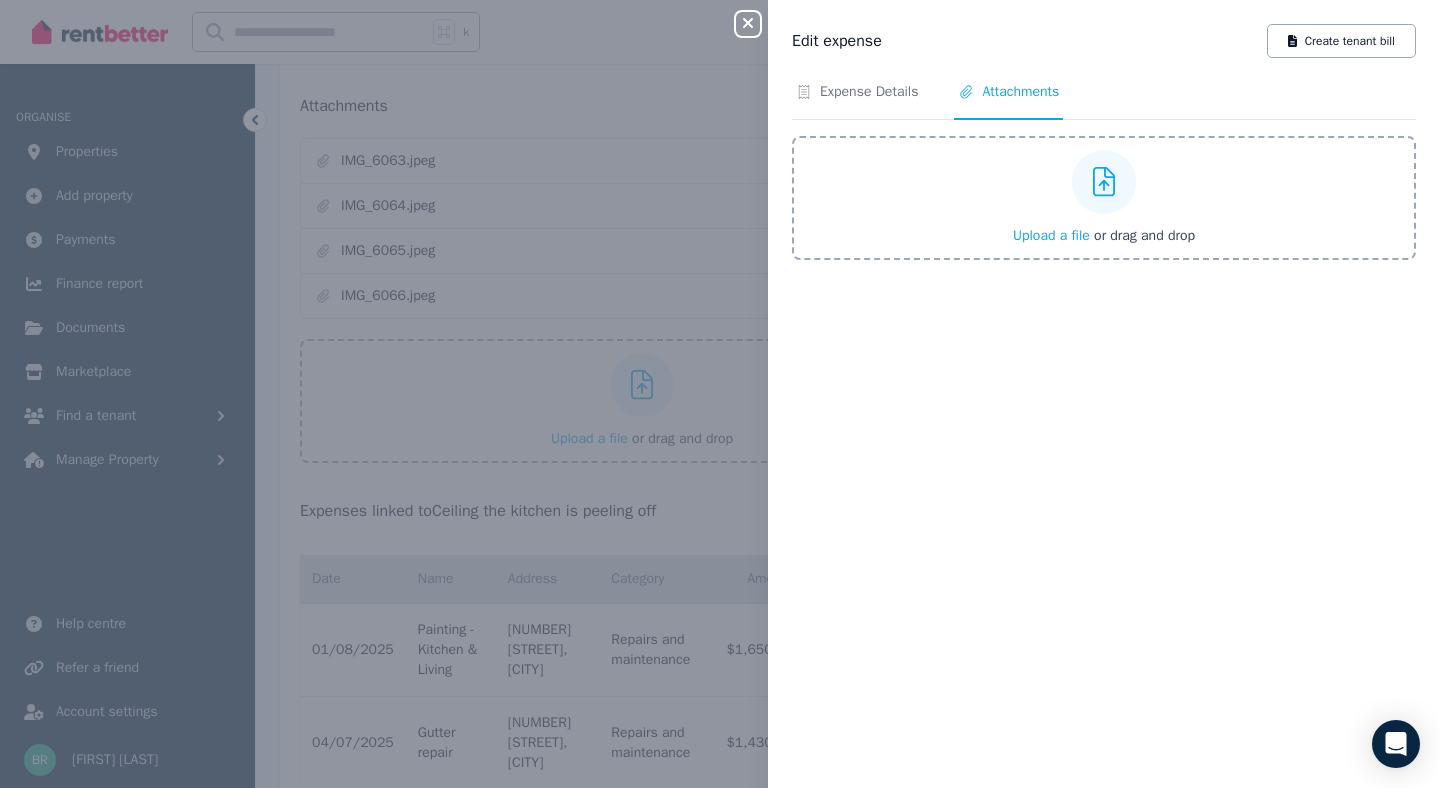 click on "Upload a file" at bounding box center (1051, 235) 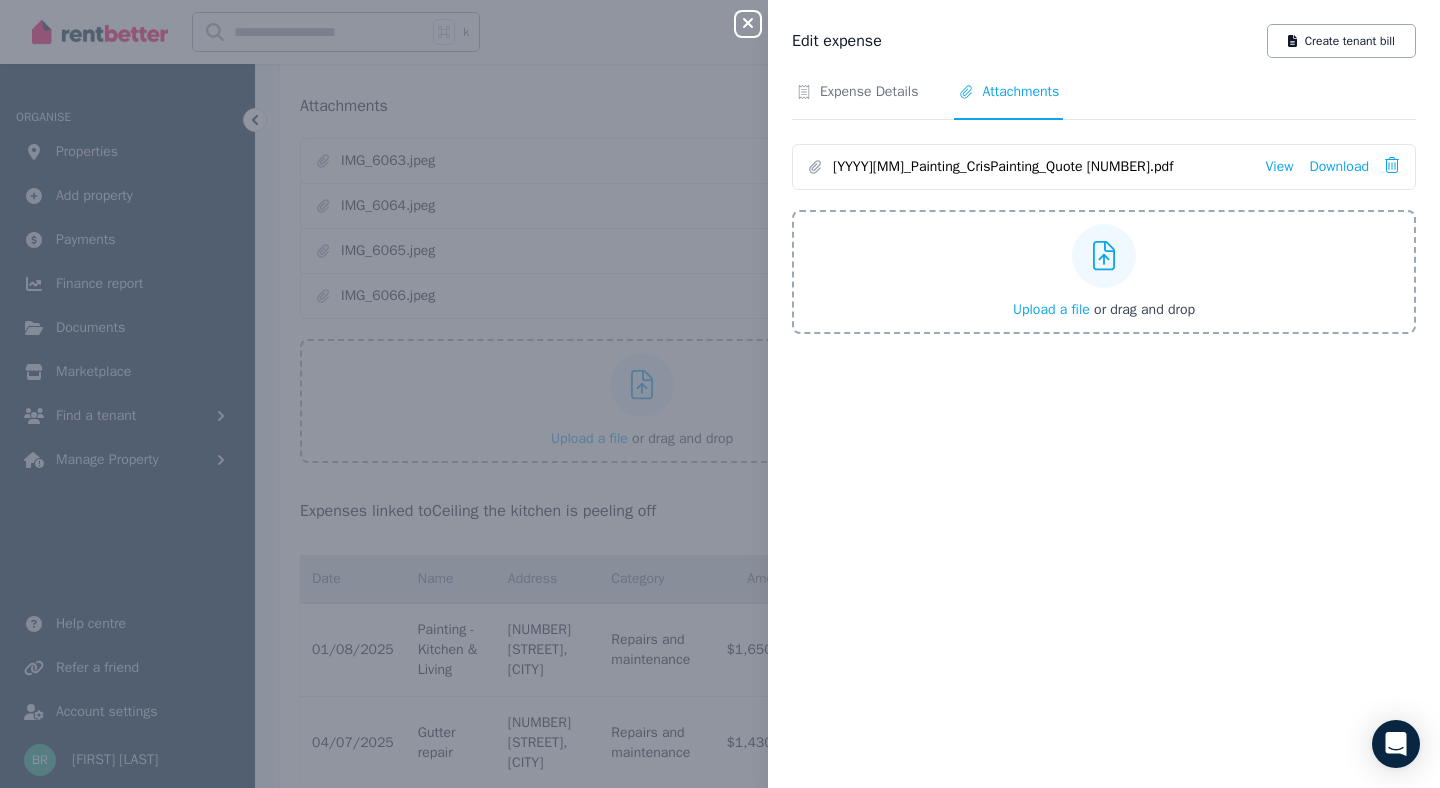 click 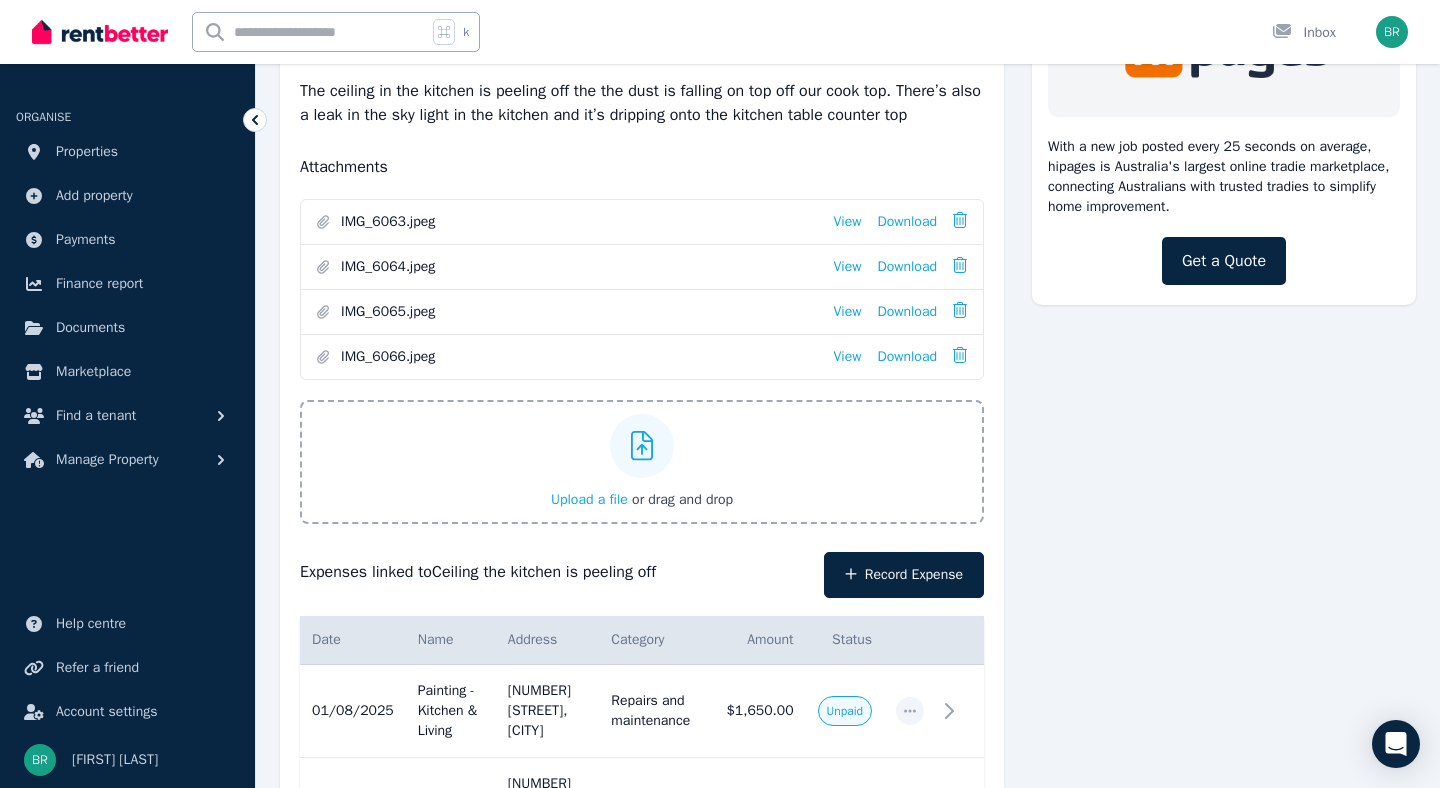 scroll, scrollTop: 0, scrollLeft: 0, axis: both 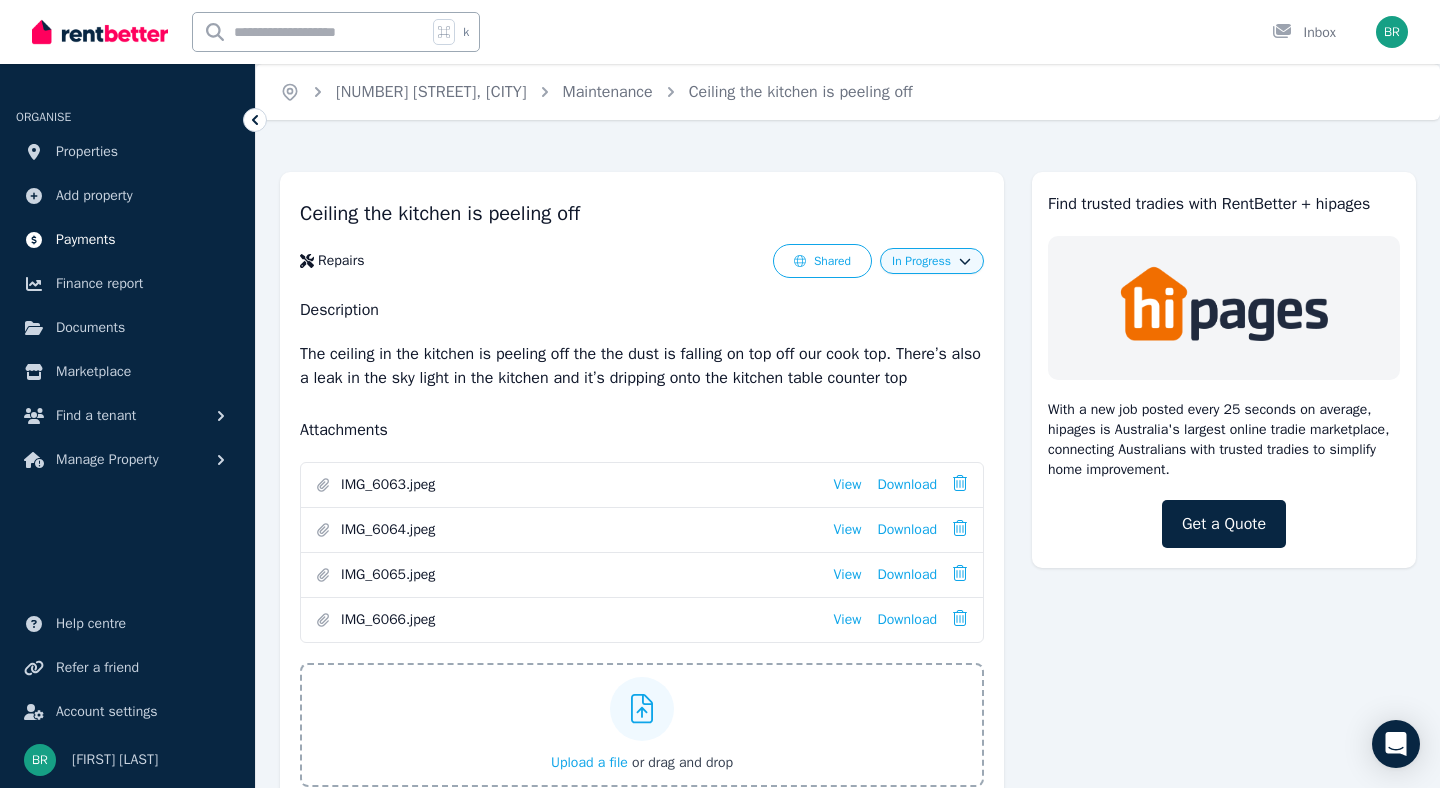 click on "Payments" at bounding box center [86, 240] 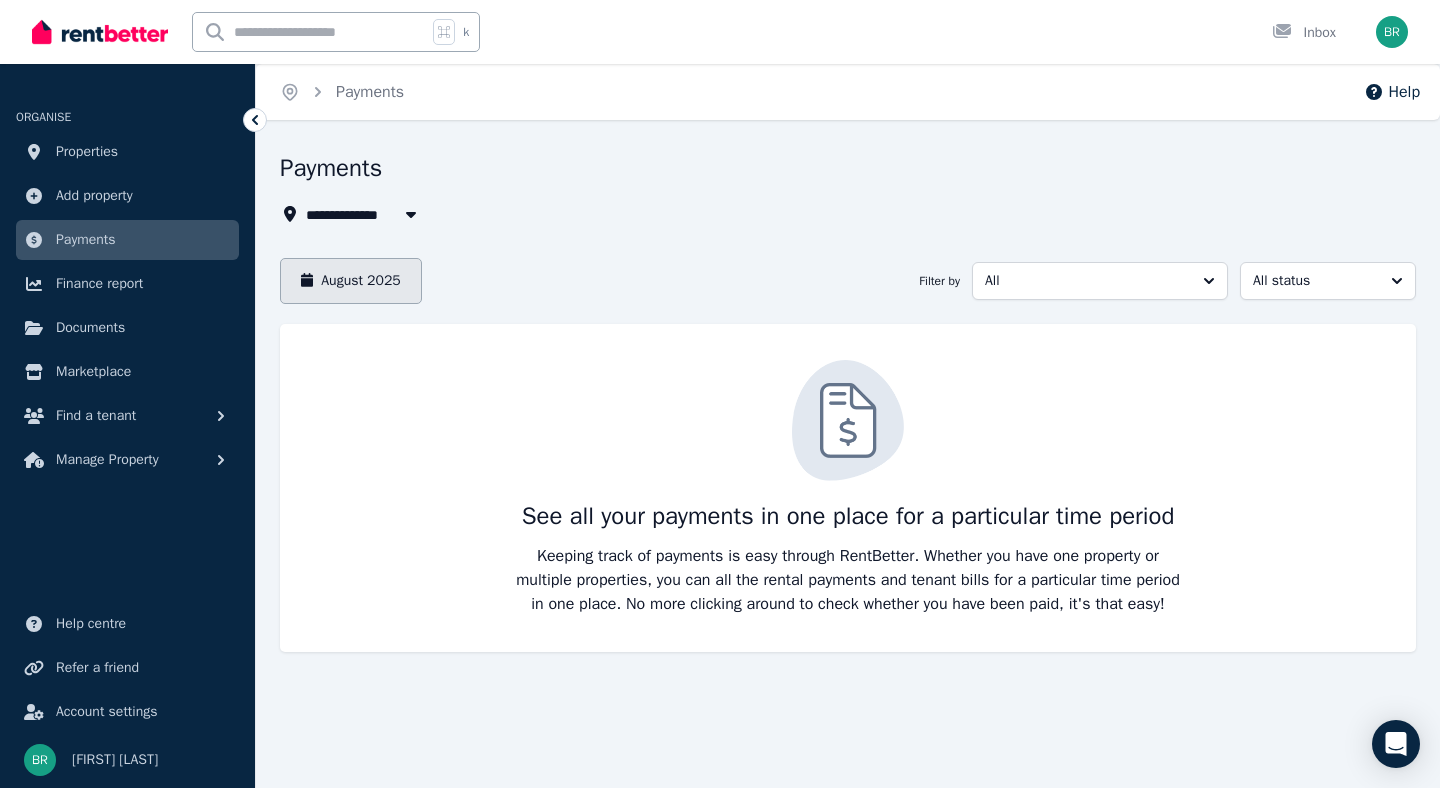 click on "August 2025" at bounding box center (351, 281) 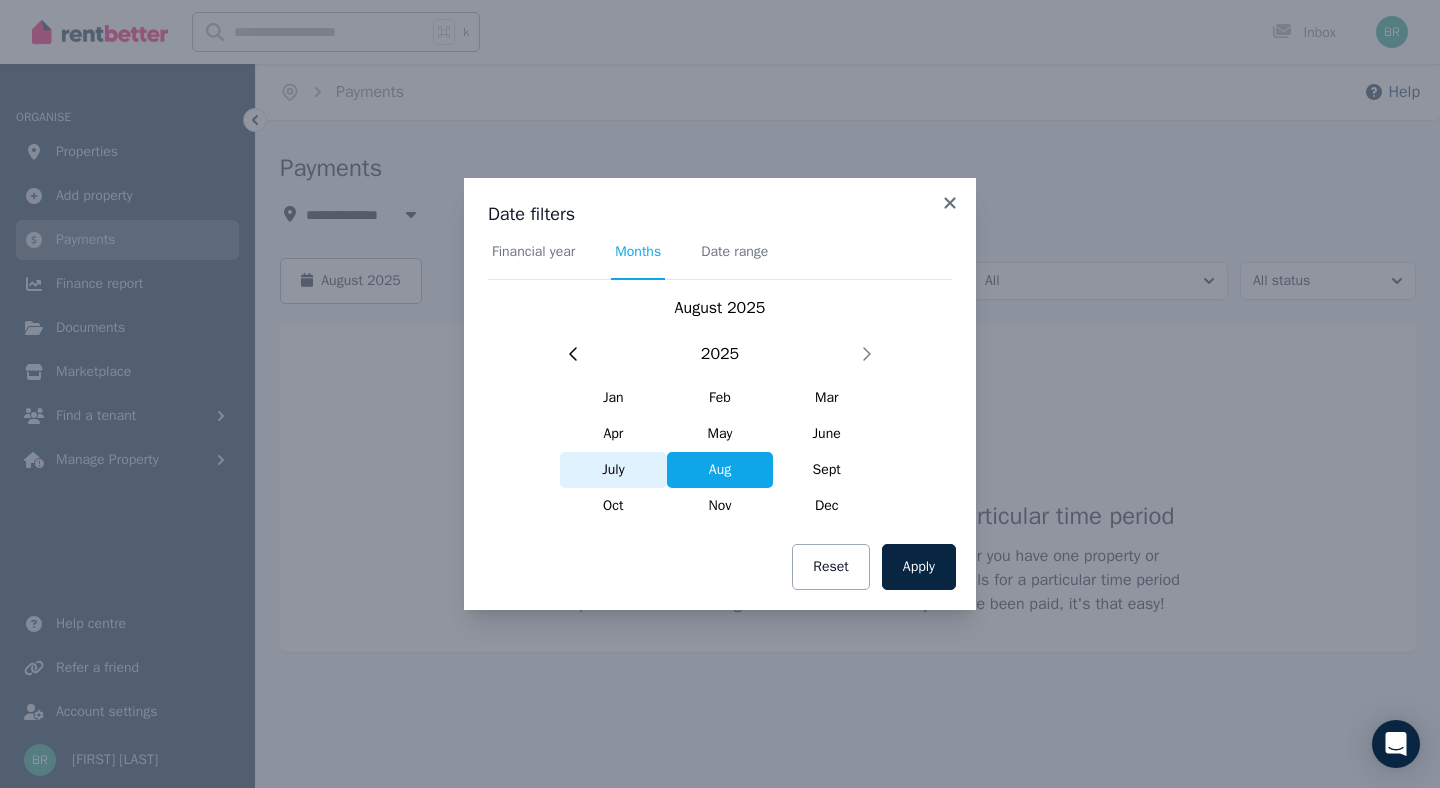 click on "July" at bounding box center (613, 470) 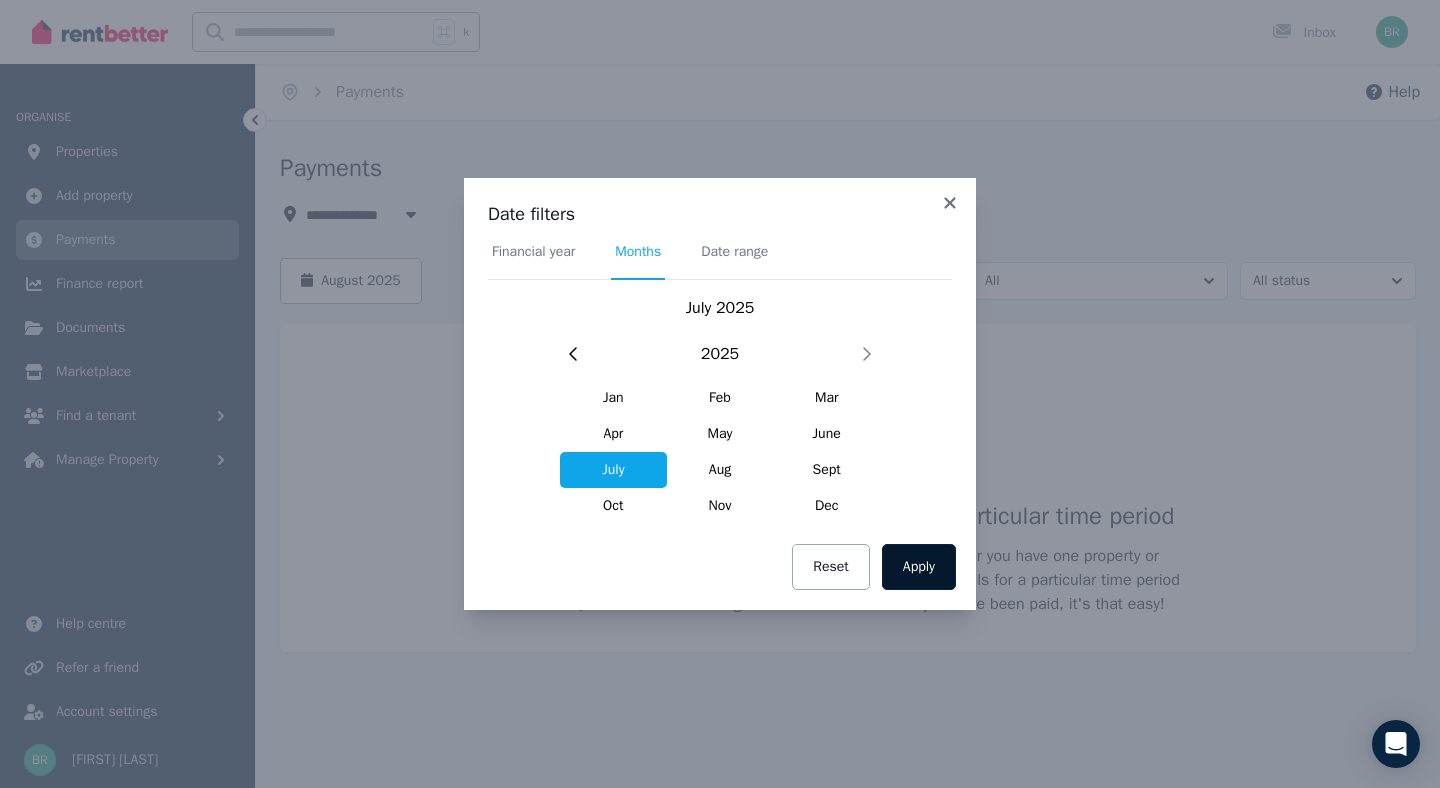 click on "Apply" at bounding box center [919, 567] 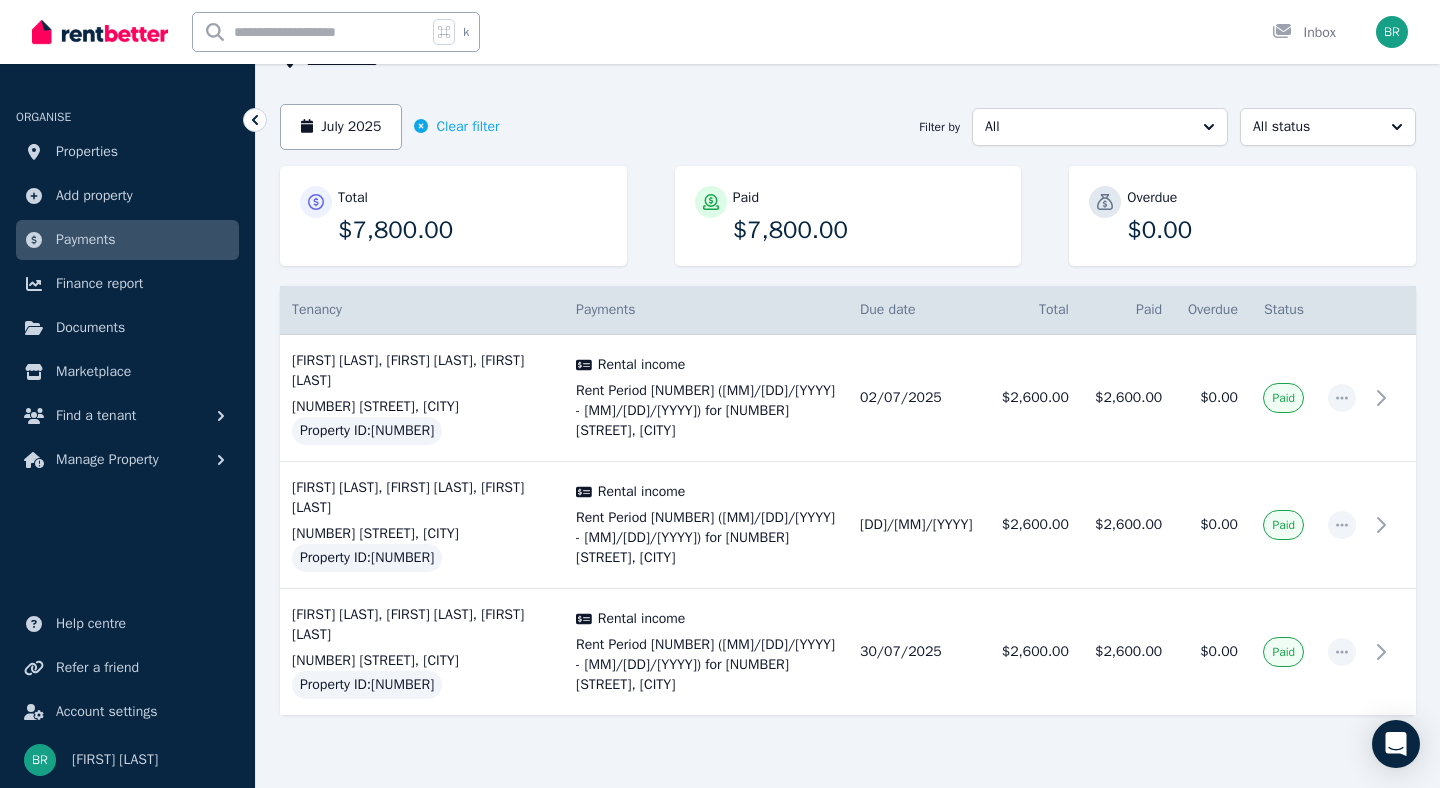 scroll, scrollTop: 189, scrollLeft: 0, axis: vertical 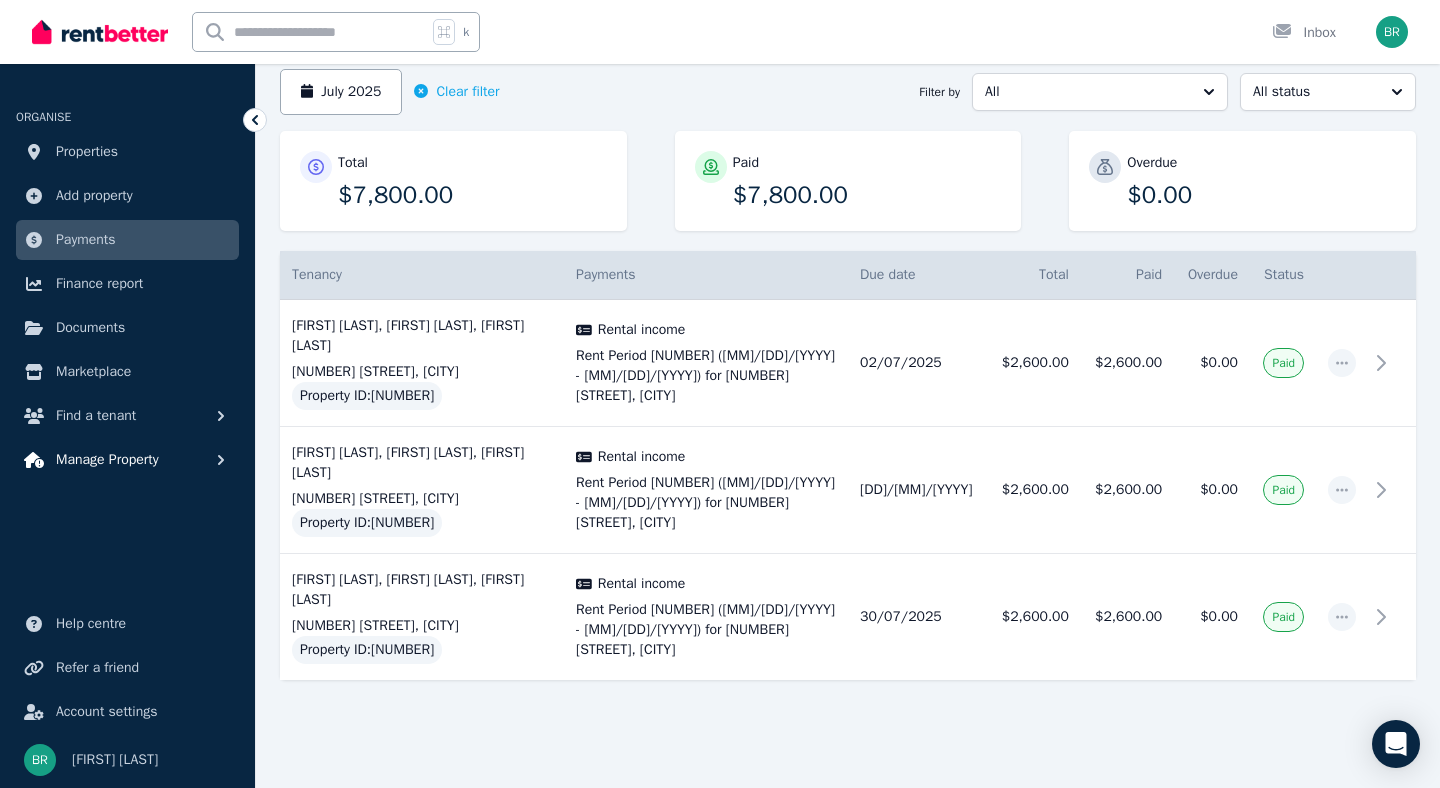 click on "Manage Property" at bounding box center (107, 460) 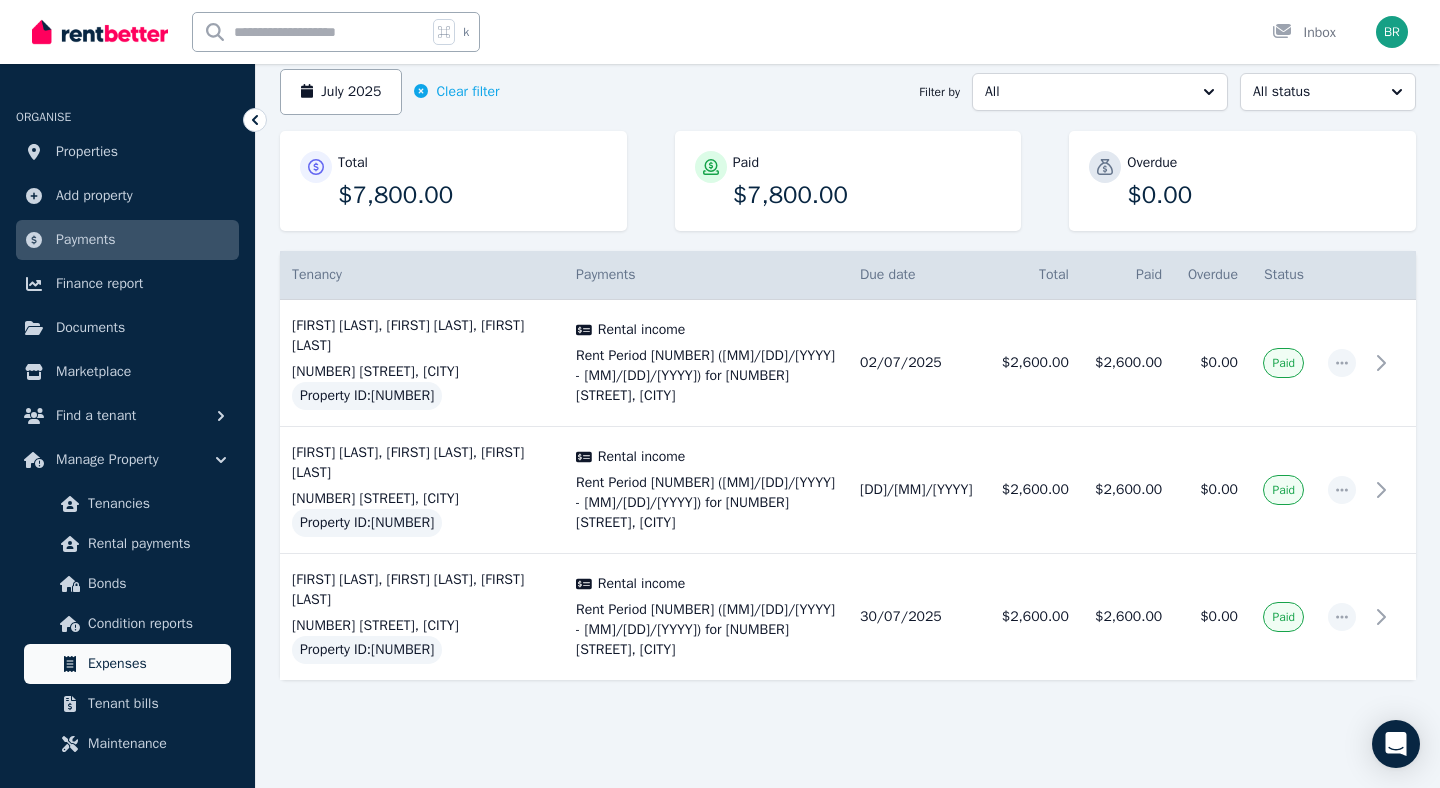 click on "Expenses" at bounding box center [155, 664] 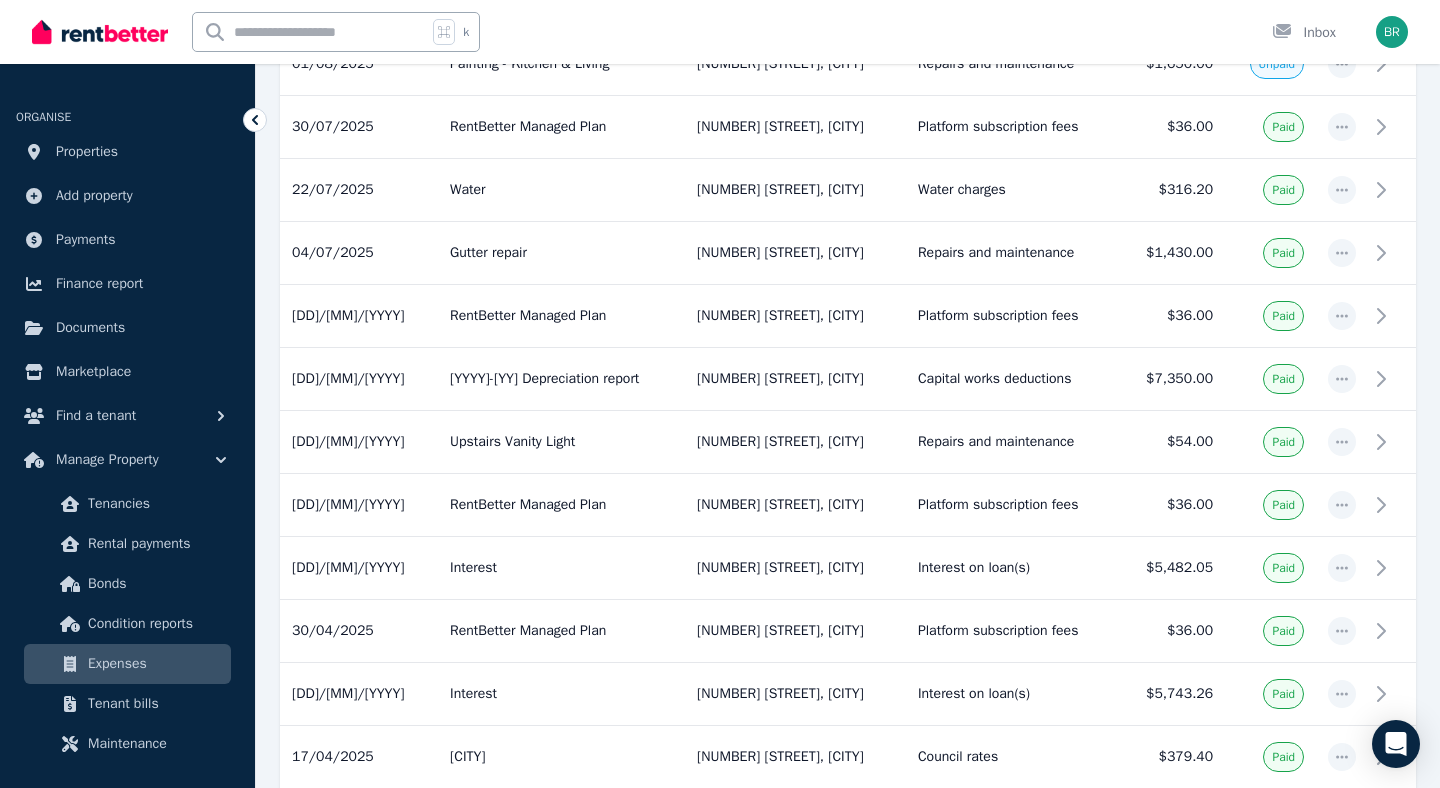 scroll, scrollTop: 0, scrollLeft: 0, axis: both 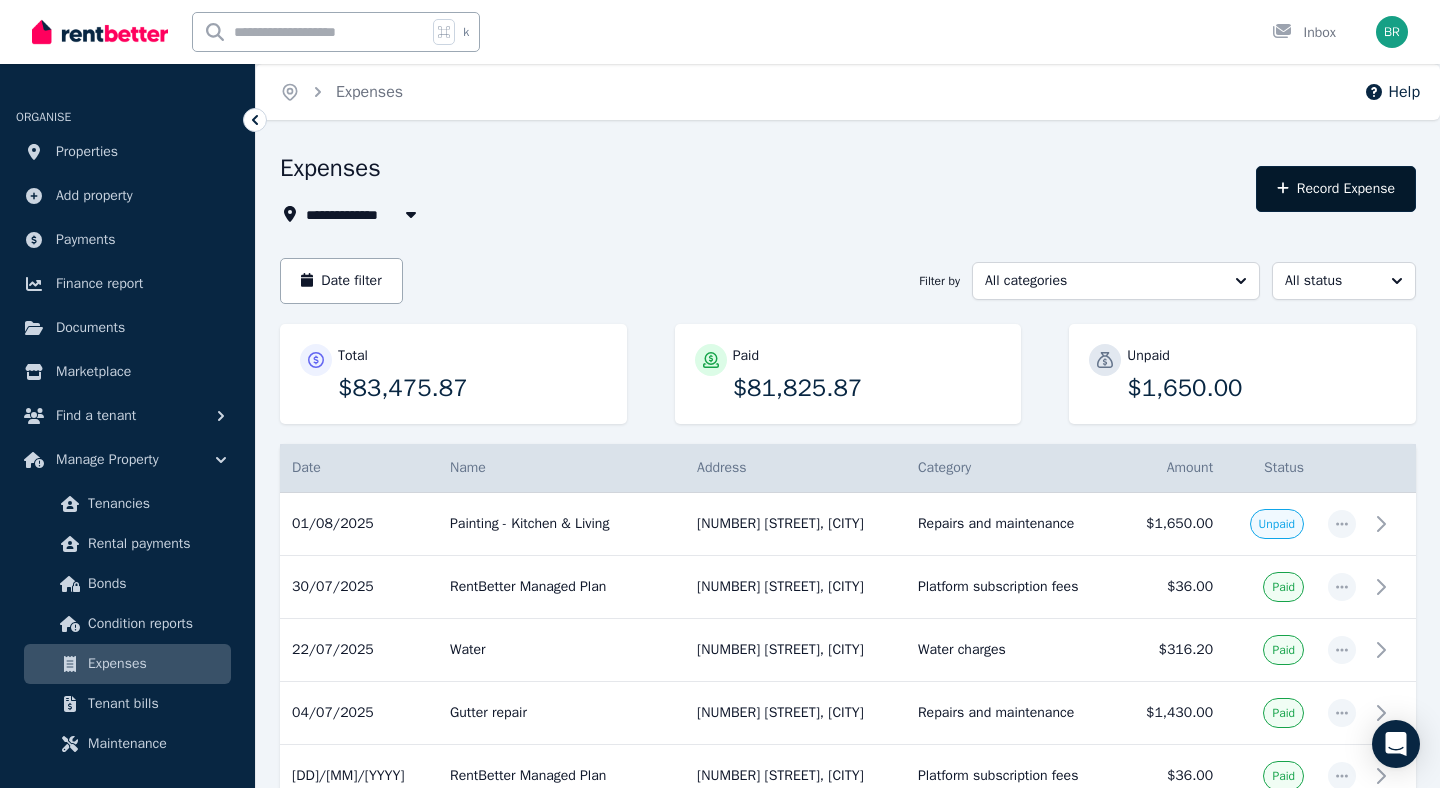 click on "Record Expense" at bounding box center [1336, 189] 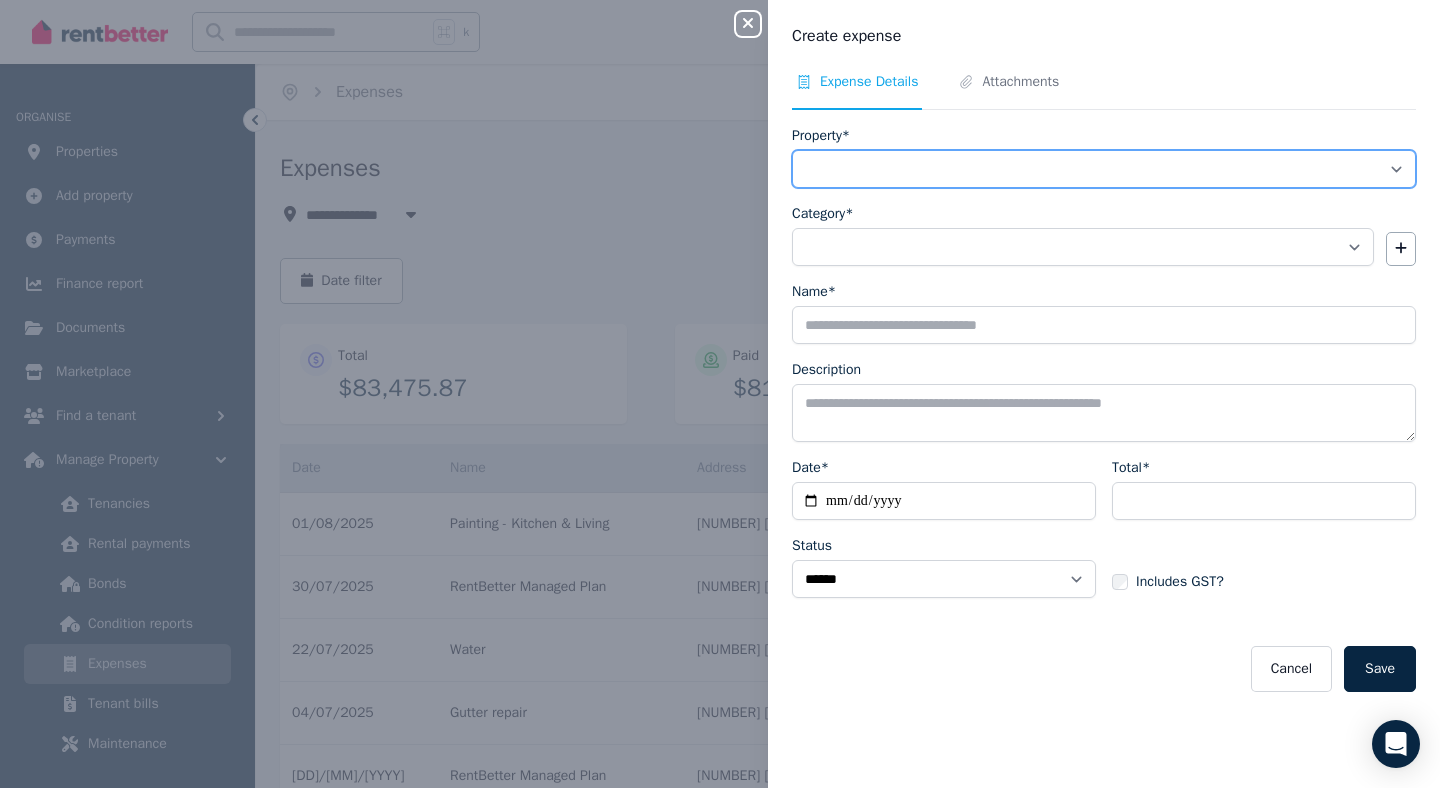 click on "**********" at bounding box center (1104, 169) 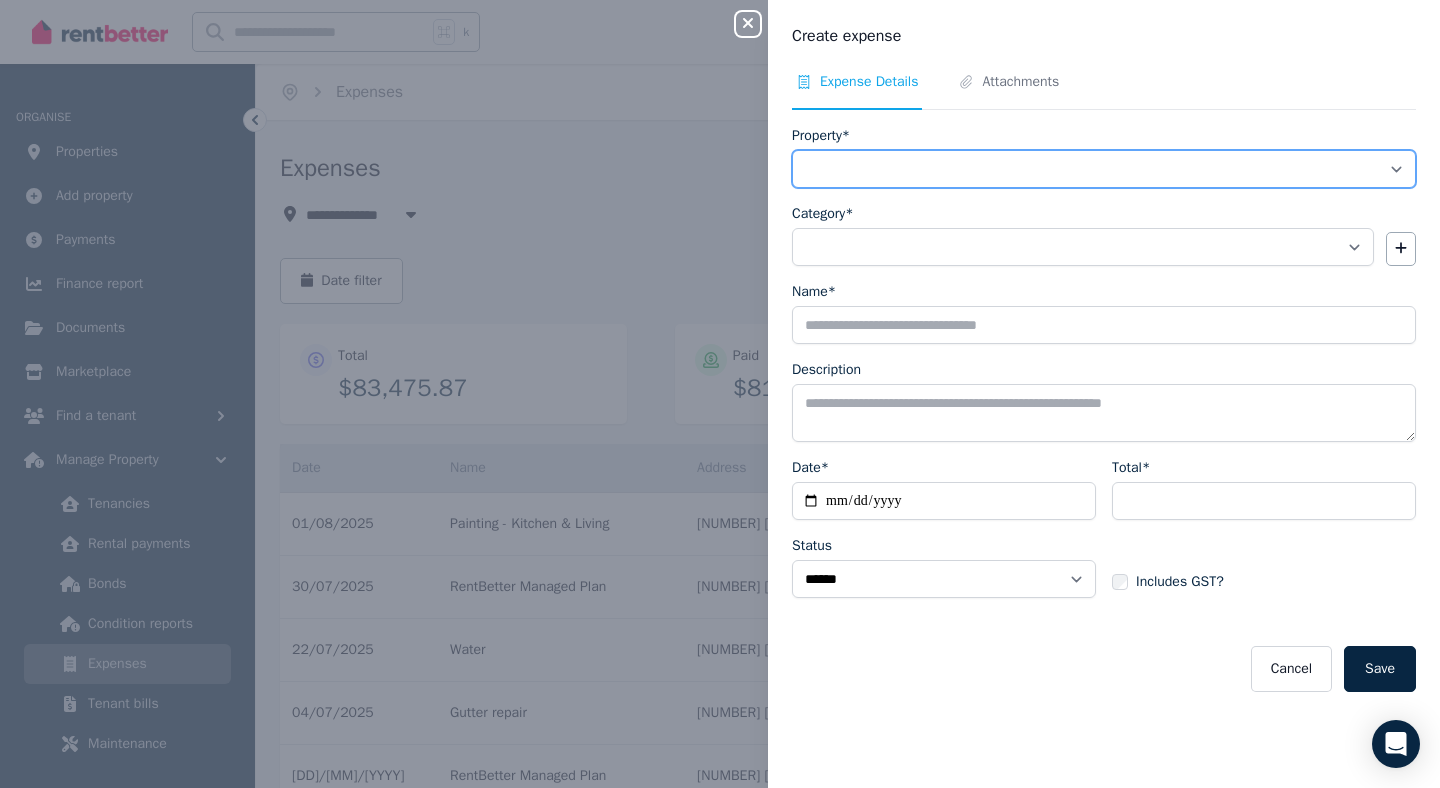 select on "**********" 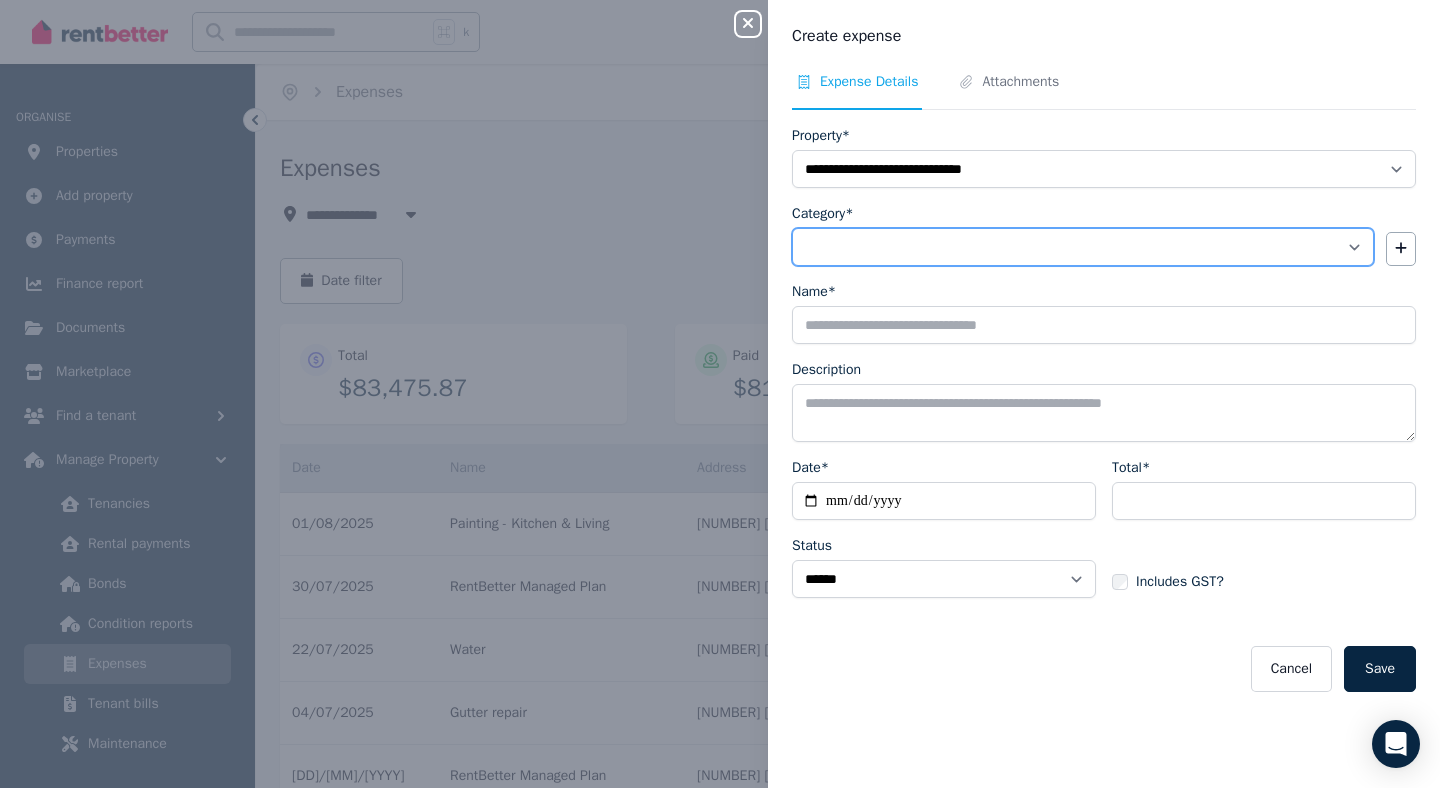 click on "**********" at bounding box center (1083, 247) 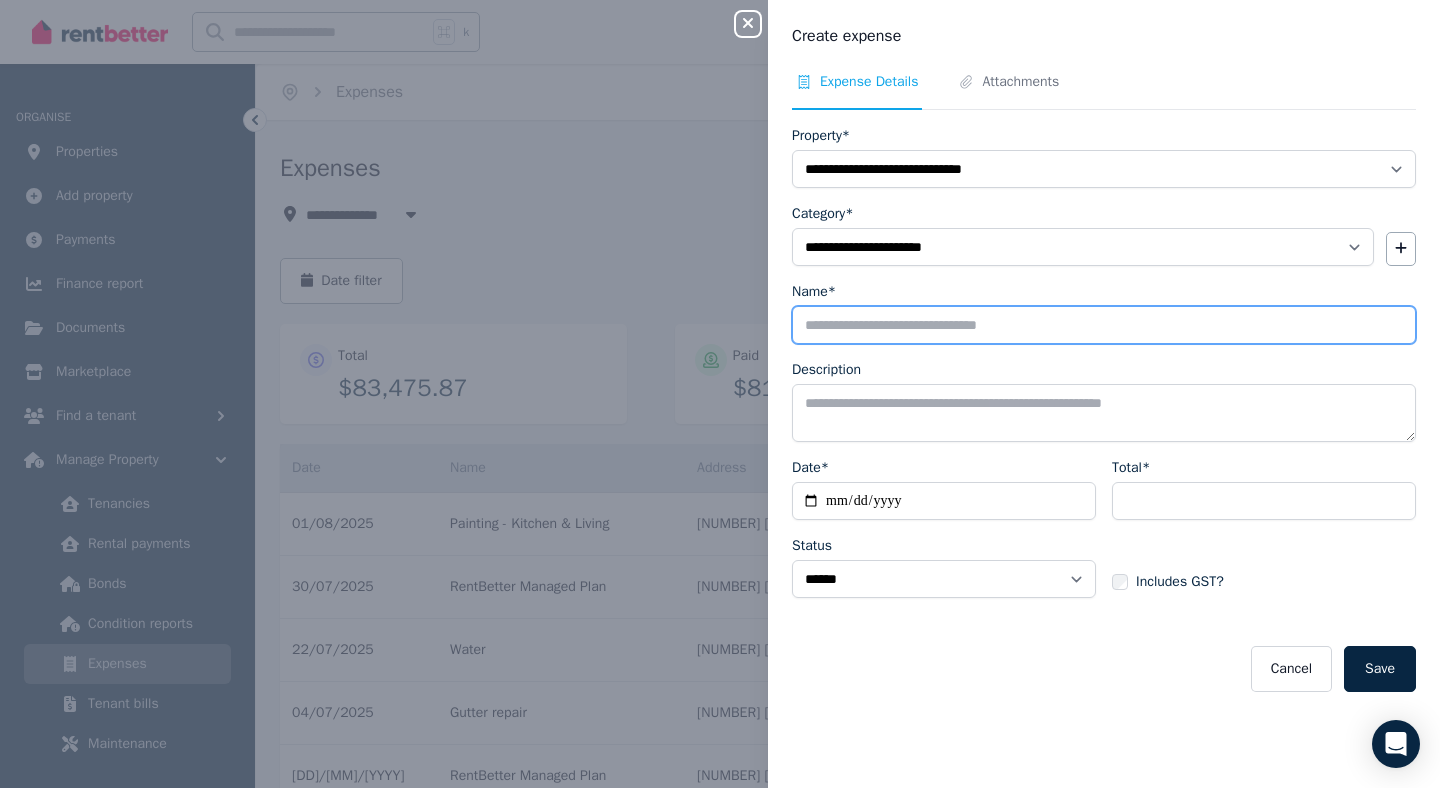 click on "Name*" at bounding box center (1104, 325) 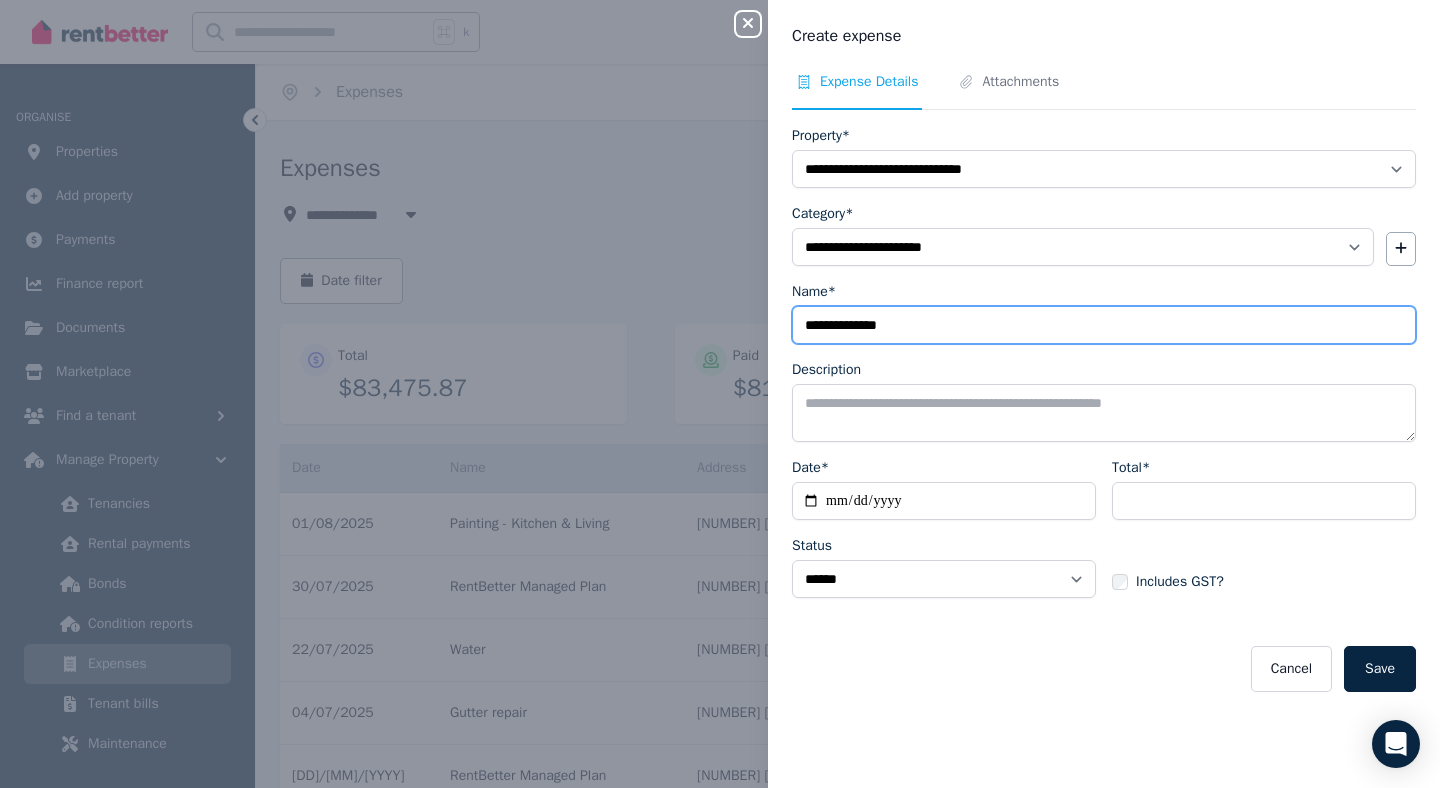 type on "**********" 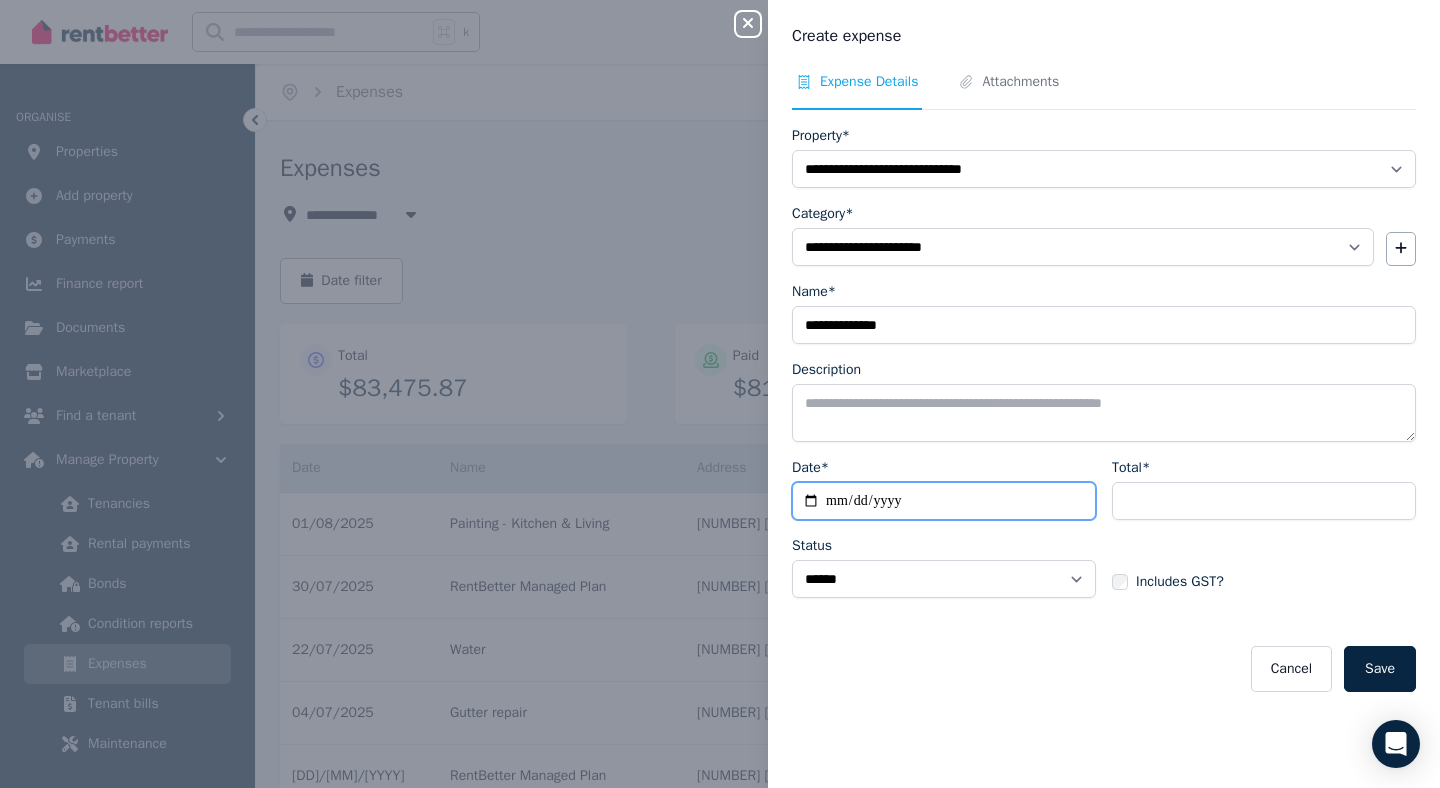 click on "Date*" at bounding box center [944, 501] 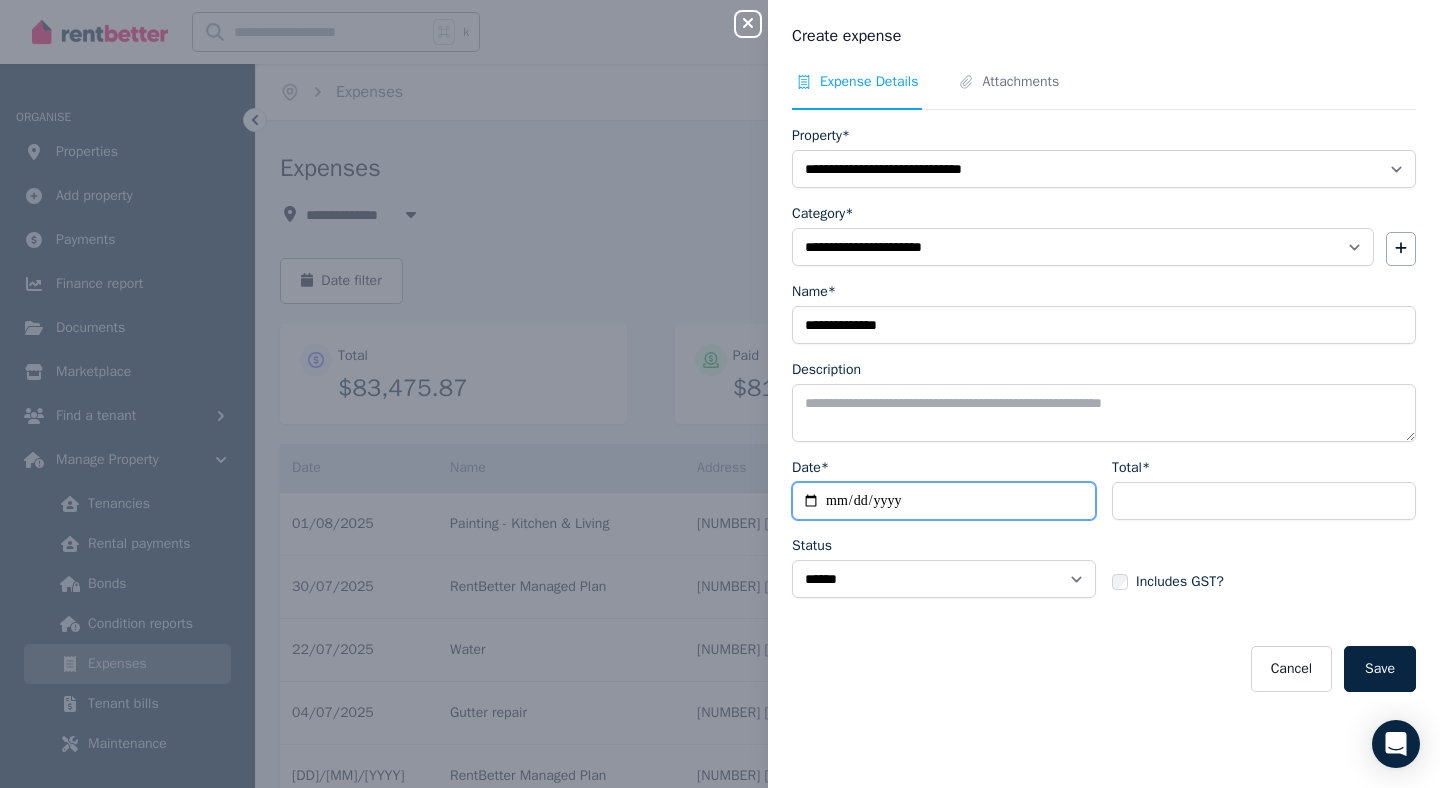 type on "**********" 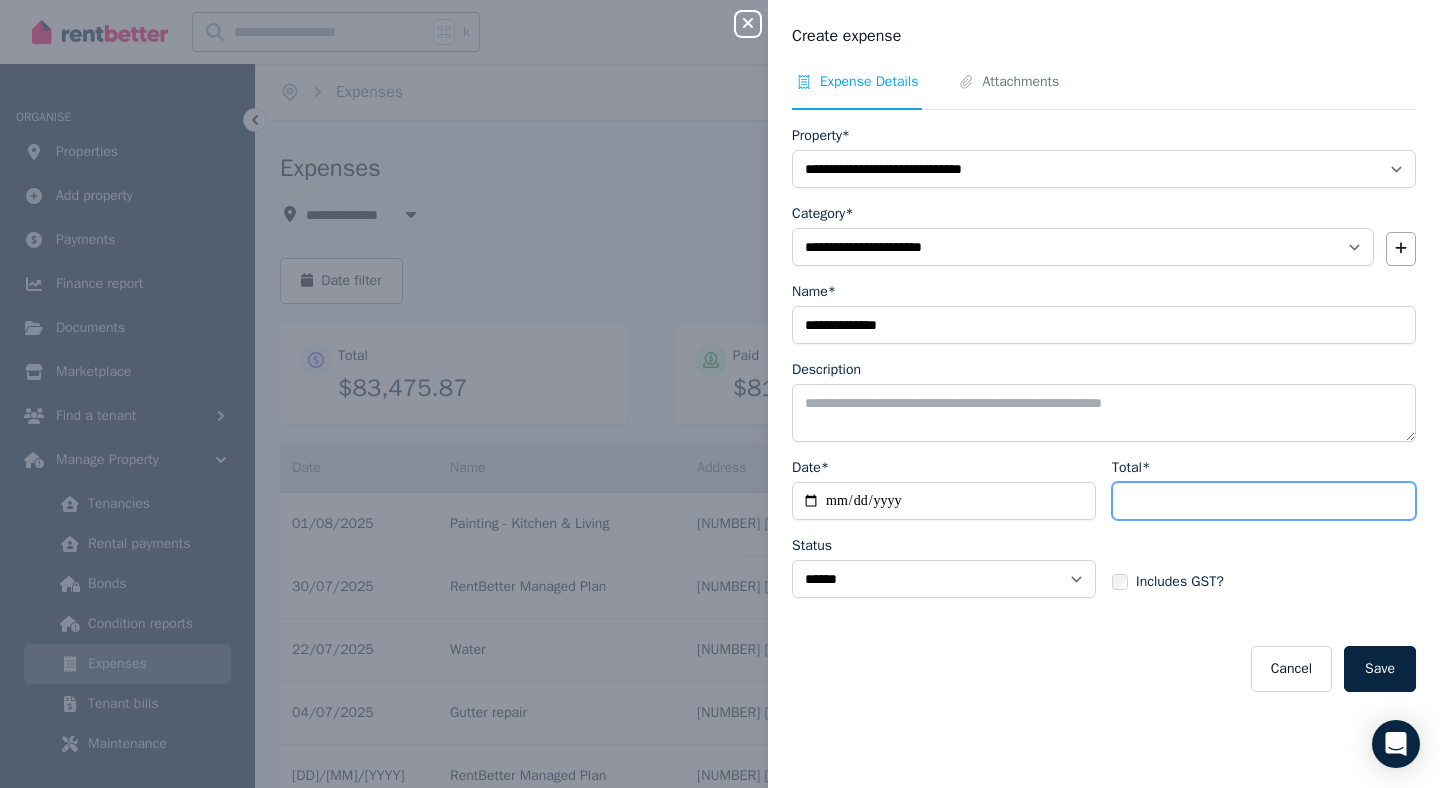 click on "Total*" at bounding box center [1264, 501] 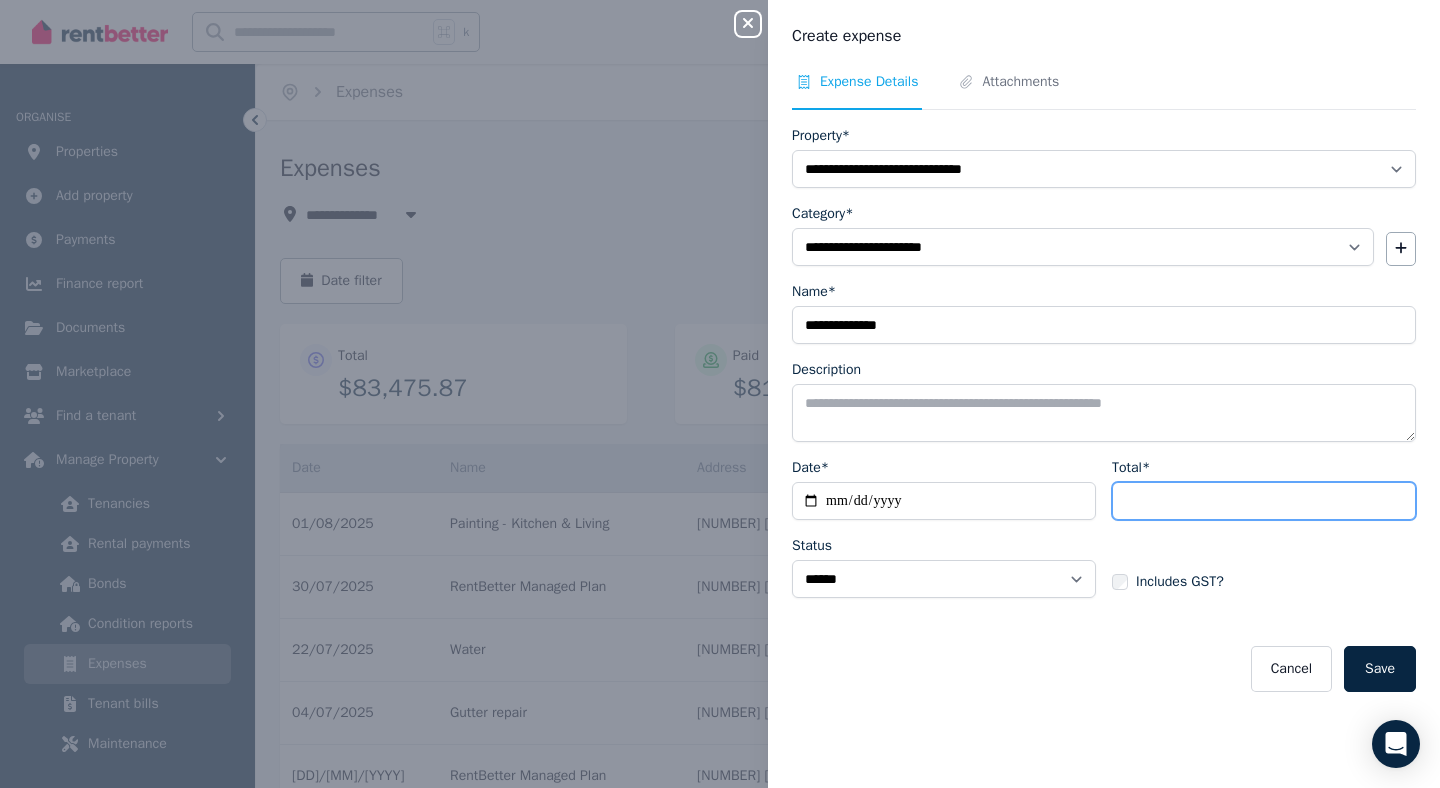 type on "******" 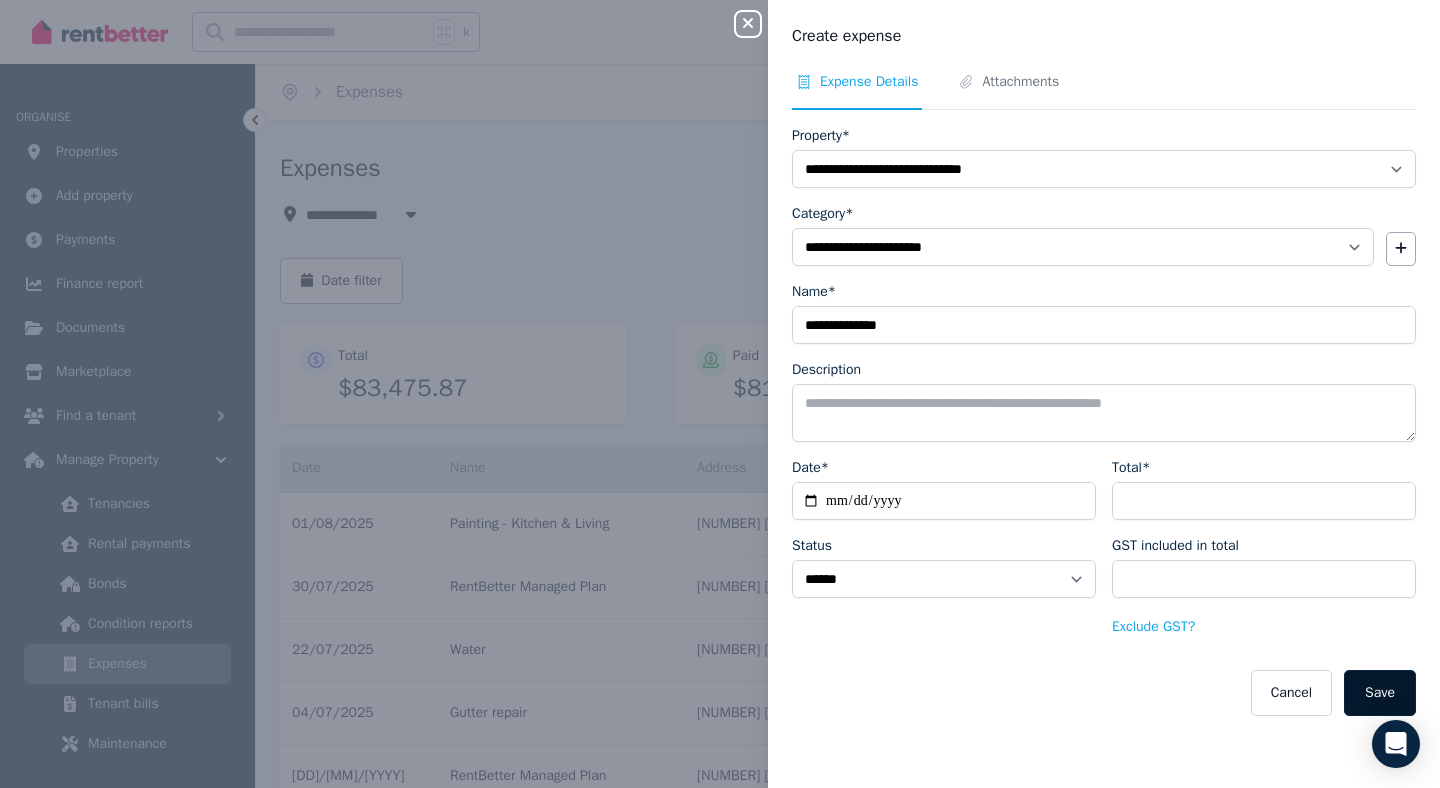 click on "Save" at bounding box center (1380, 693) 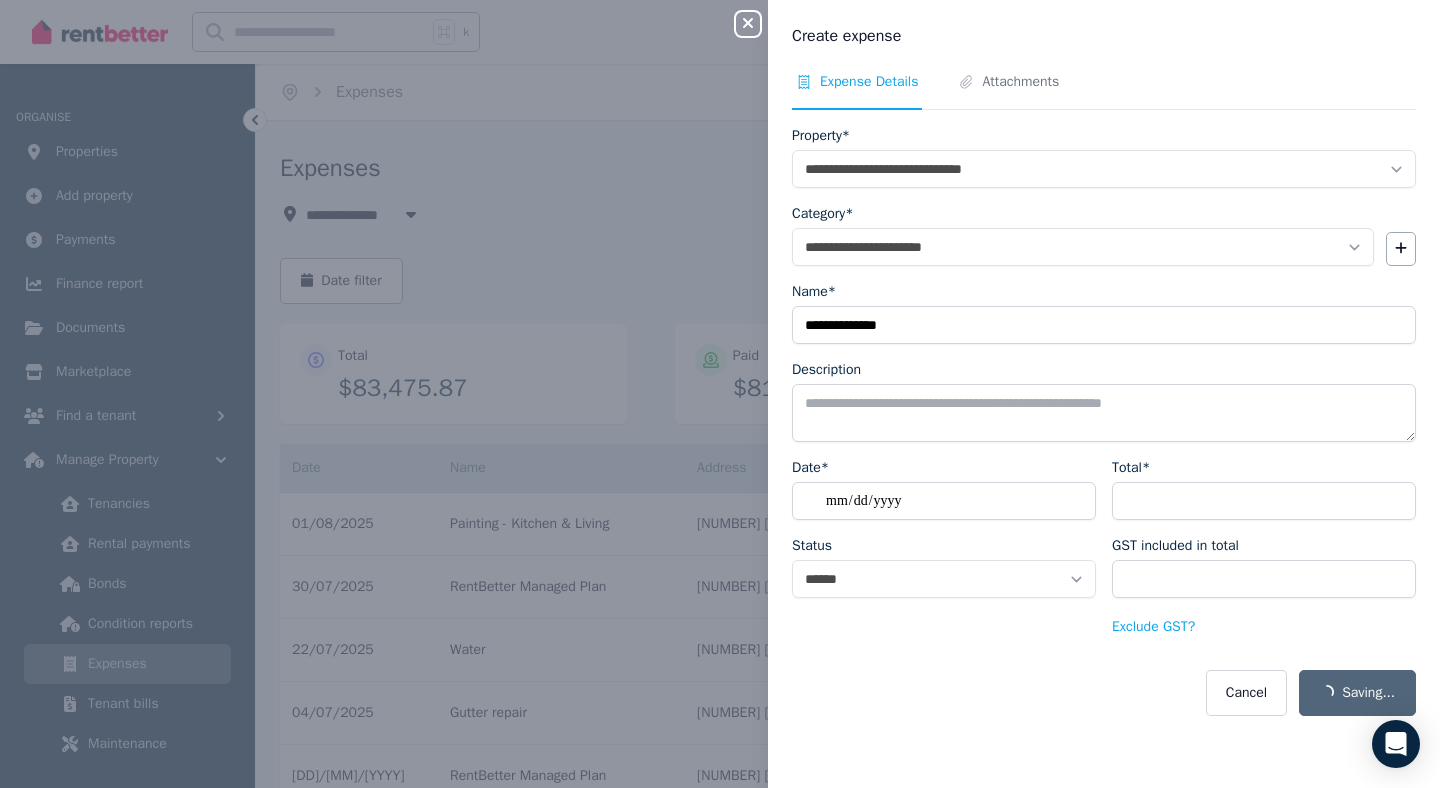select on "**********" 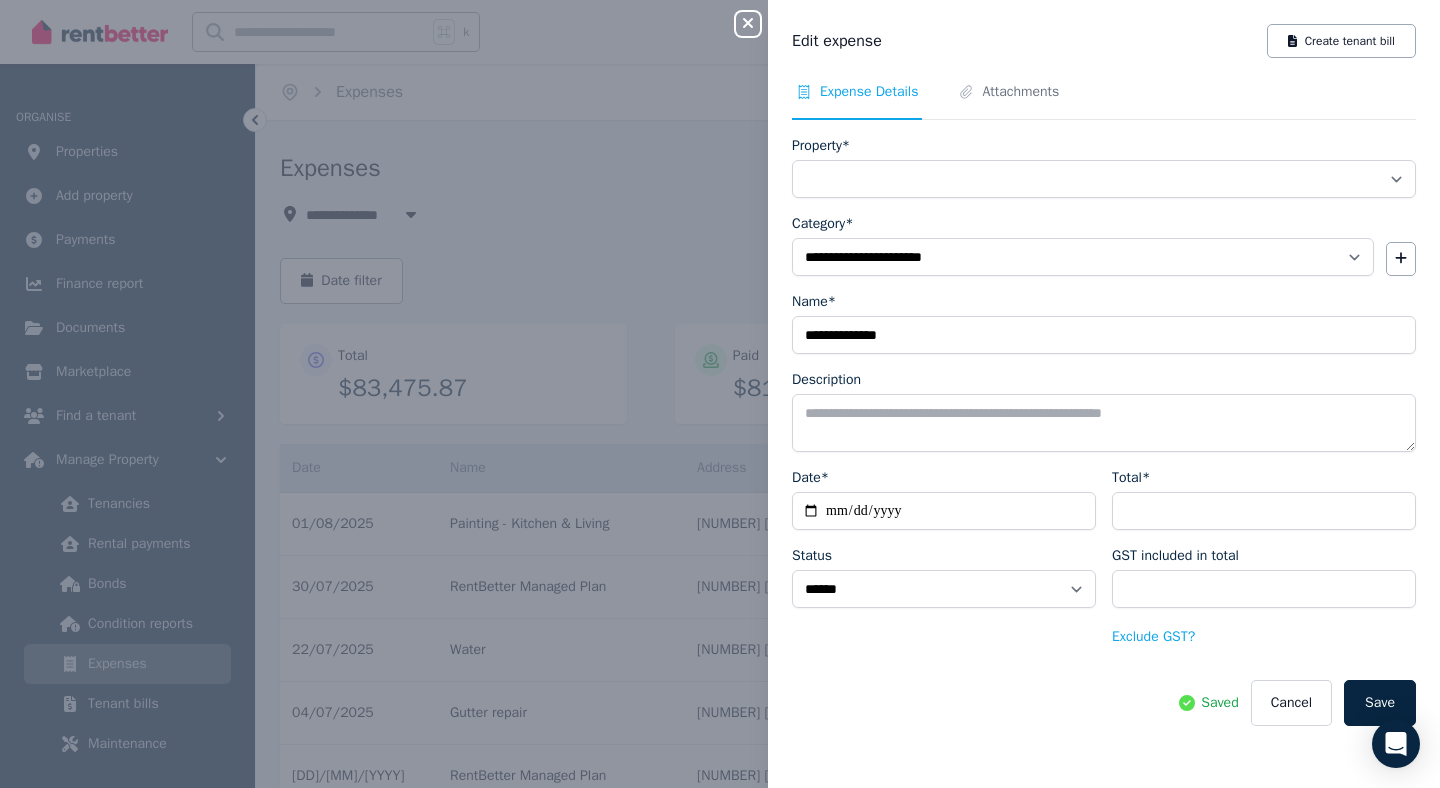 select on "**********" 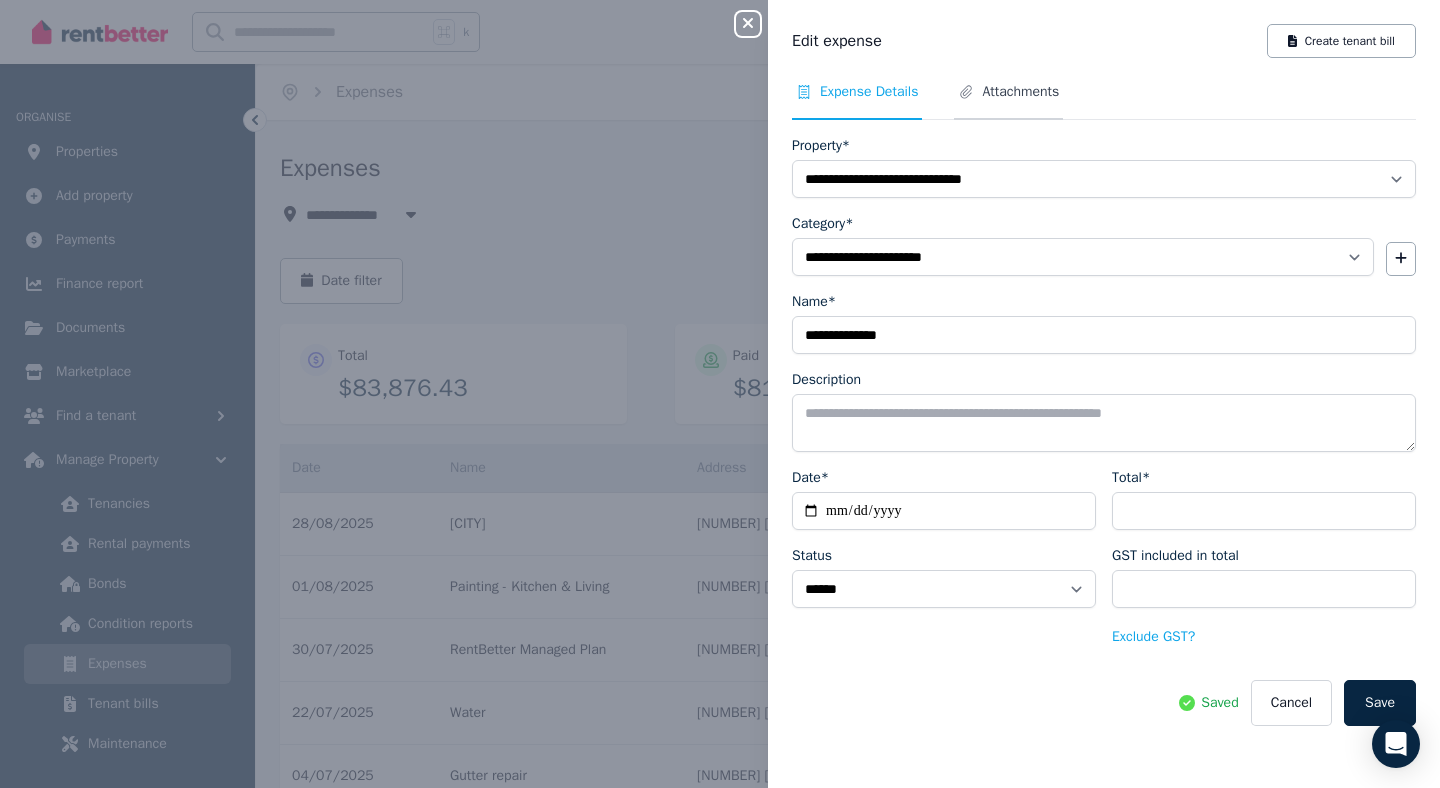 click on "Attachments" at bounding box center [1020, 92] 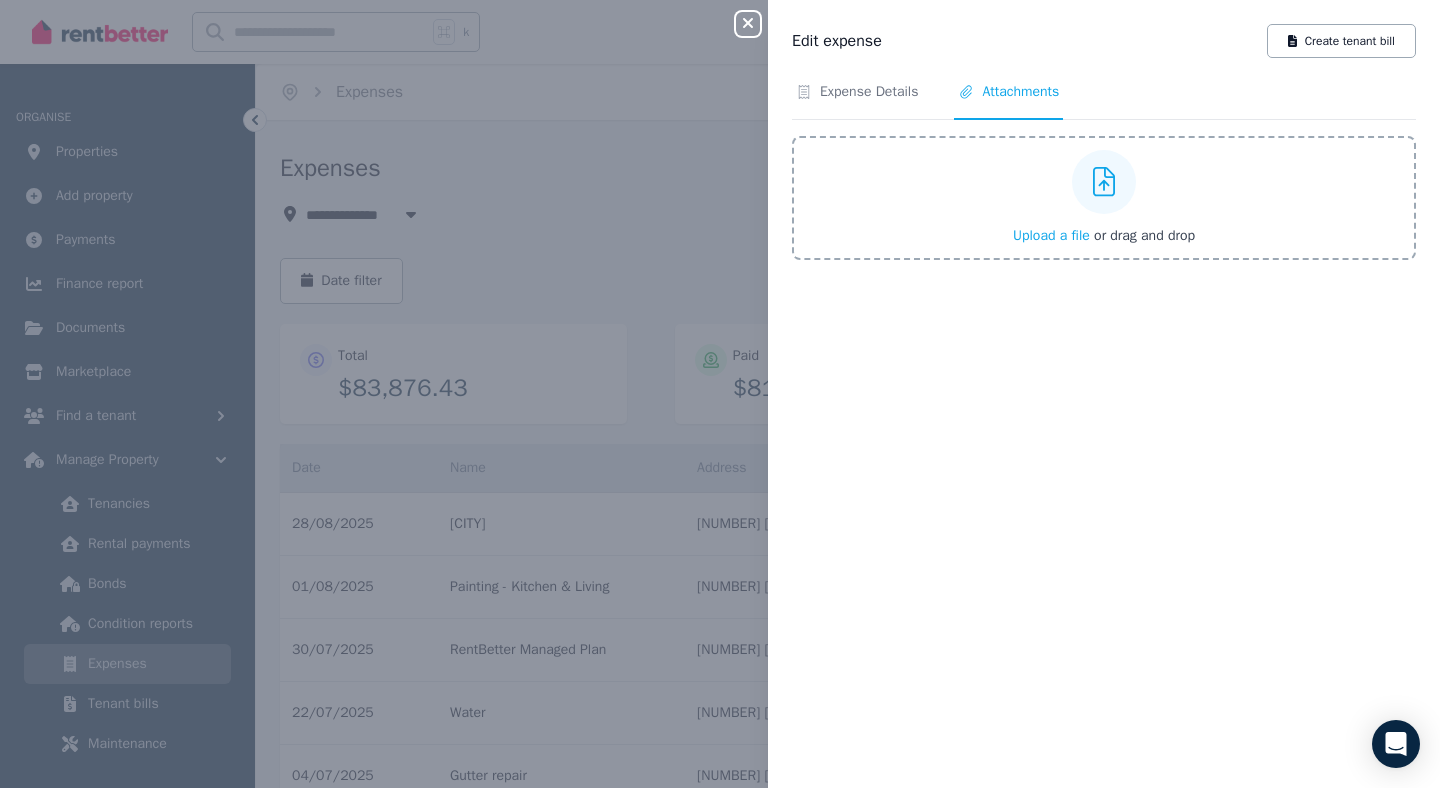 click on "Upload a file" at bounding box center (1051, 235) 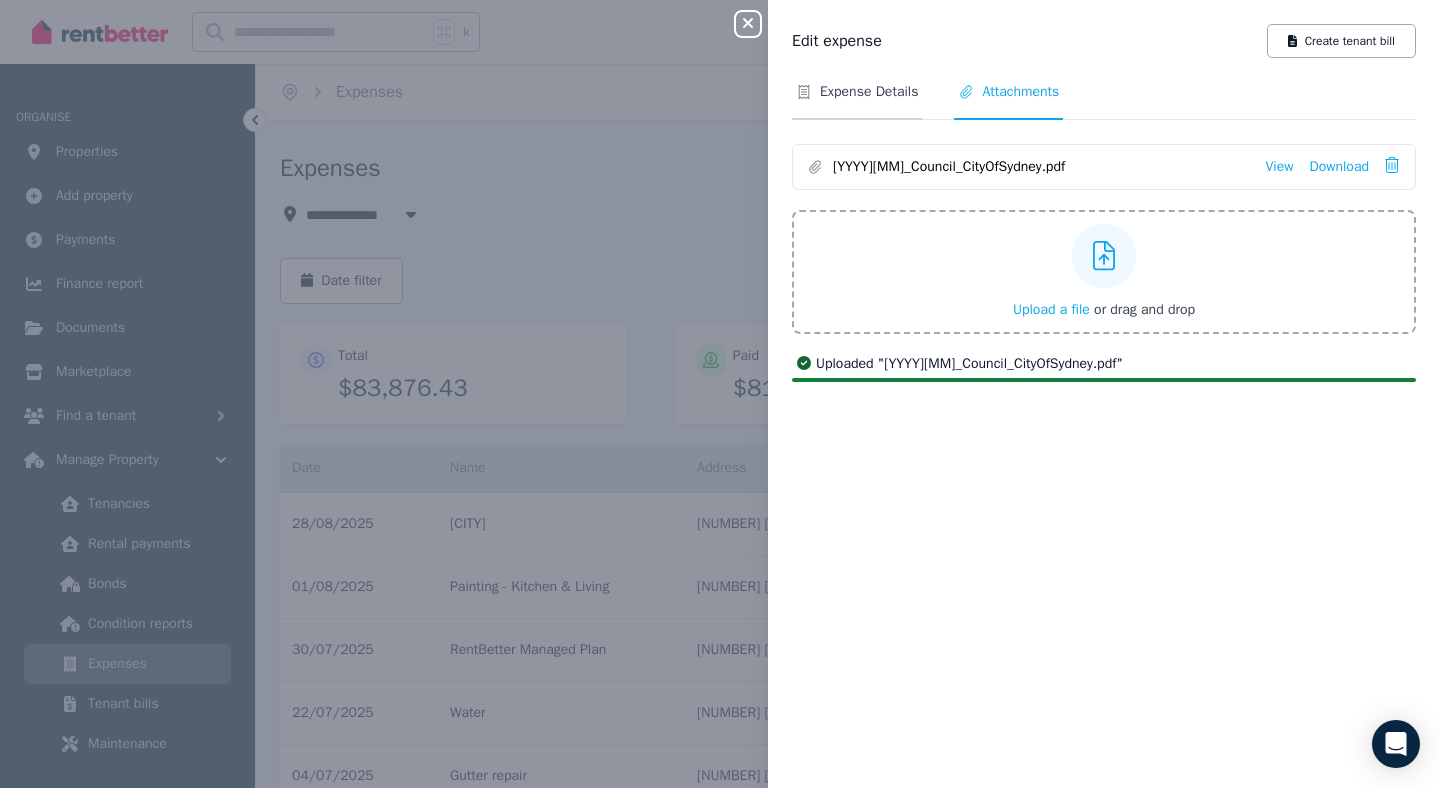 click on "Expense Details" at bounding box center [869, 92] 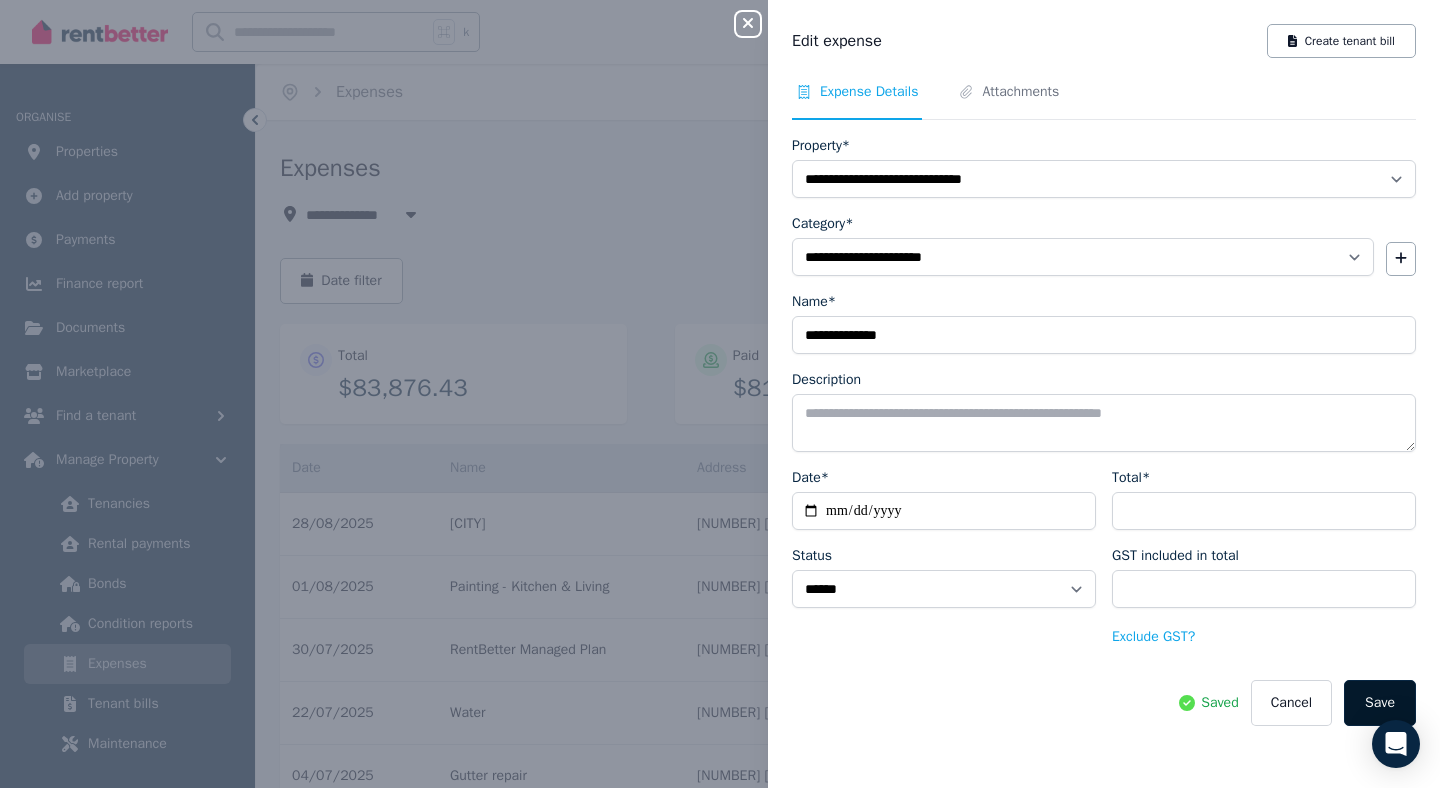 click on "Save" at bounding box center (1380, 703) 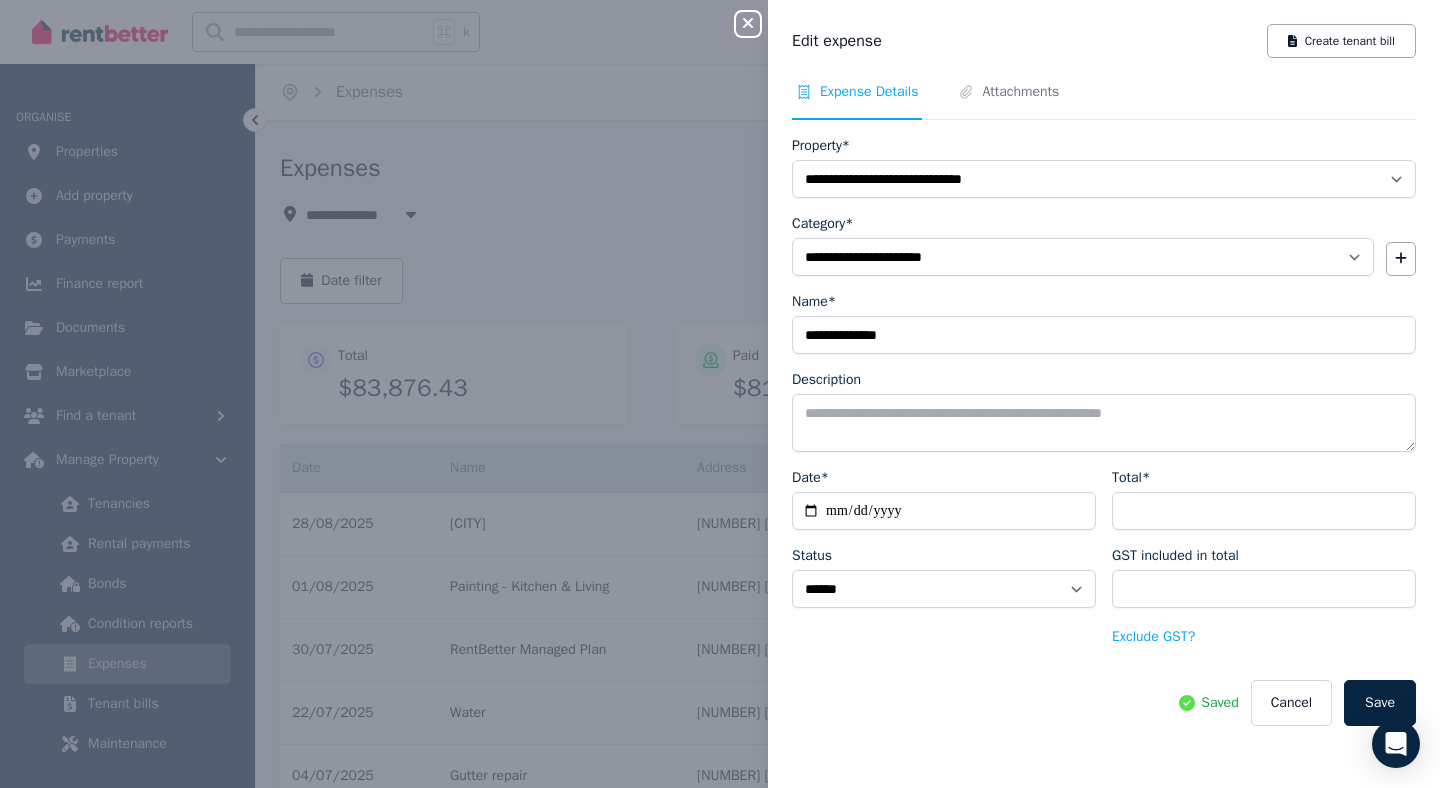 click on "Close panel" at bounding box center [748, 24] 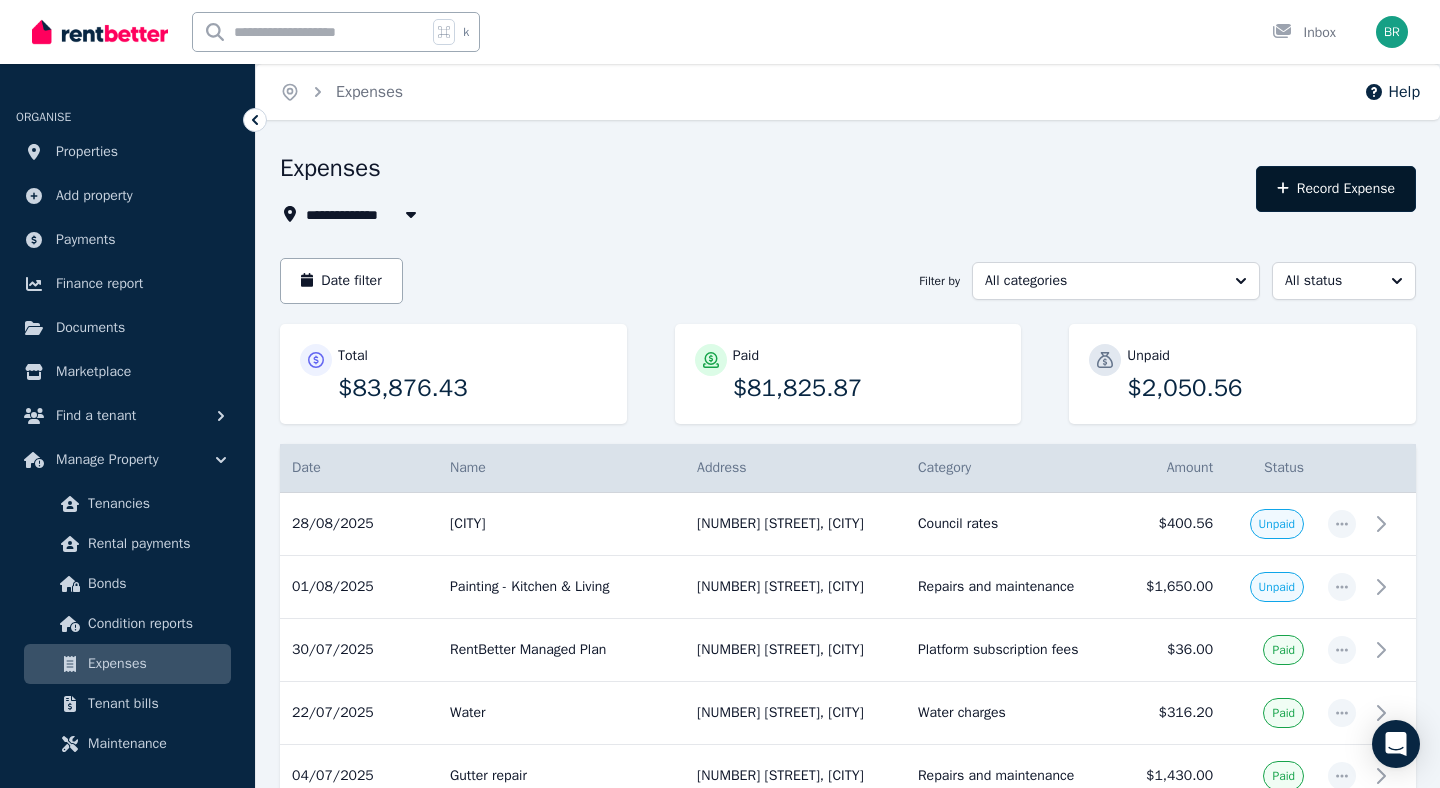 click on "Record Expense" at bounding box center (1336, 189) 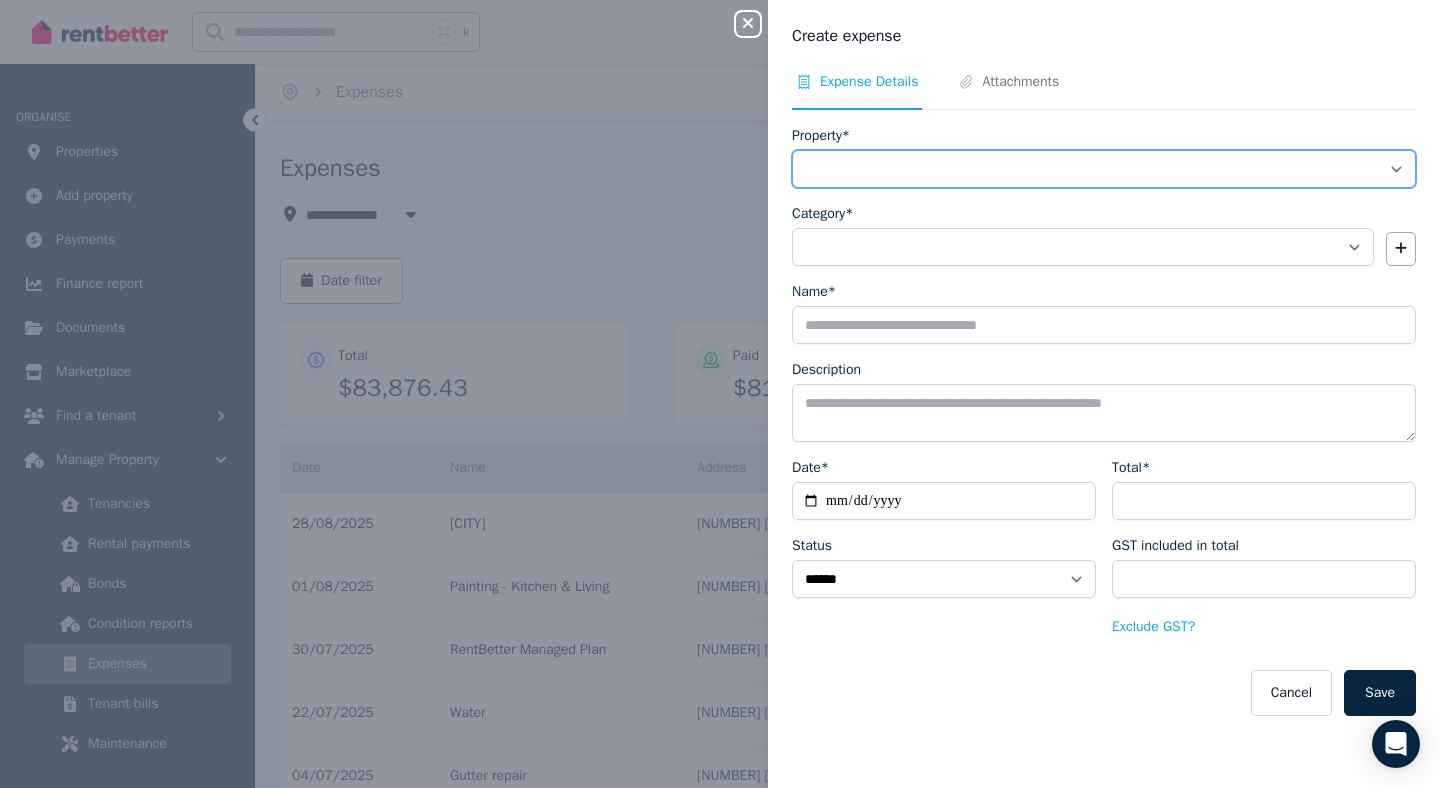 click on "**********" at bounding box center (1104, 169) 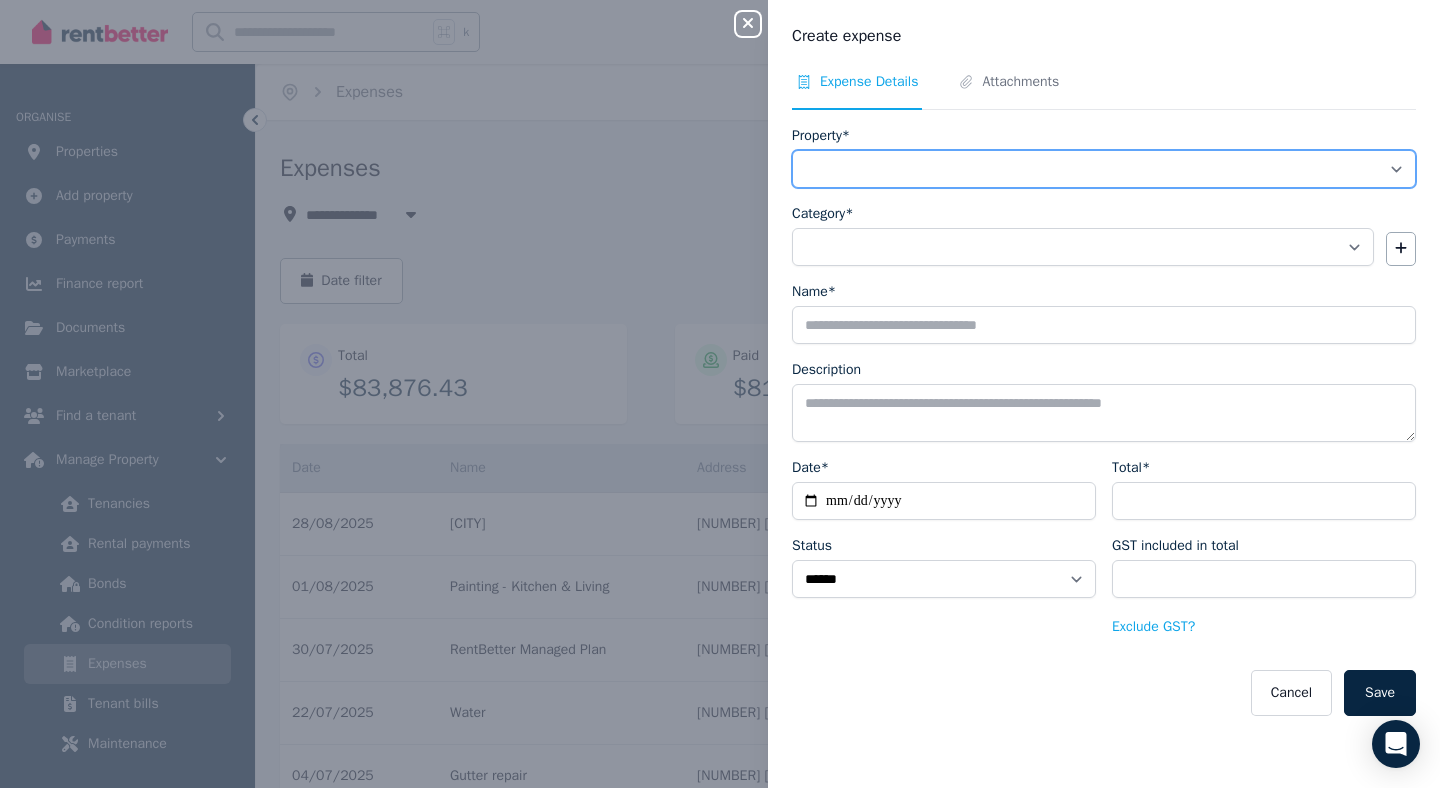 select on "**********" 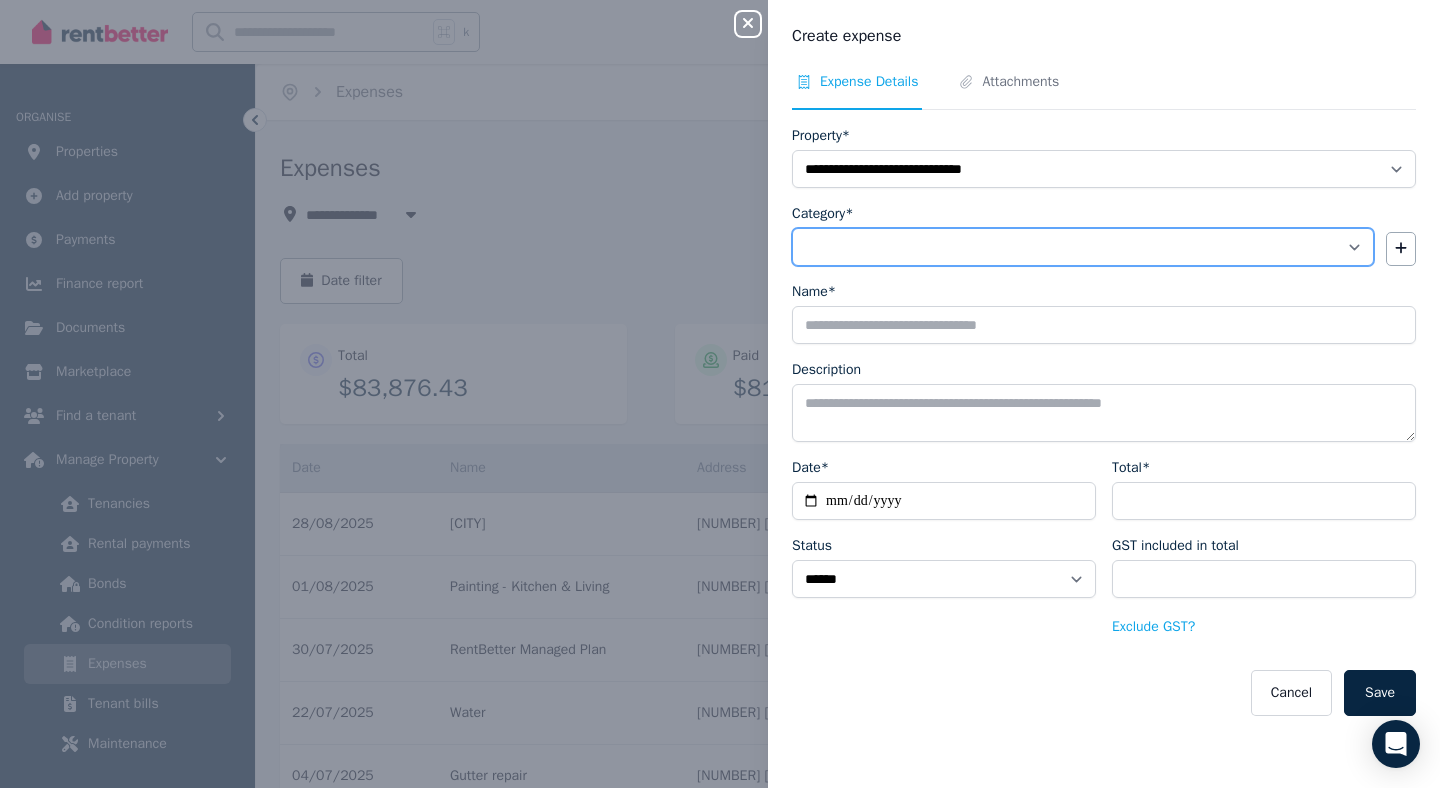 click on "**********" at bounding box center [1083, 247] 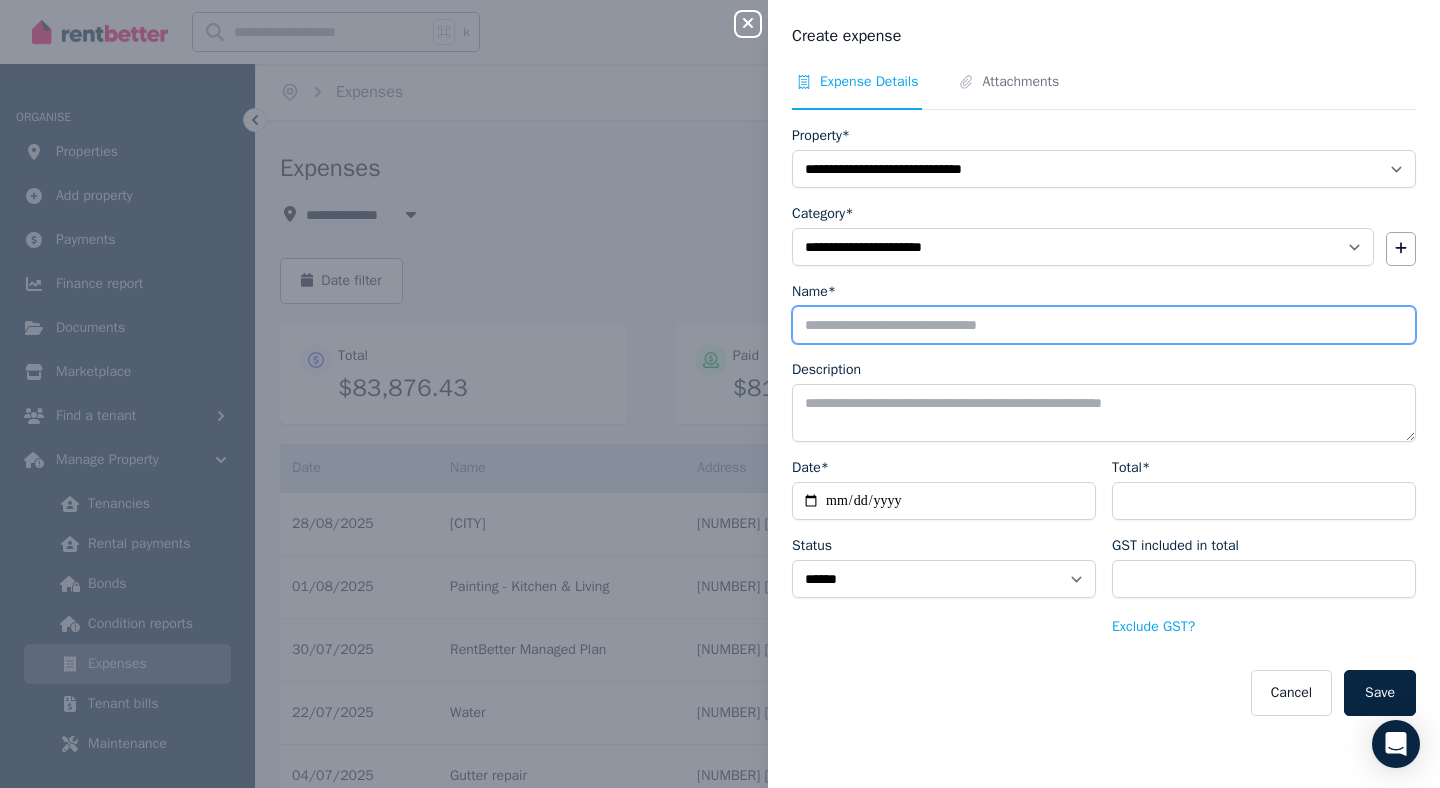 click on "Name*" at bounding box center [1104, 325] 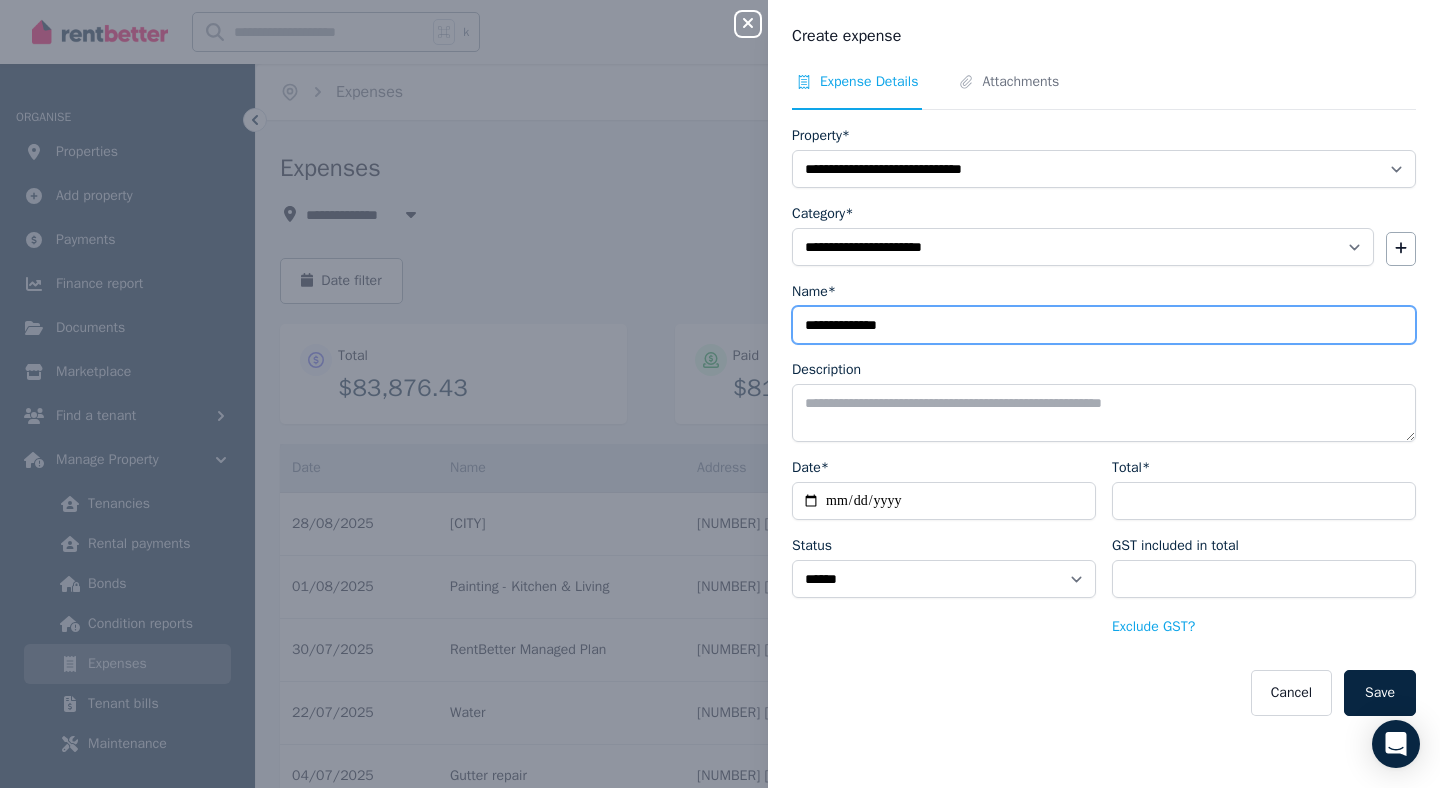 type on "**********" 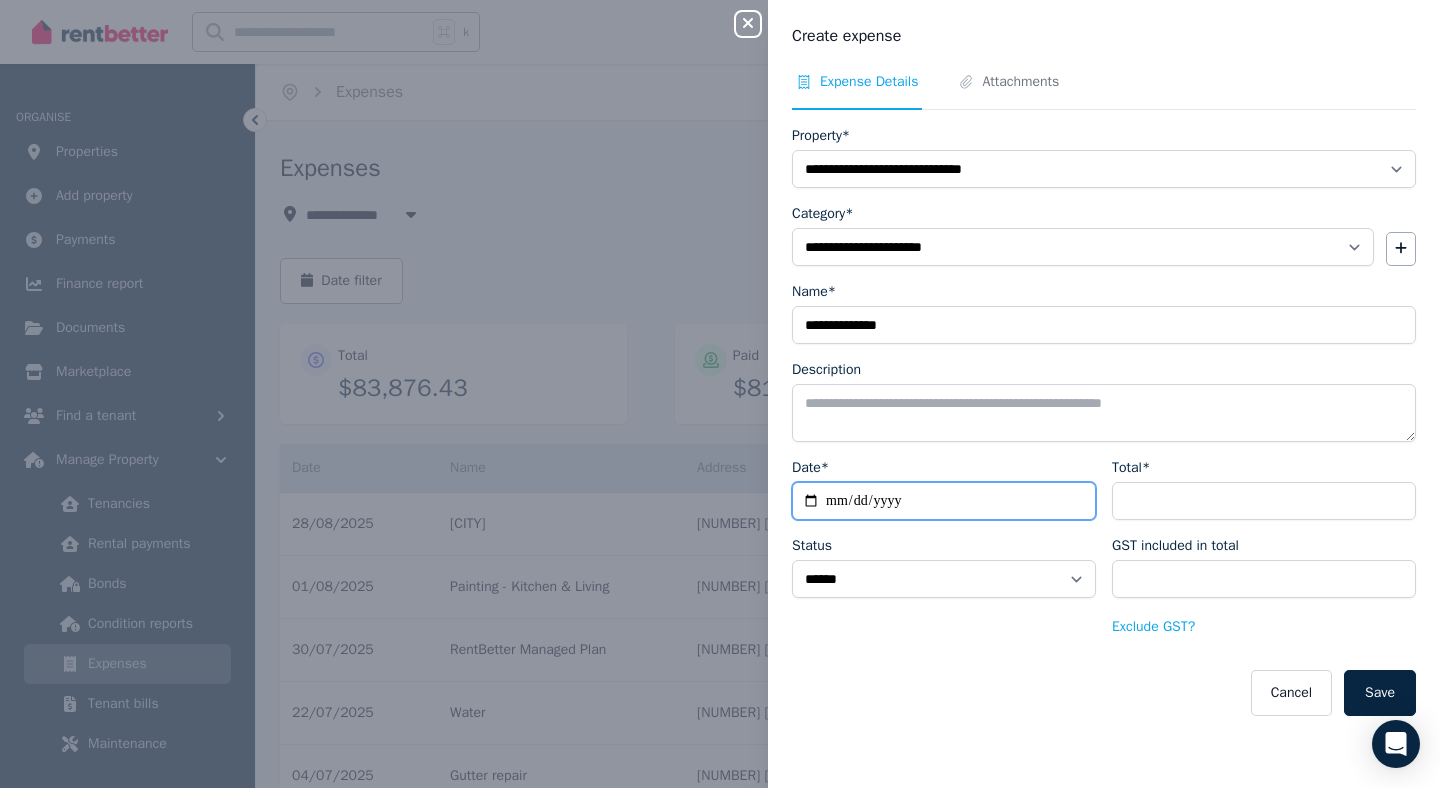 click on "Date*" at bounding box center (944, 501) 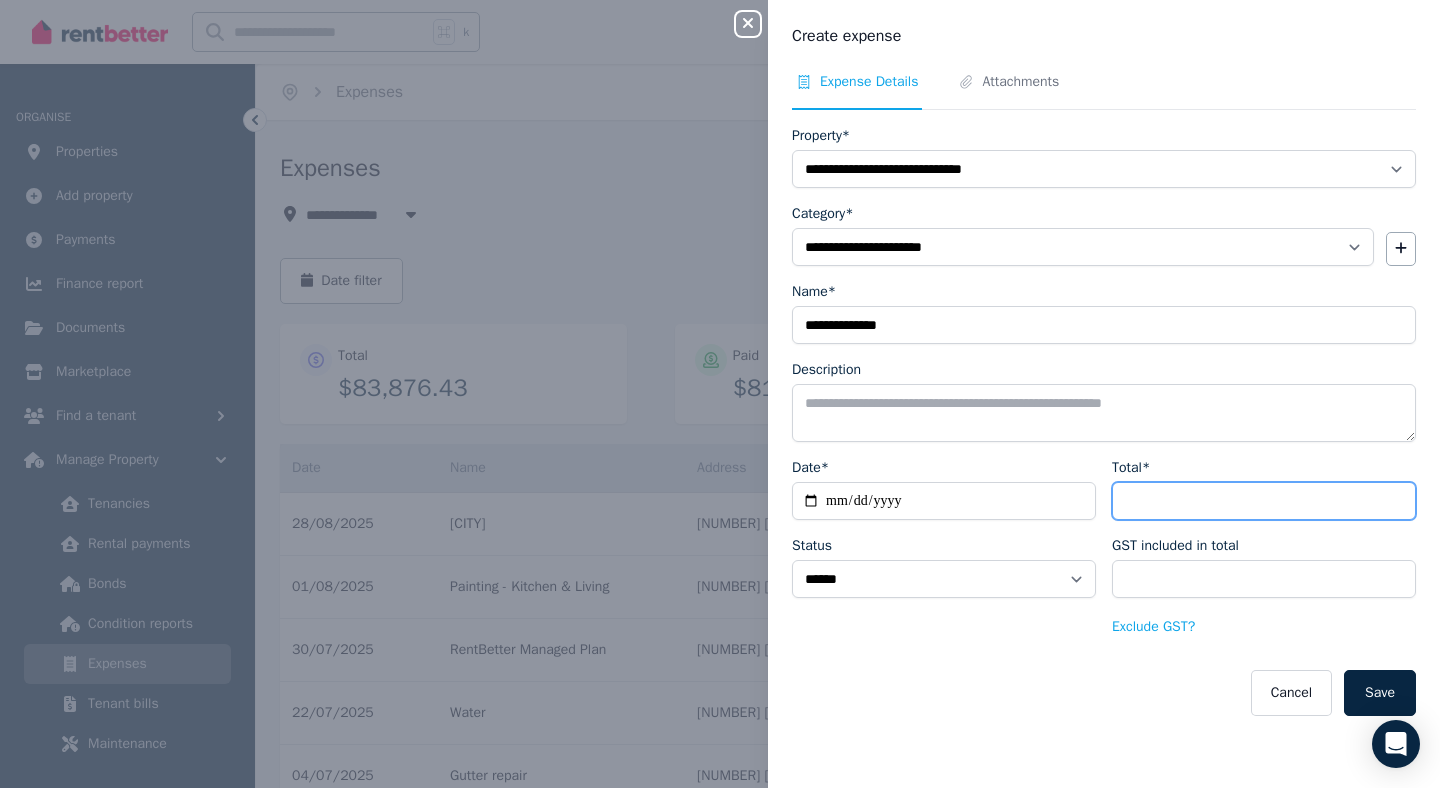 click on "Total*" at bounding box center [1264, 501] 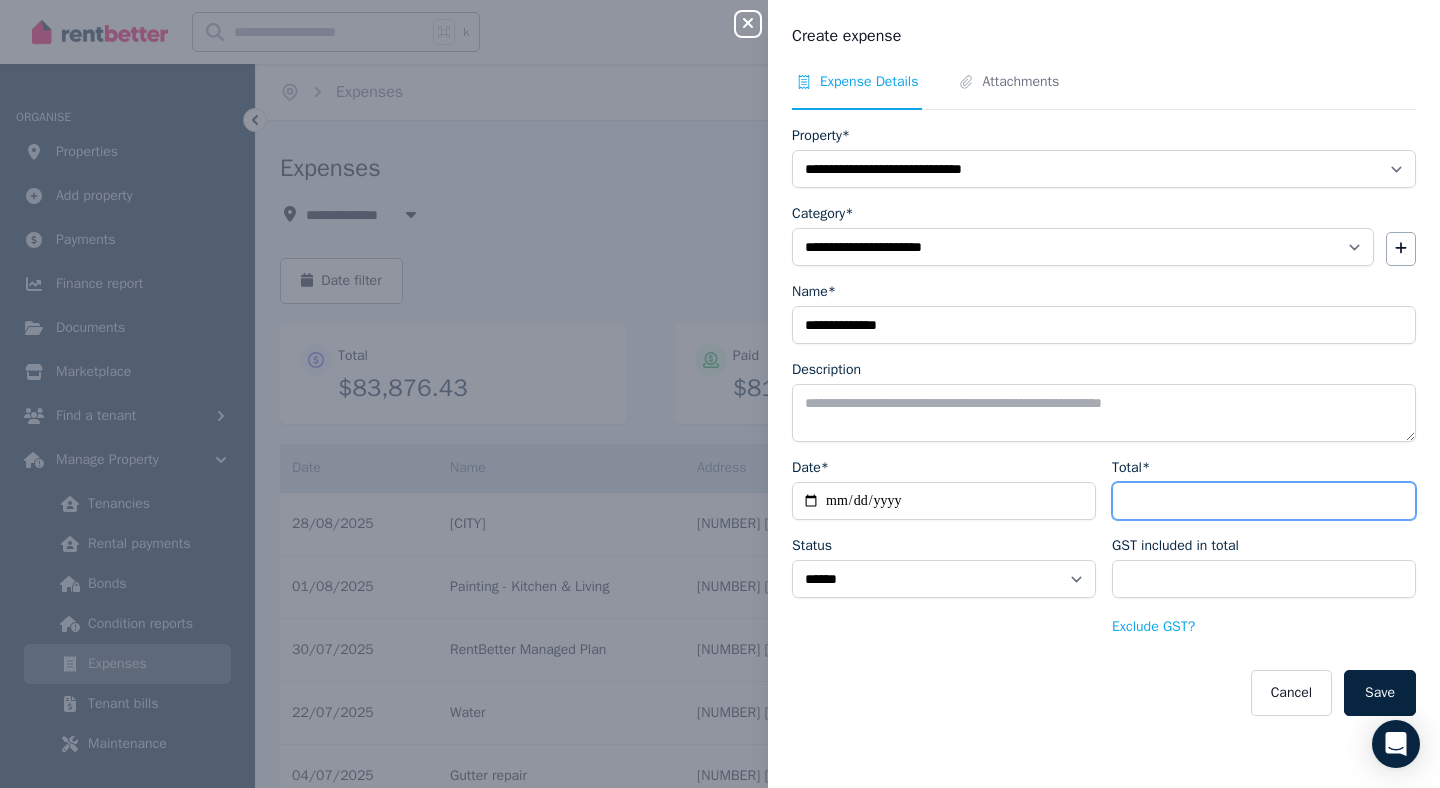 type on "*****" 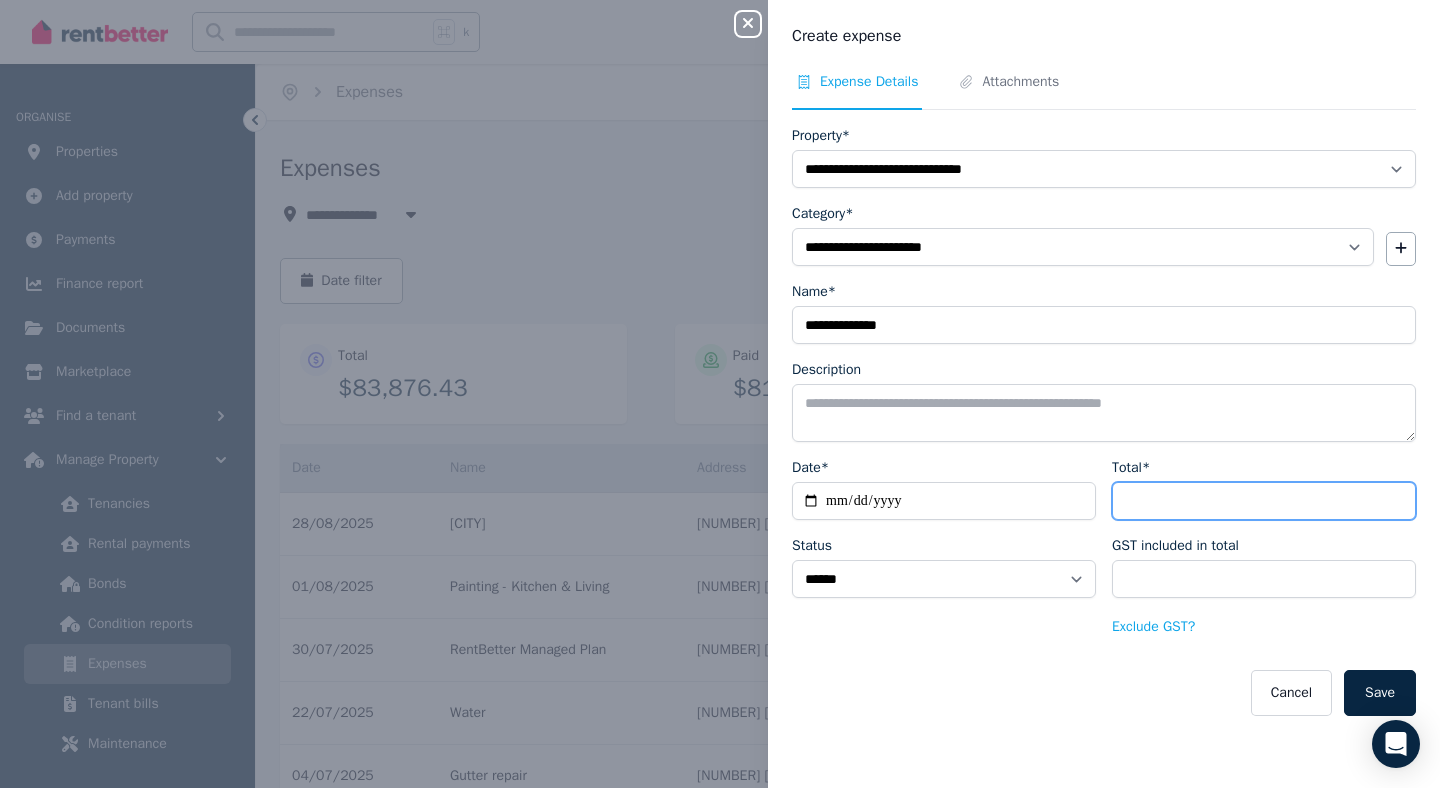 type on "*****" 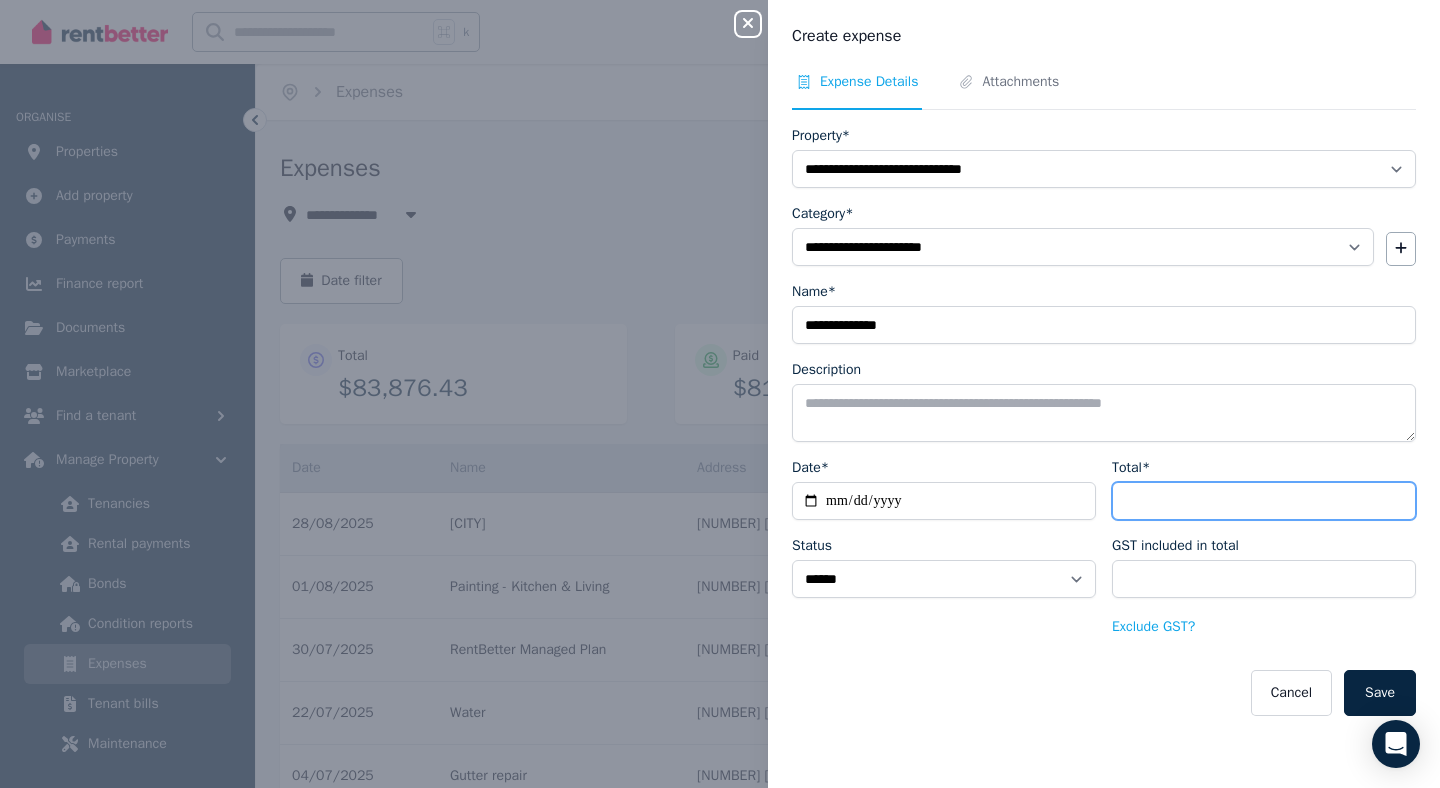 type on "*****" 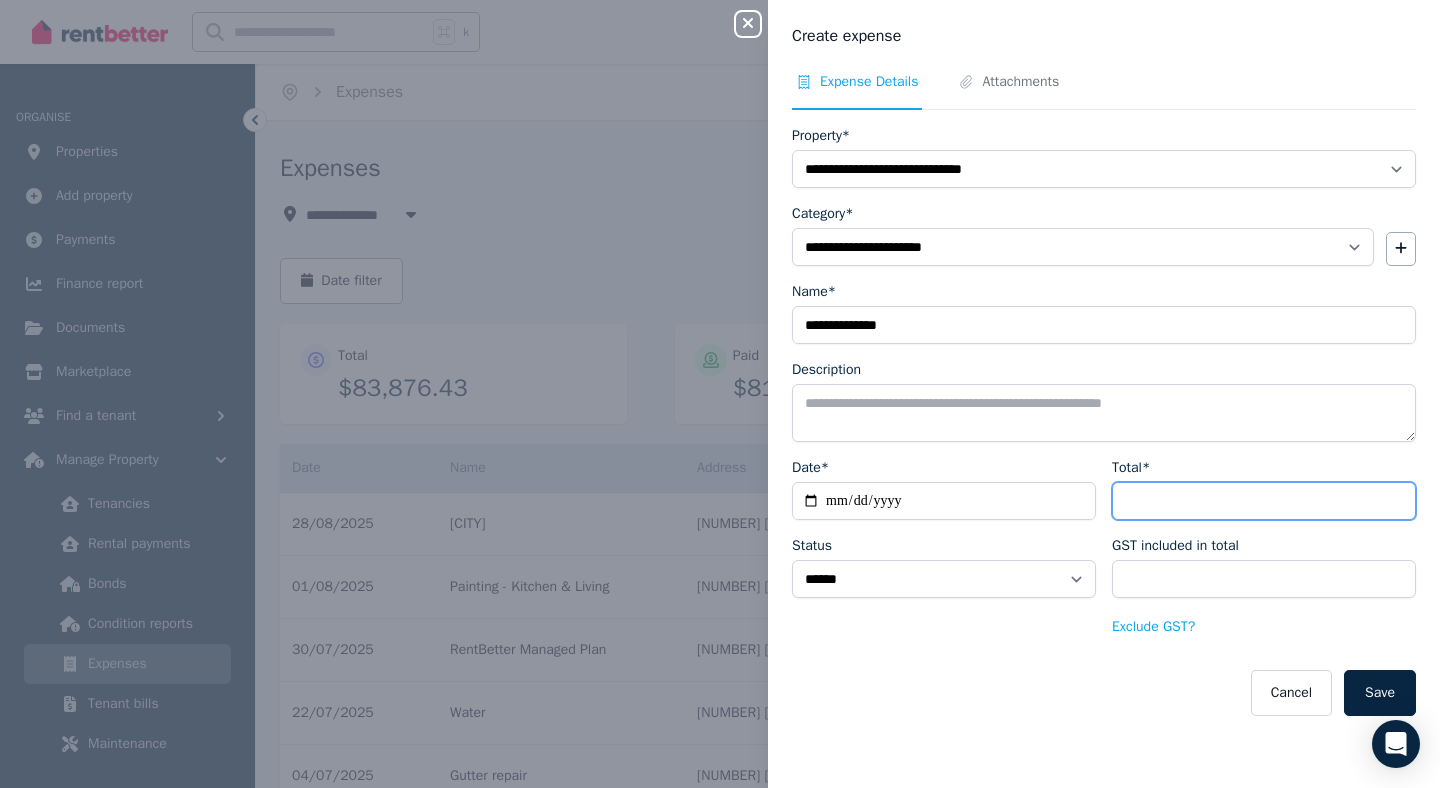 type on "*****" 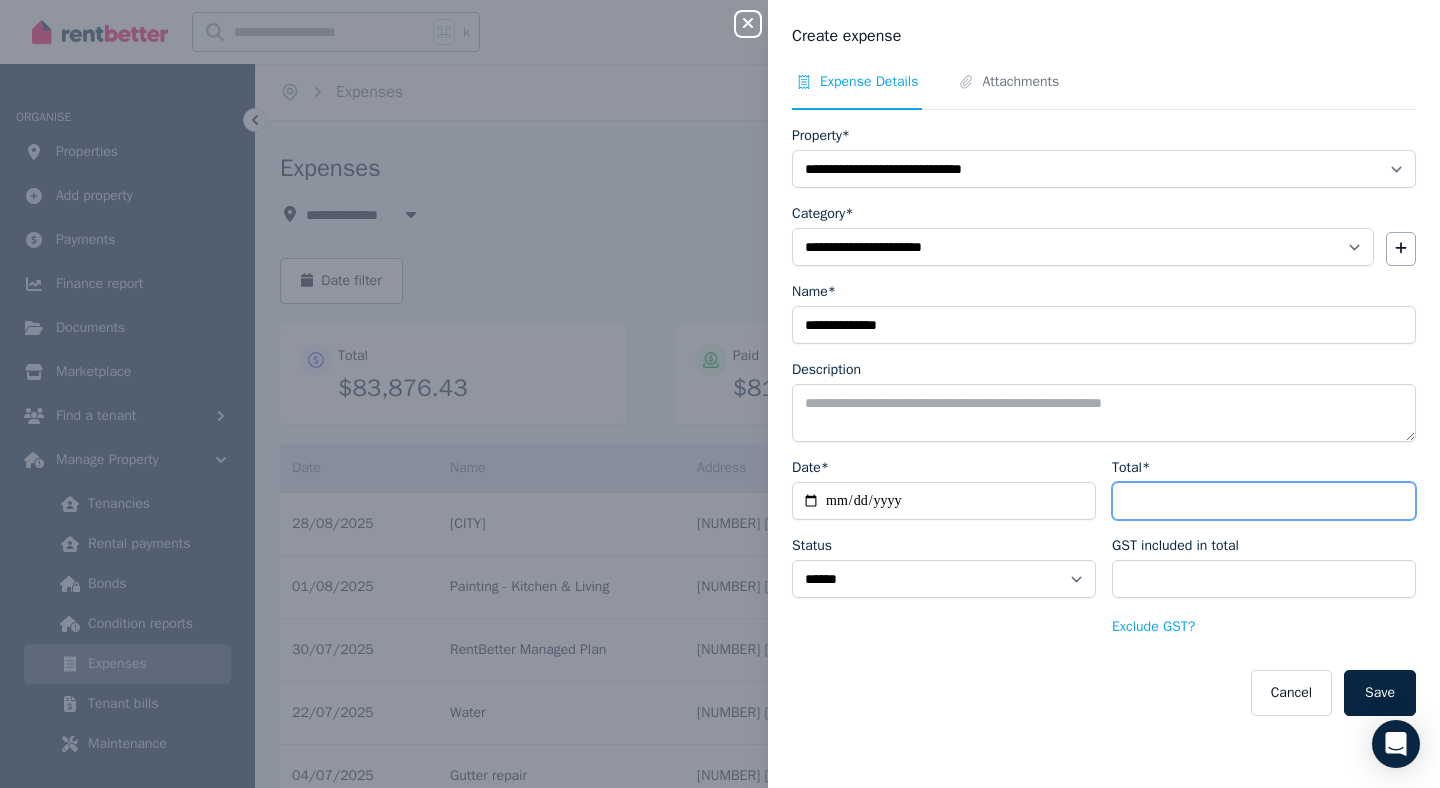 type on "*****" 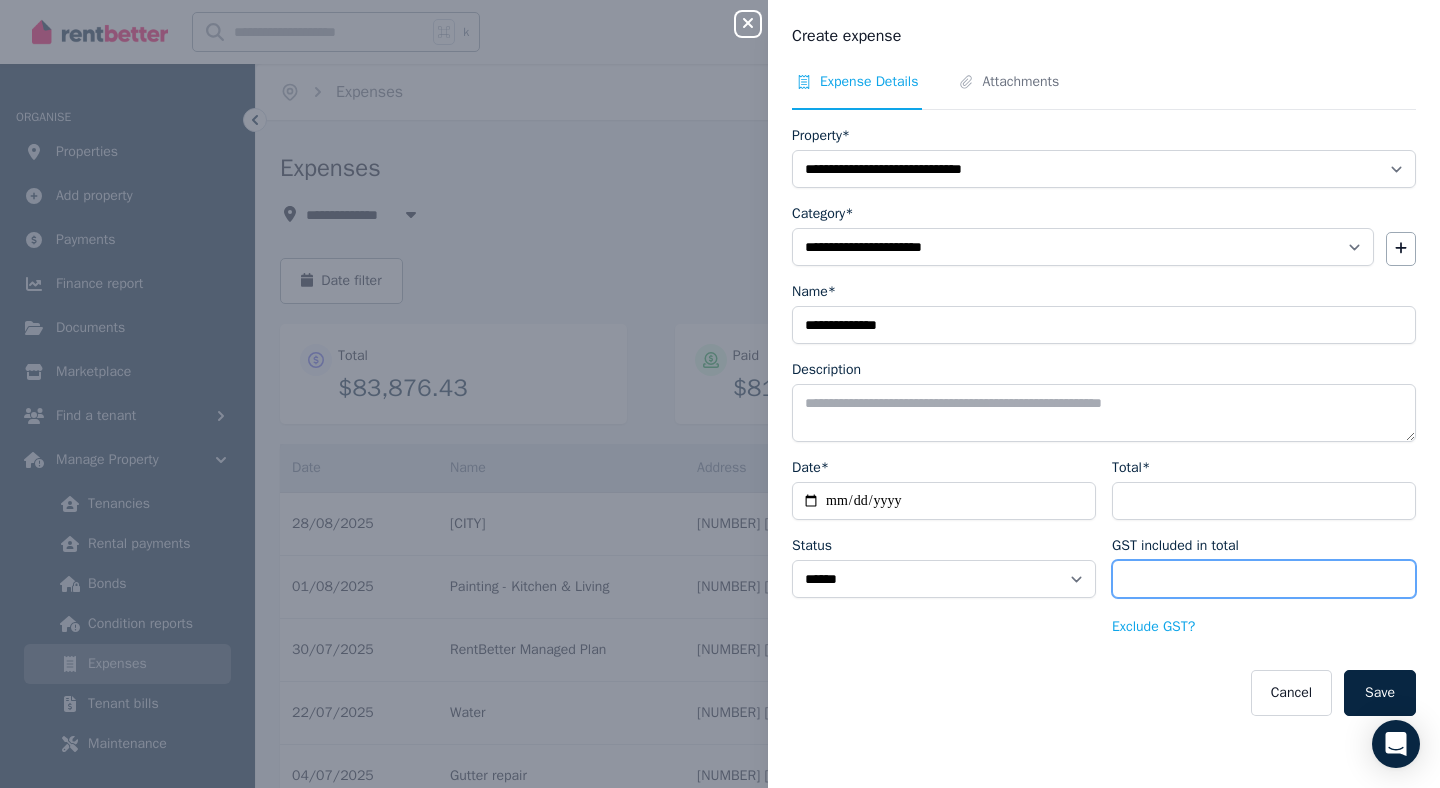 click on "*****" at bounding box center [1264, 579] 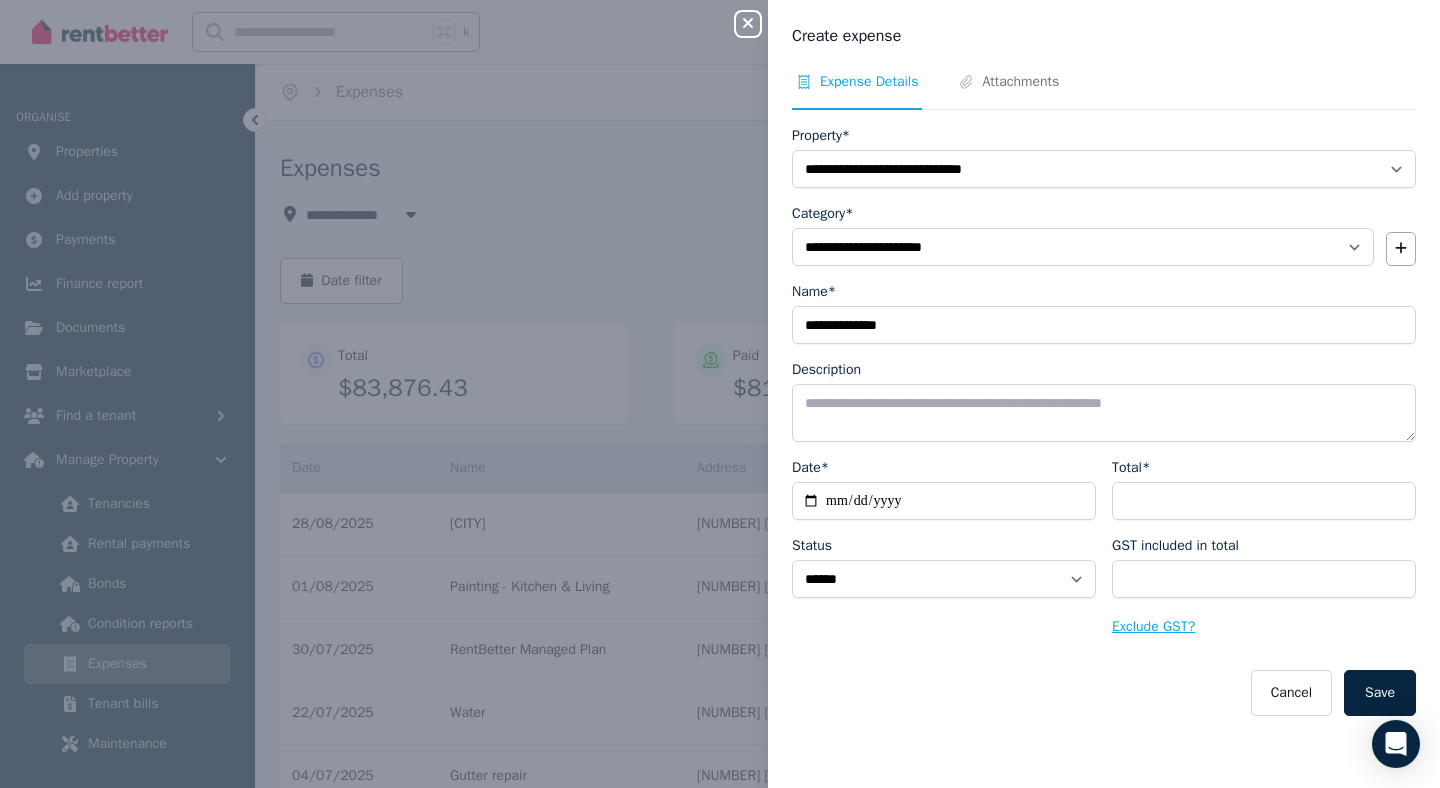 click on "Exclude GST?" at bounding box center [1153, 627] 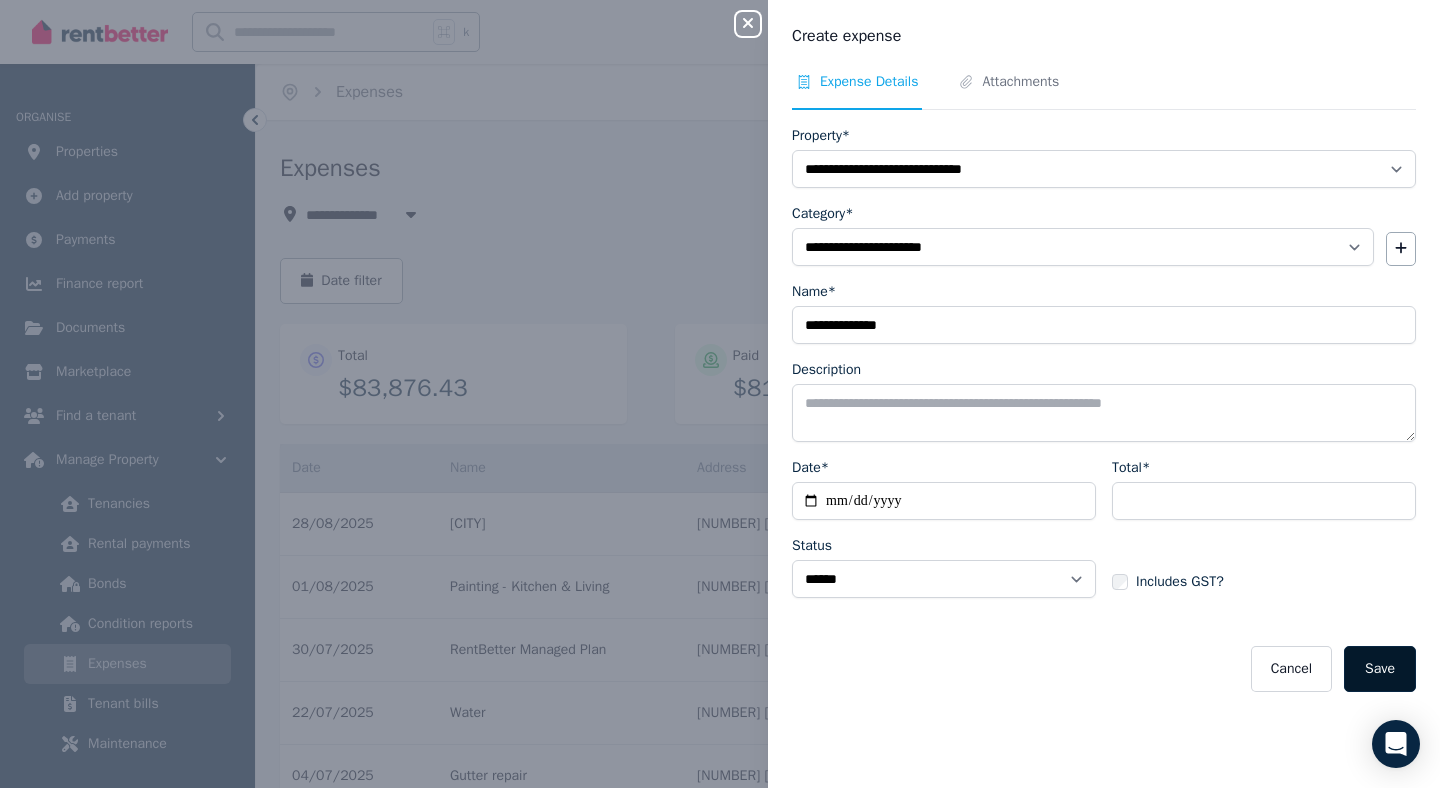 click on "Save" at bounding box center [1380, 669] 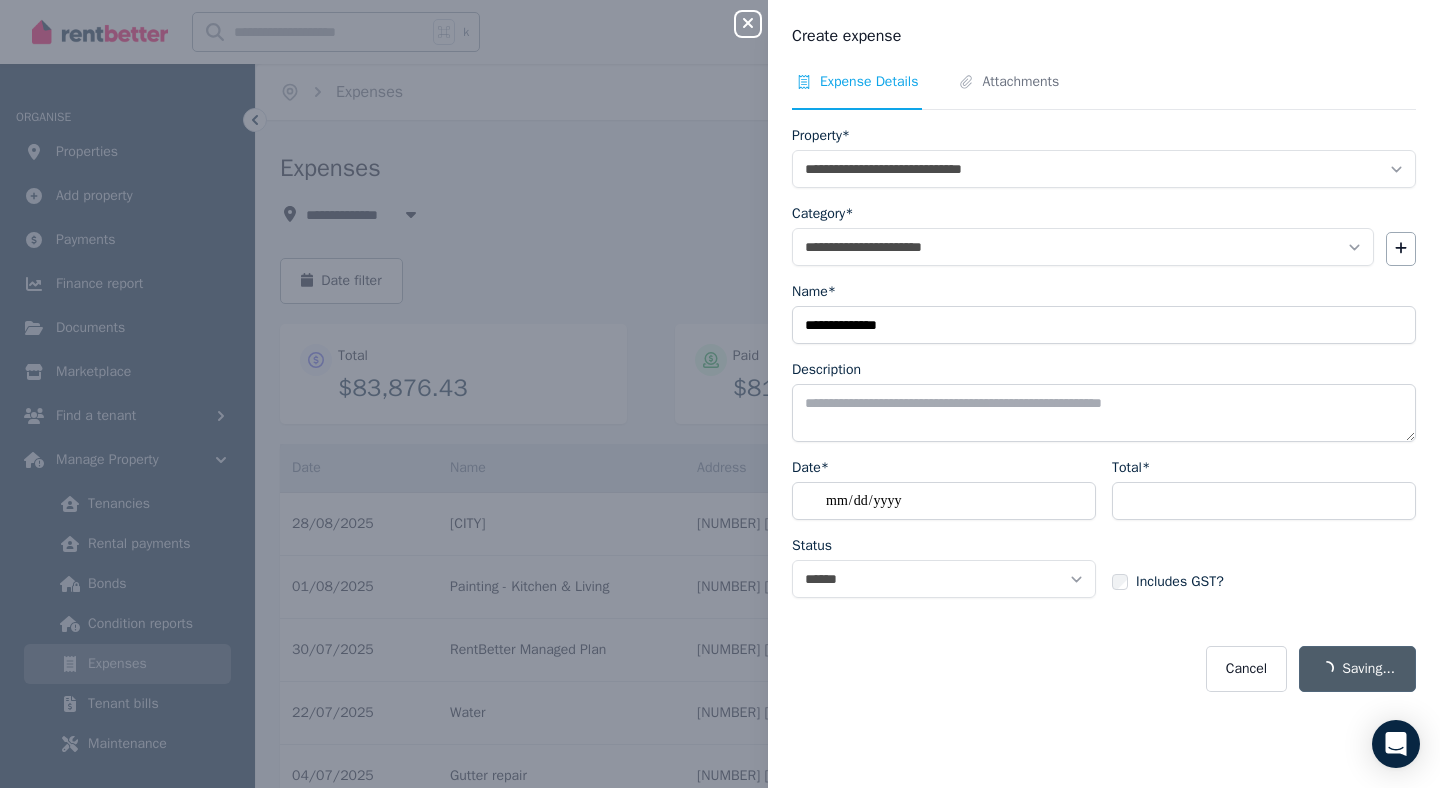 select on "**********" 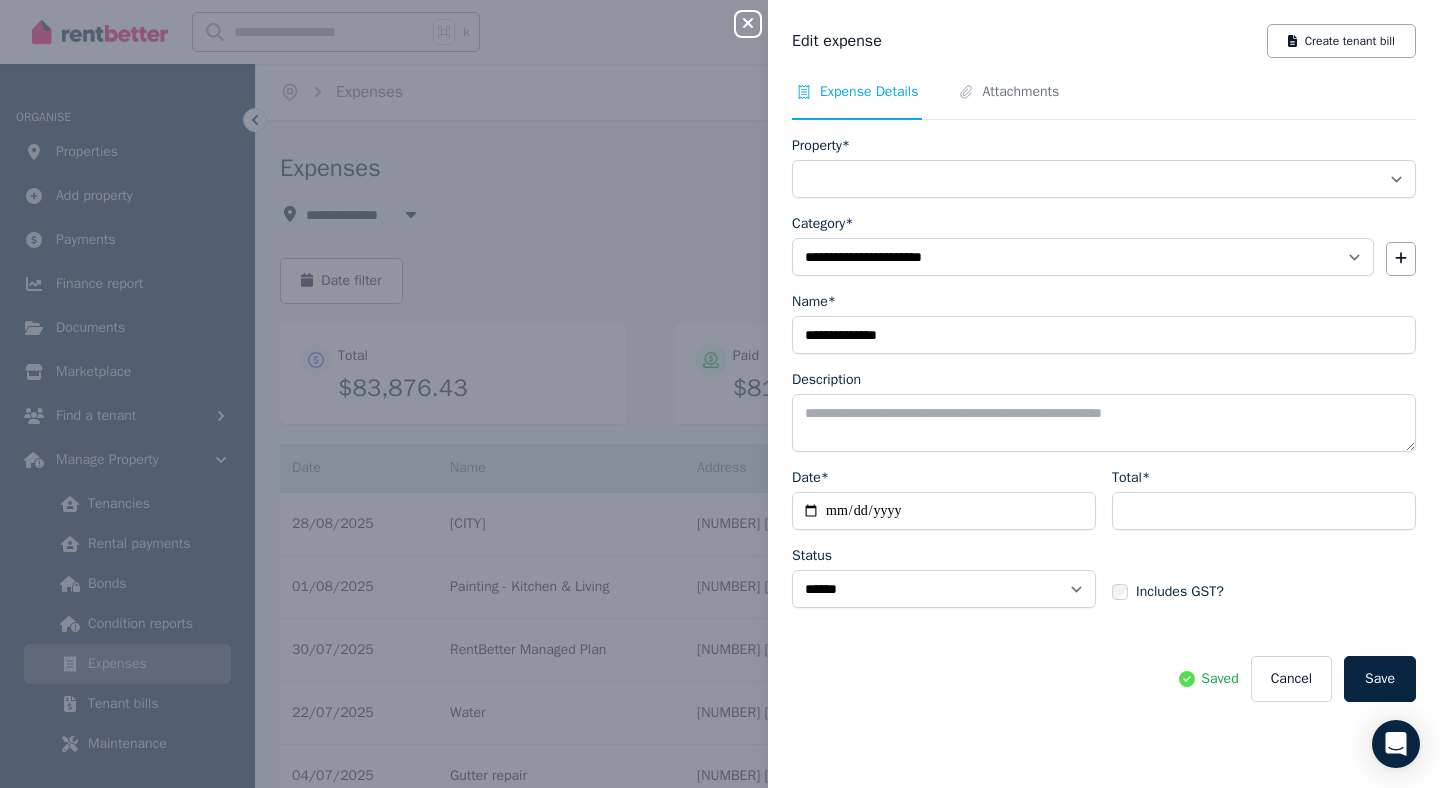 select on "**********" 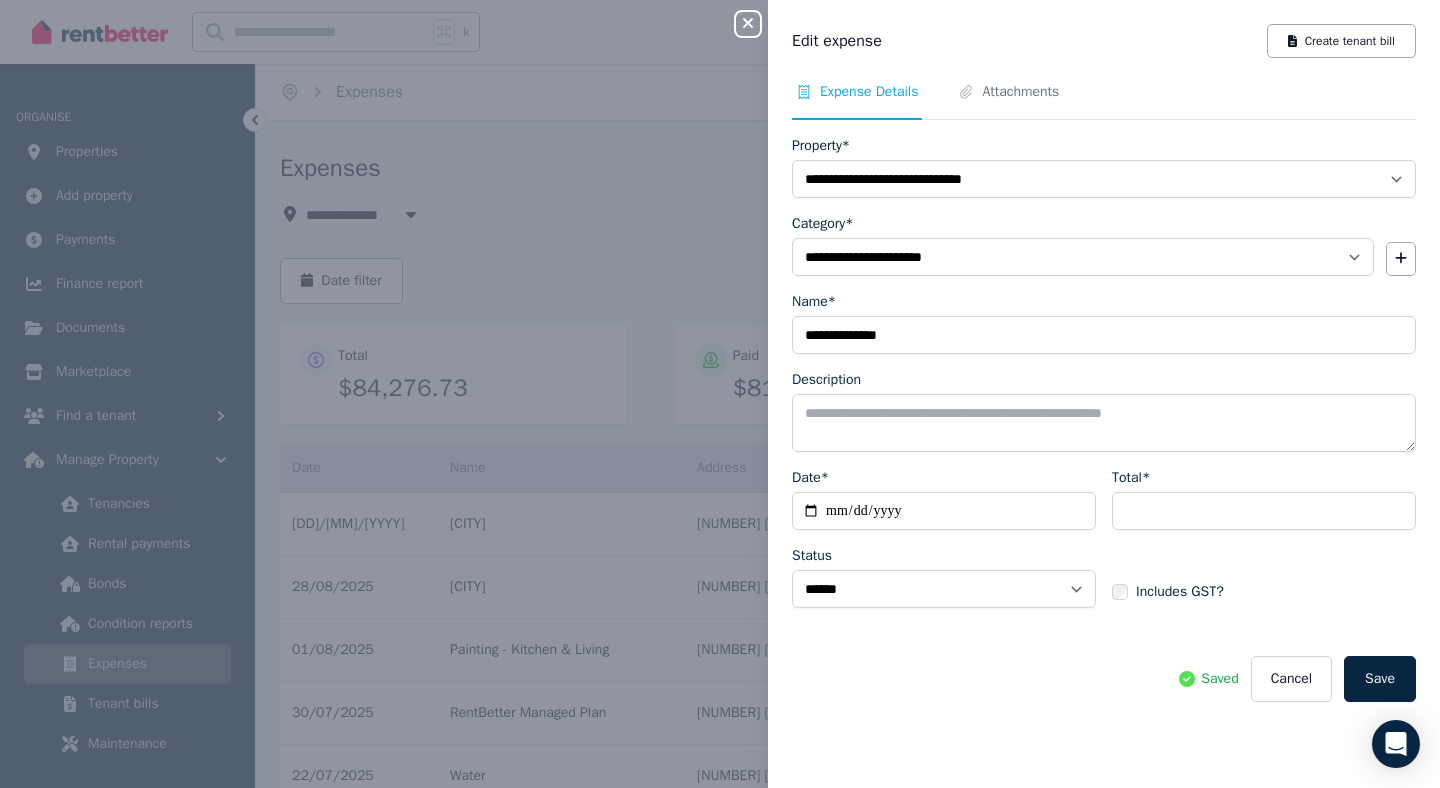 click 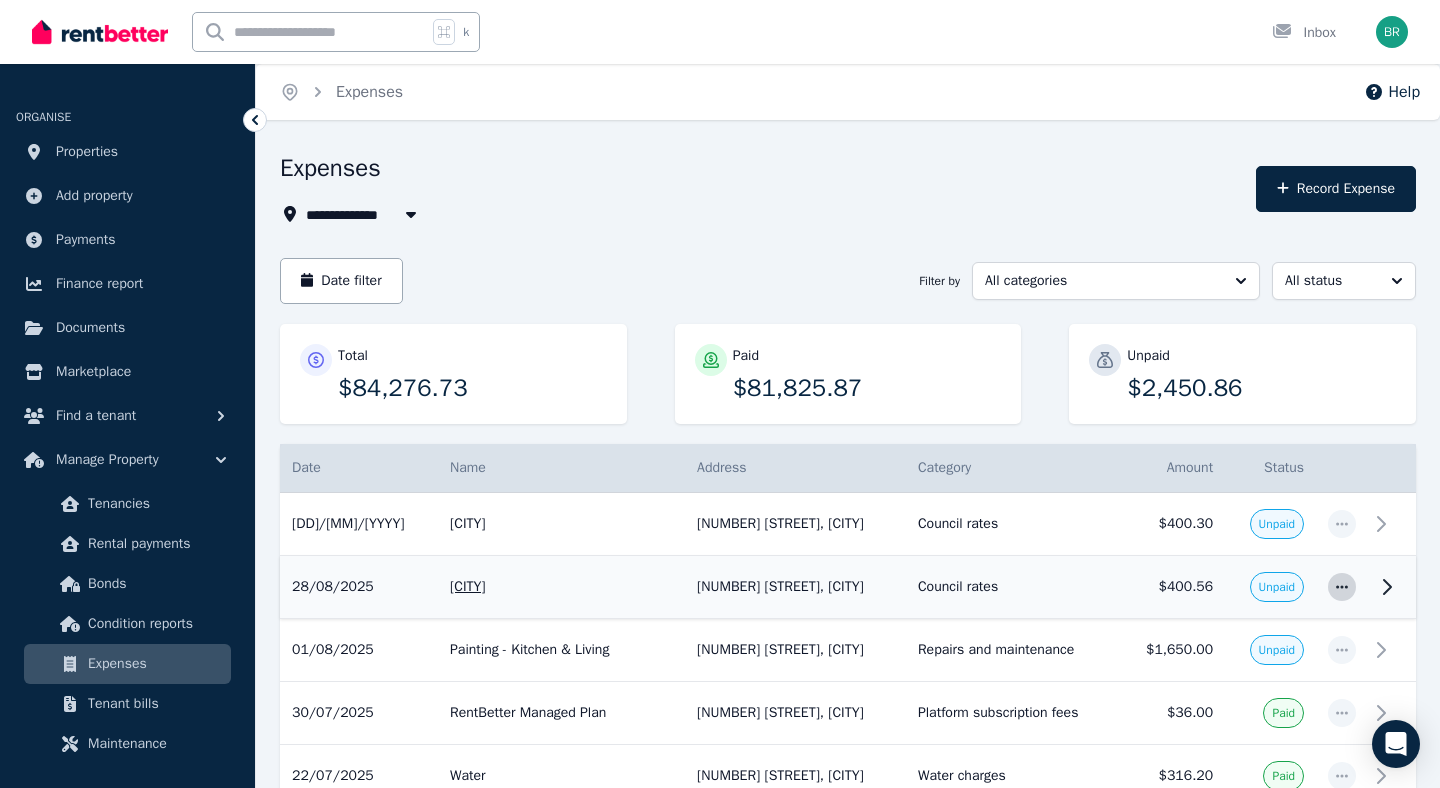 click 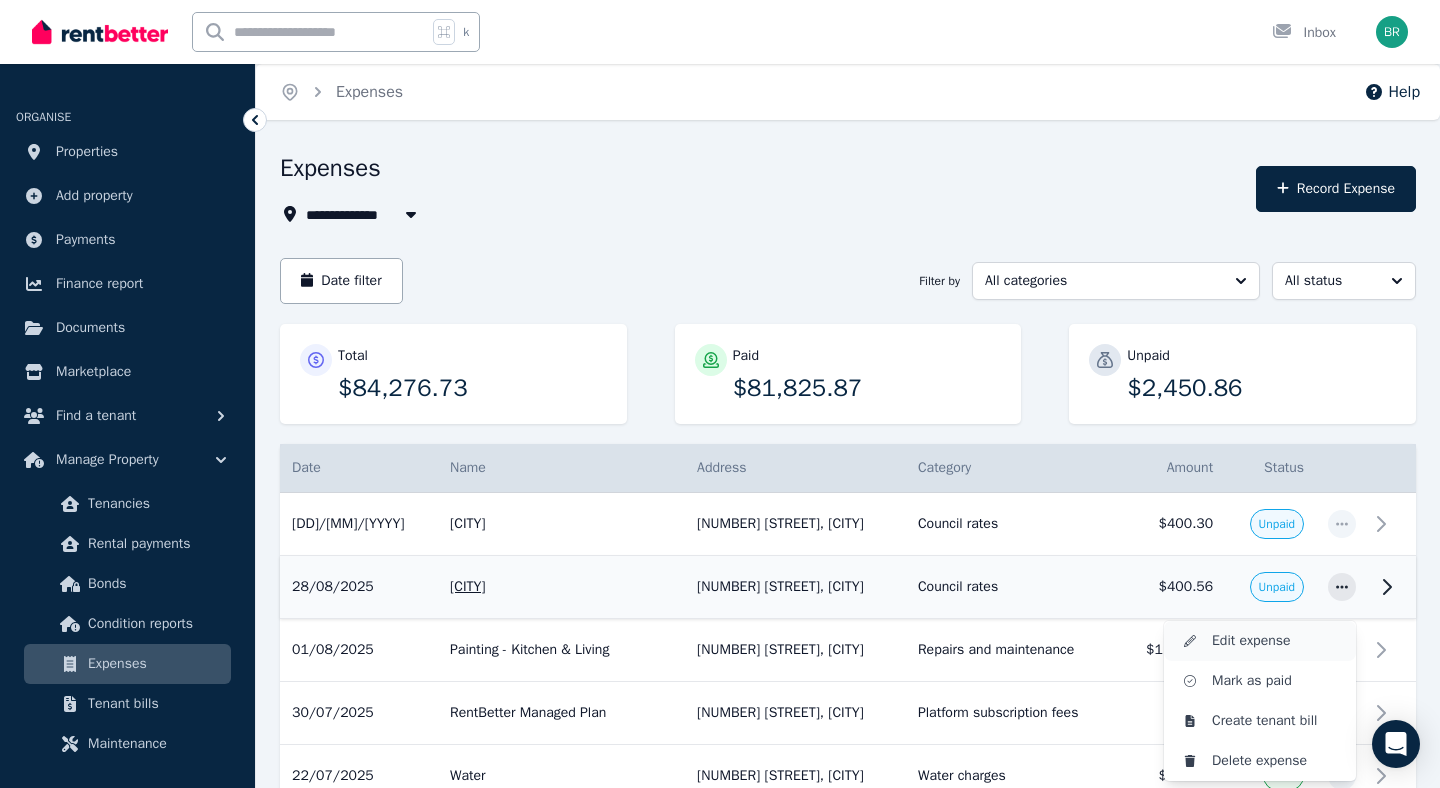 click on "Edit expense" at bounding box center [1276, 641] 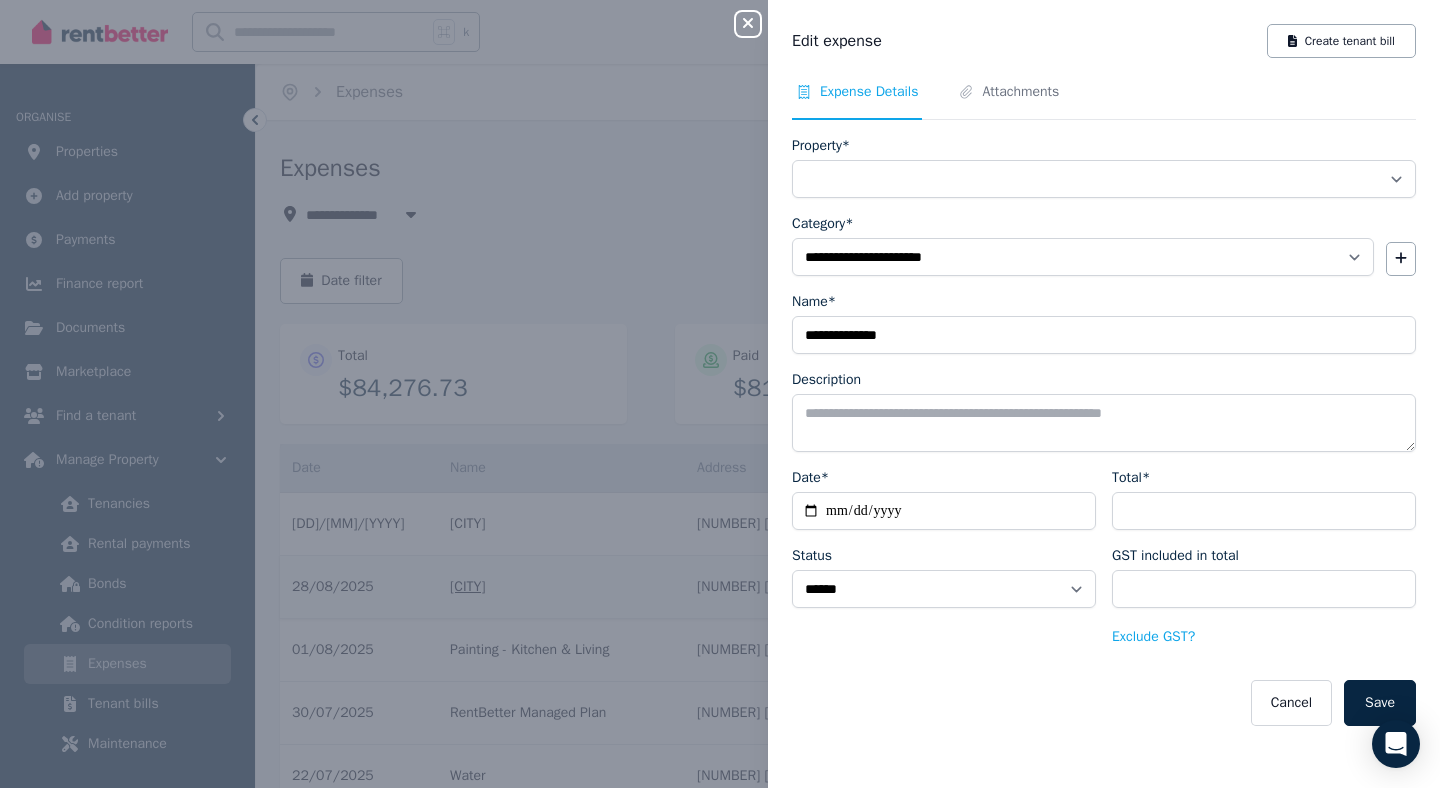select on "**********" 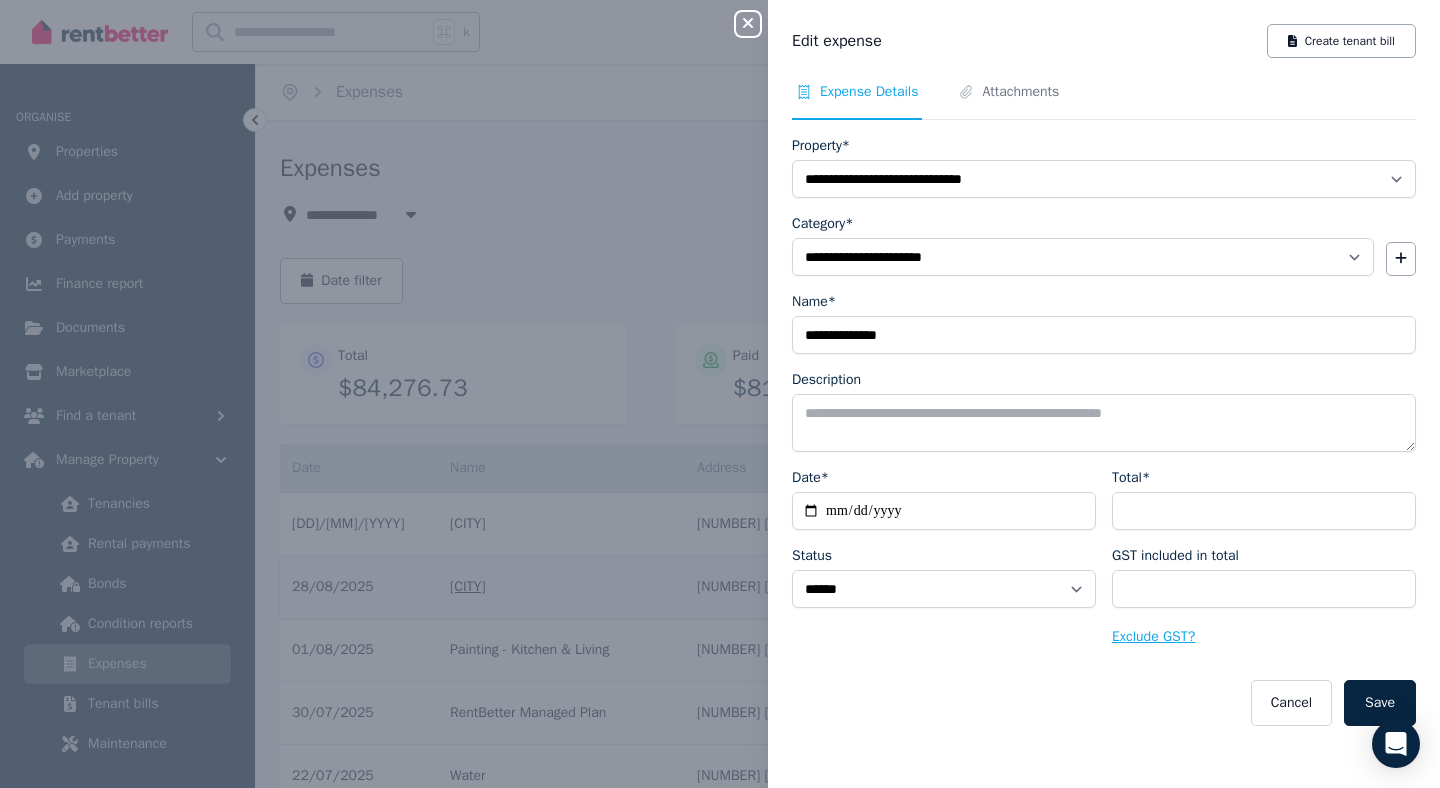 click on "Exclude GST?" at bounding box center [1153, 637] 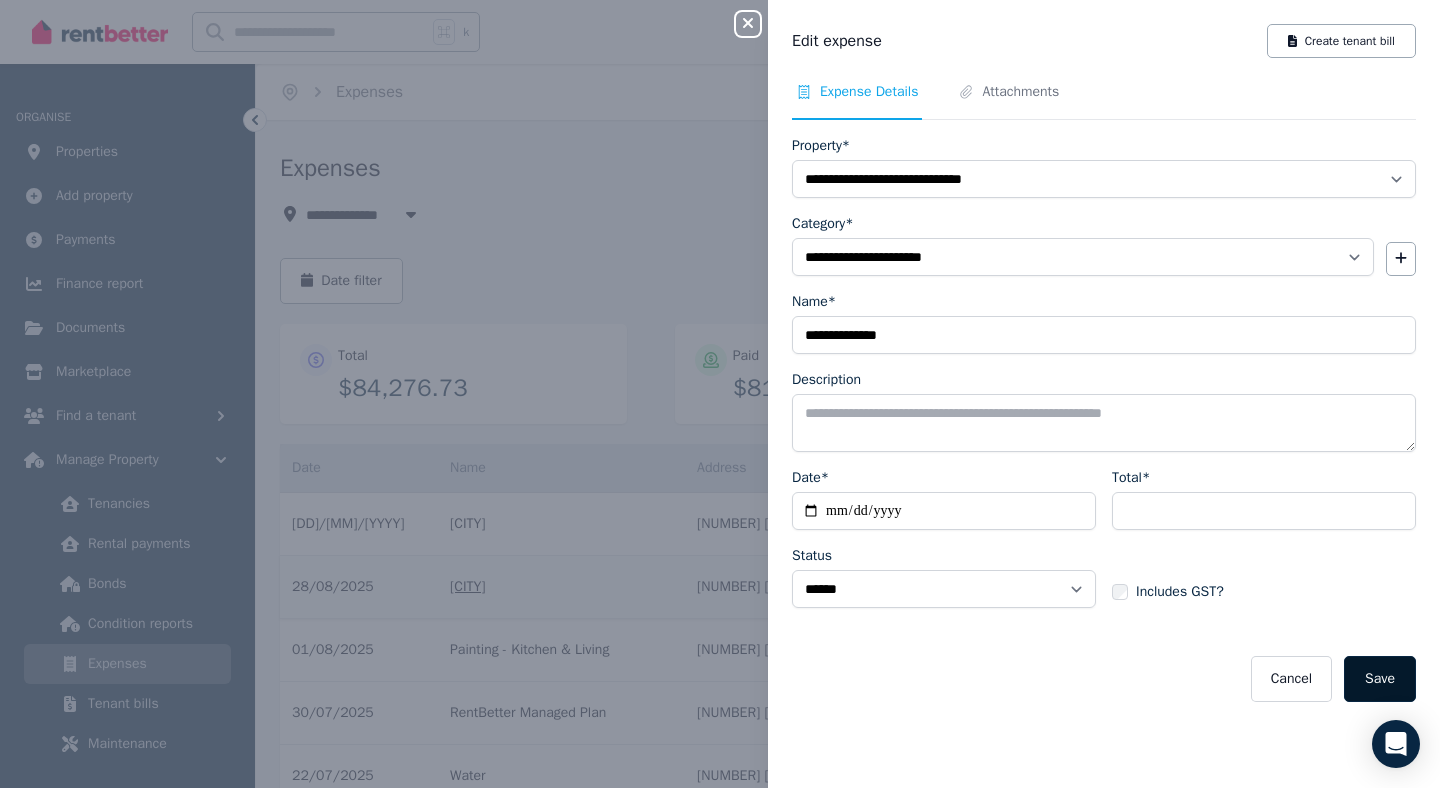 click on "Save" at bounding box center [1380, 679] 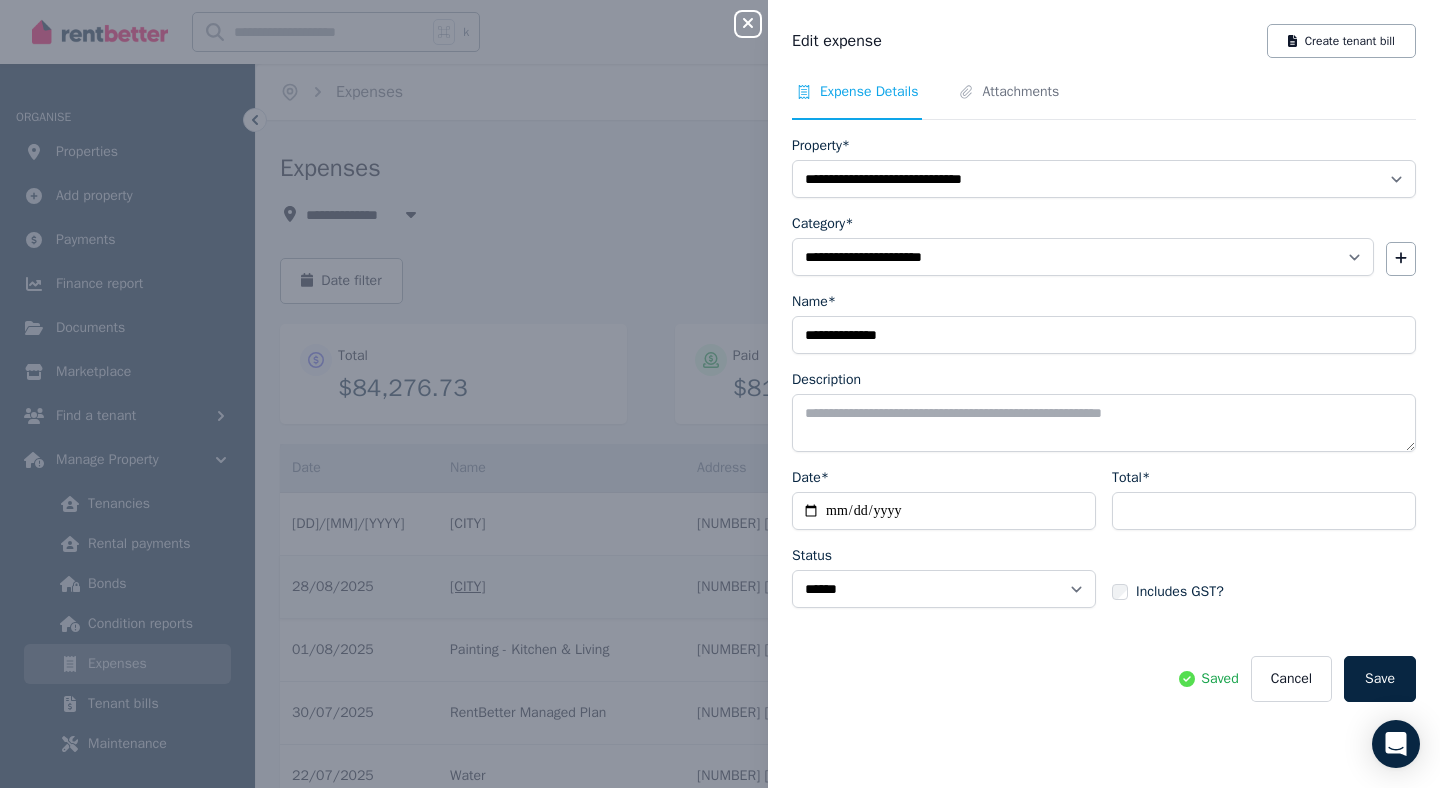 click 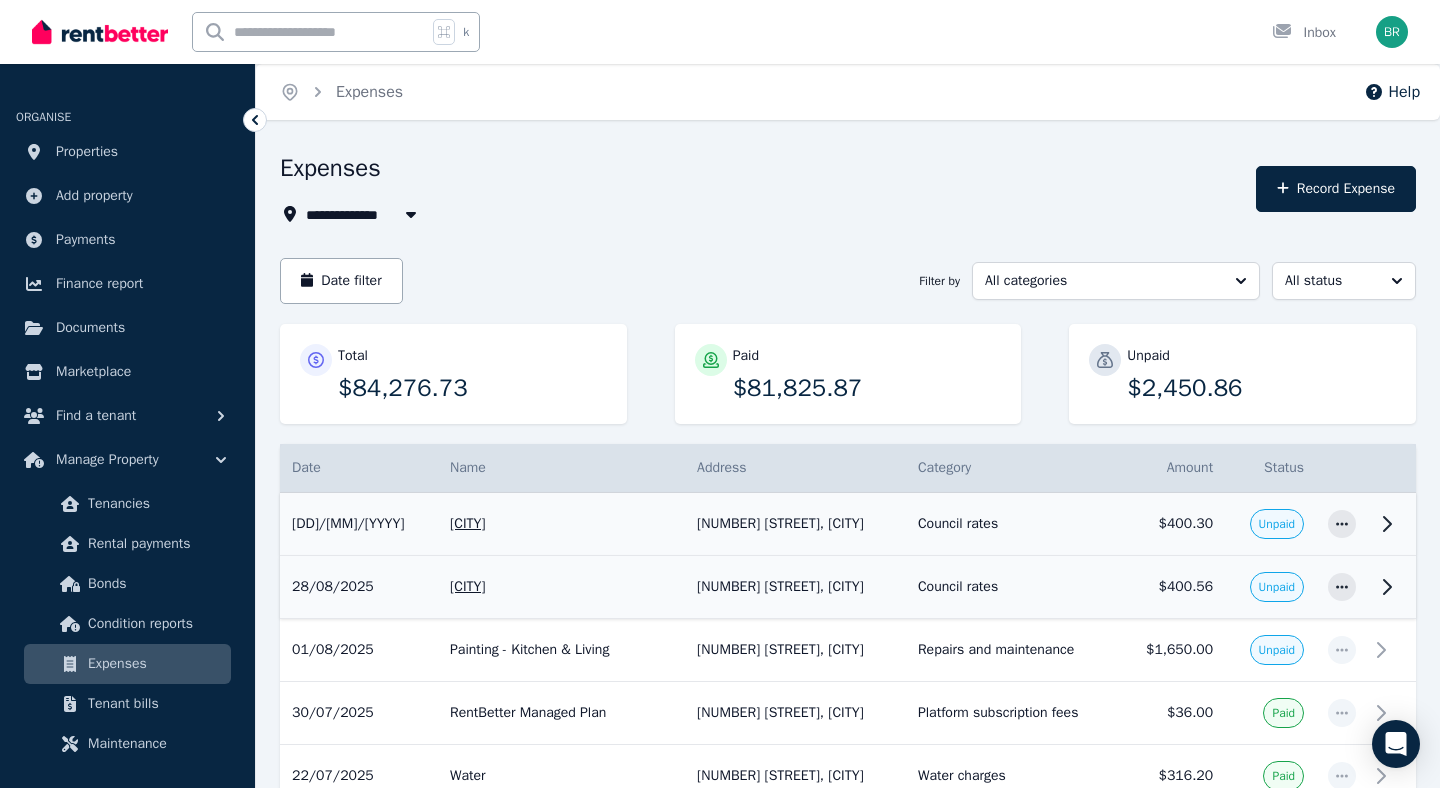 click on "[NUMBER] [STREET], [CITY]" at bounding box center [795, 524] 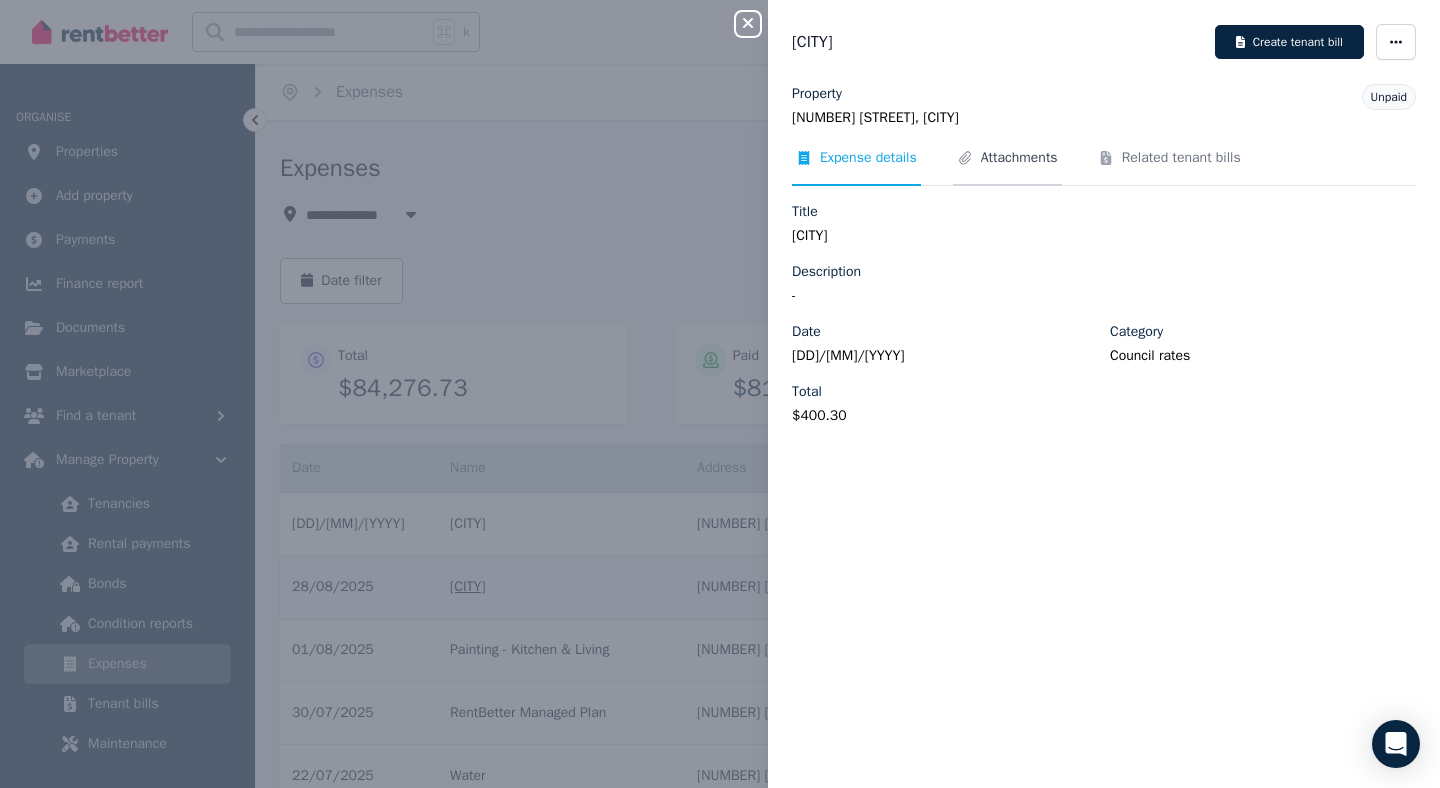 click on "Attachments" at bounding box center [1019, 158] 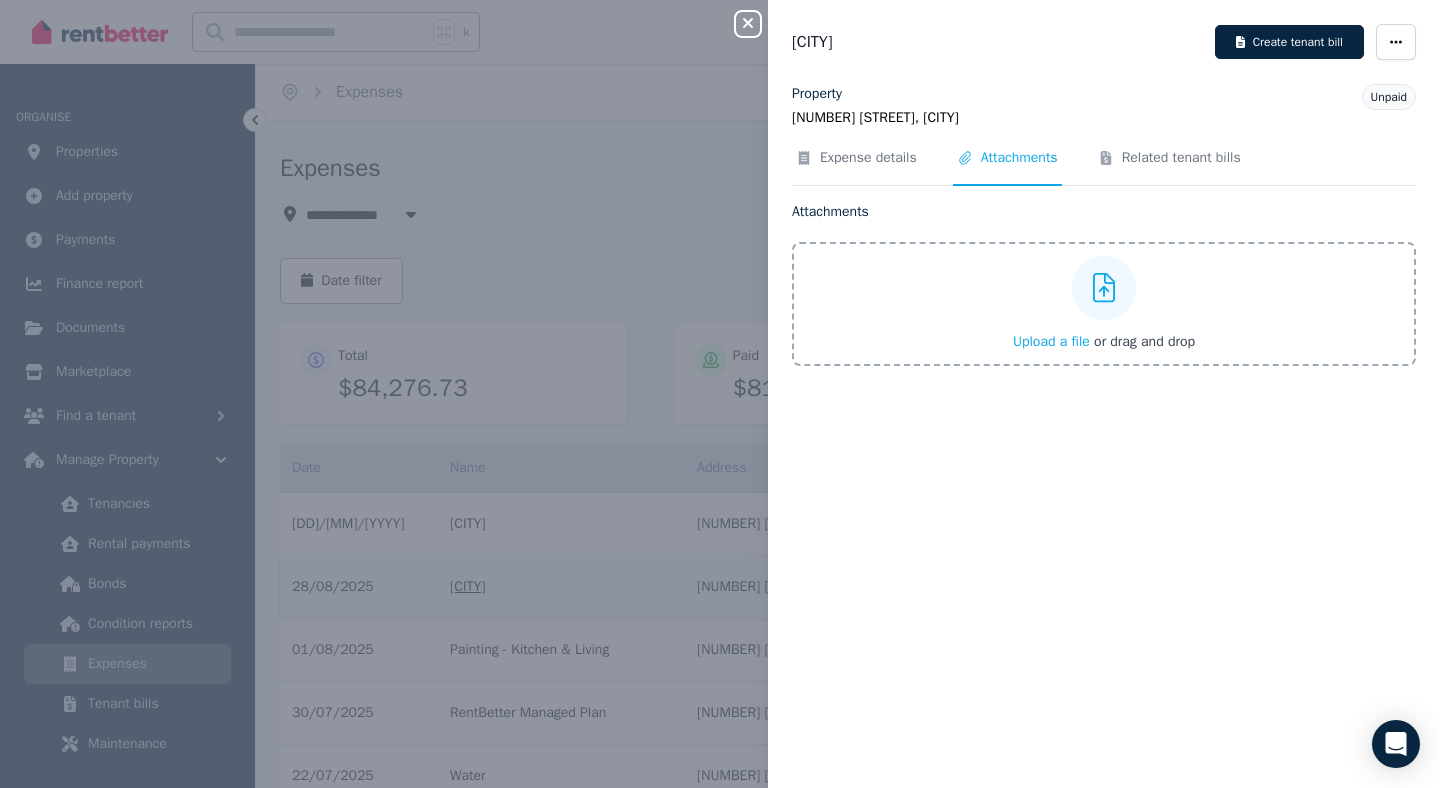 click on "Upload a file" at bounding box center (1051, 341) 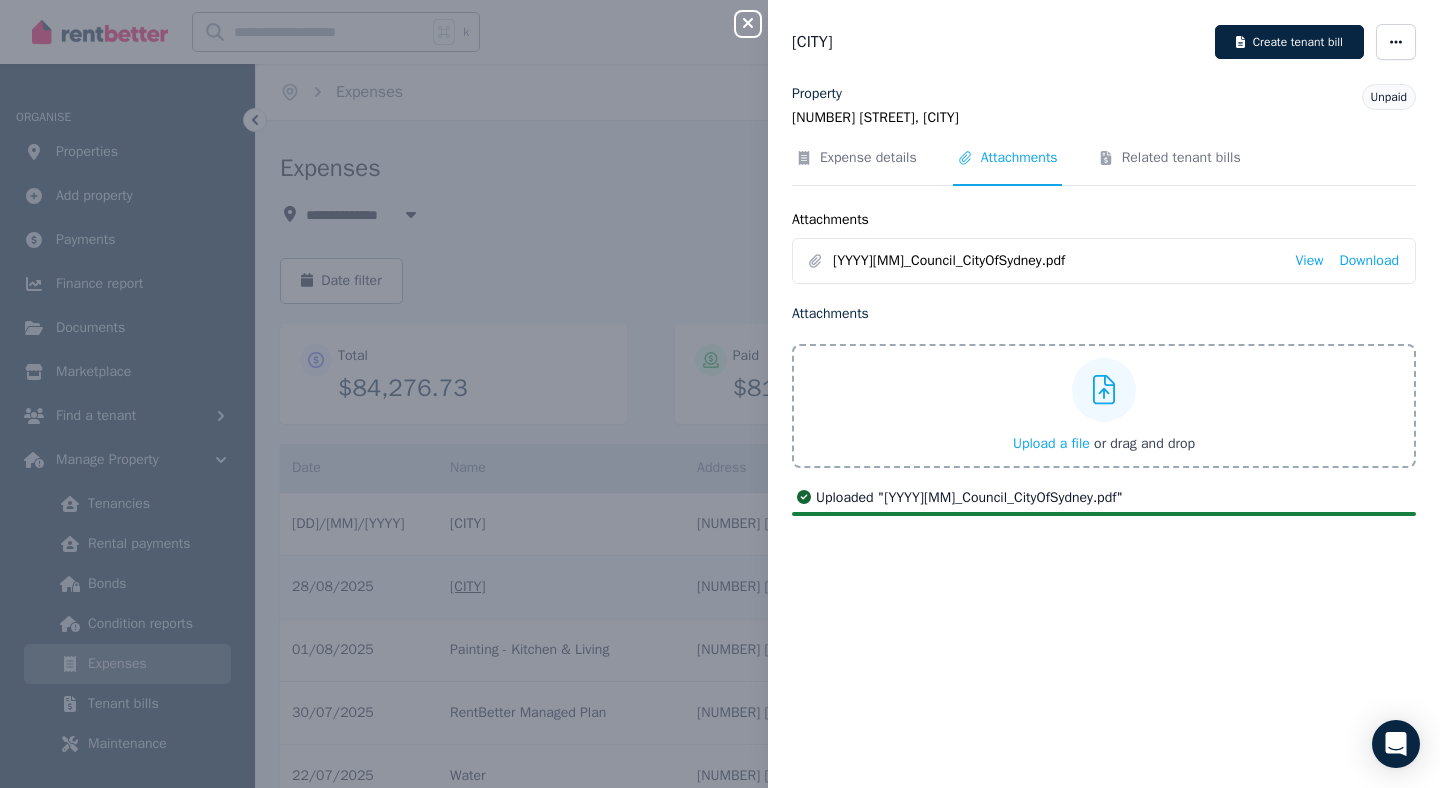 click 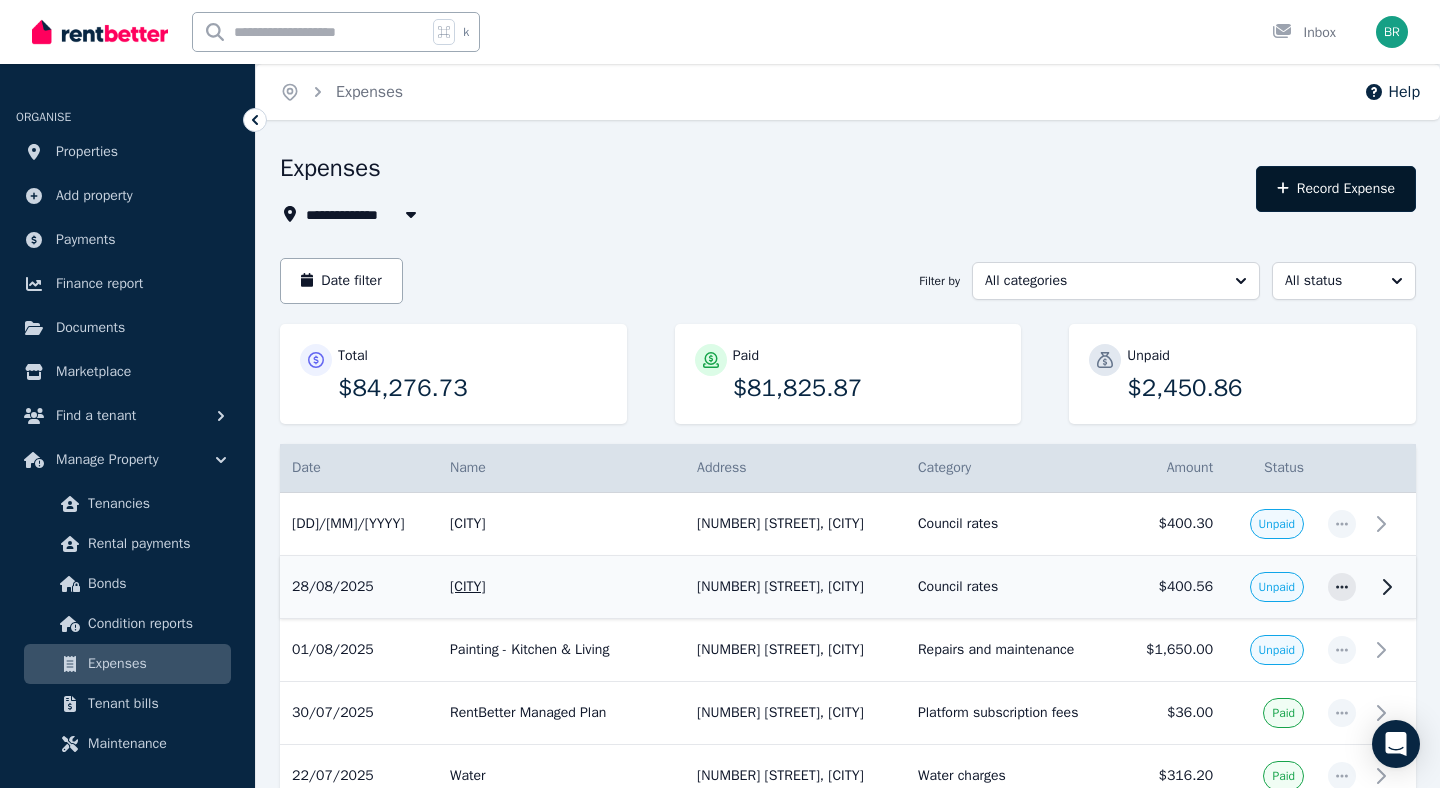 click on "Record Expense" at bounding box center [1336, 189] 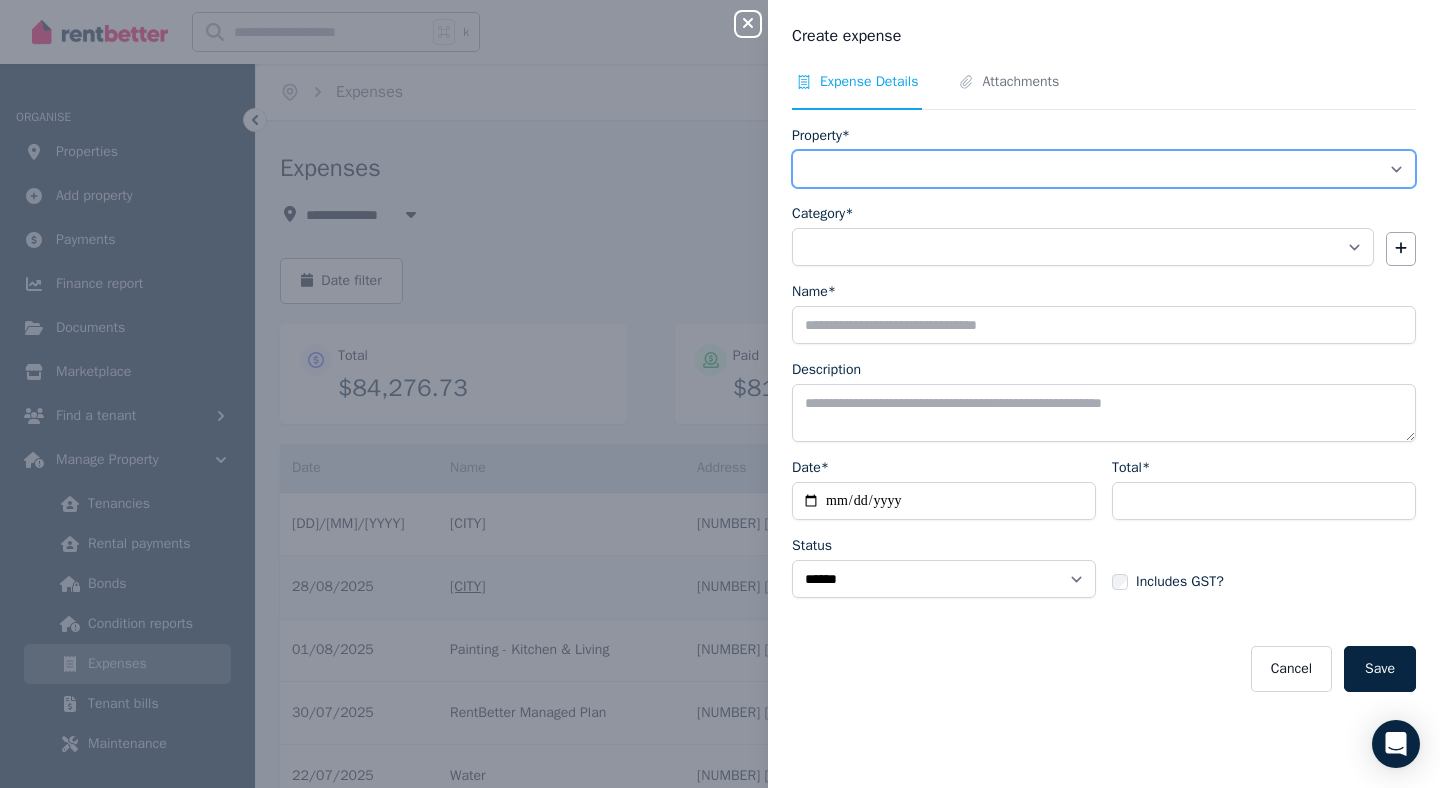 click on "**********" at bounding box center (1104, 169) 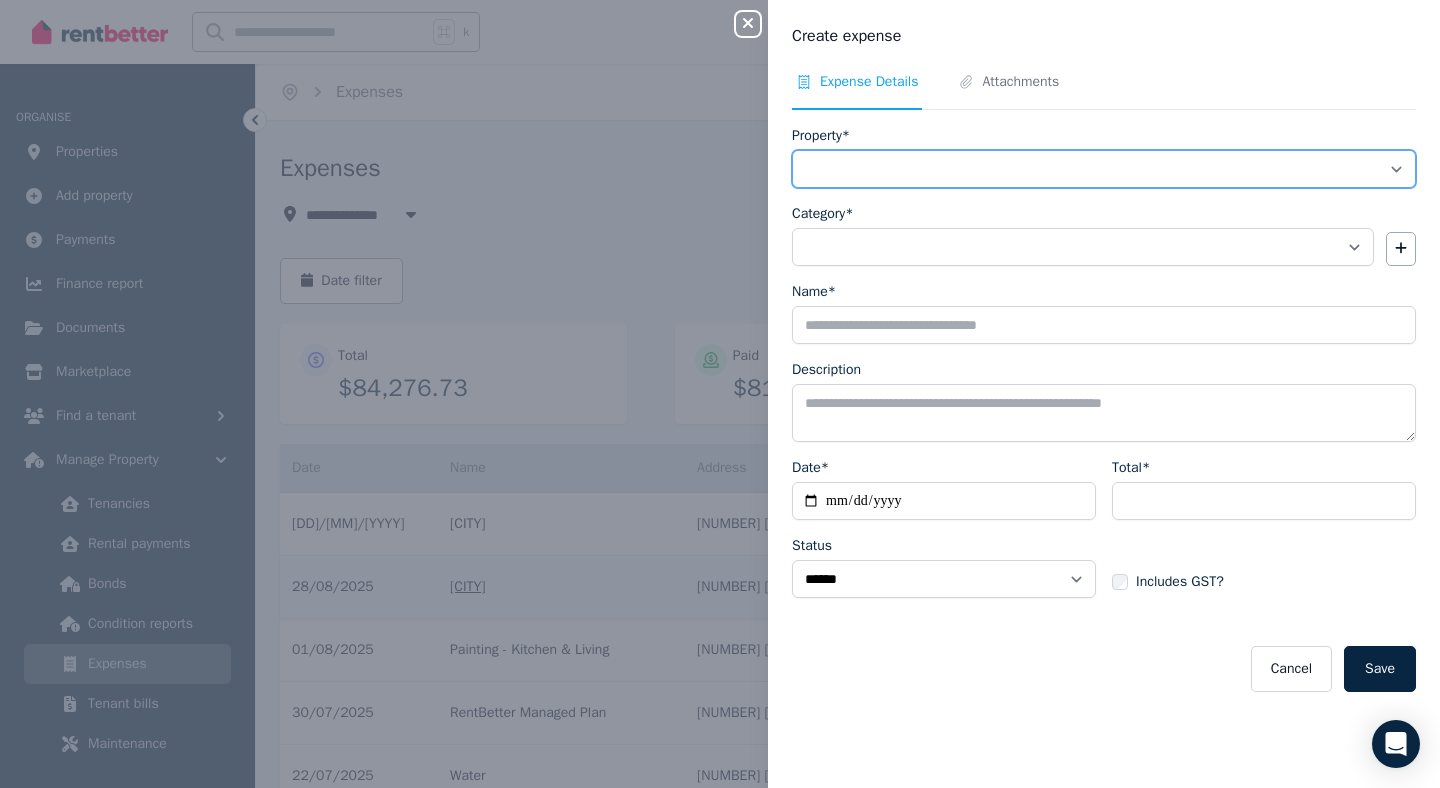 select on "**********" 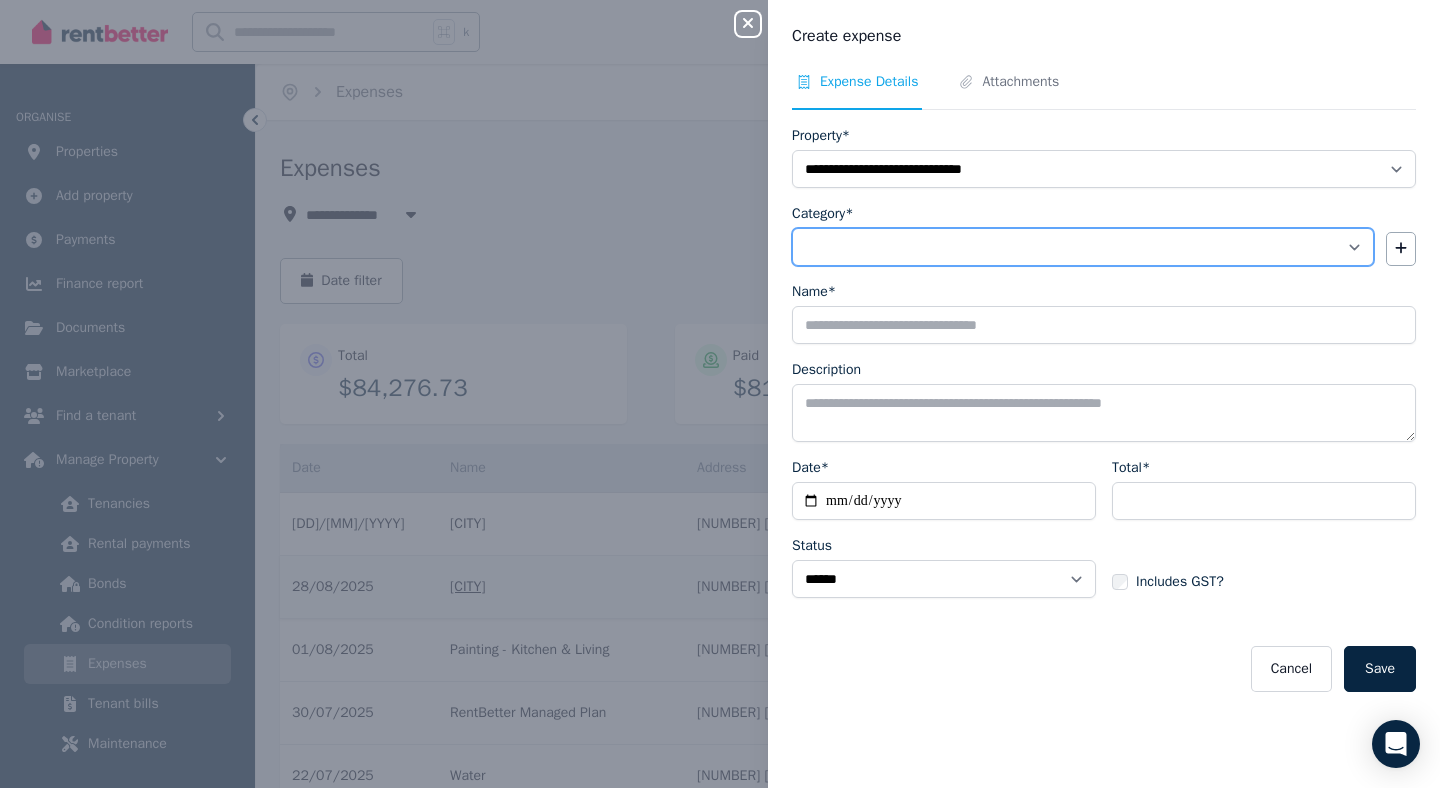 click on "**********" at bounding box center [1083, 247] 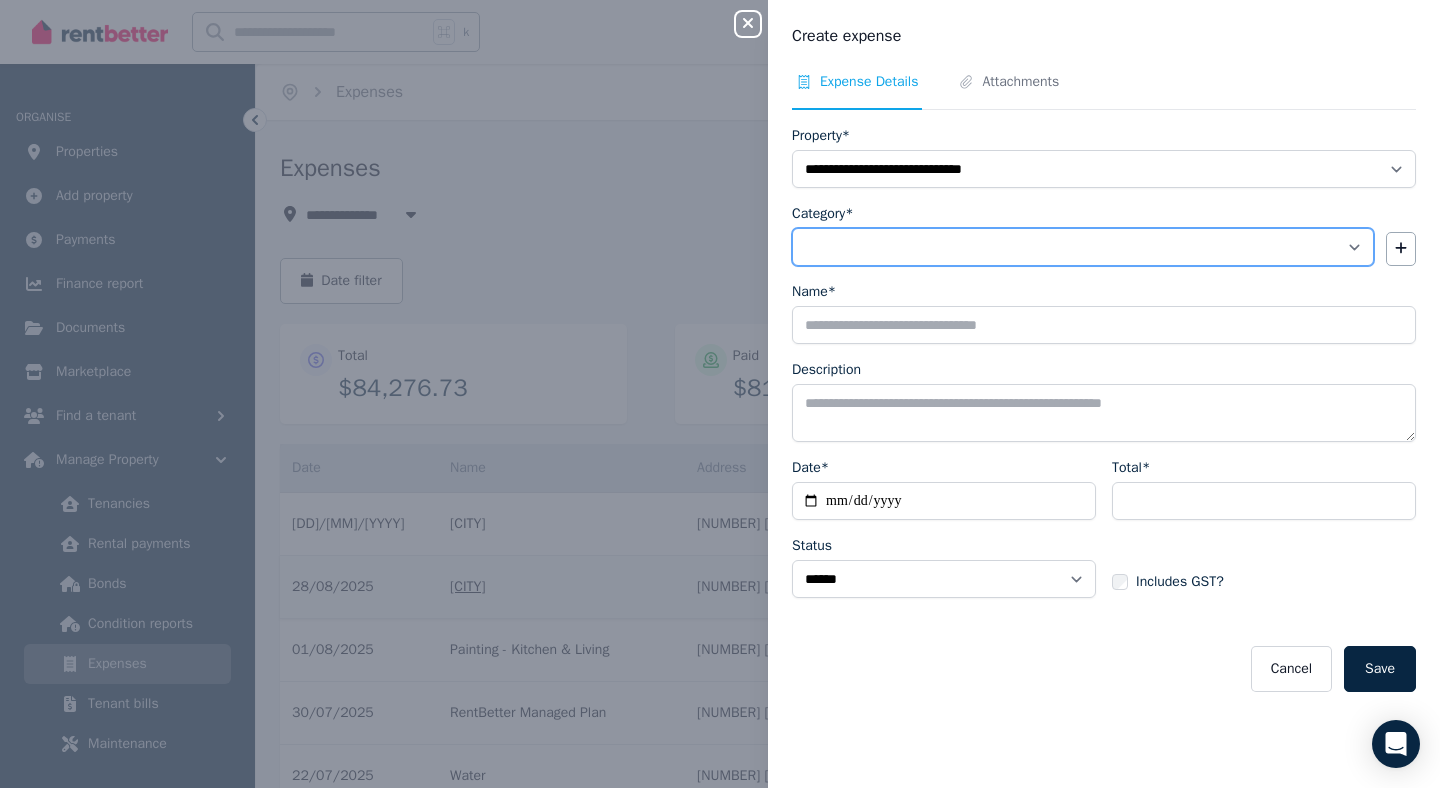 select on "**********" 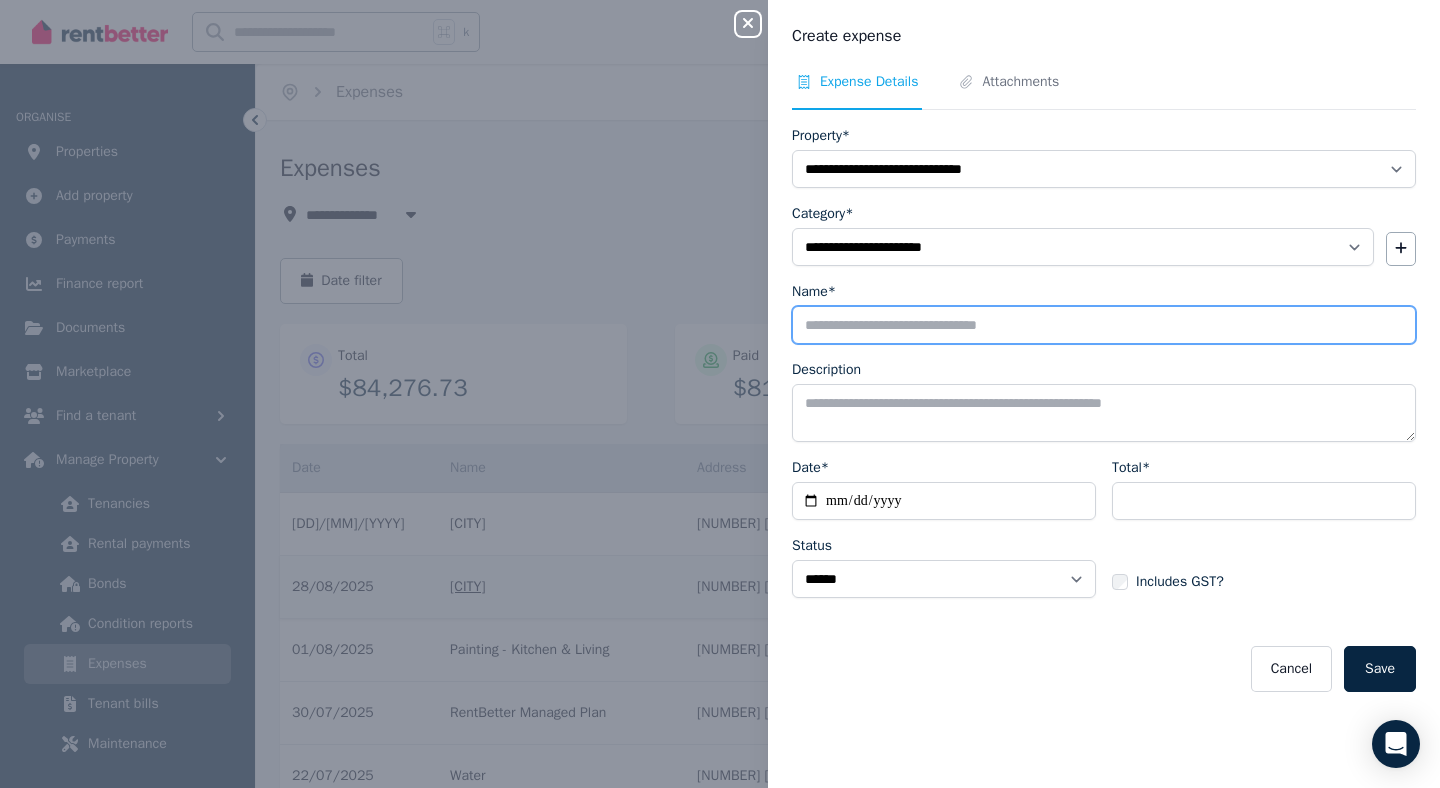 click on "Name*" at bounding box center [1104, 325] 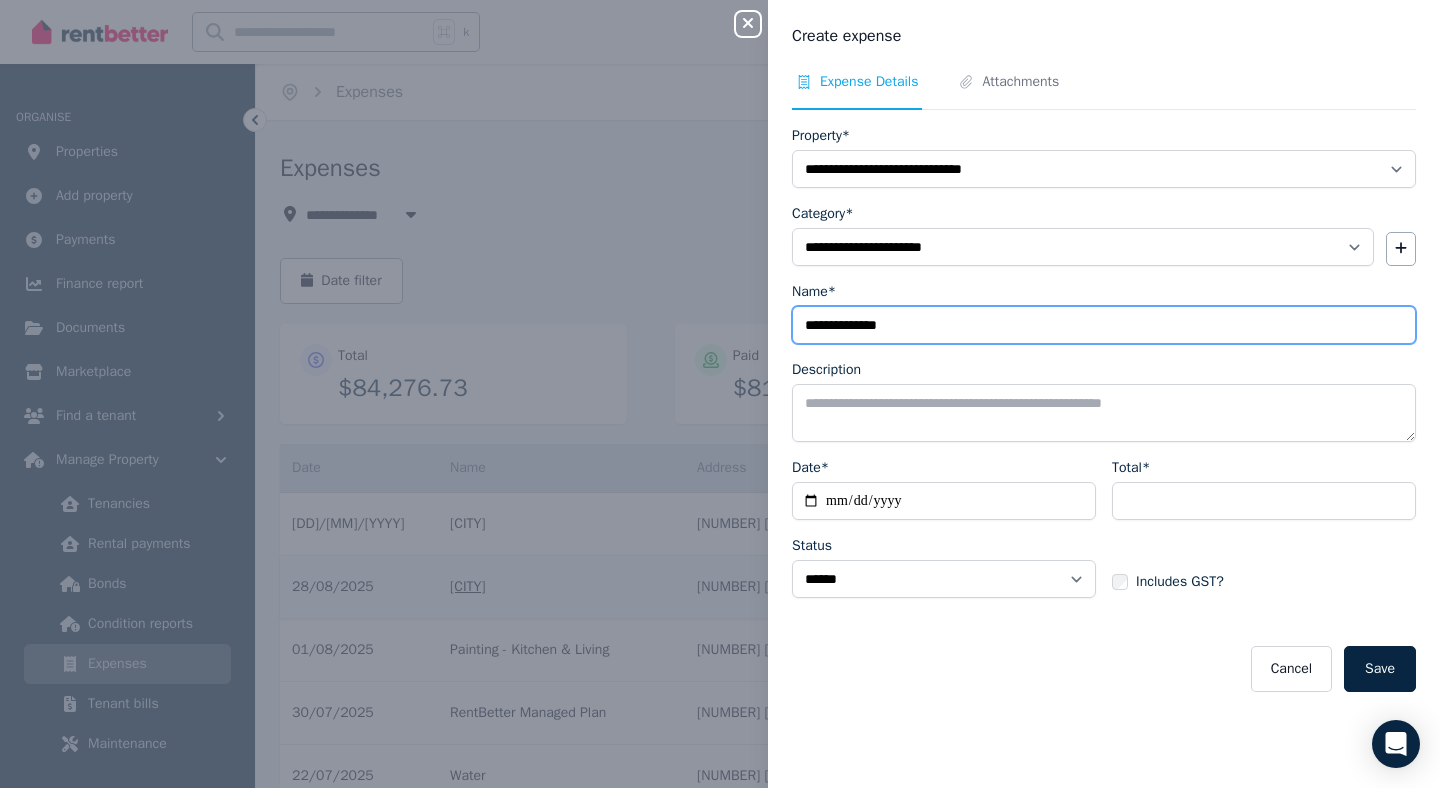 type on "**********" 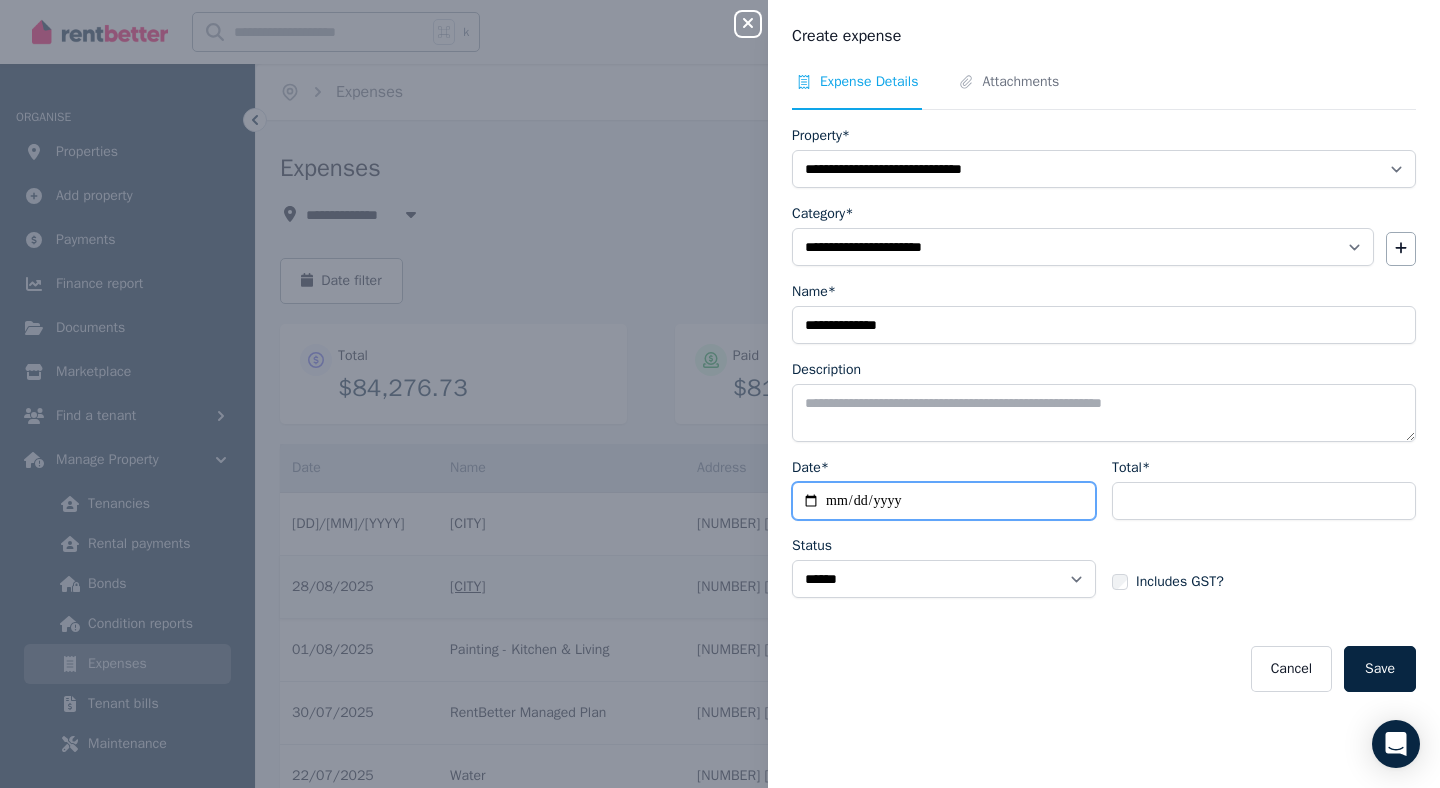 click on "Date*" at bounding box center (944, 501) 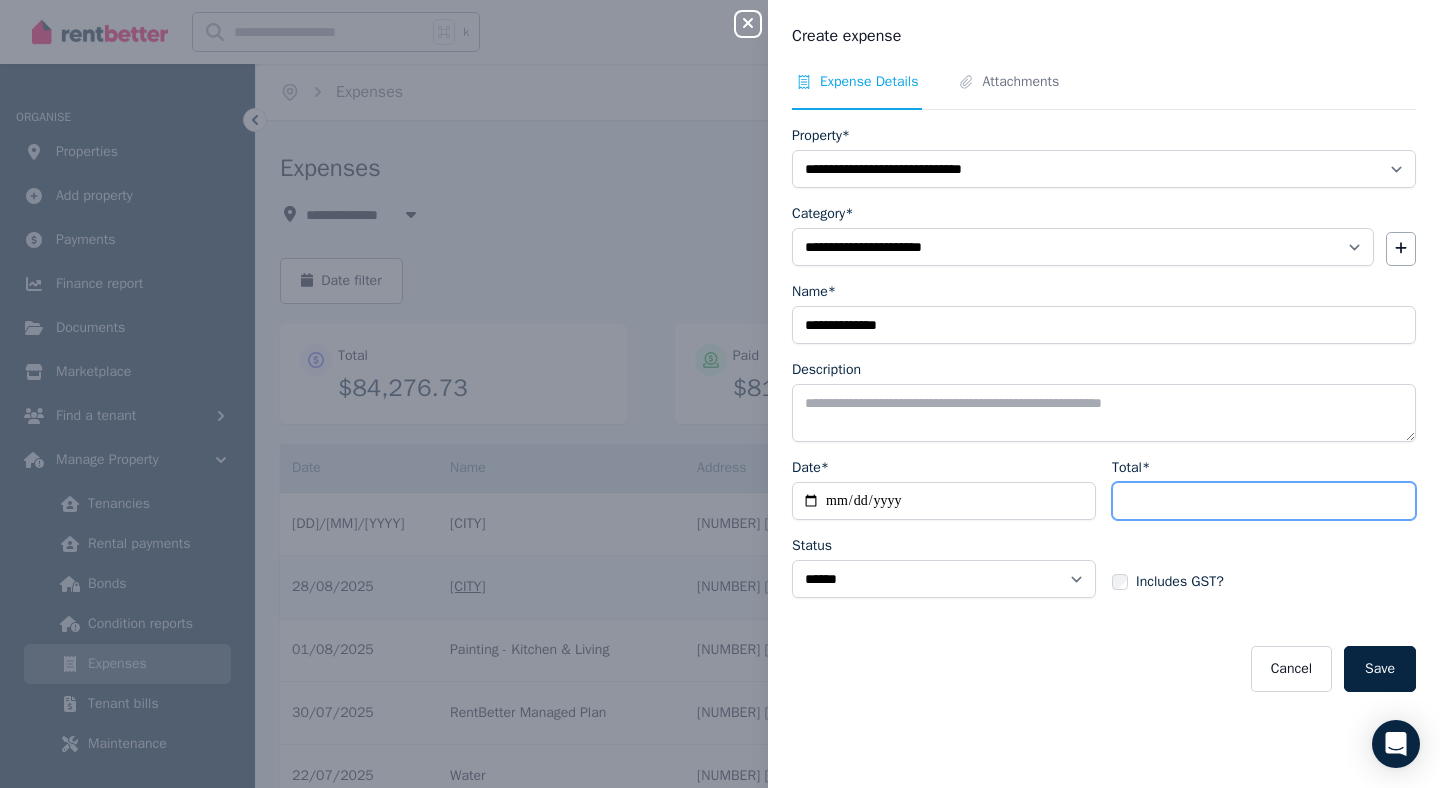 click on "Total*" at bounding box center (1264, 501) 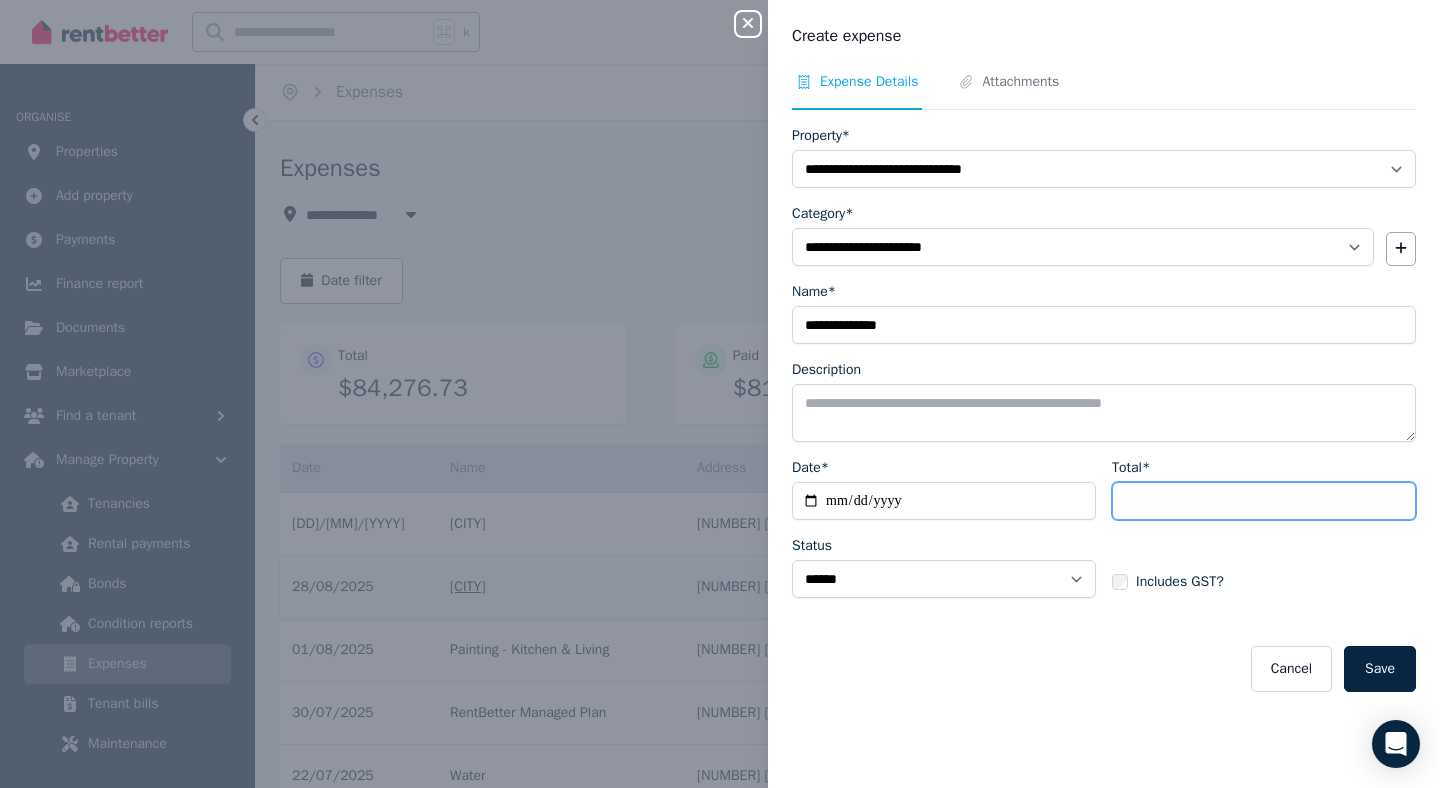 type on "******" 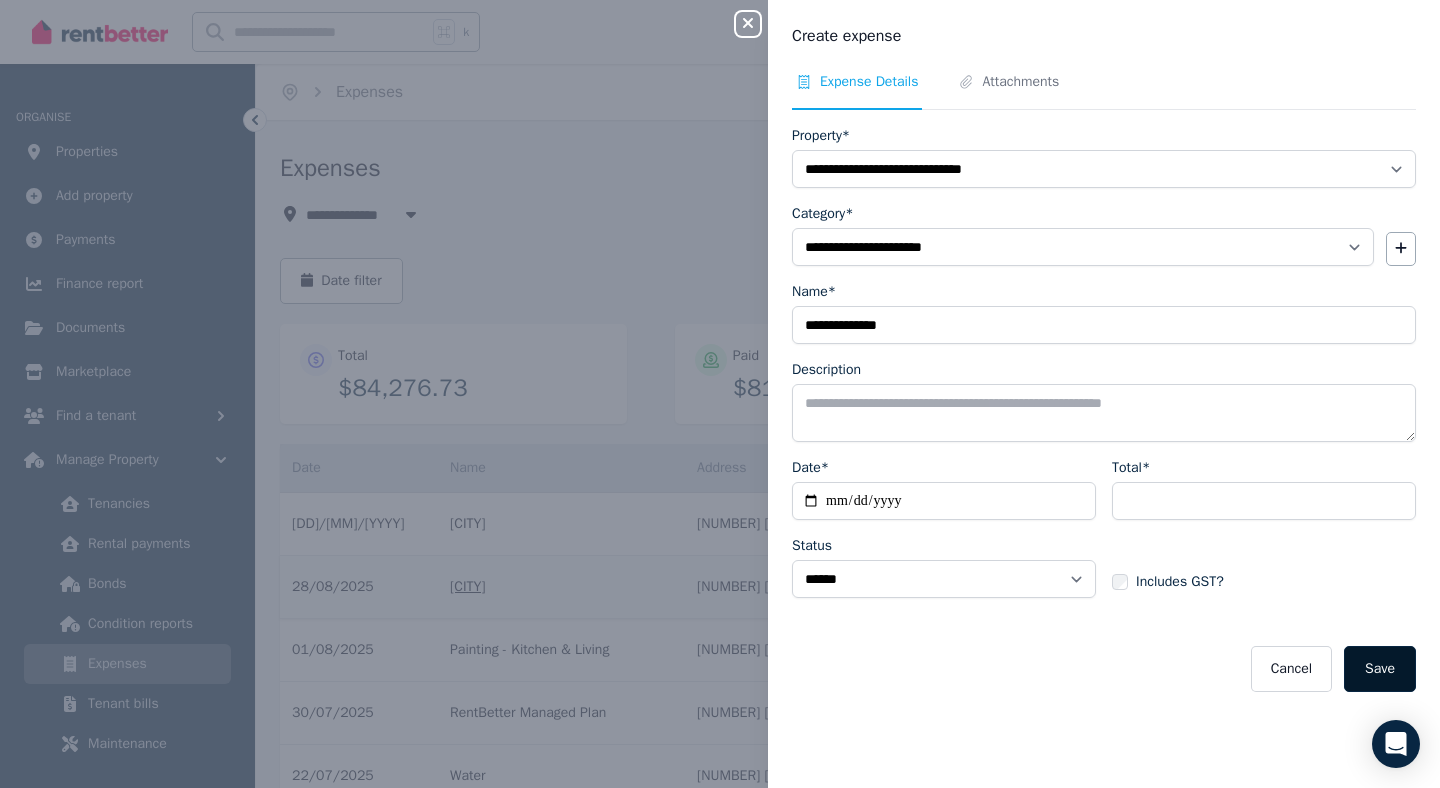 click on "Save" at bounding box center [1380, 669] 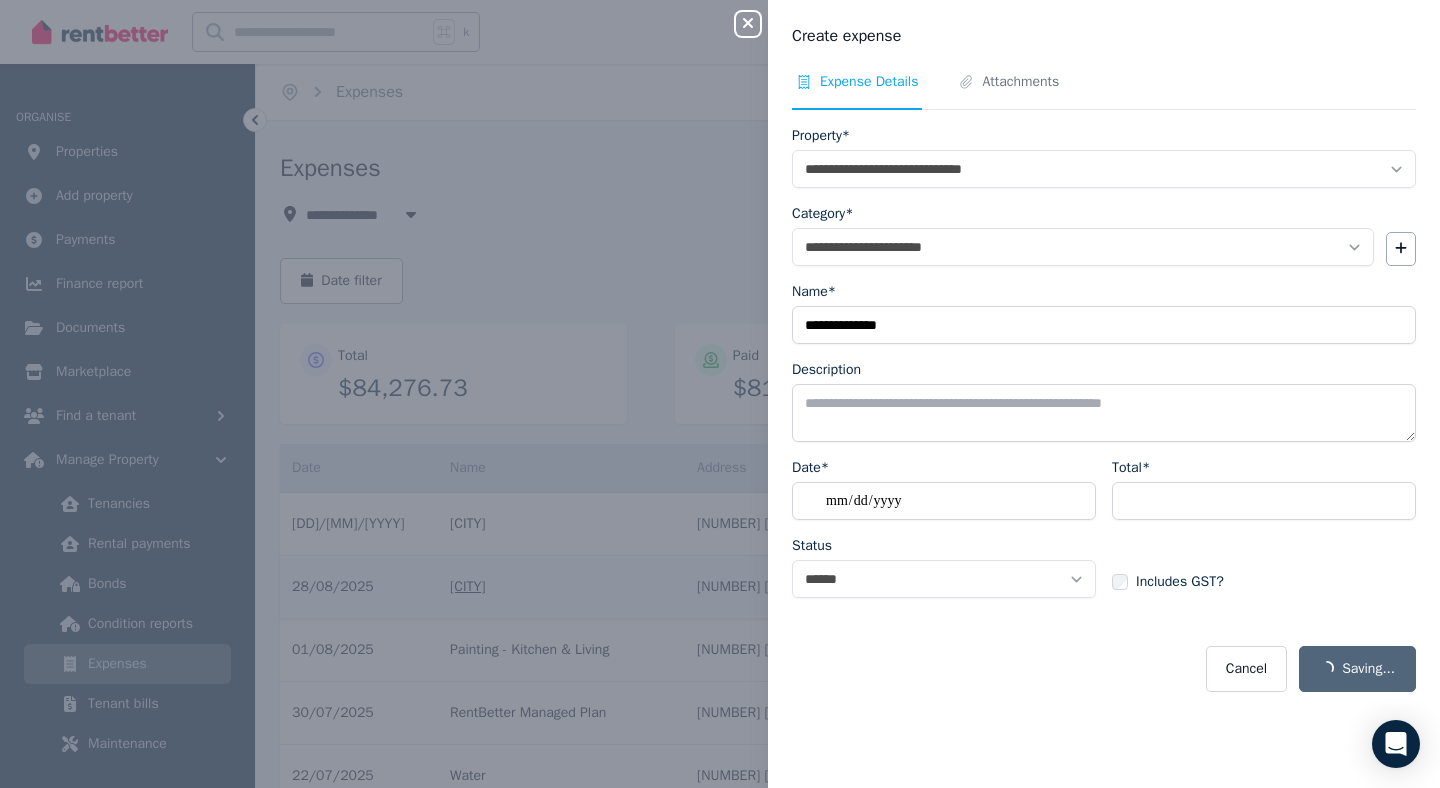 select on "**********" 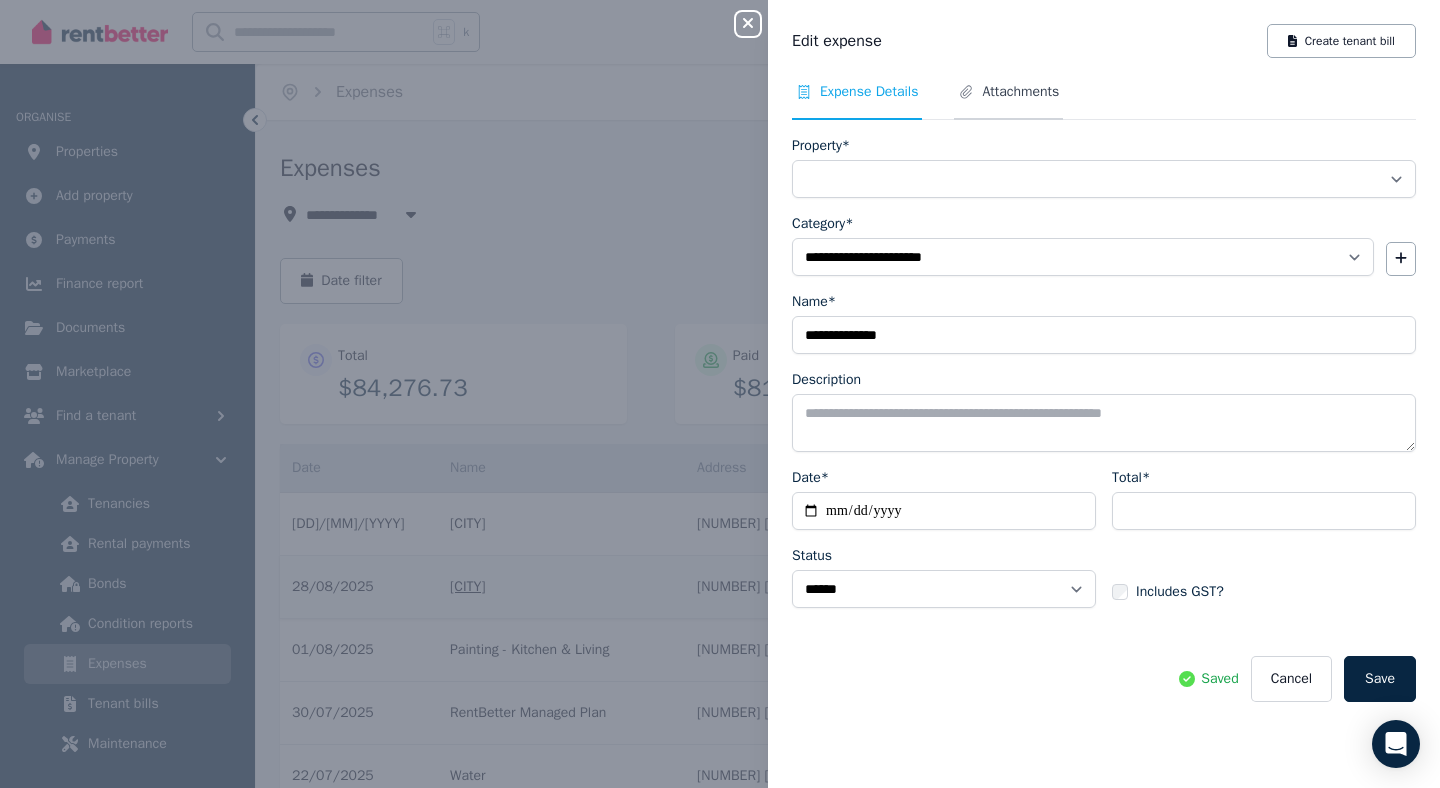 select on "**********" 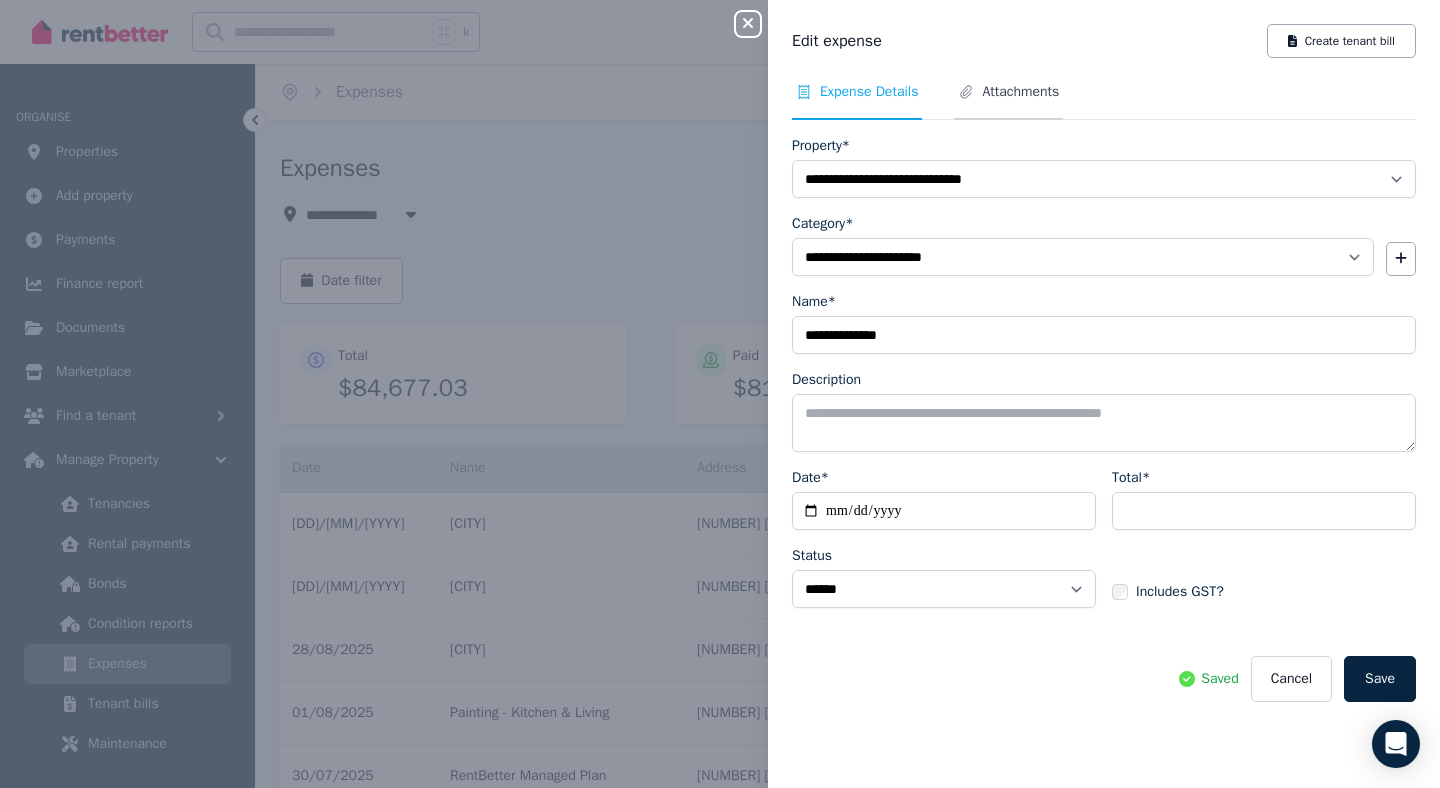 click on "Attachments" at bounding box center [1020, 92] 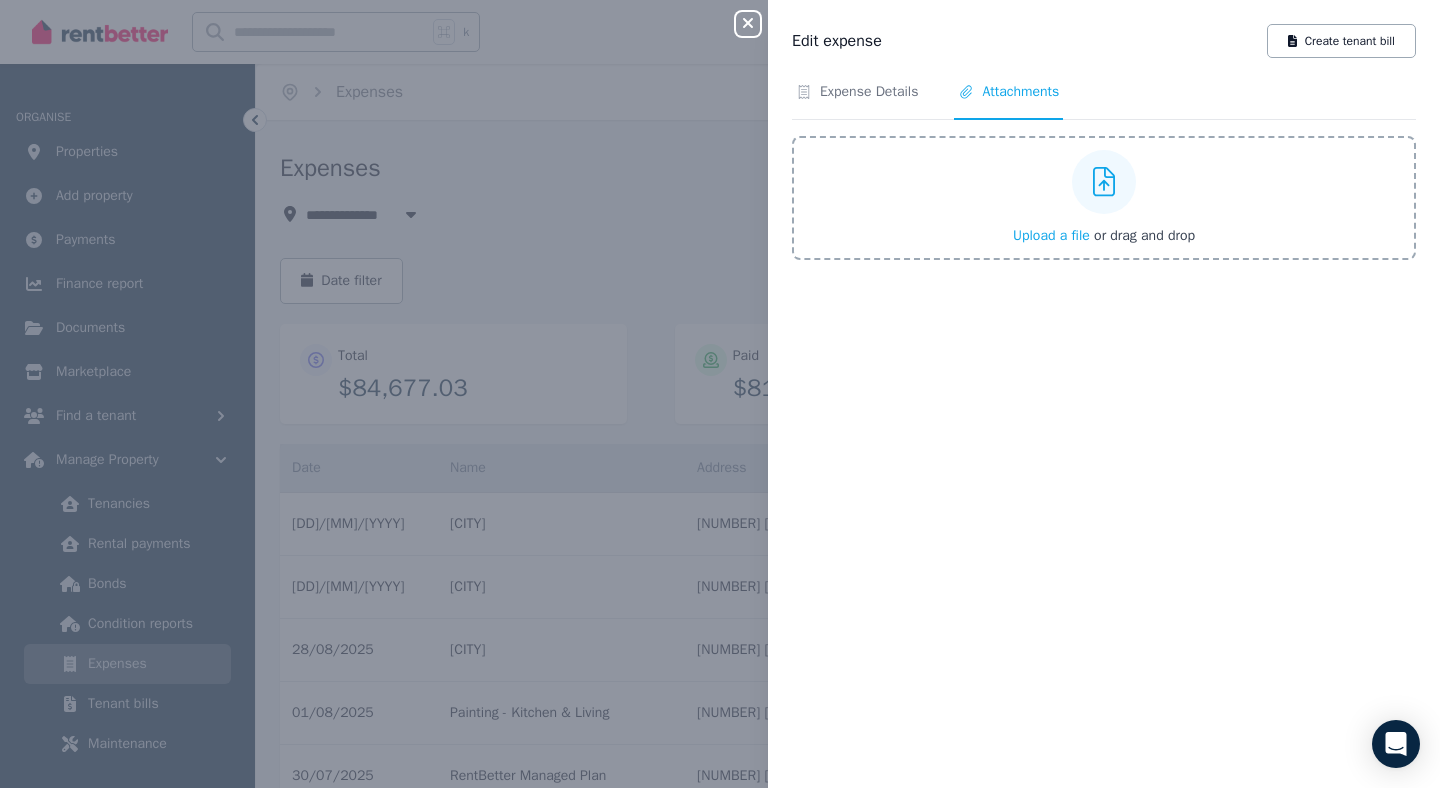 click on "Upload a file" at bounding box center [1051, 235] 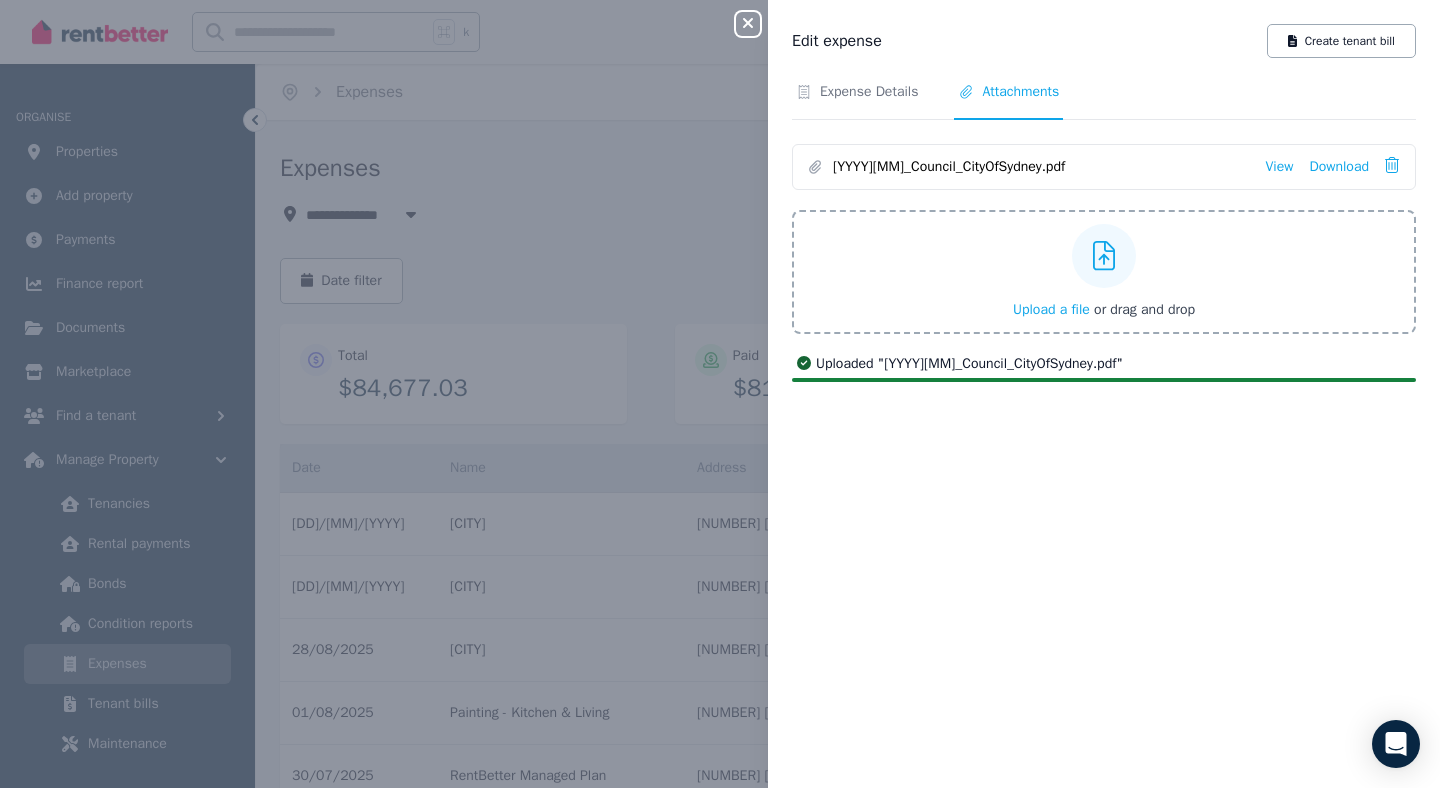 click 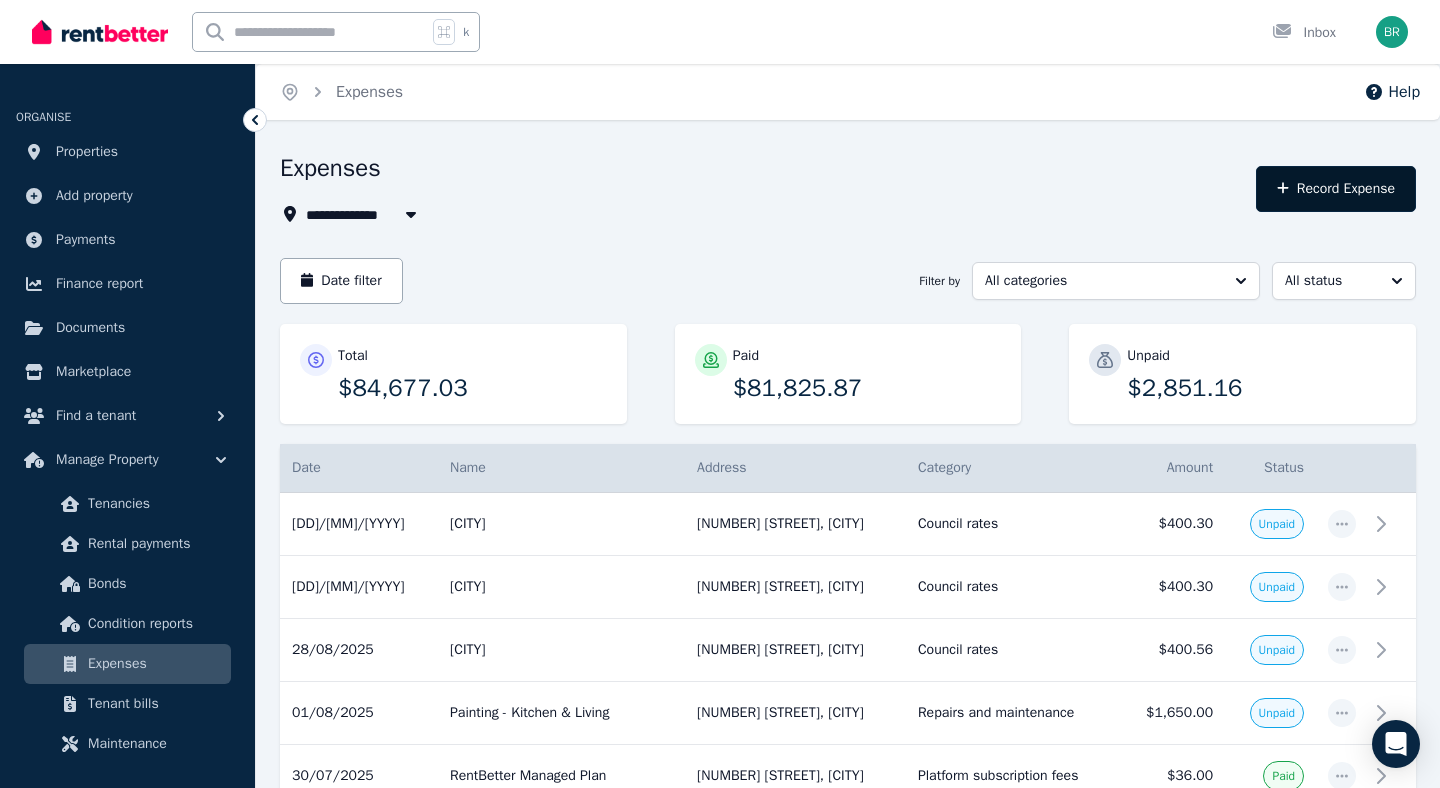 click on "Record Expense" at bounding box center (1336, 189) 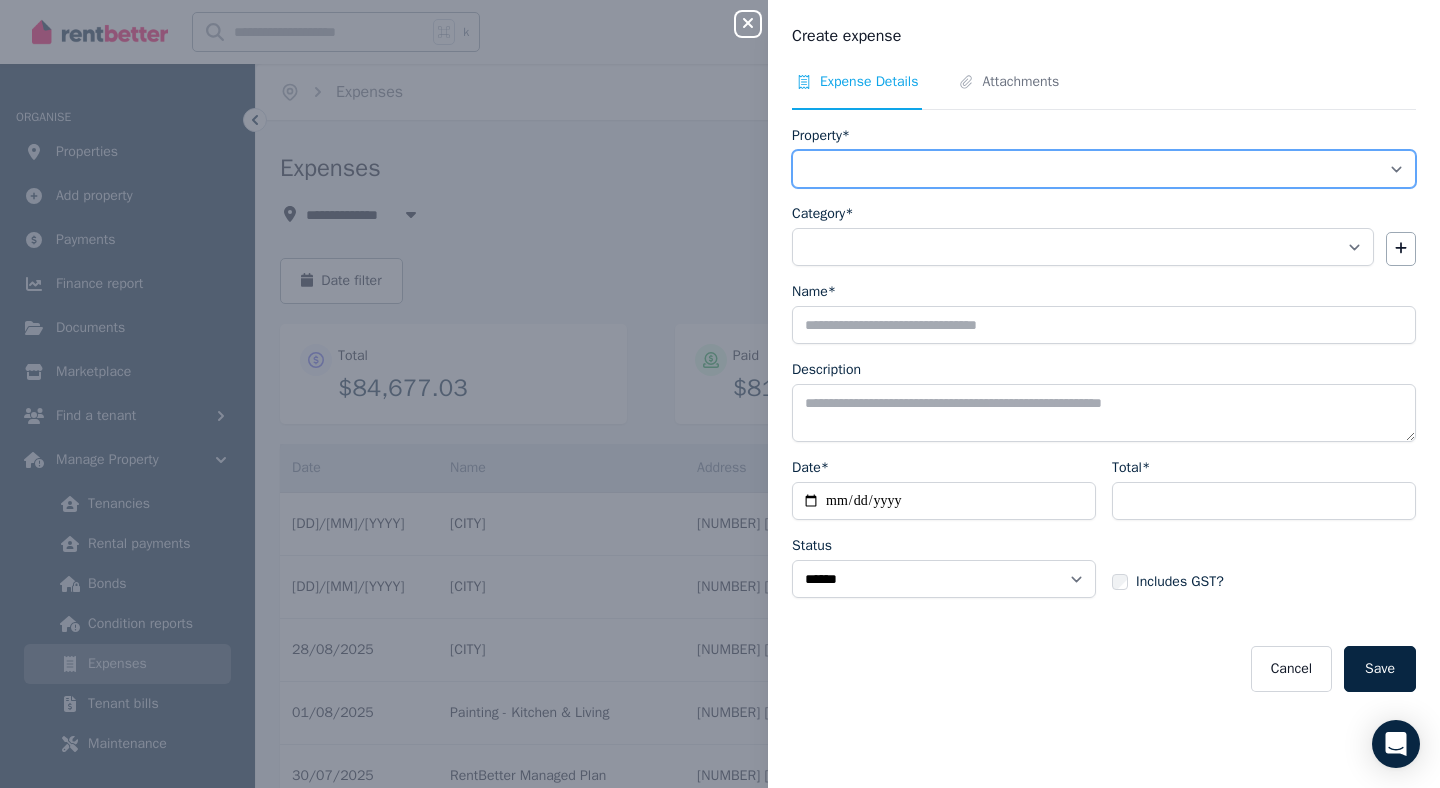 click on "**********" at bounding box center [1104, 169] 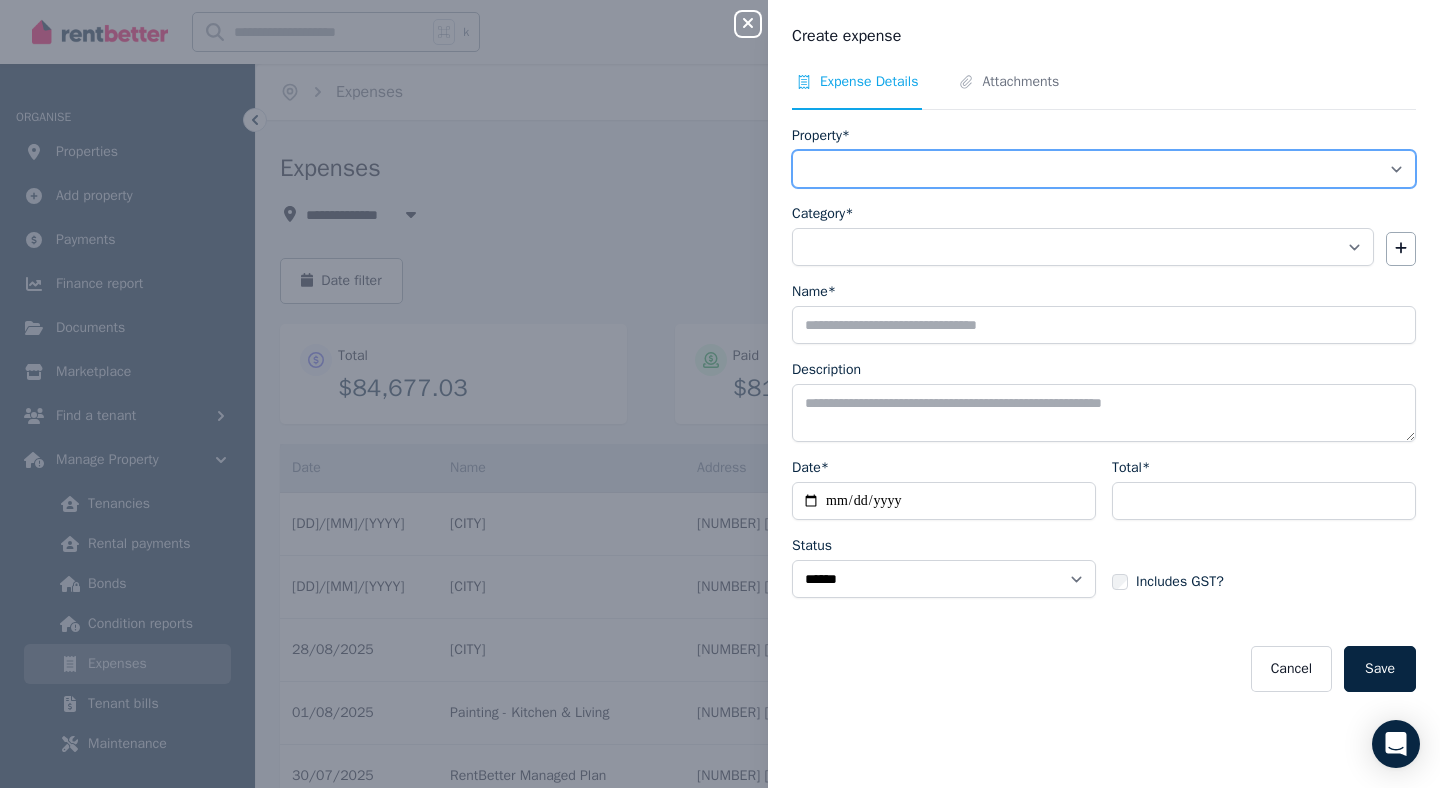 select on "**********" 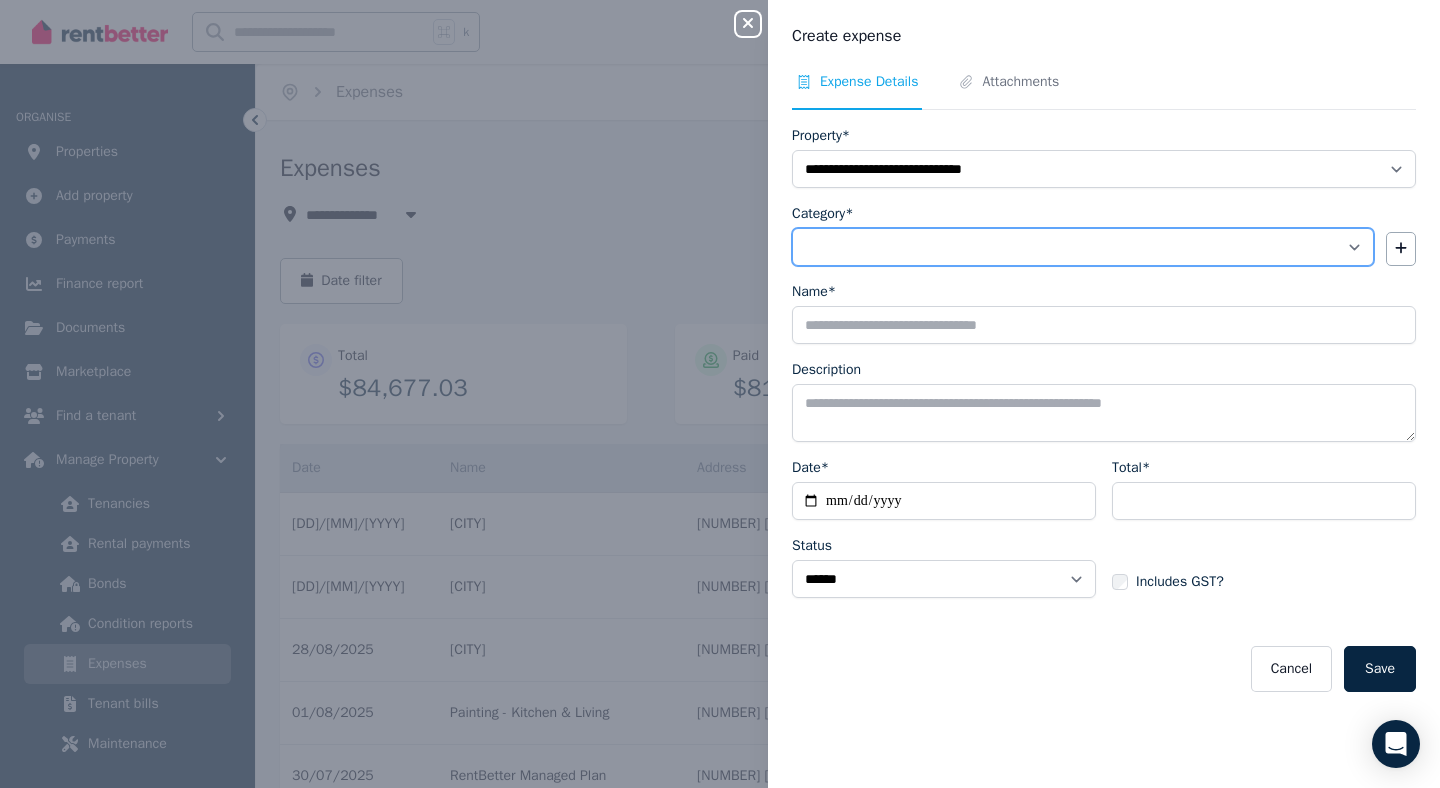 click on "**********" at bounding box center [1083, 247] 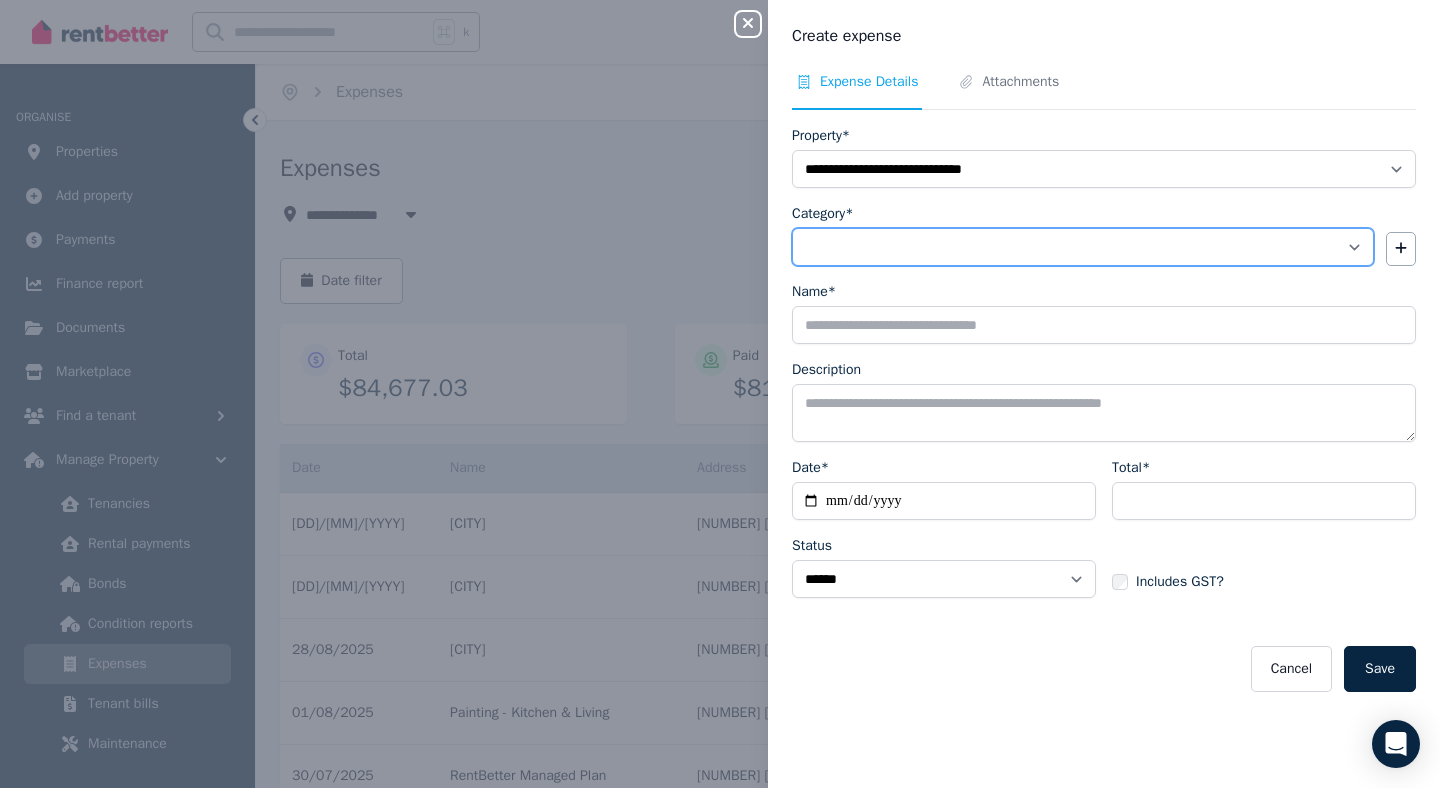 select on "**********" 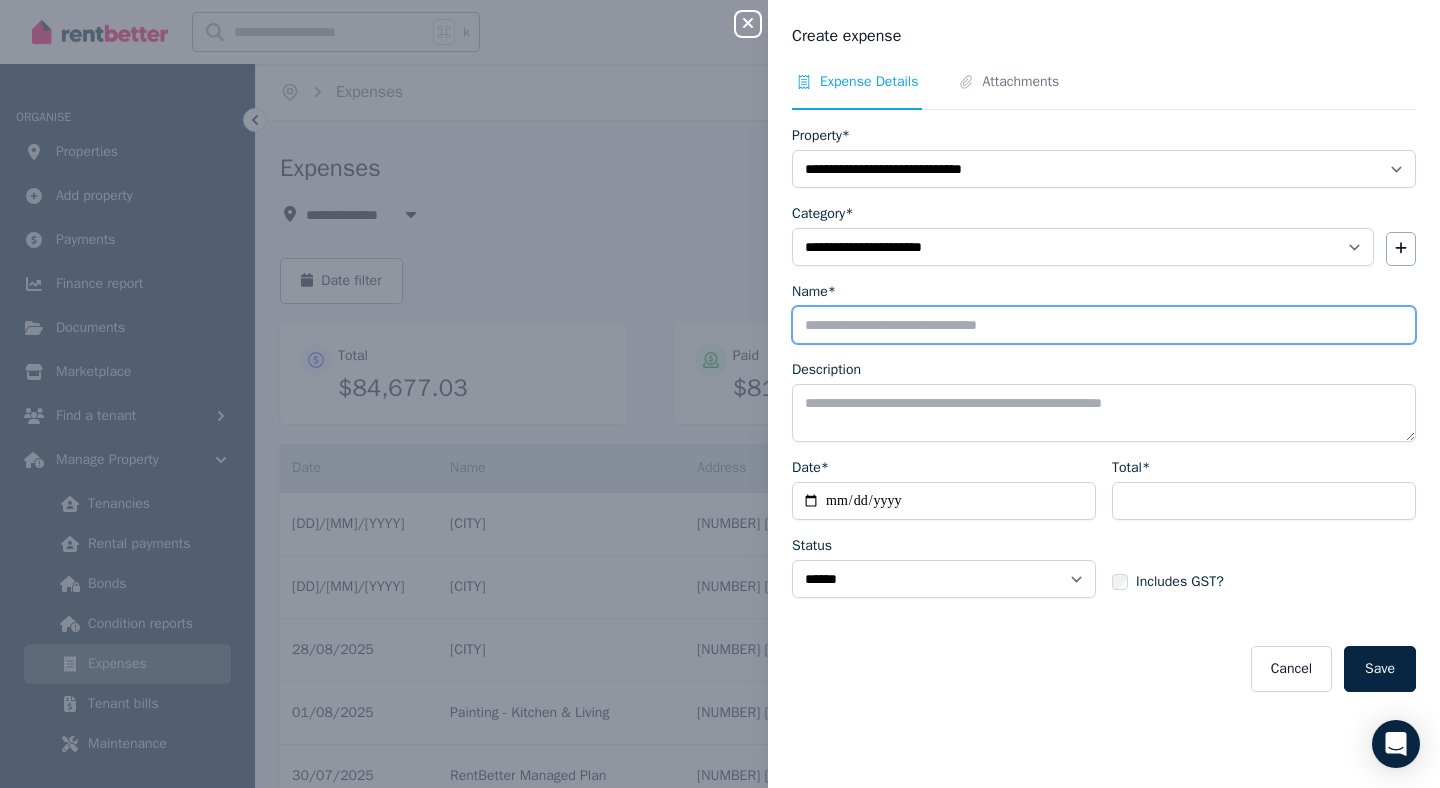 click on "Name*" at bounding box center [1104, 325] 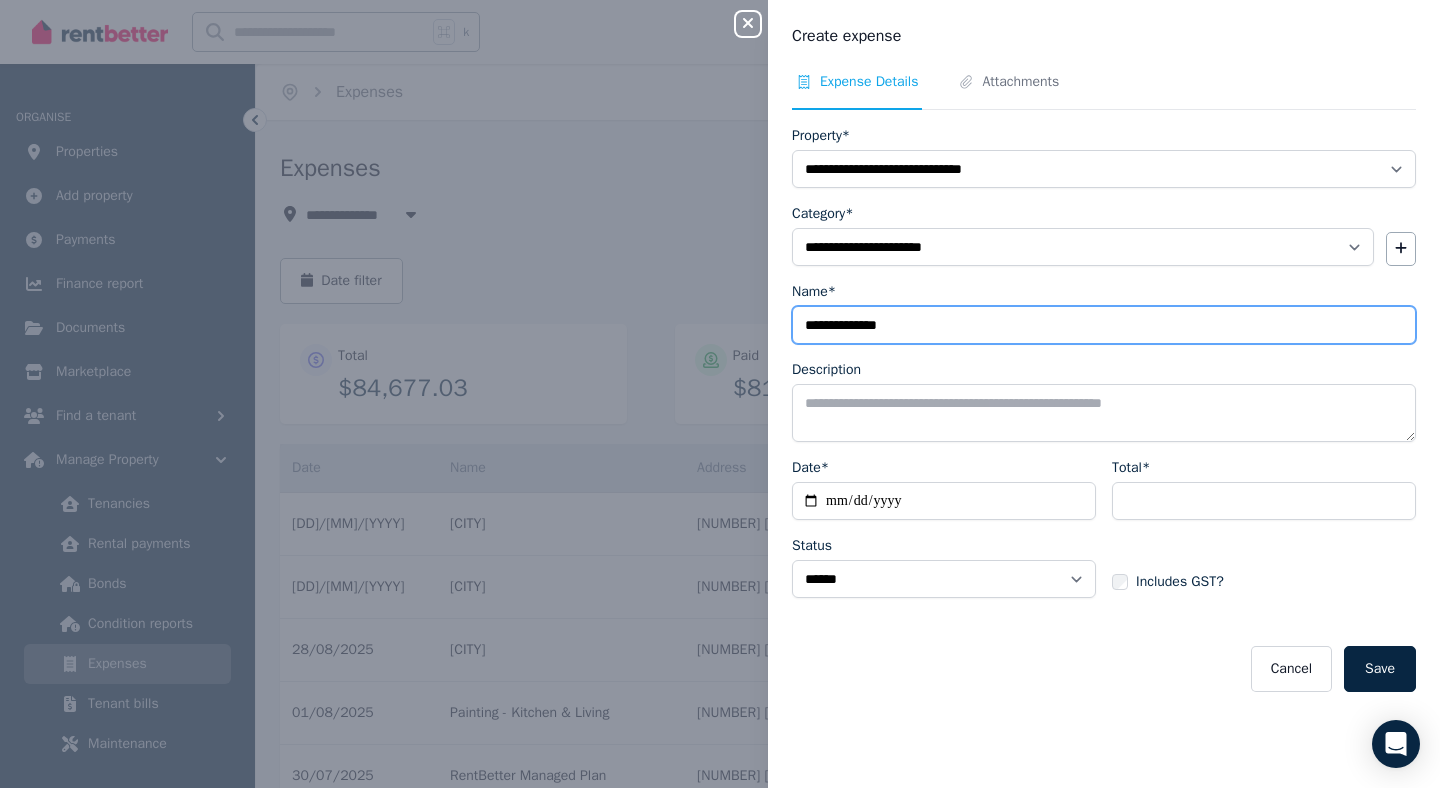type on "**********" 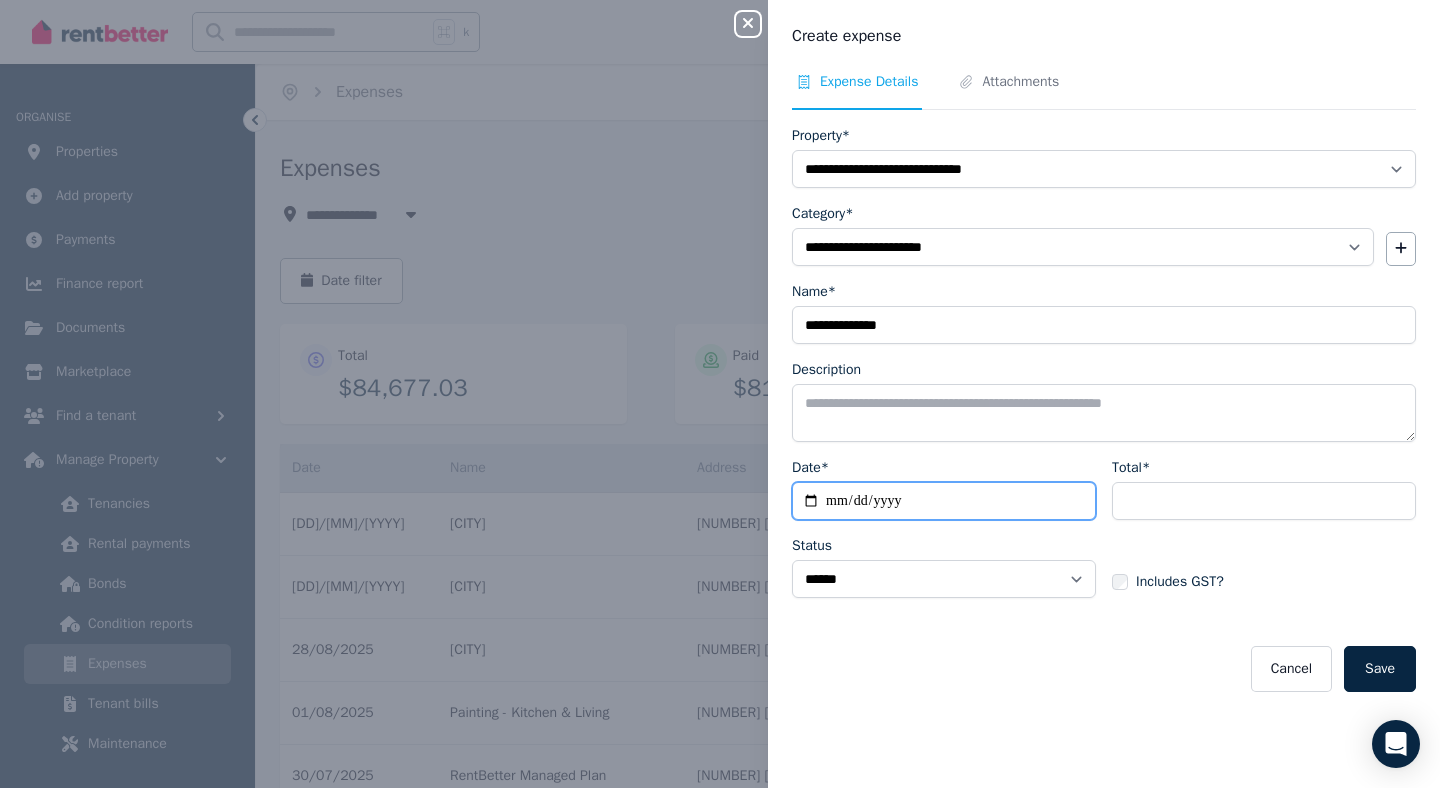 click on "Date*" at bounding box center [944, 501] 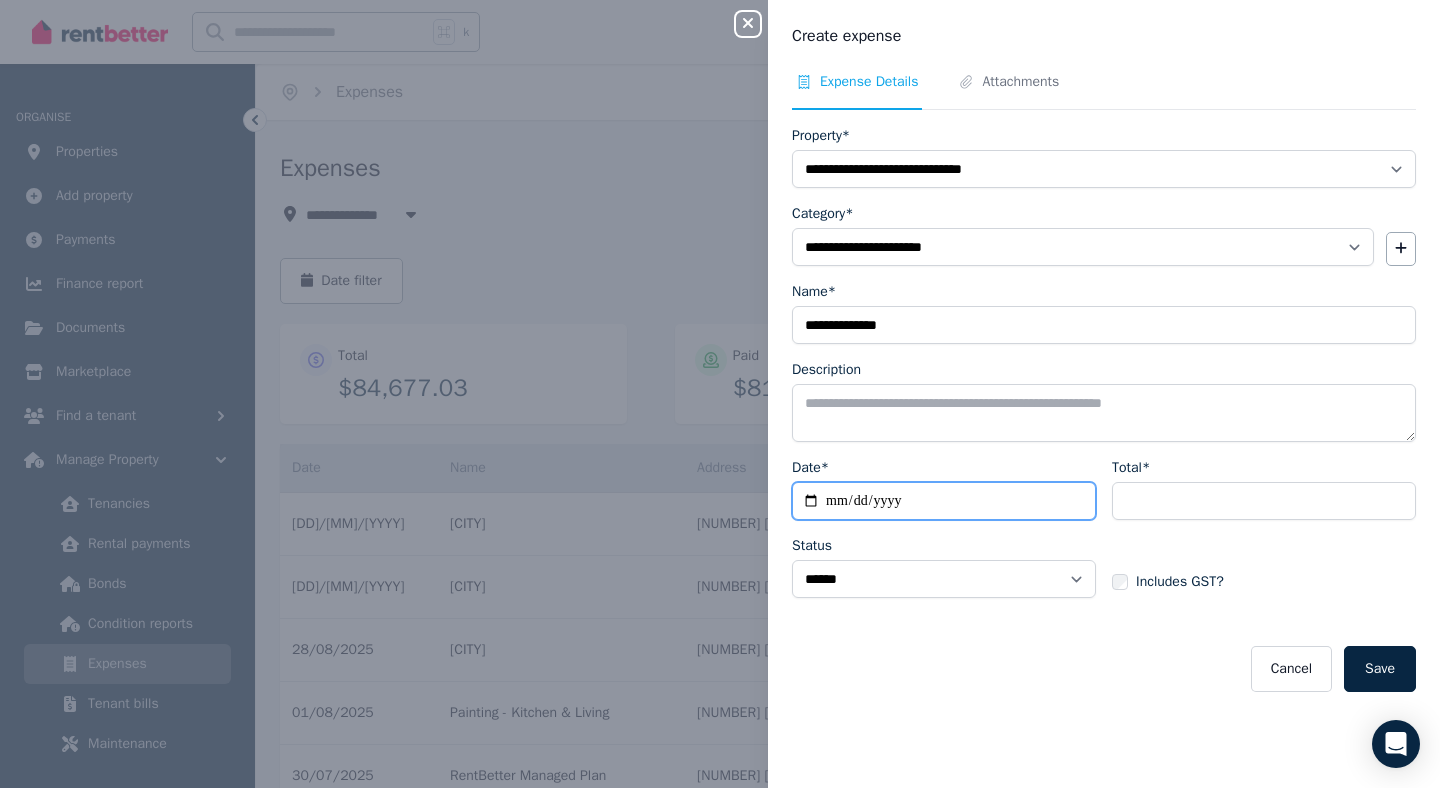 click on "Date*" at bounding box center [944, 501] 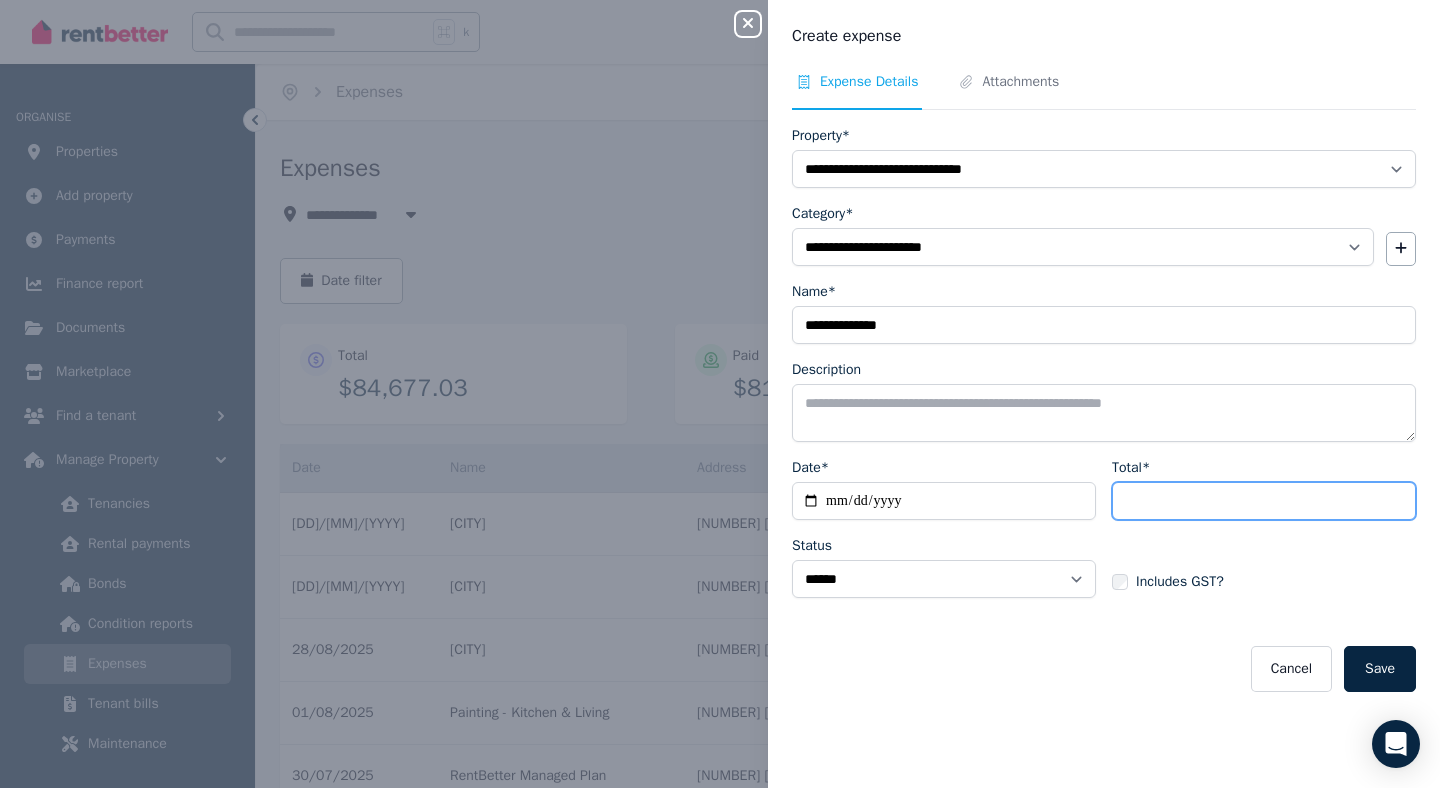 click on "Total*" at bounding box center [1264, 501] 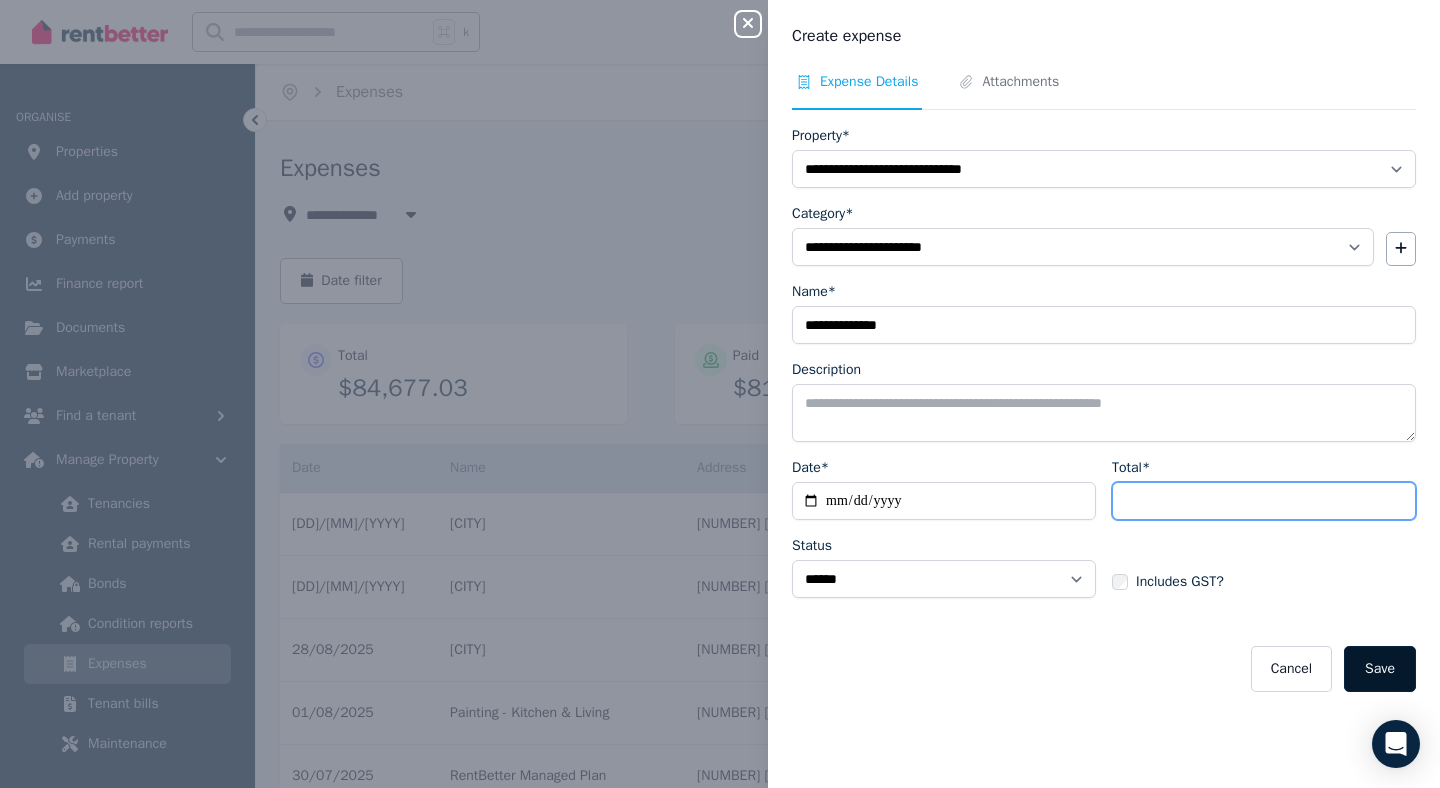 type on "******" 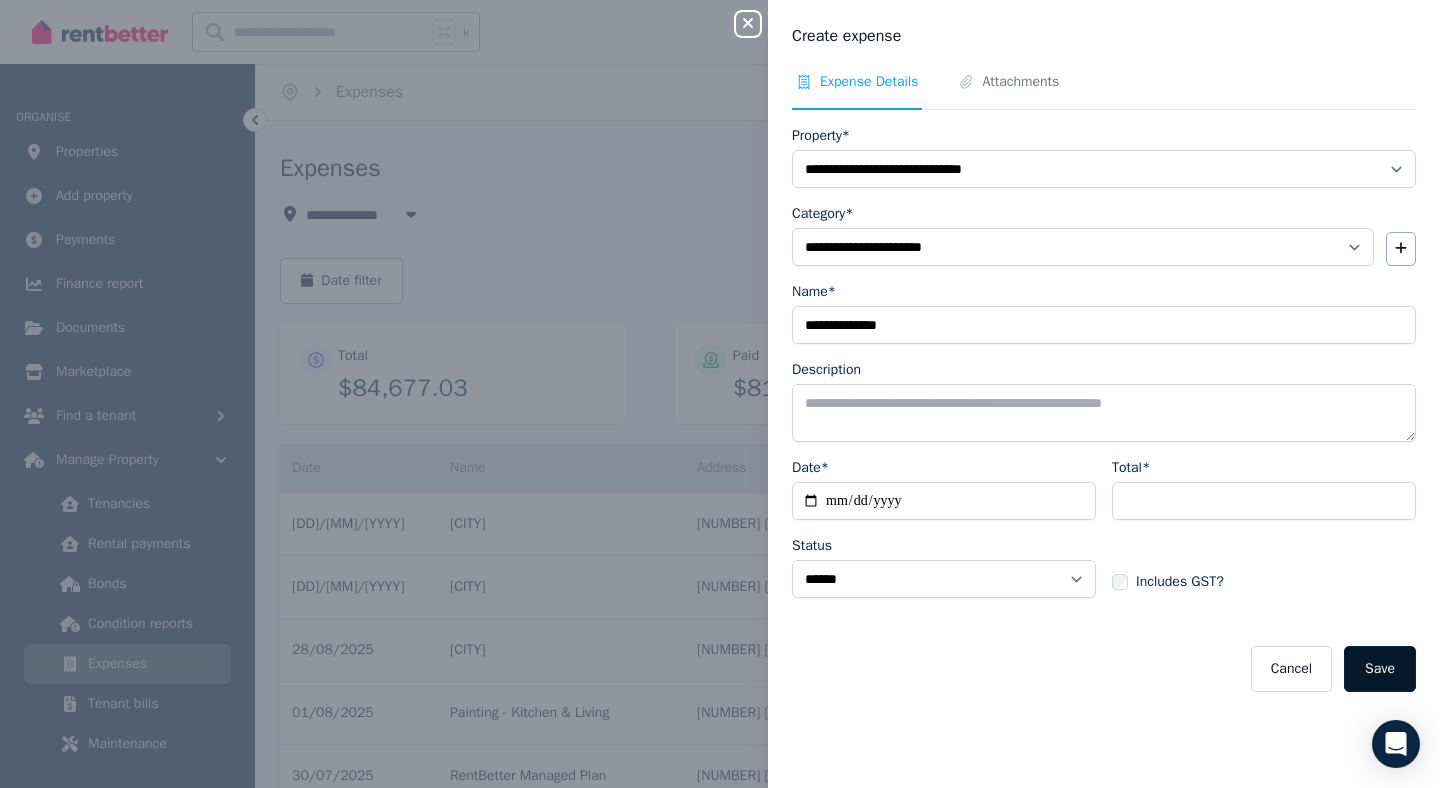 click on "Save" at bounding box center (1380, 669) 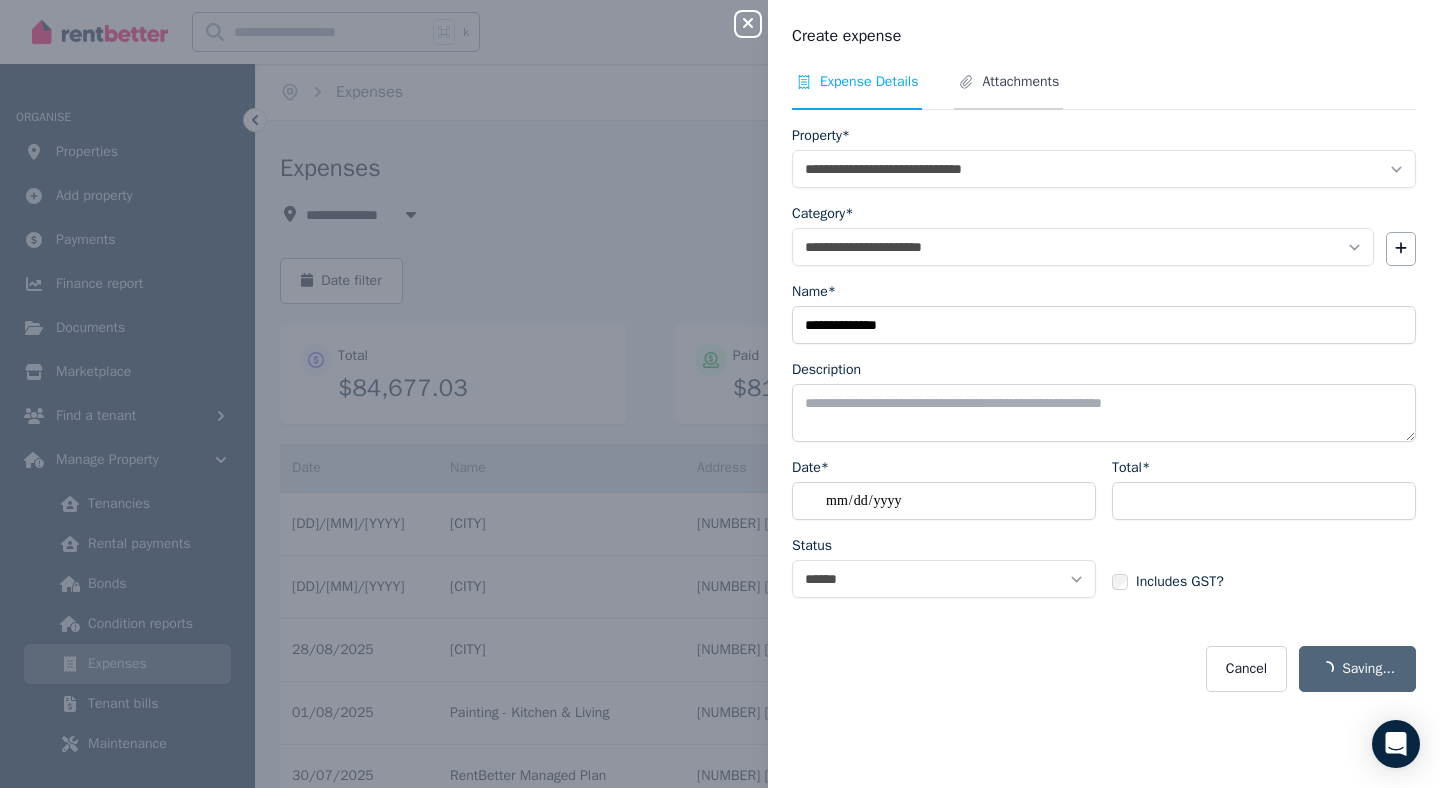 select on "**********" 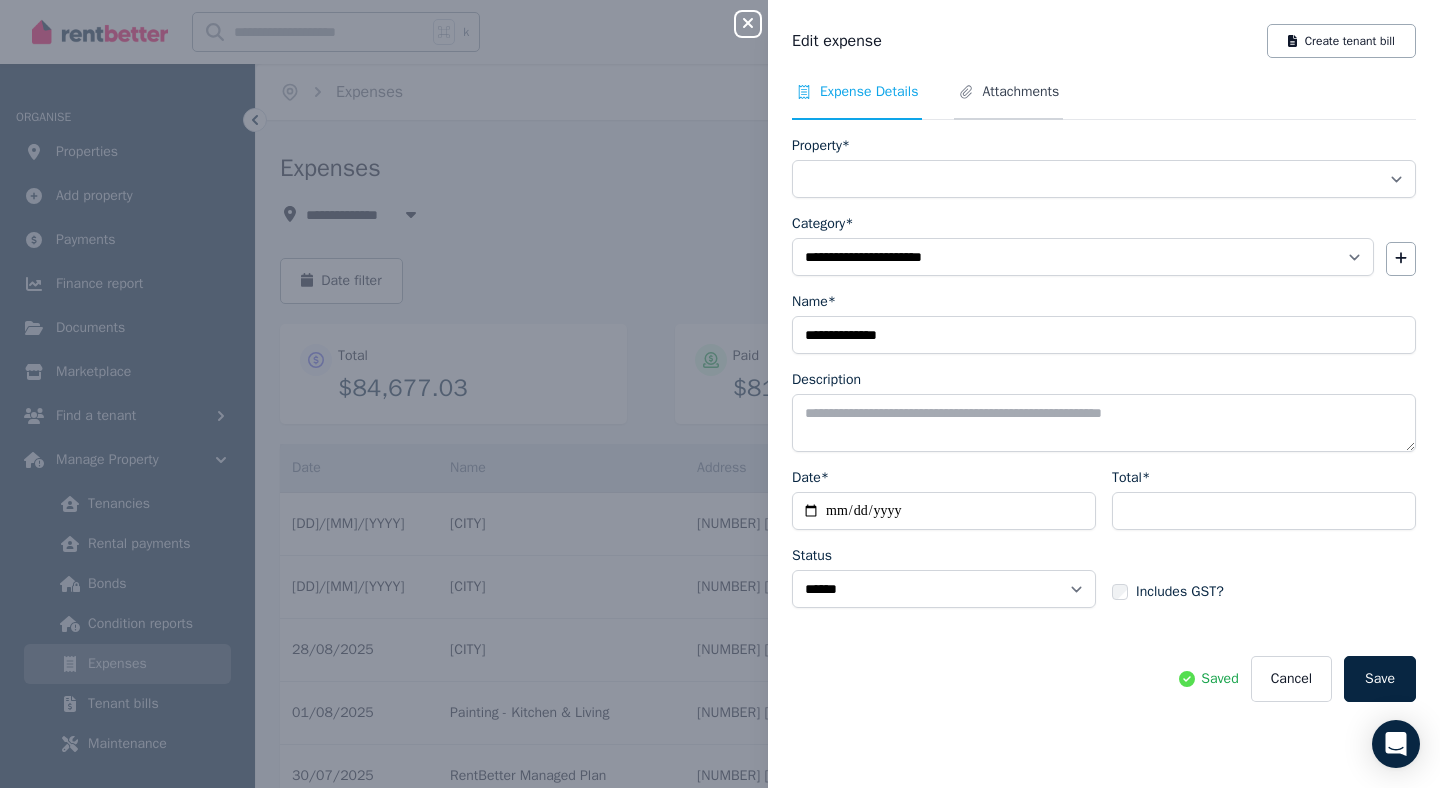 select on "**********" 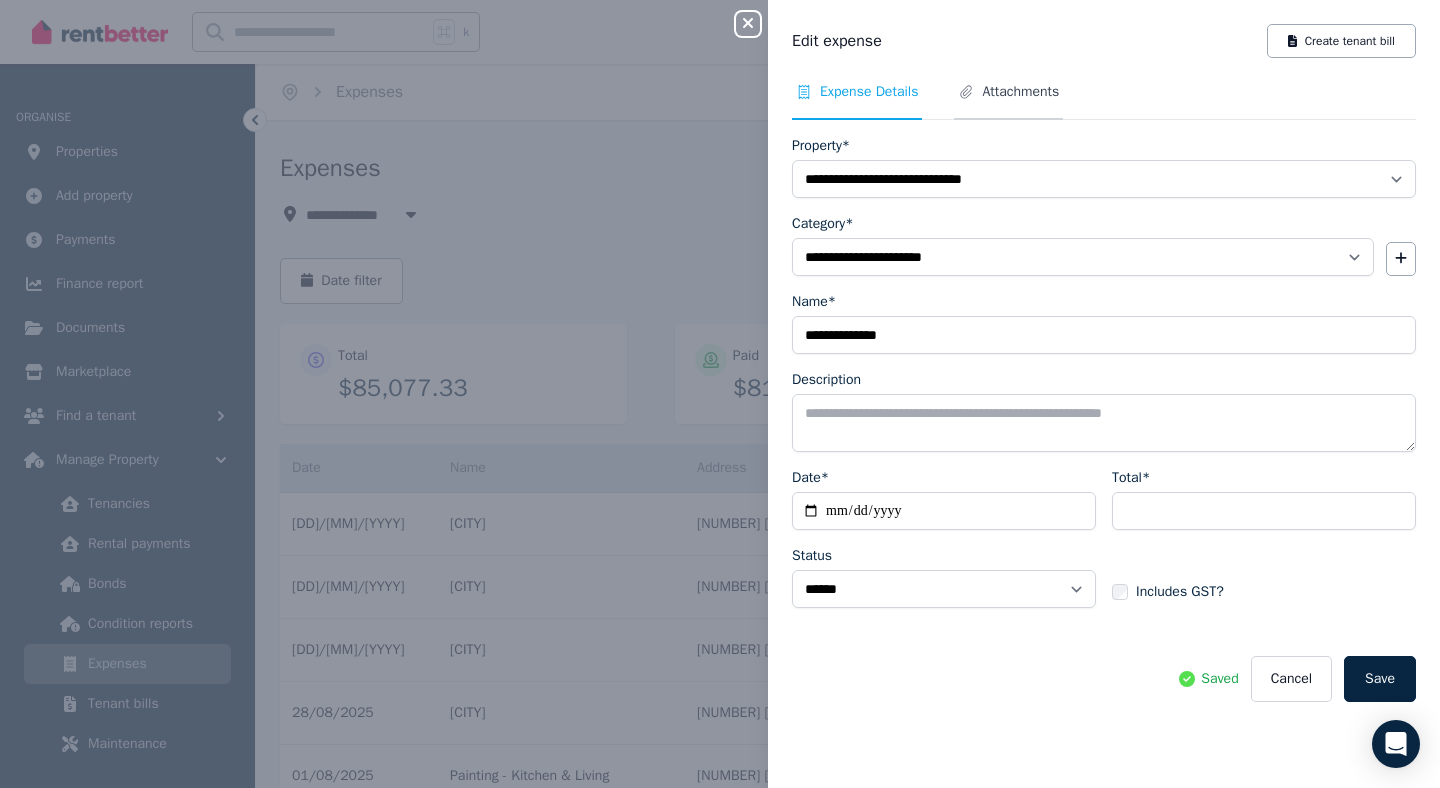 click on "Attachments" at bounding box center [1008, 101] 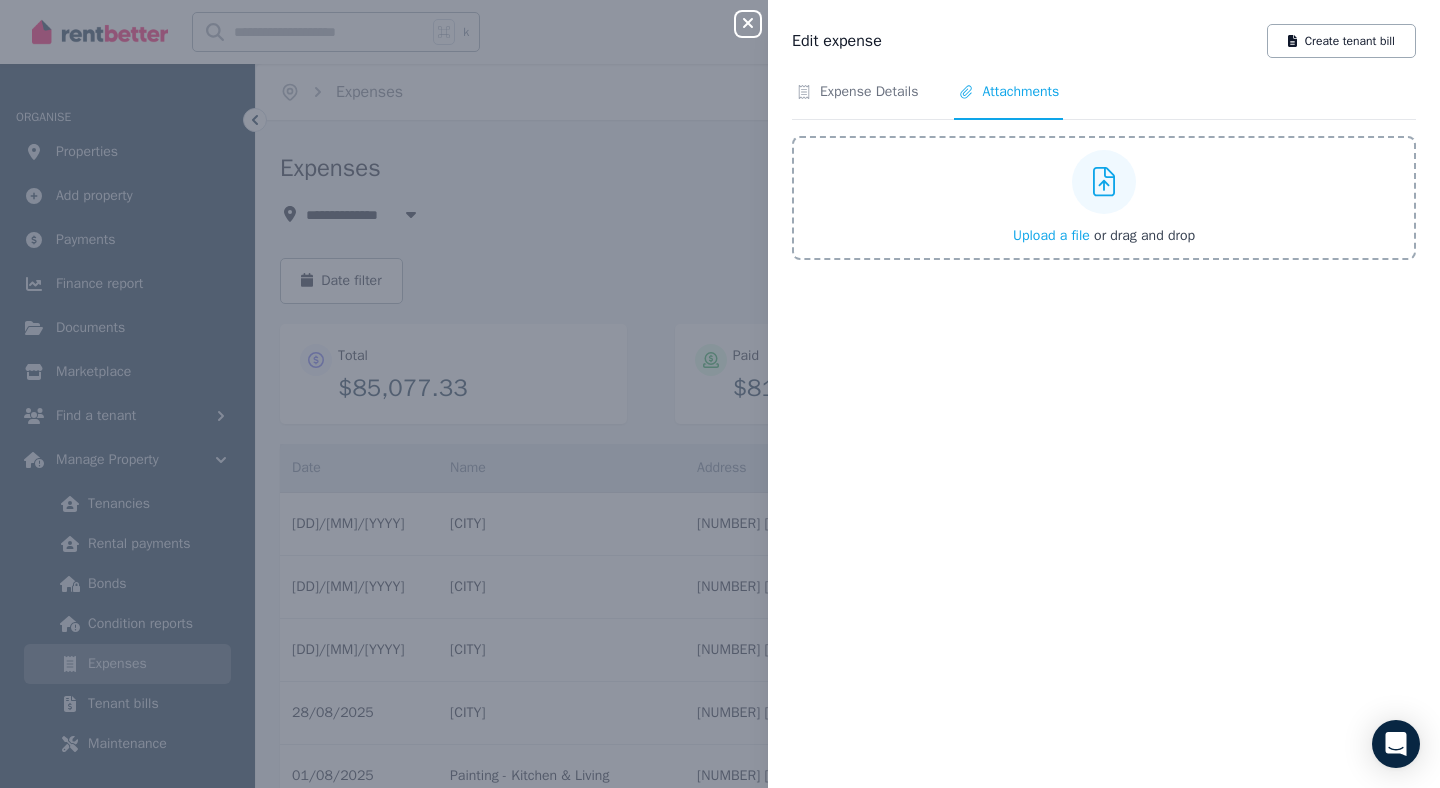 click on "Upload a file" at bounding box center (1051, 235) 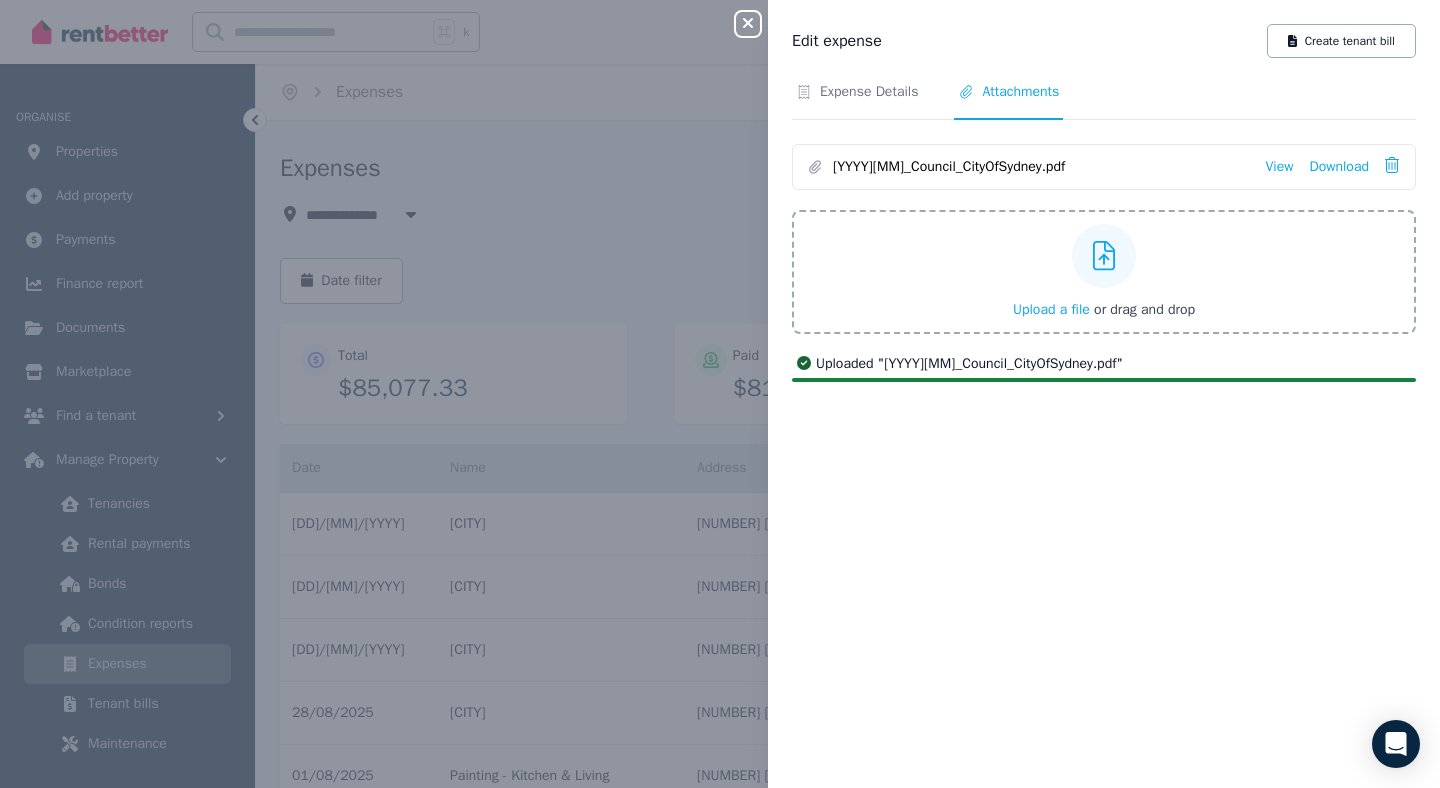 click 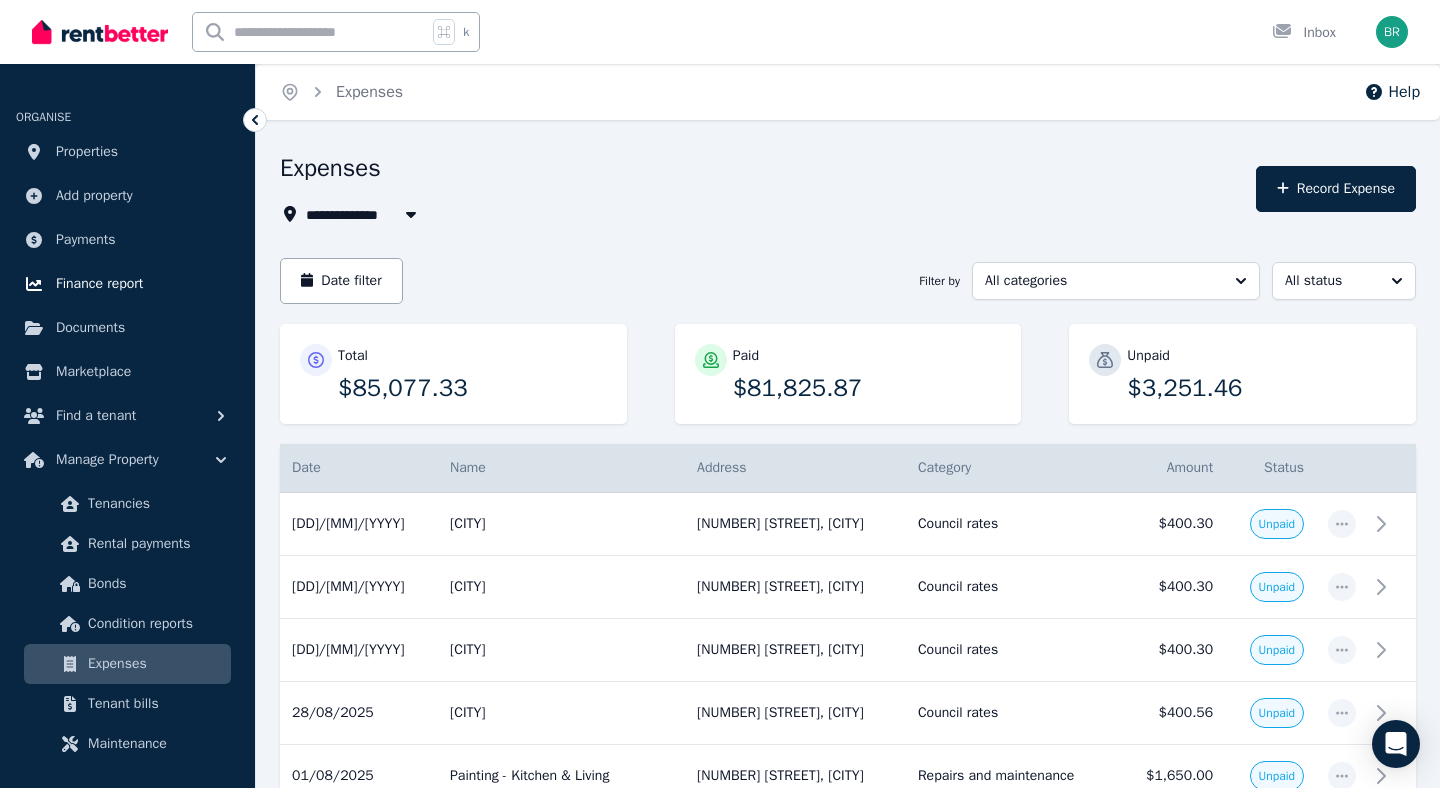 click on "Finance report" at bounding box center (99, 284) 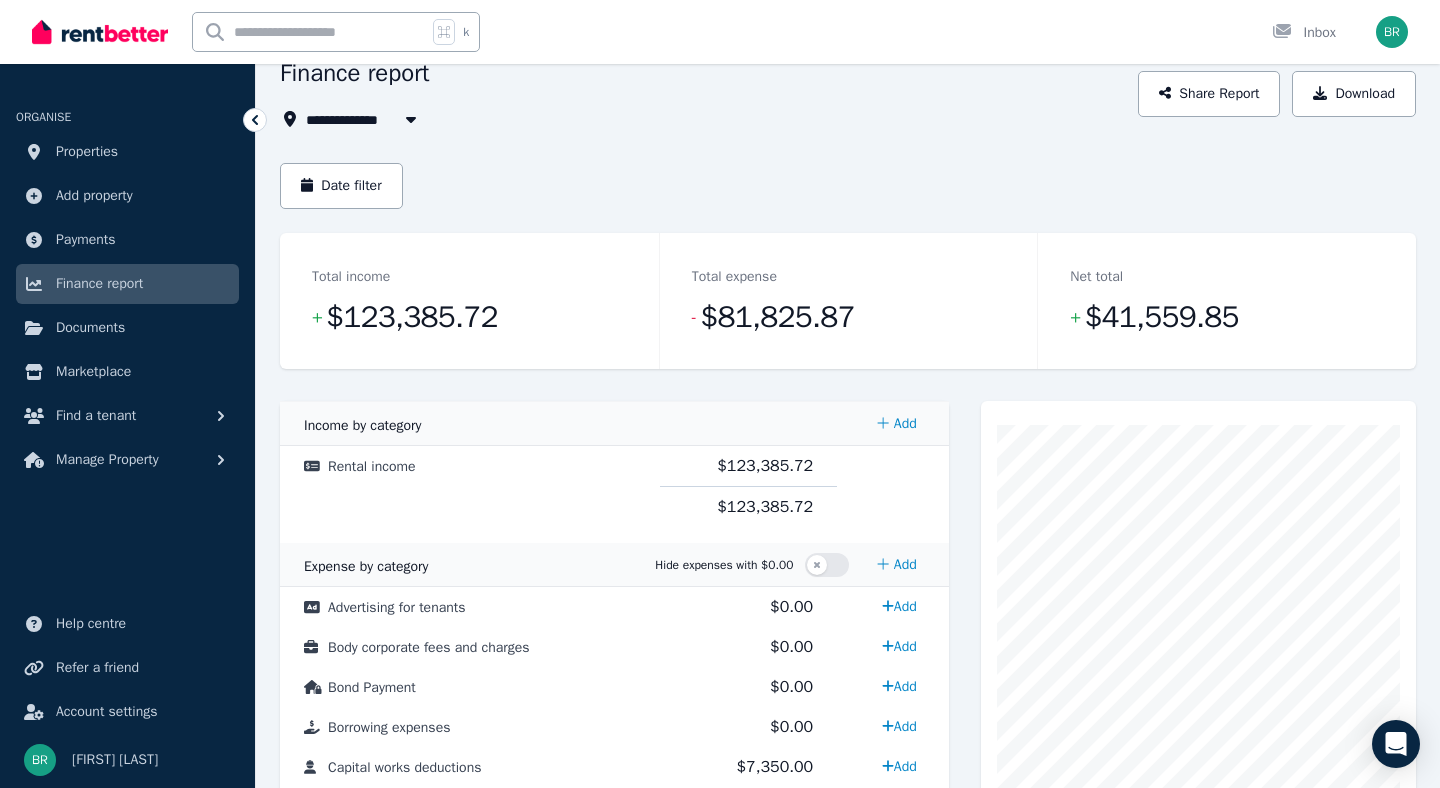 scroll, scrollTop: 94, scrollLeft: 0, axis: vertical 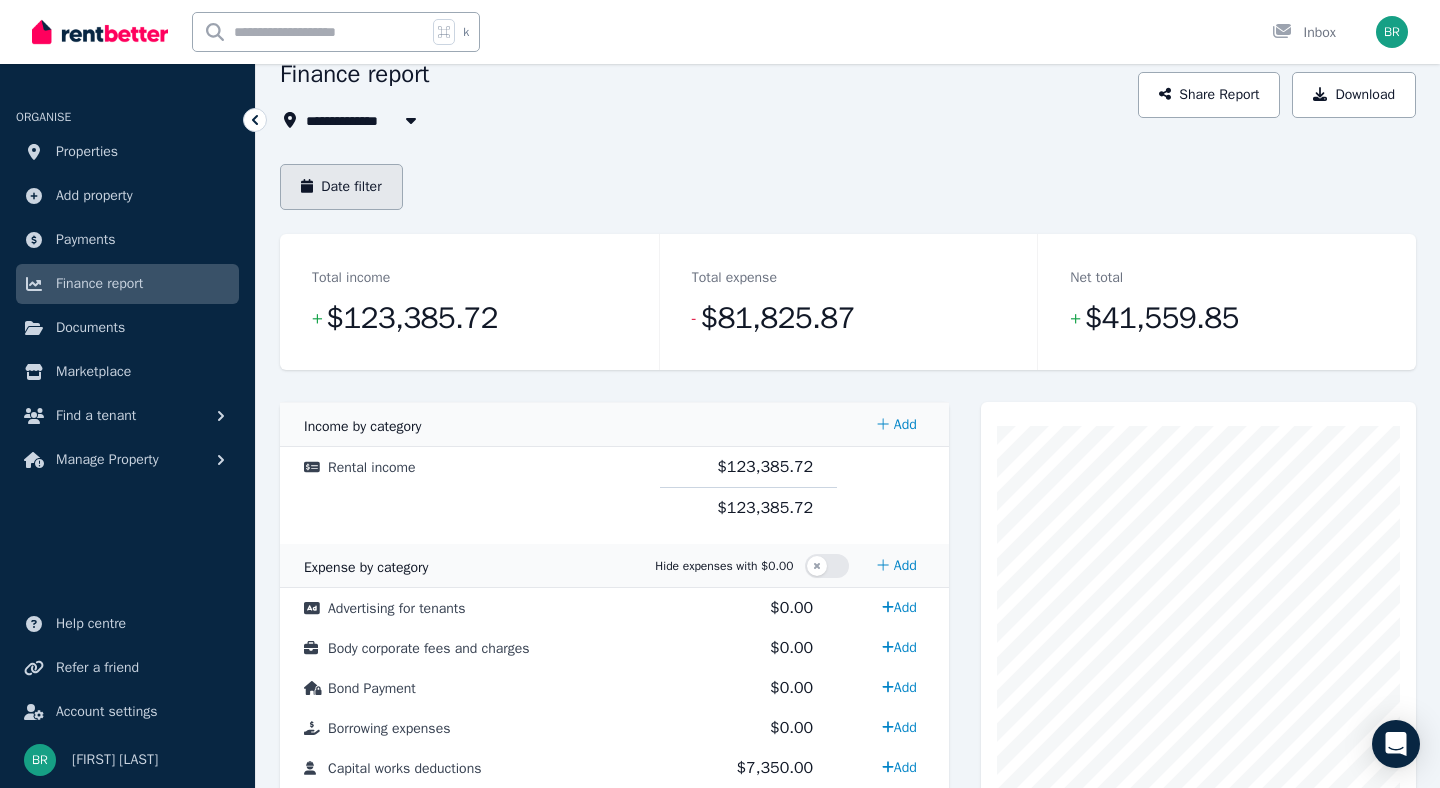 click on "Date filter" at bounding box center (341, 187) 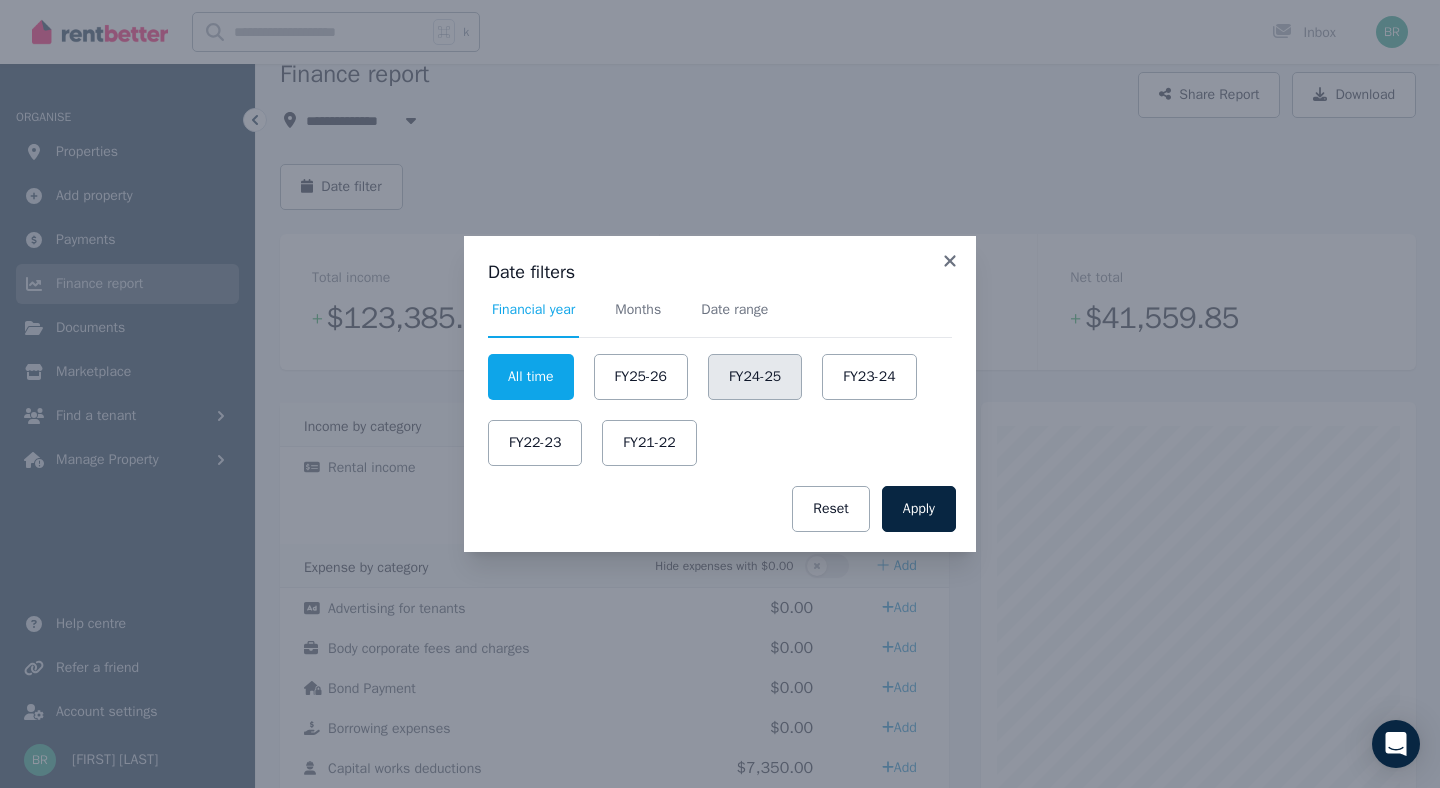 click on "FY24-25" at bounding box center [755, 377] 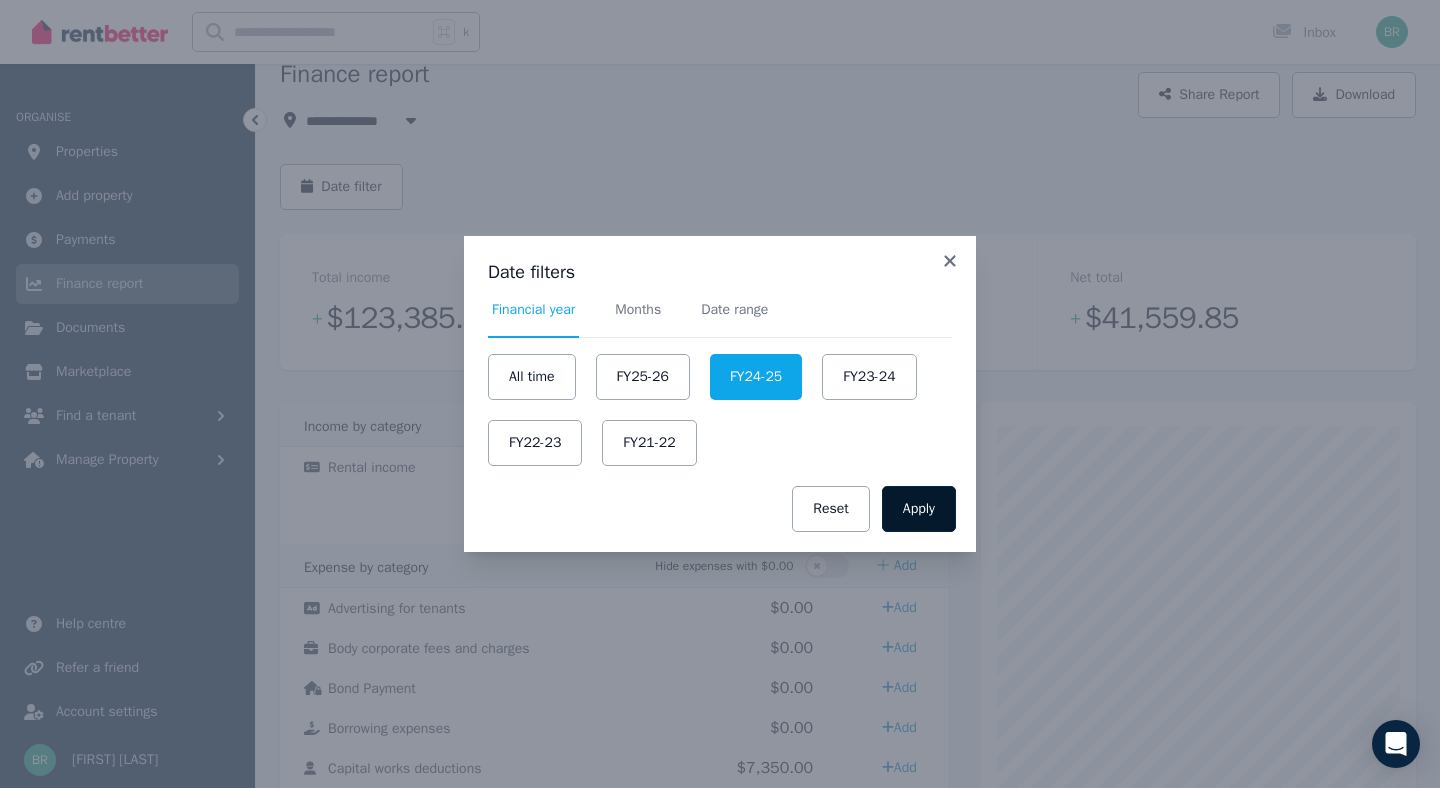 click on "Apply" at bounding box center (919, 509) 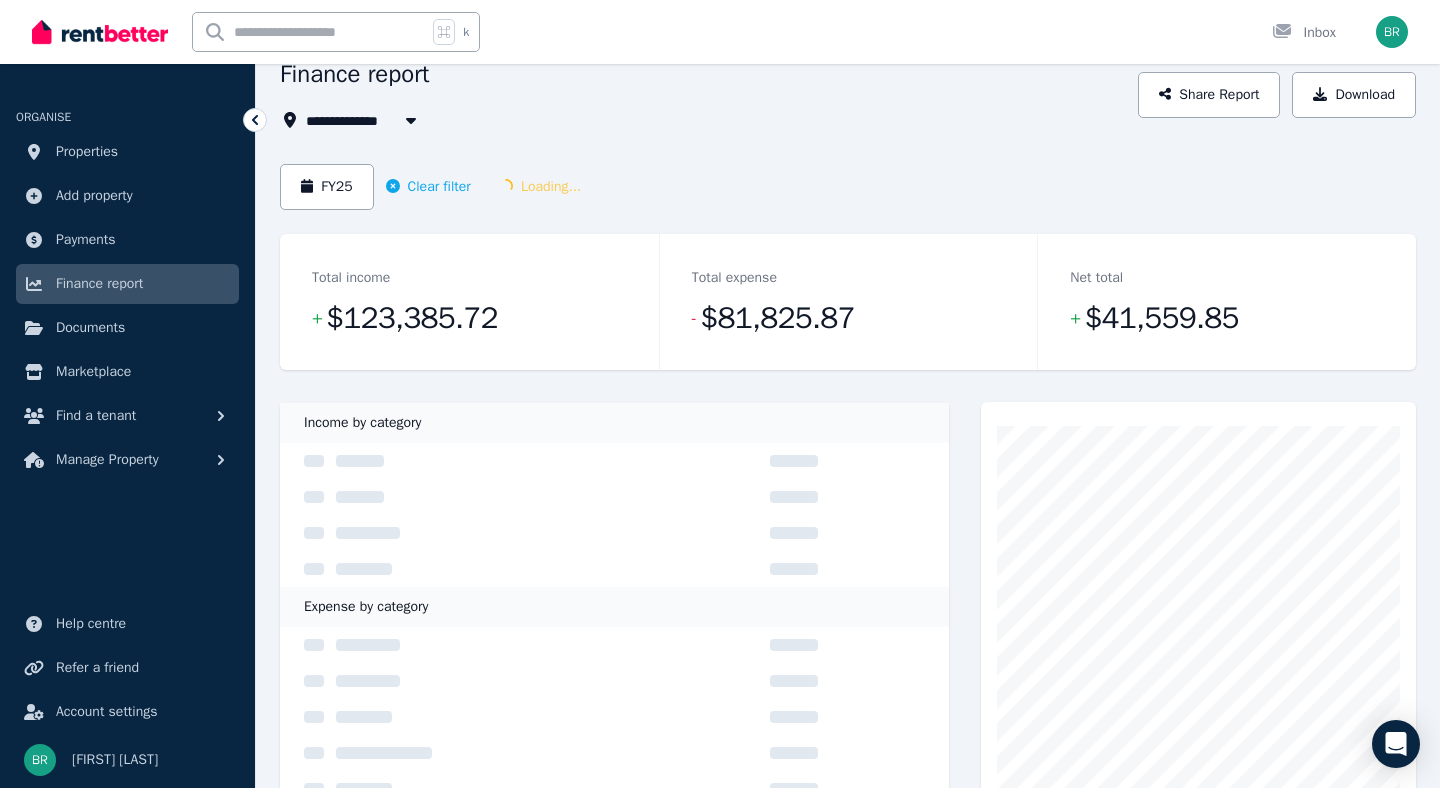 scroll, scrollTop: 0, scrollLeft: 0, axis: both 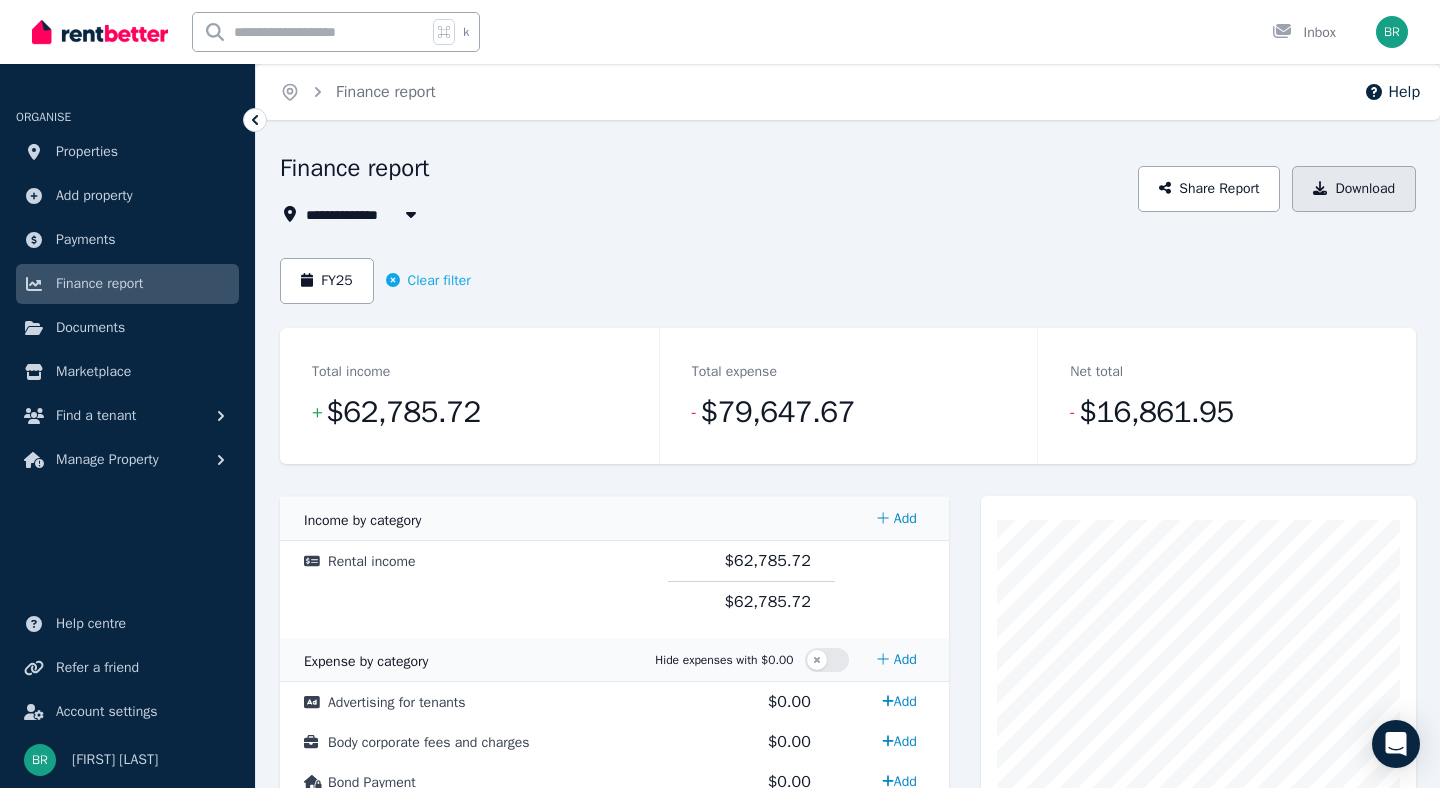 click on "Download" at bounding box center [1354, 189] 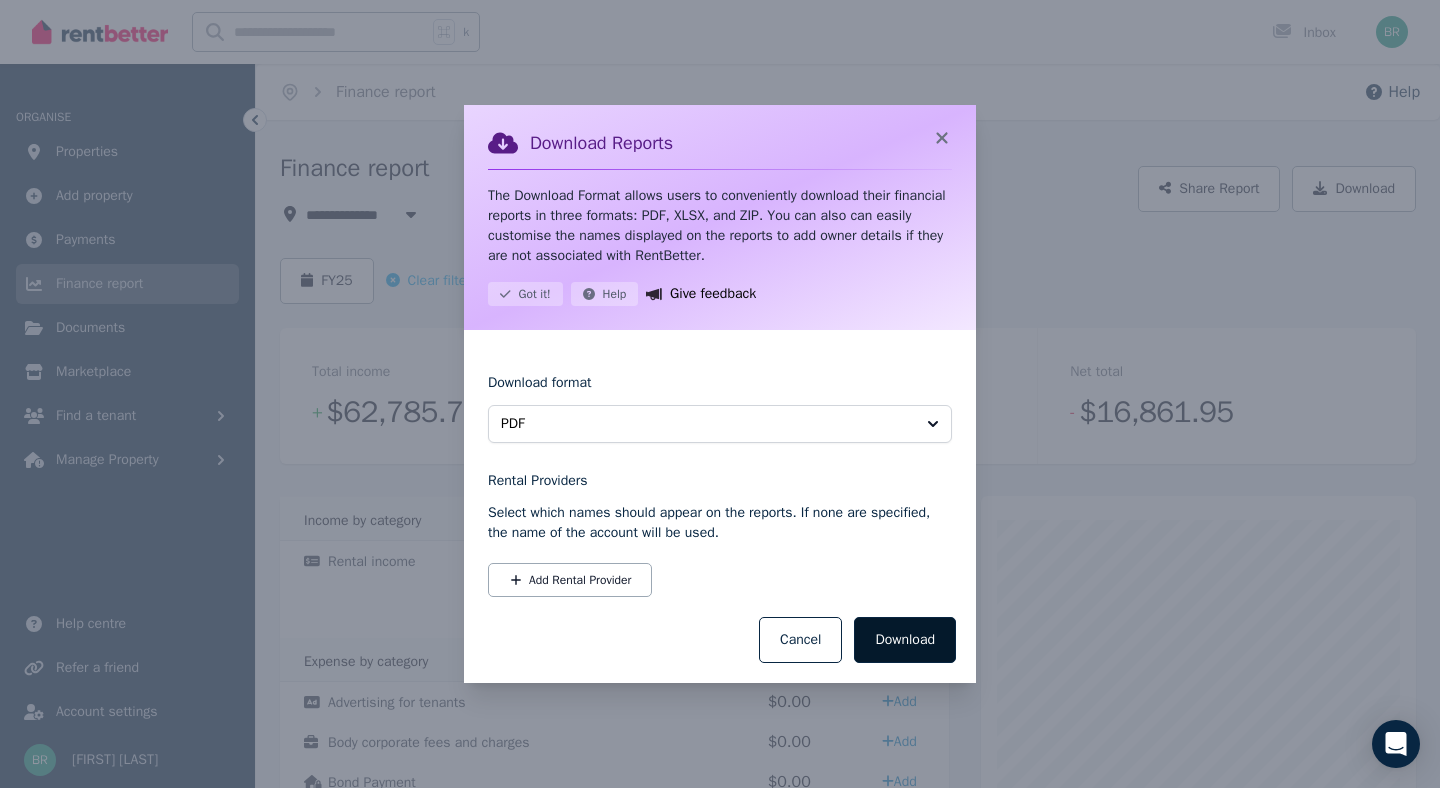 click on "Download" at bounding box center (905, 640) 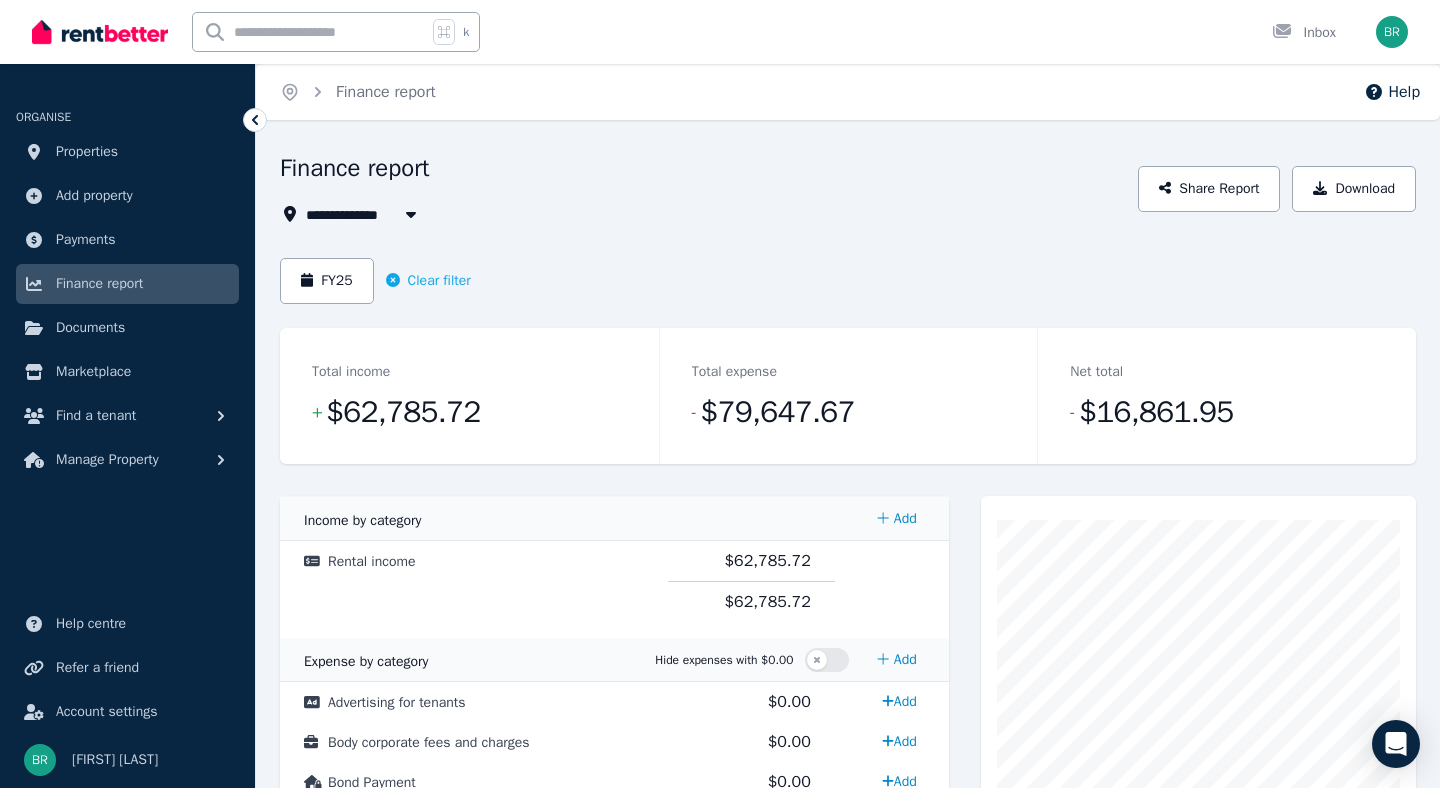 click on "All Properties" at bounding box center [364, 214] 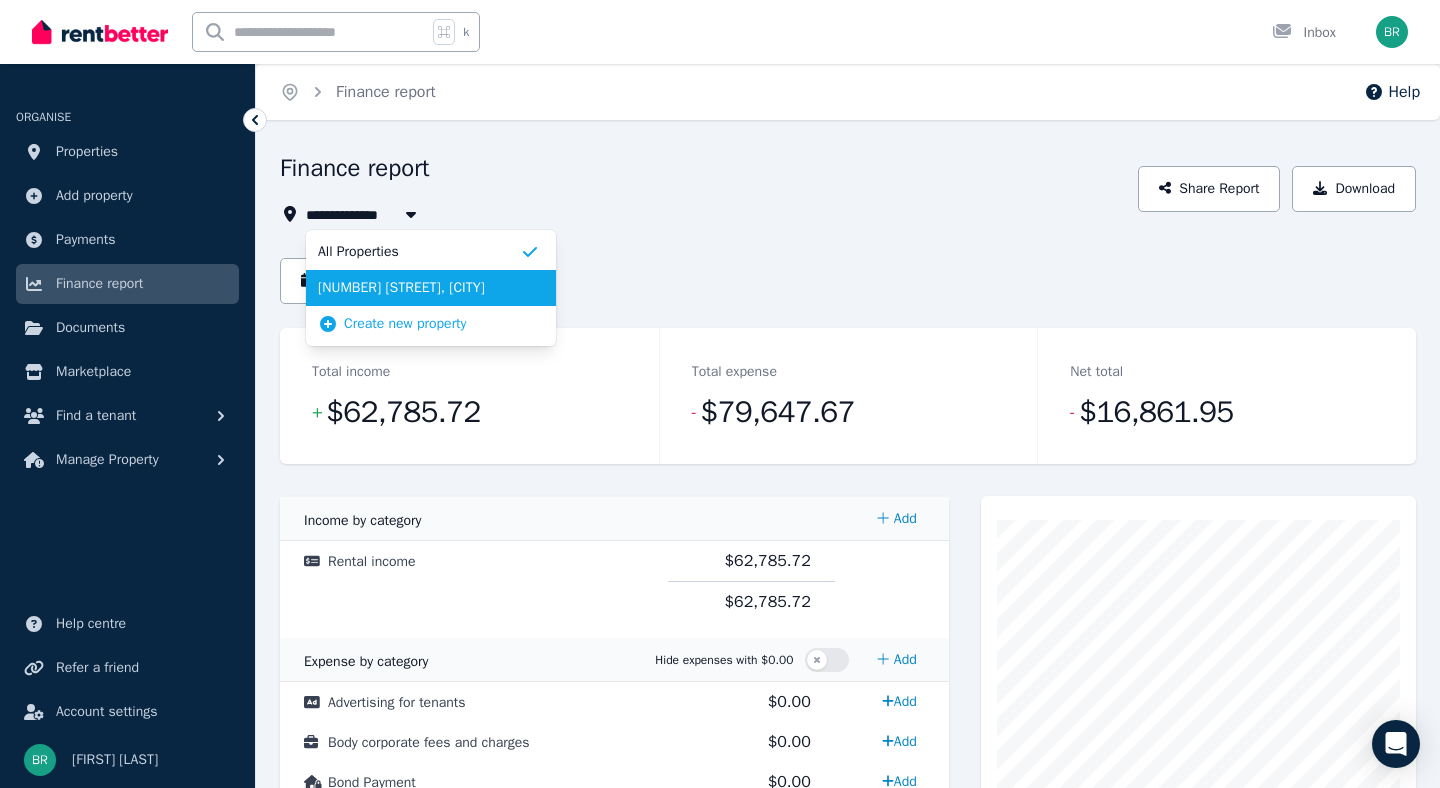 click on "[NUMBER] [STREET], [CITY]" at bounding box center (419, 288) 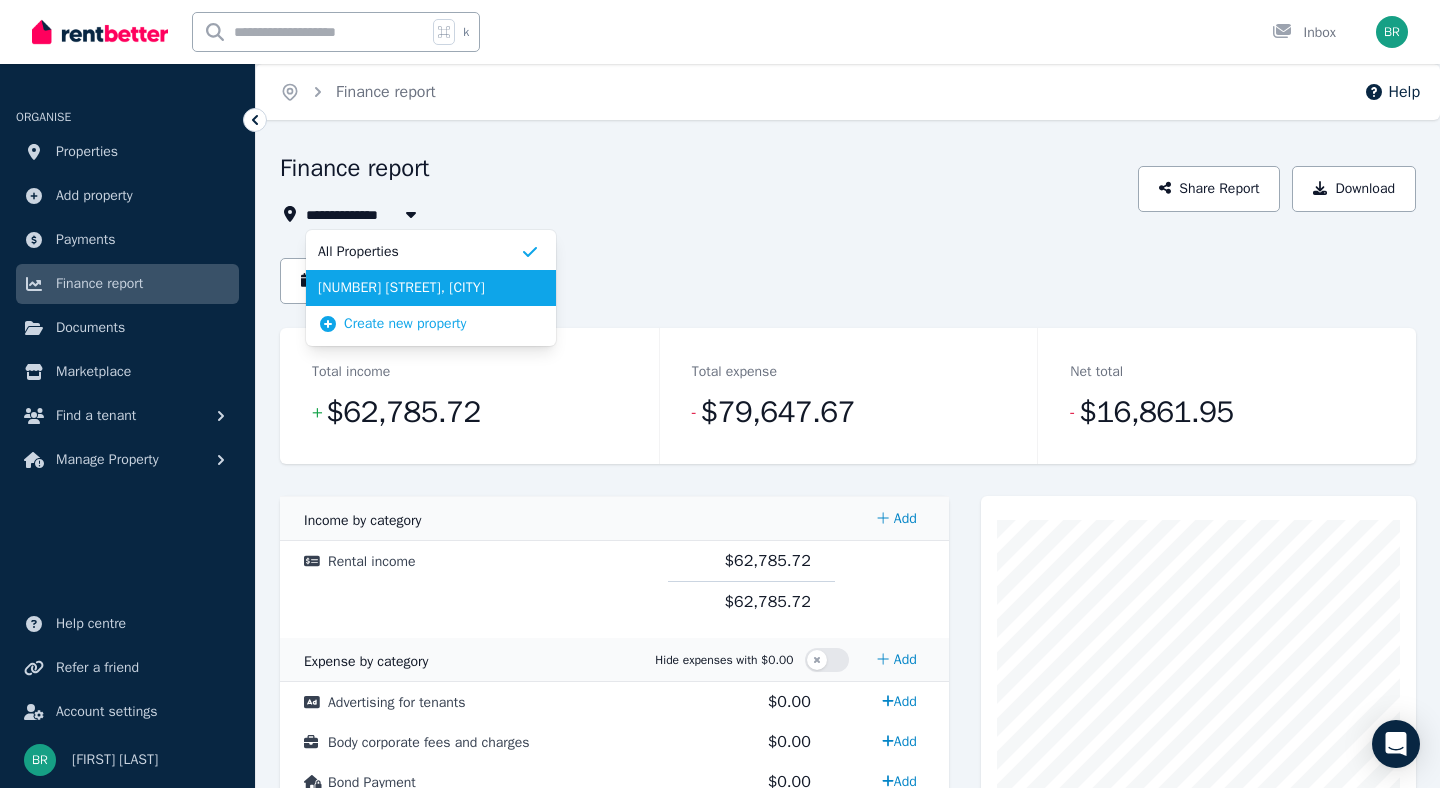 type on "**********" 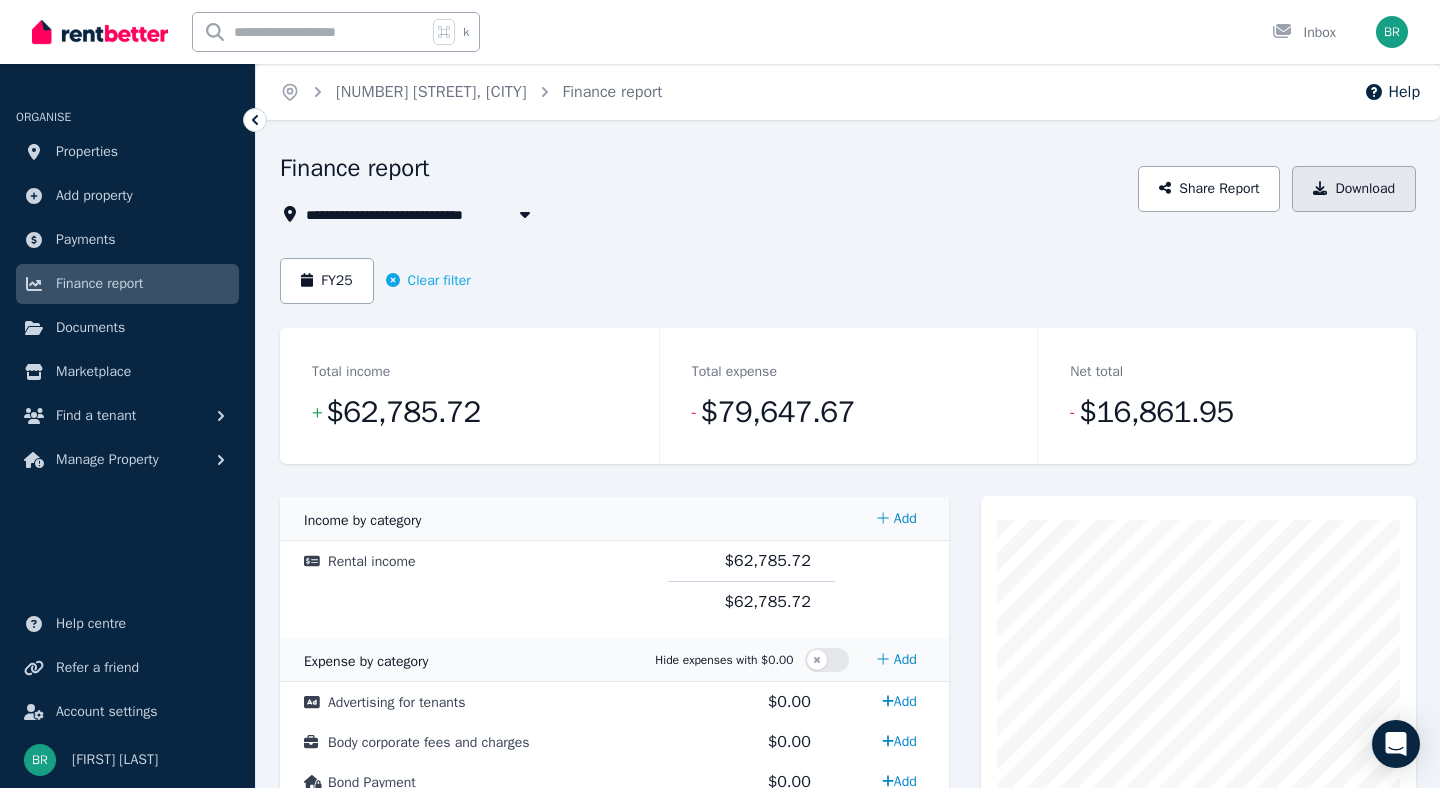 click on "Download" at bounding box center [1354, 189] 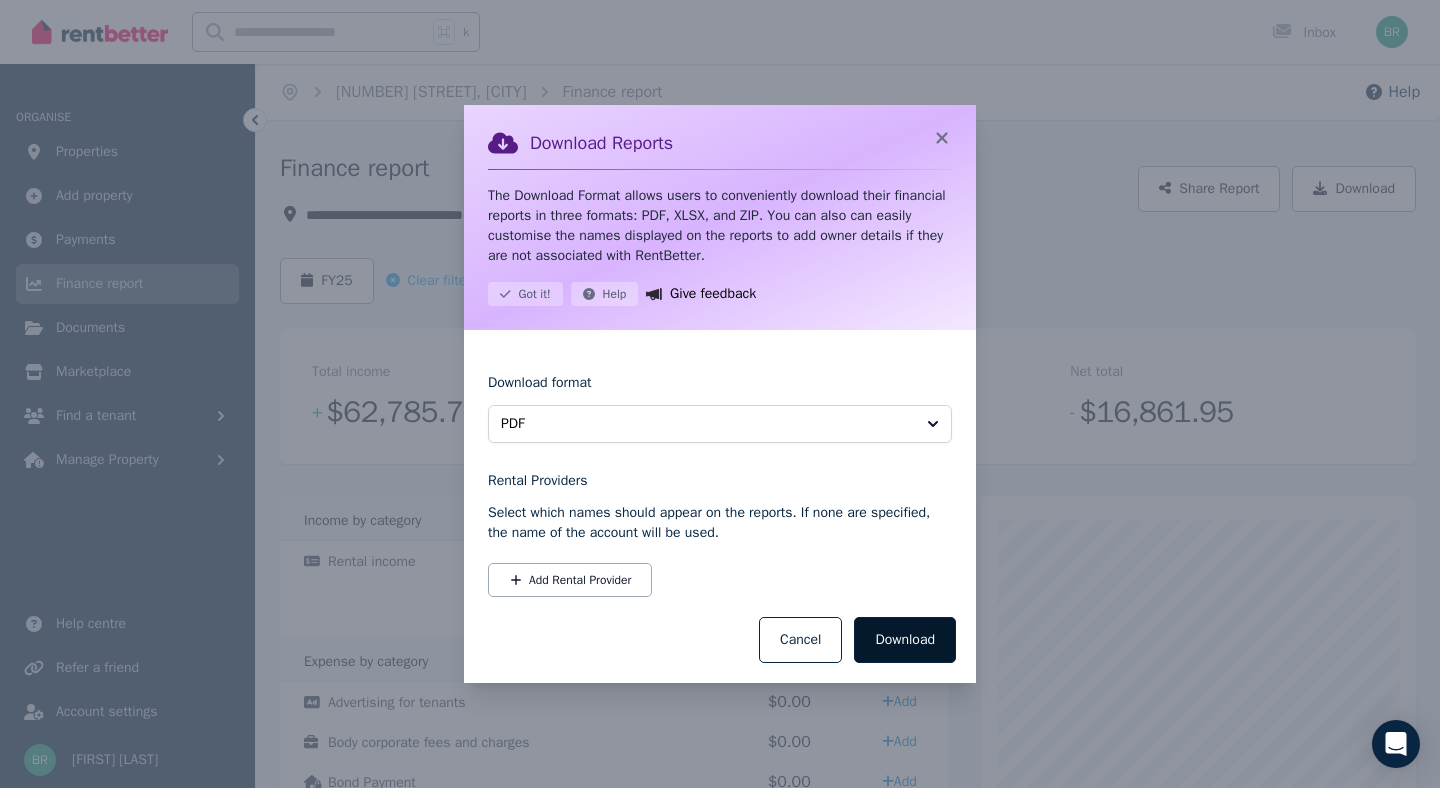click on "Download" at bounding box center (905, 640) 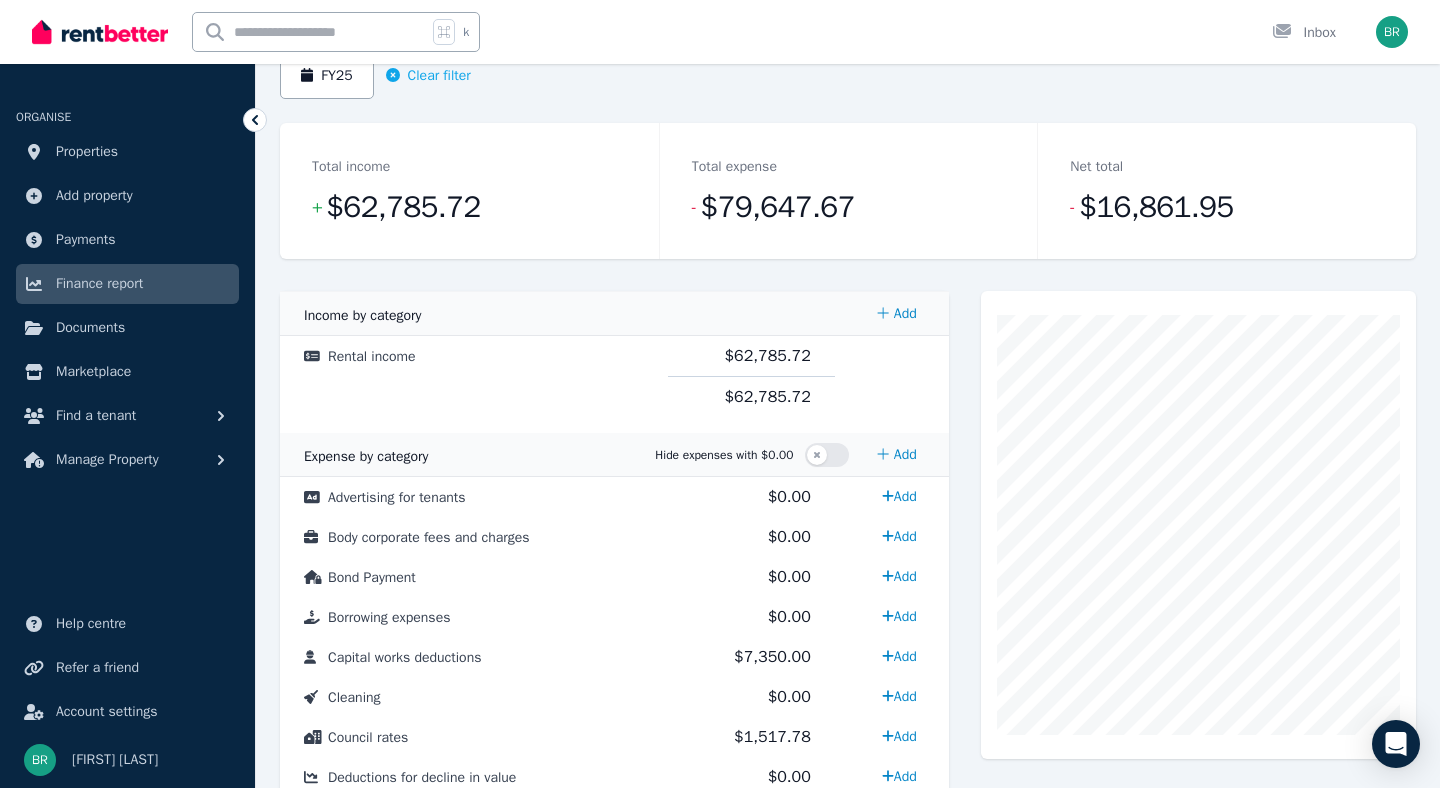 scroll, scrollTop: 0, scrollLeft: 0, axis: both 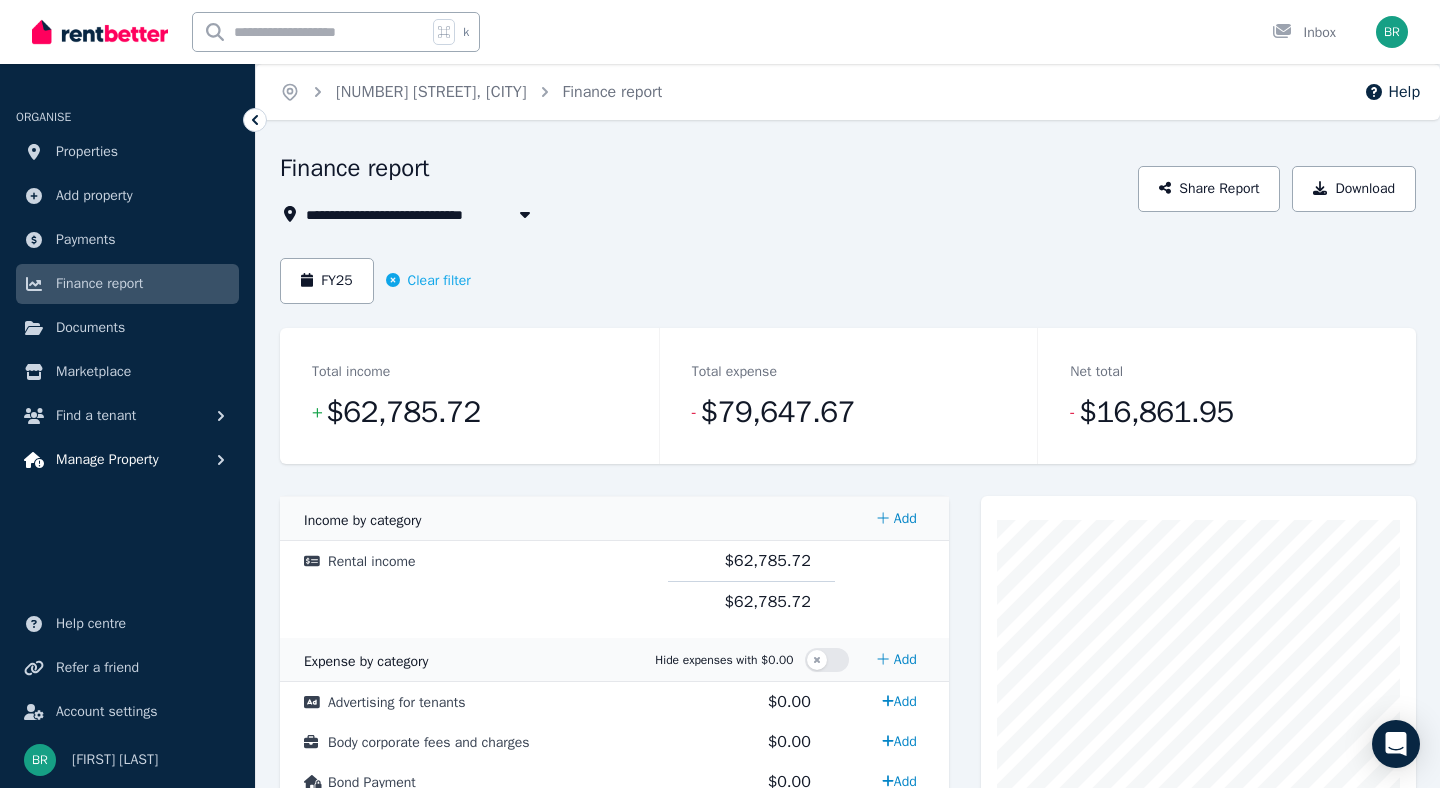 click on "Manage Property" at bounding box center (107, 460) 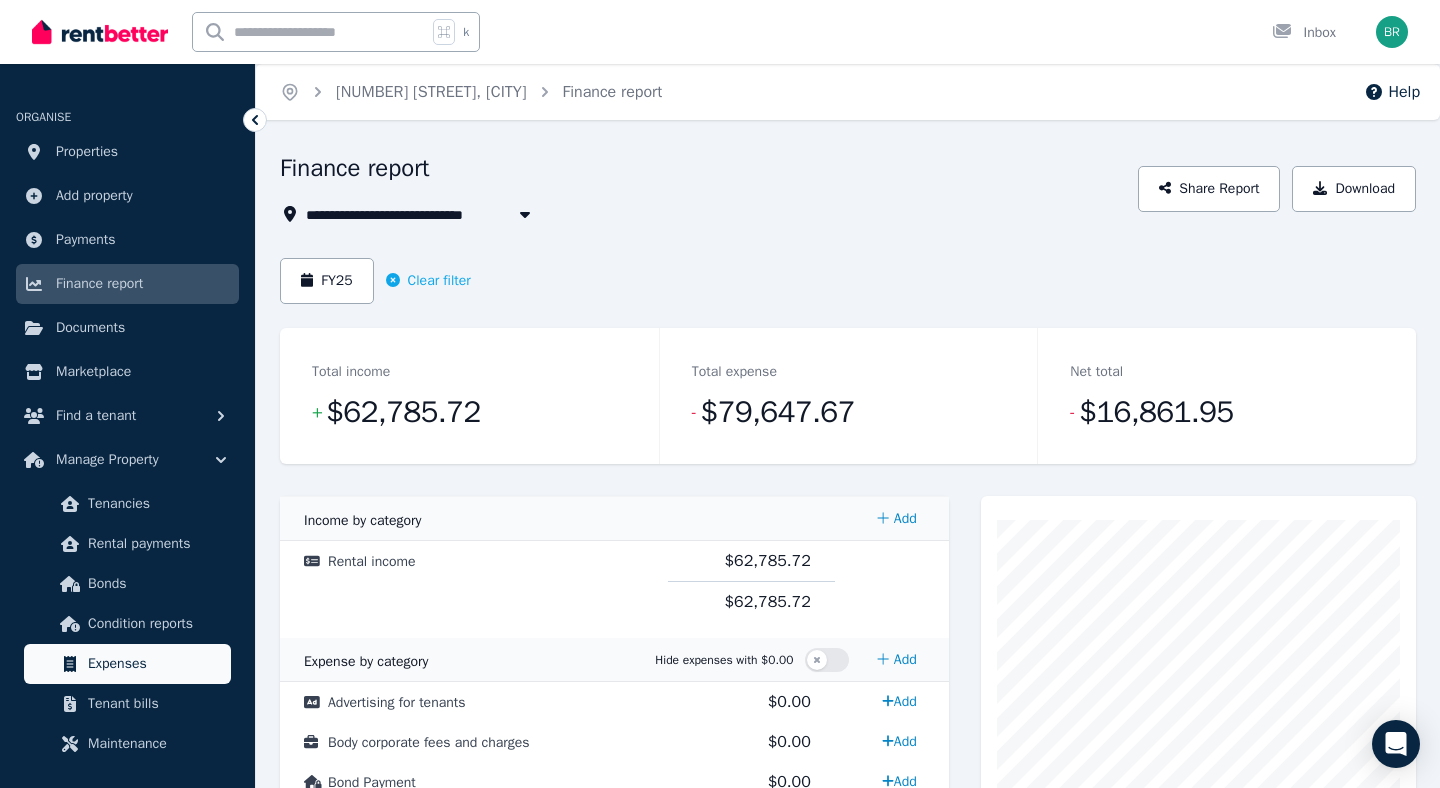 click on "Expenses" at bounding box center [155, 664] 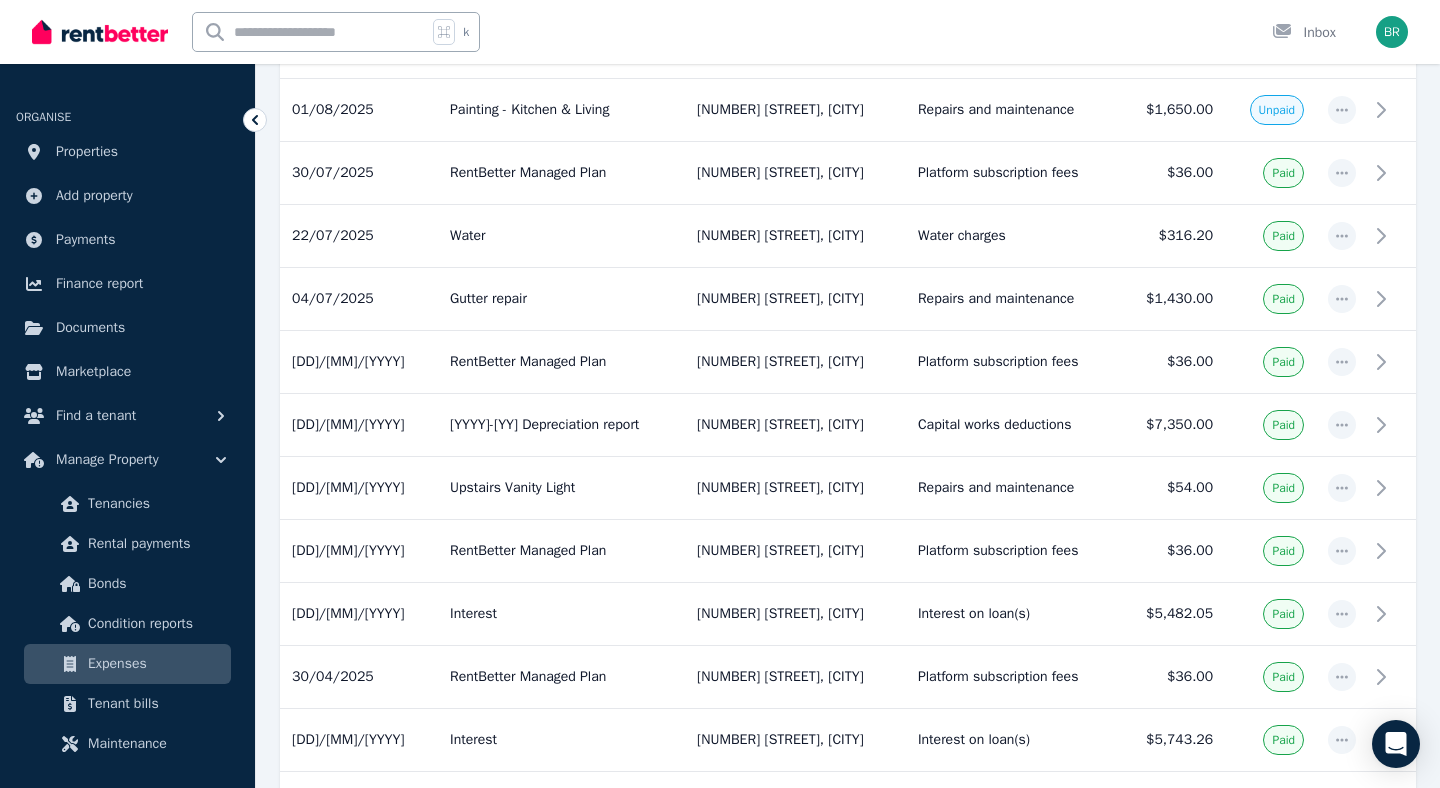 scroll, scrollTop: 670, scrollLeft: 0, axis: vertical 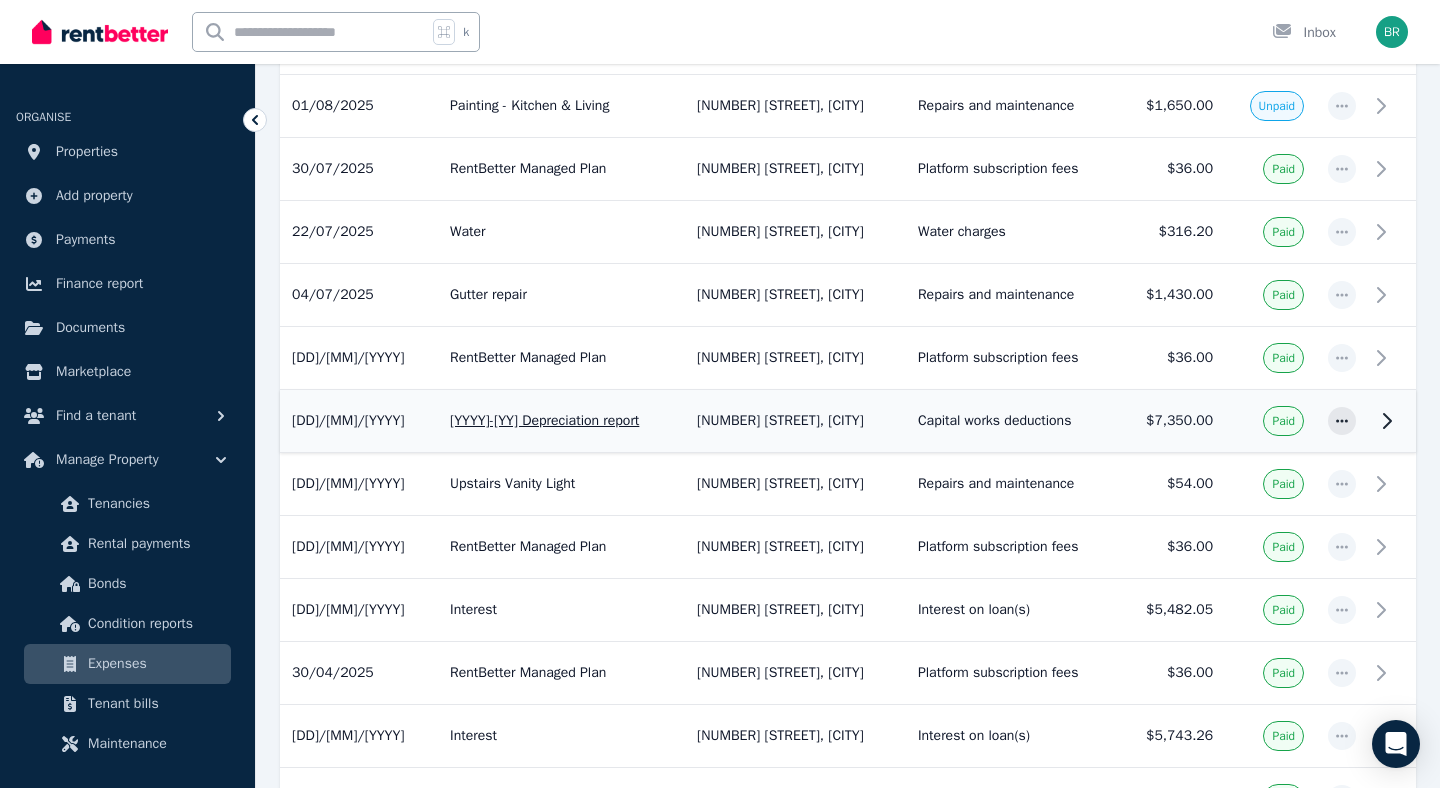 click on "[YYYY]-[YY] Depreciation report" at bounding box center (561, 421) 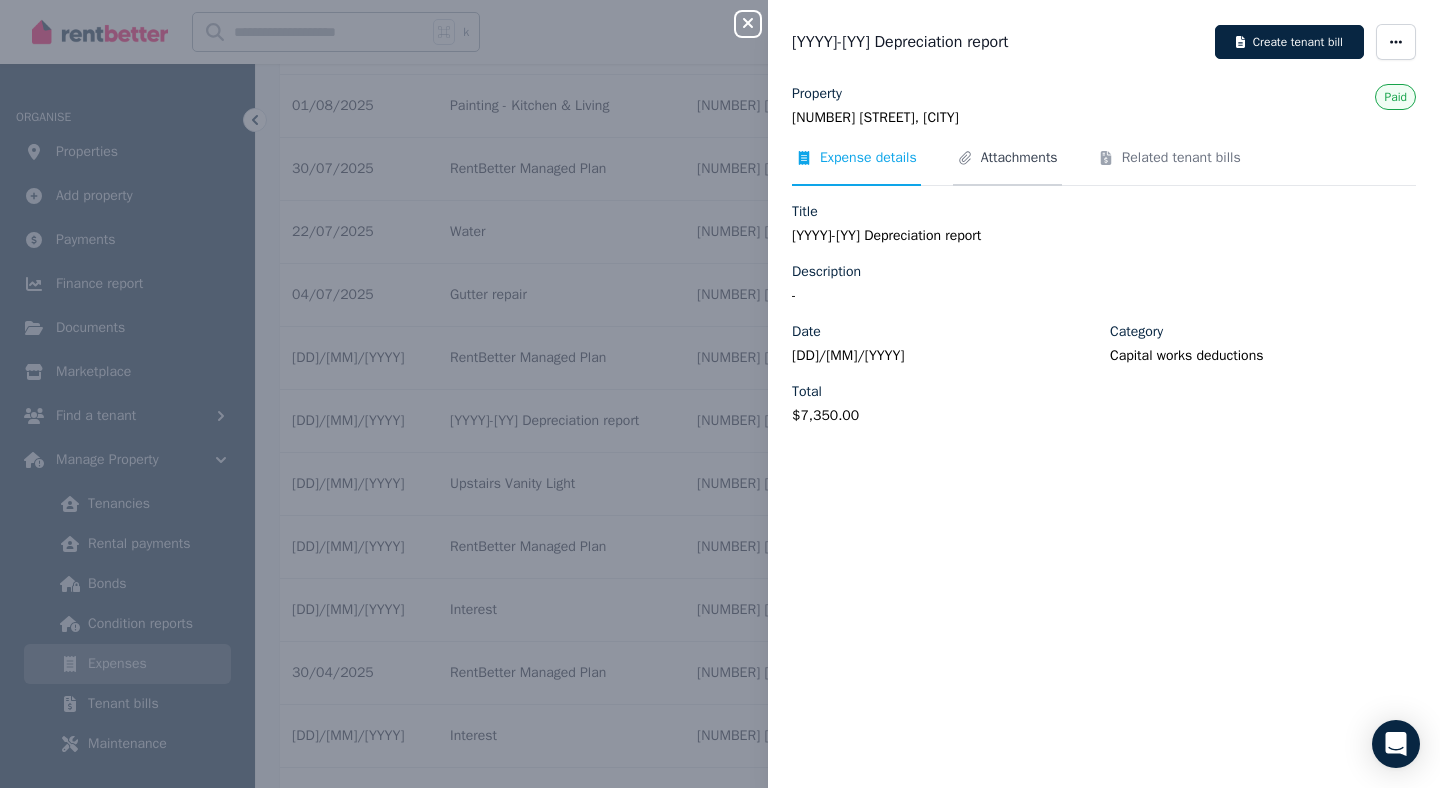 click on "Attachments" at bounding box center (1019, 158) 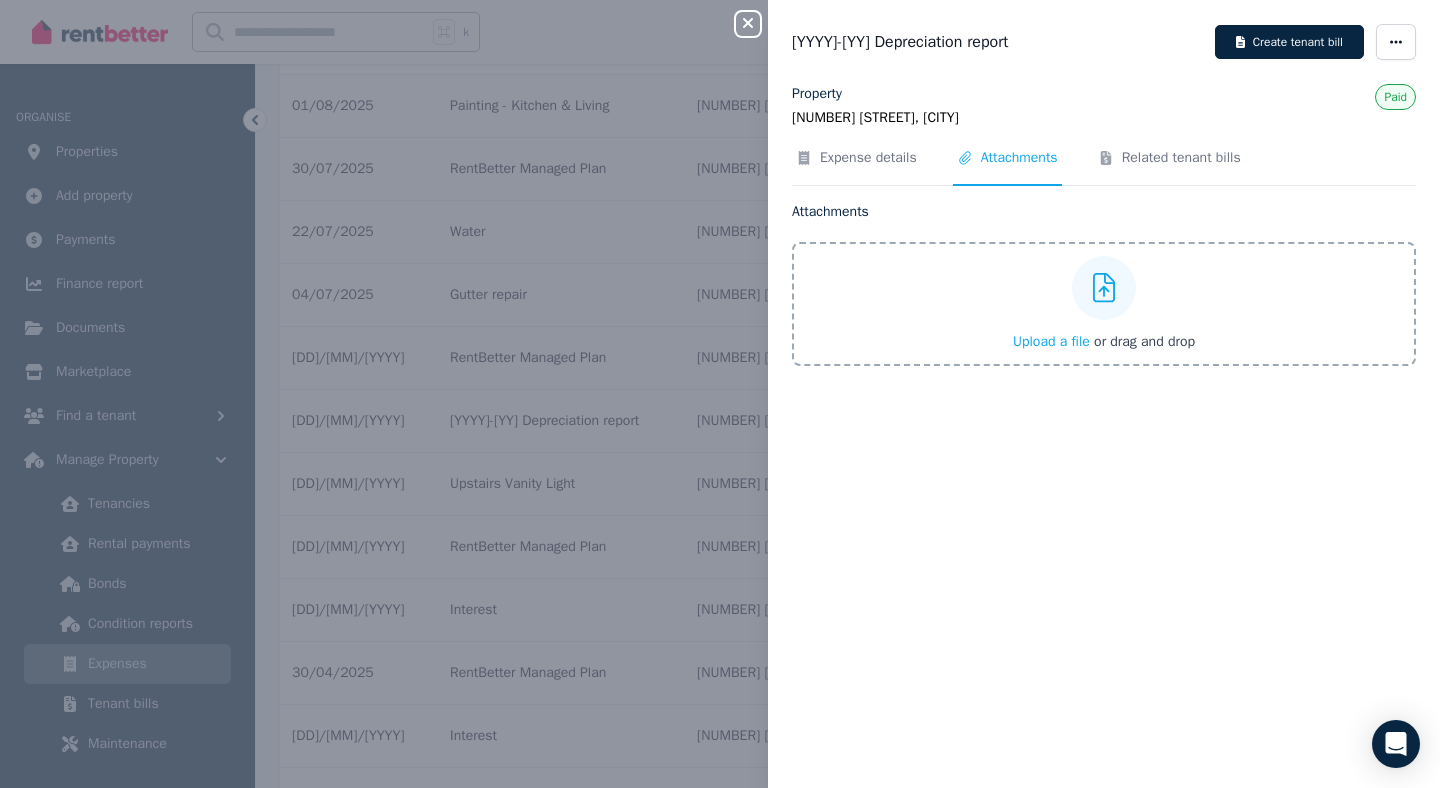 click on "Upload a file" at bounding box center (1051, 341) 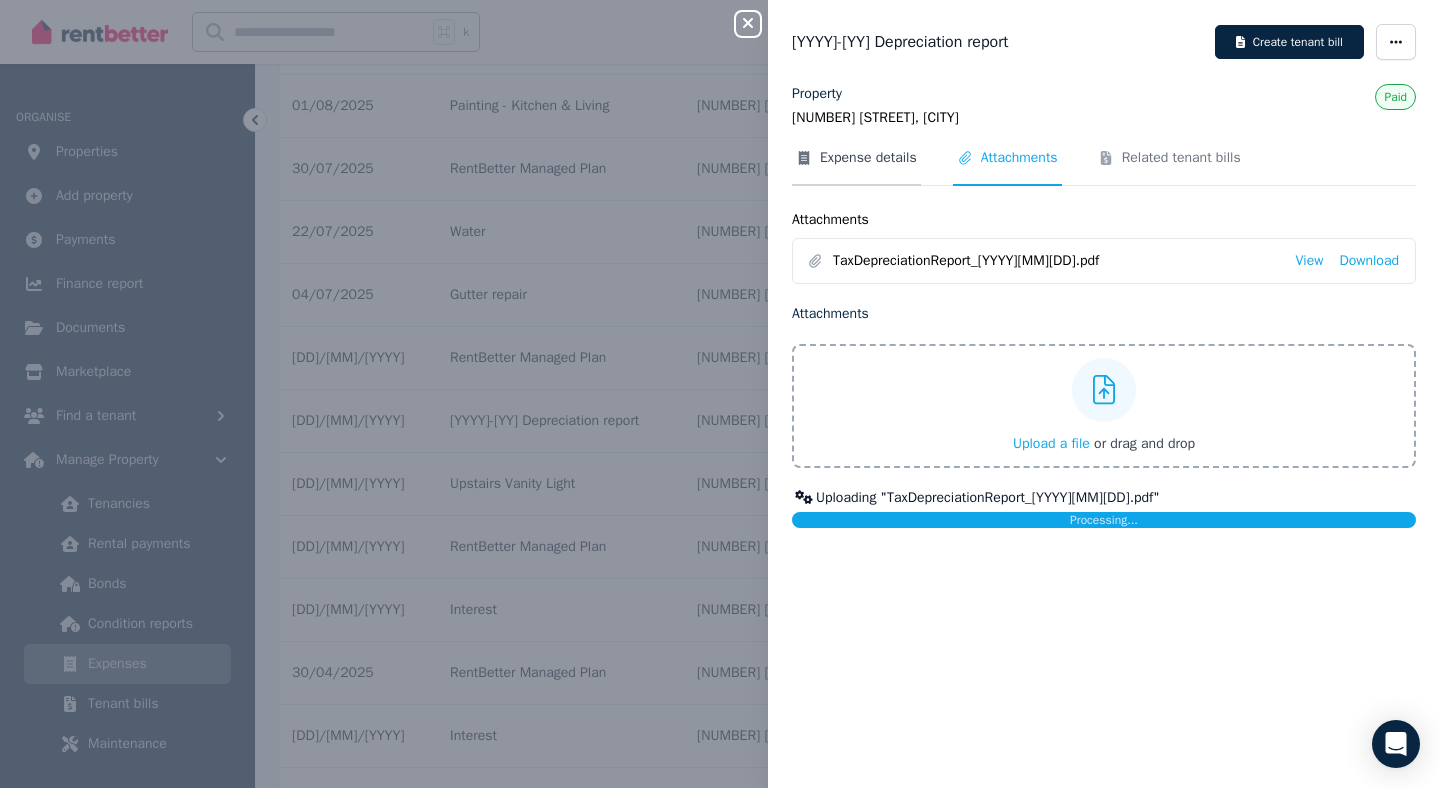 click on "Expense details" at bounding box center (868, 158) 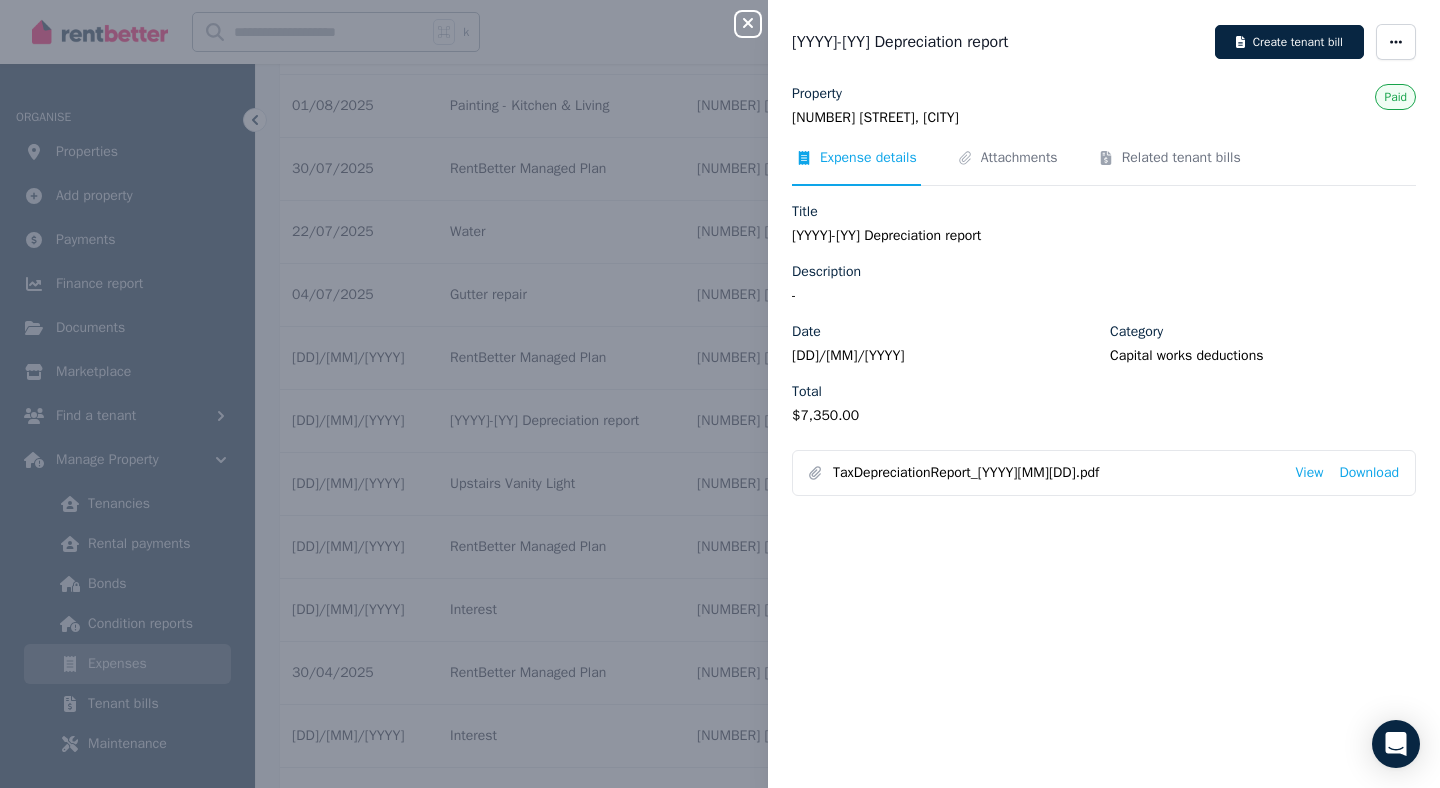 click 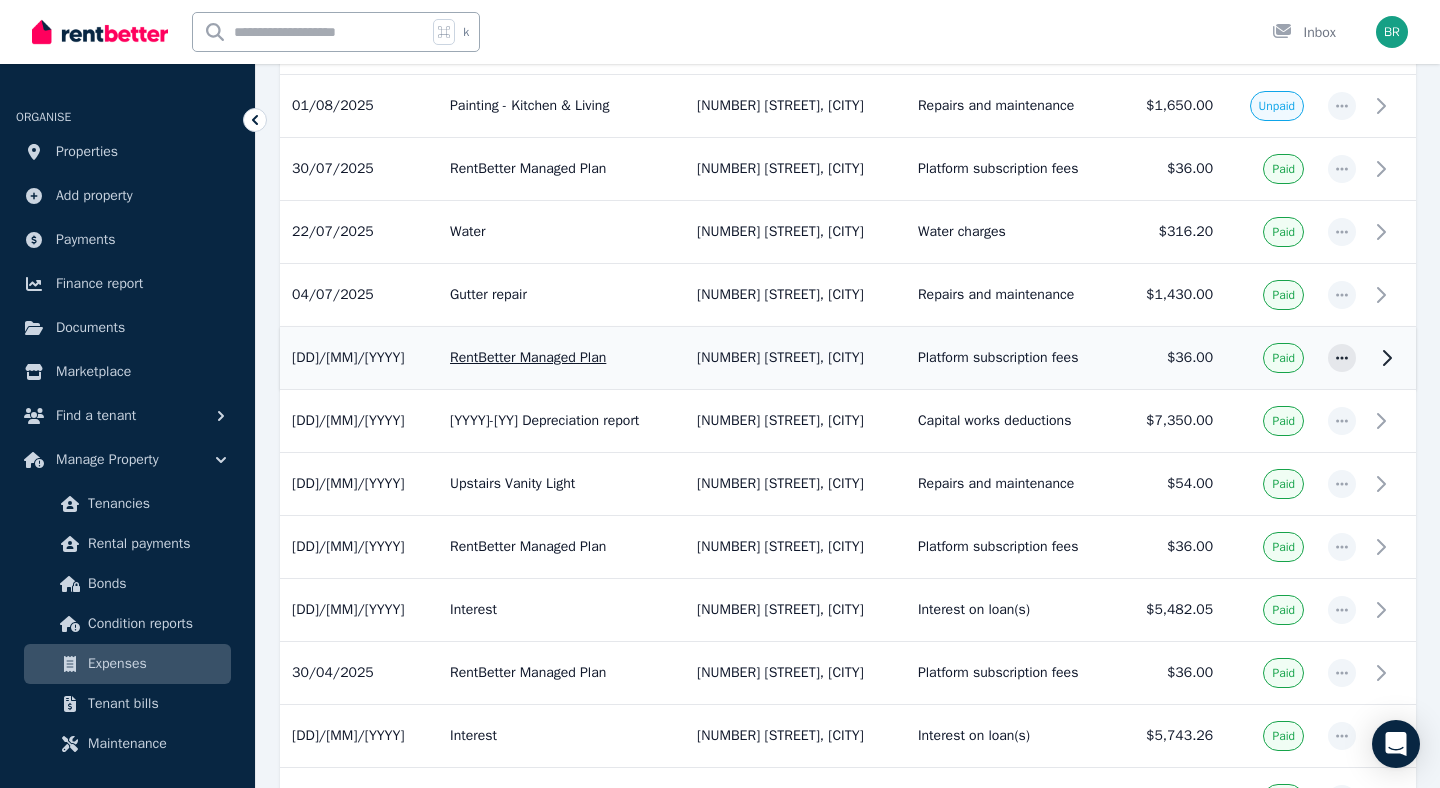 scroll, scrollTop: 0, scrollLeft: 0, axis: both 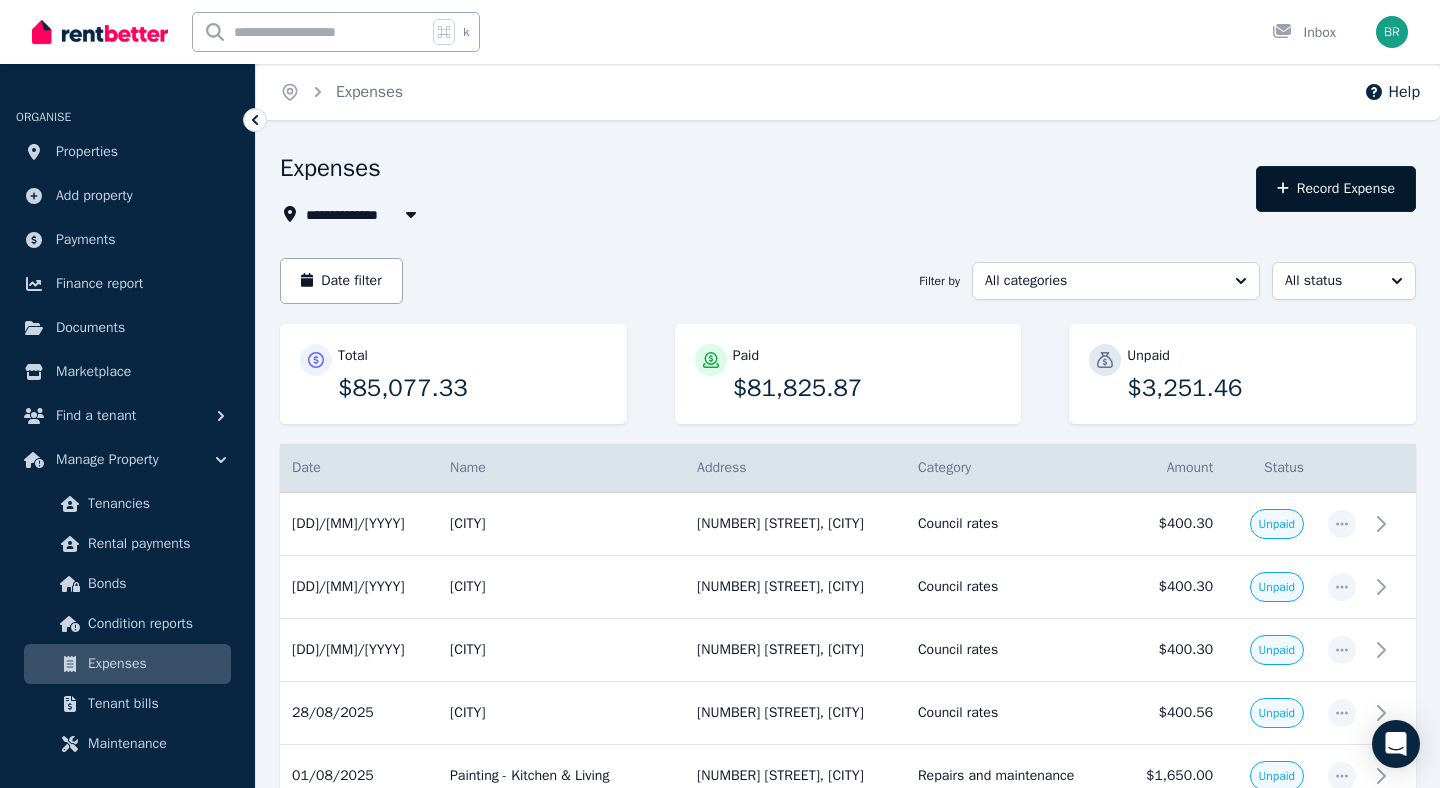 click on "Record Expense" at bounding box center (1336, 189) 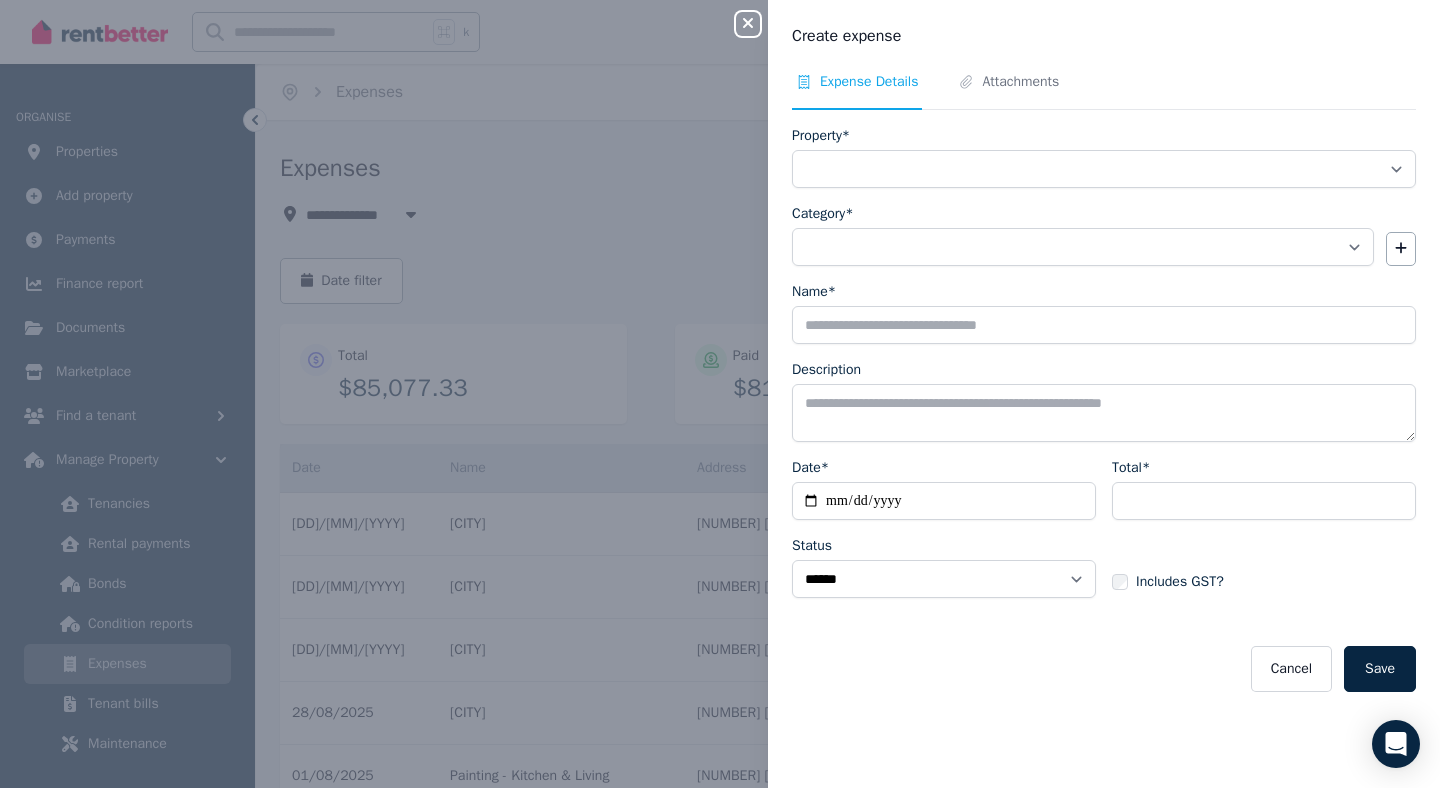 click on "**********" at bounding box center (720, 394) 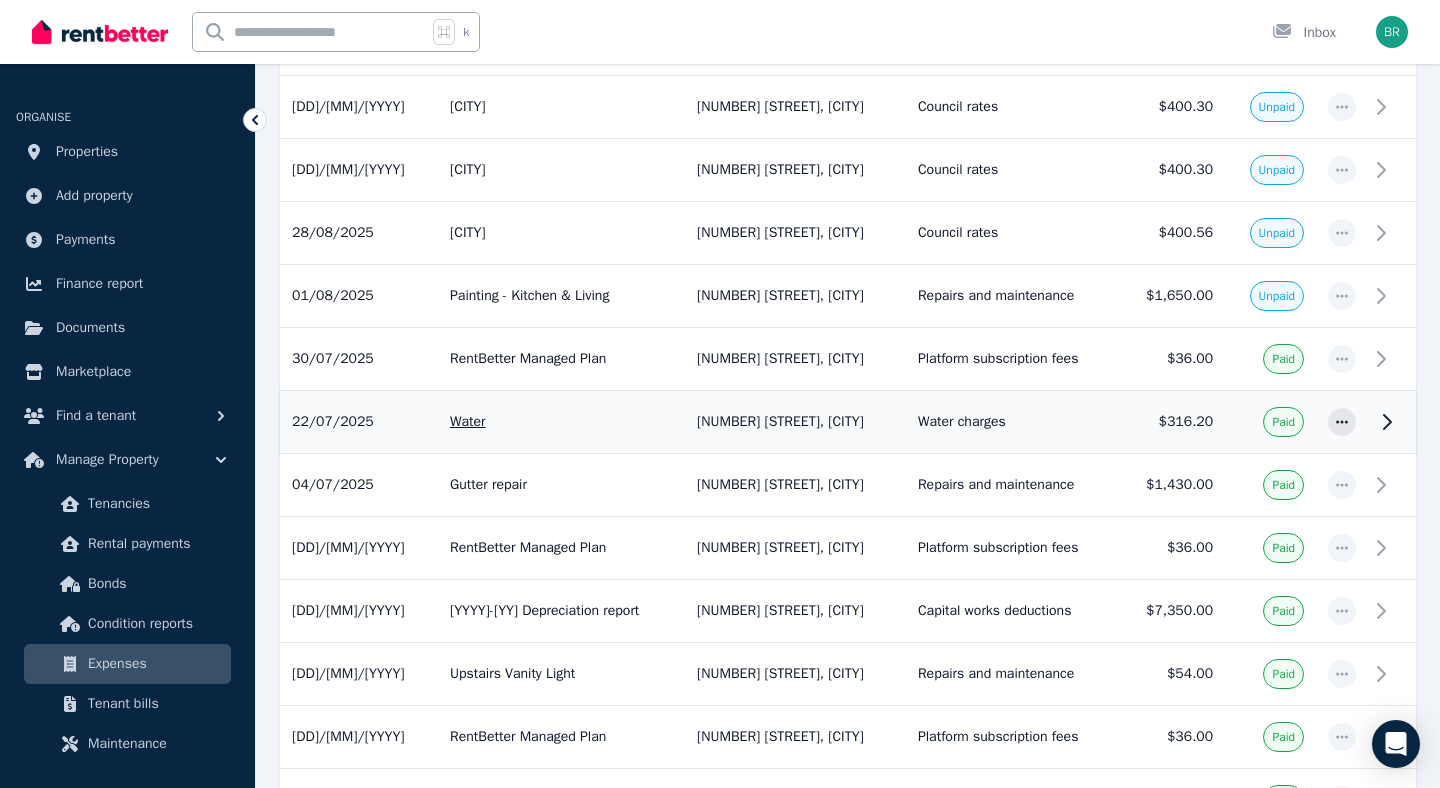 scroll, scrollTop: 0, scrollLeft: 0, axis: both 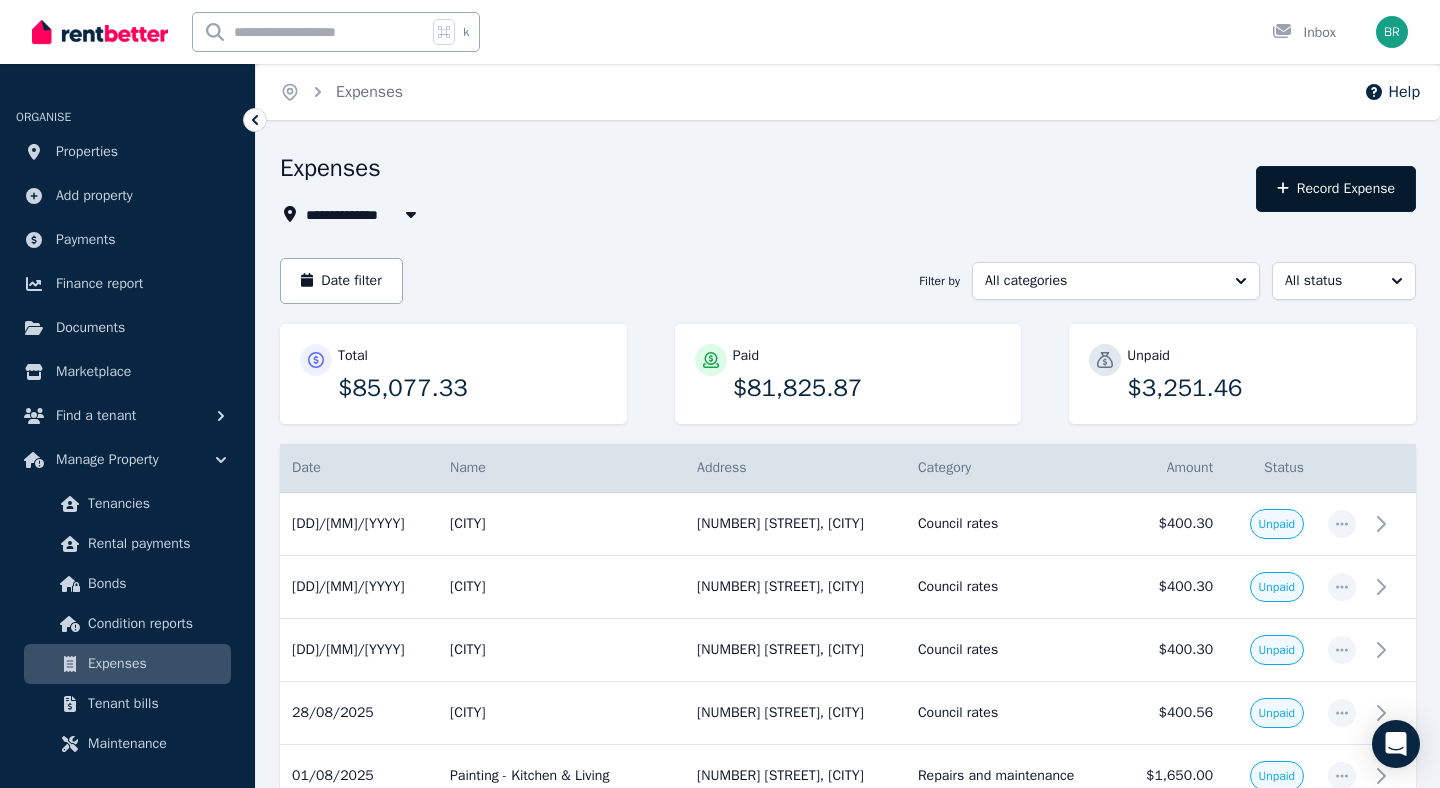 click on "Record Expense" at bounding box center [1336, 189] 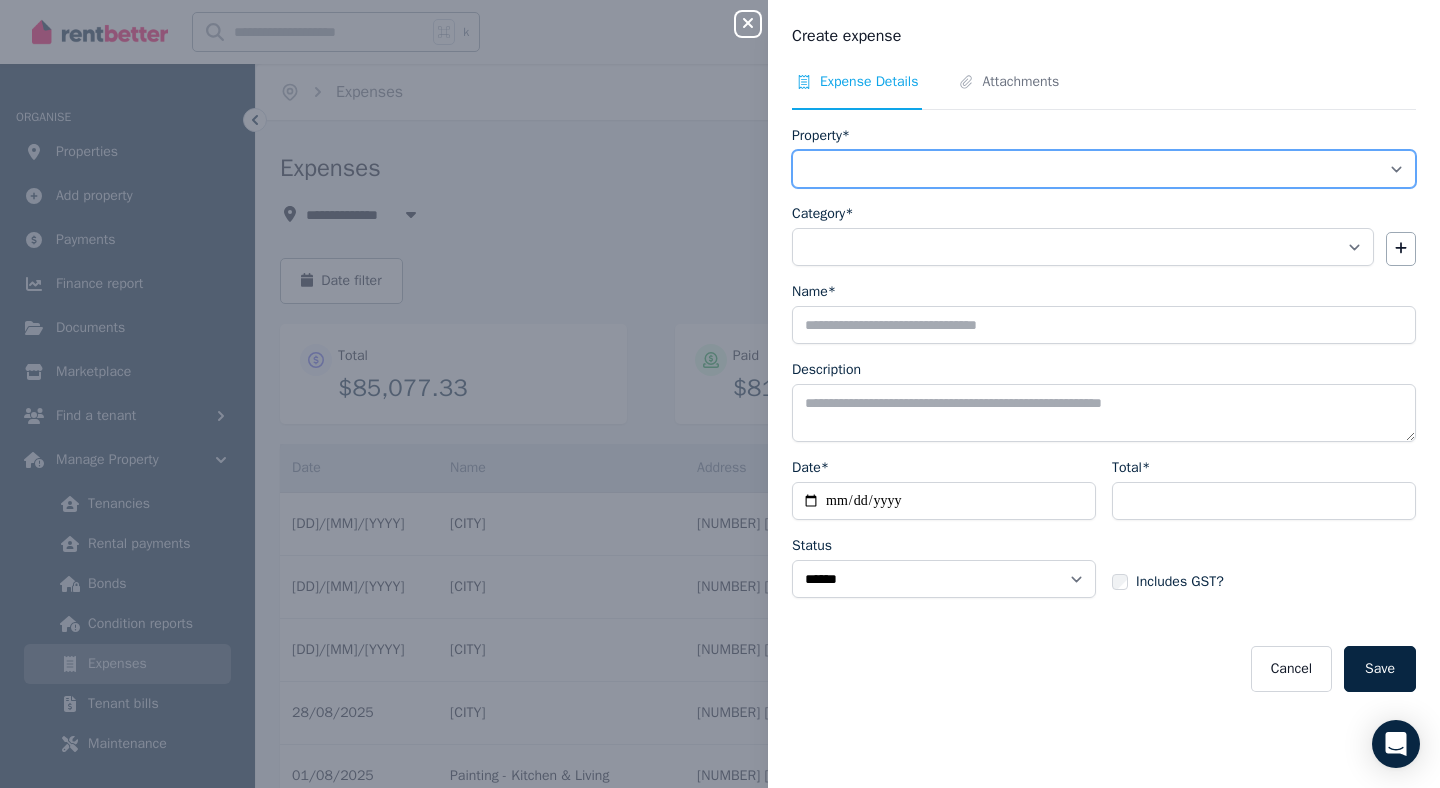 click on "**********" at bounding box center [1104, 169] 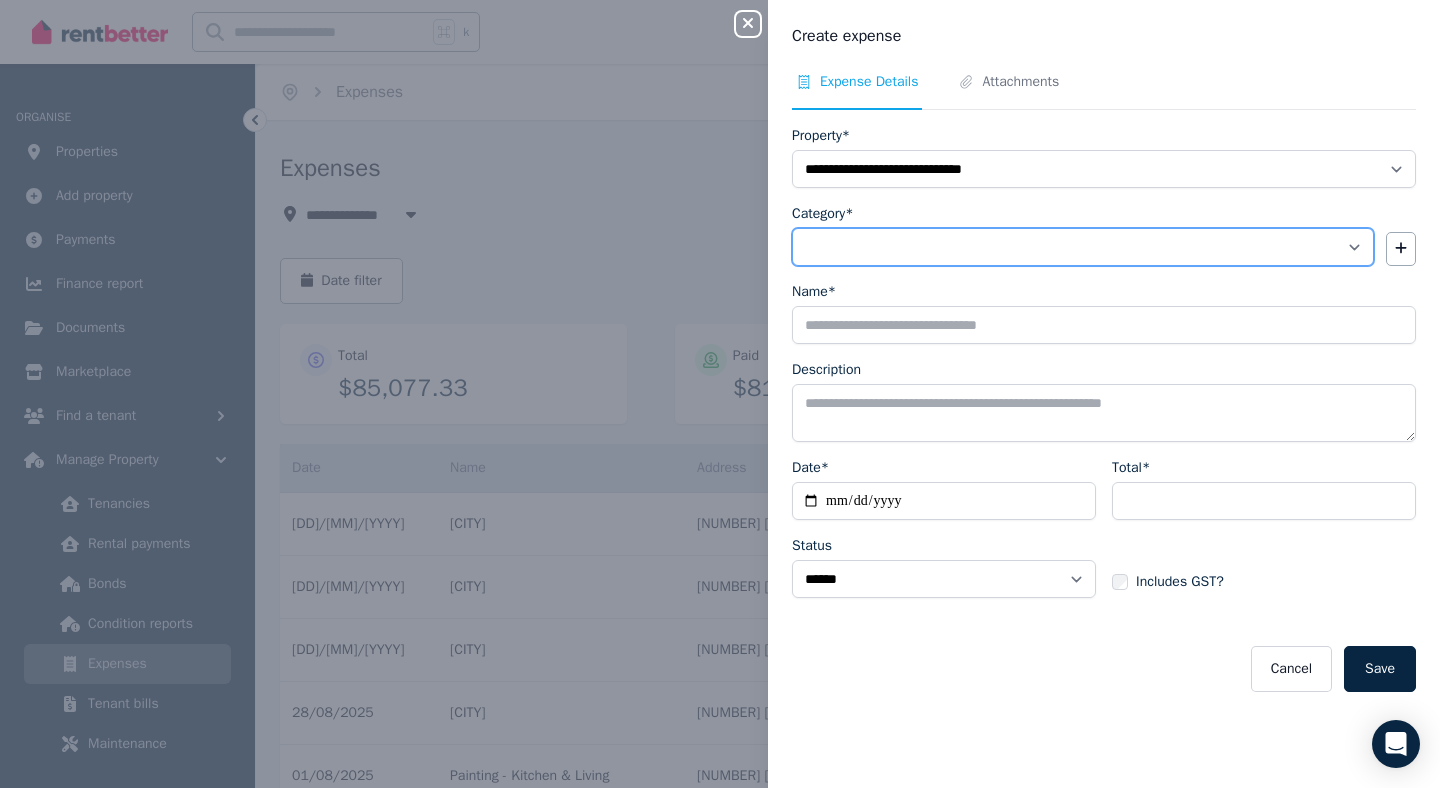 click on "**********" at bounding box center (1083, 247) 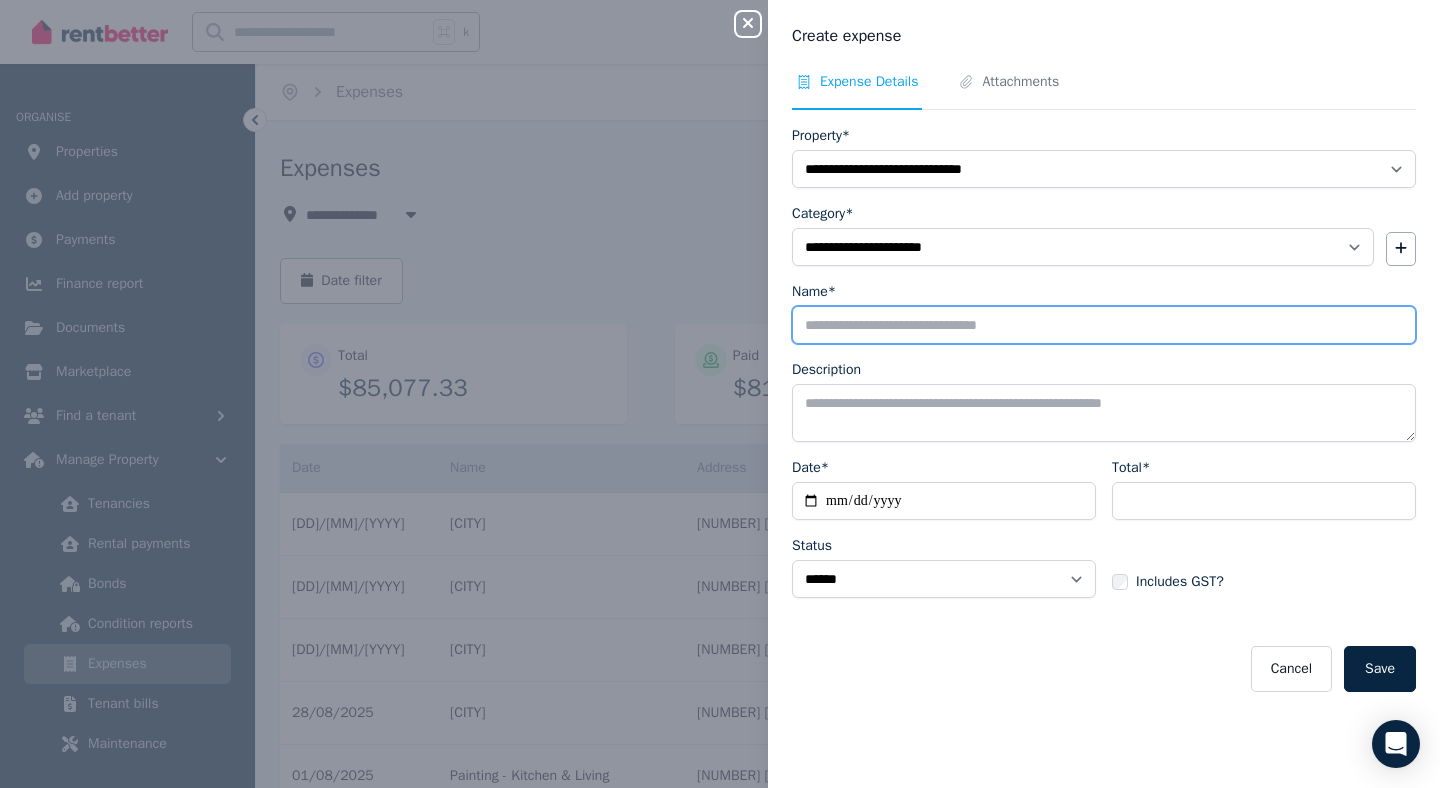 click on "Name*" at bounding box center [1104, 325] 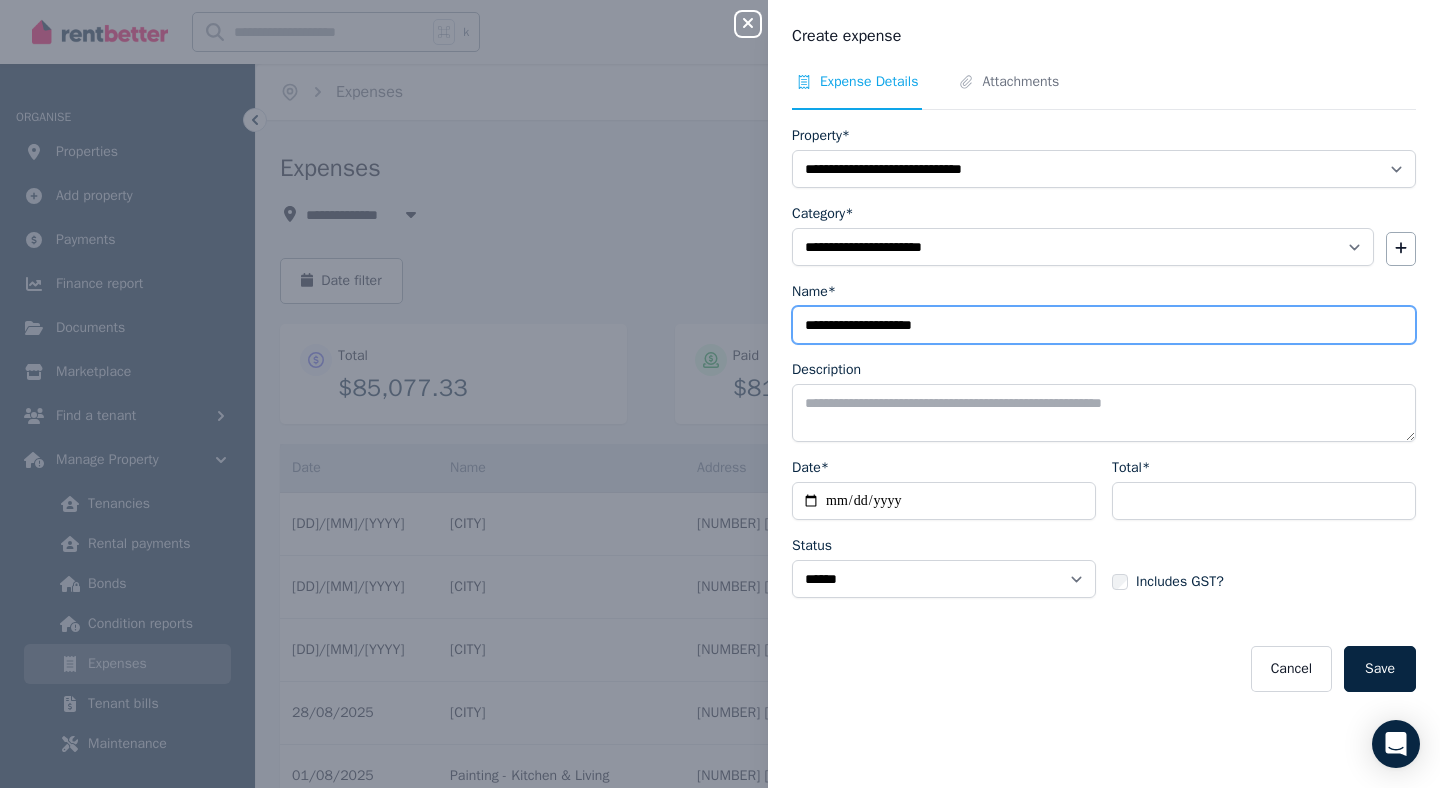 click on "**********" at bounding box center (1104, 325) 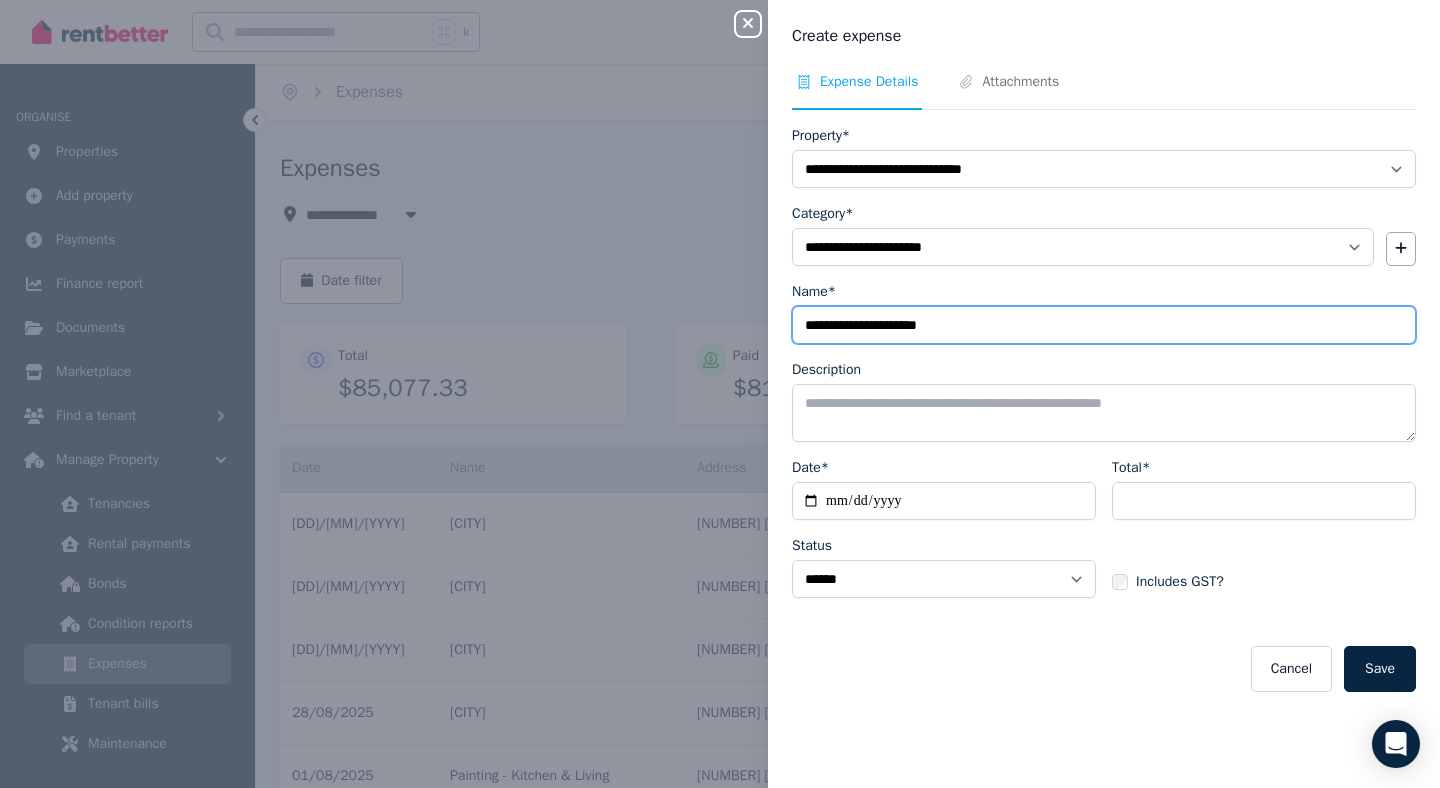 click on "**********" at bounding box center (1104, 325) 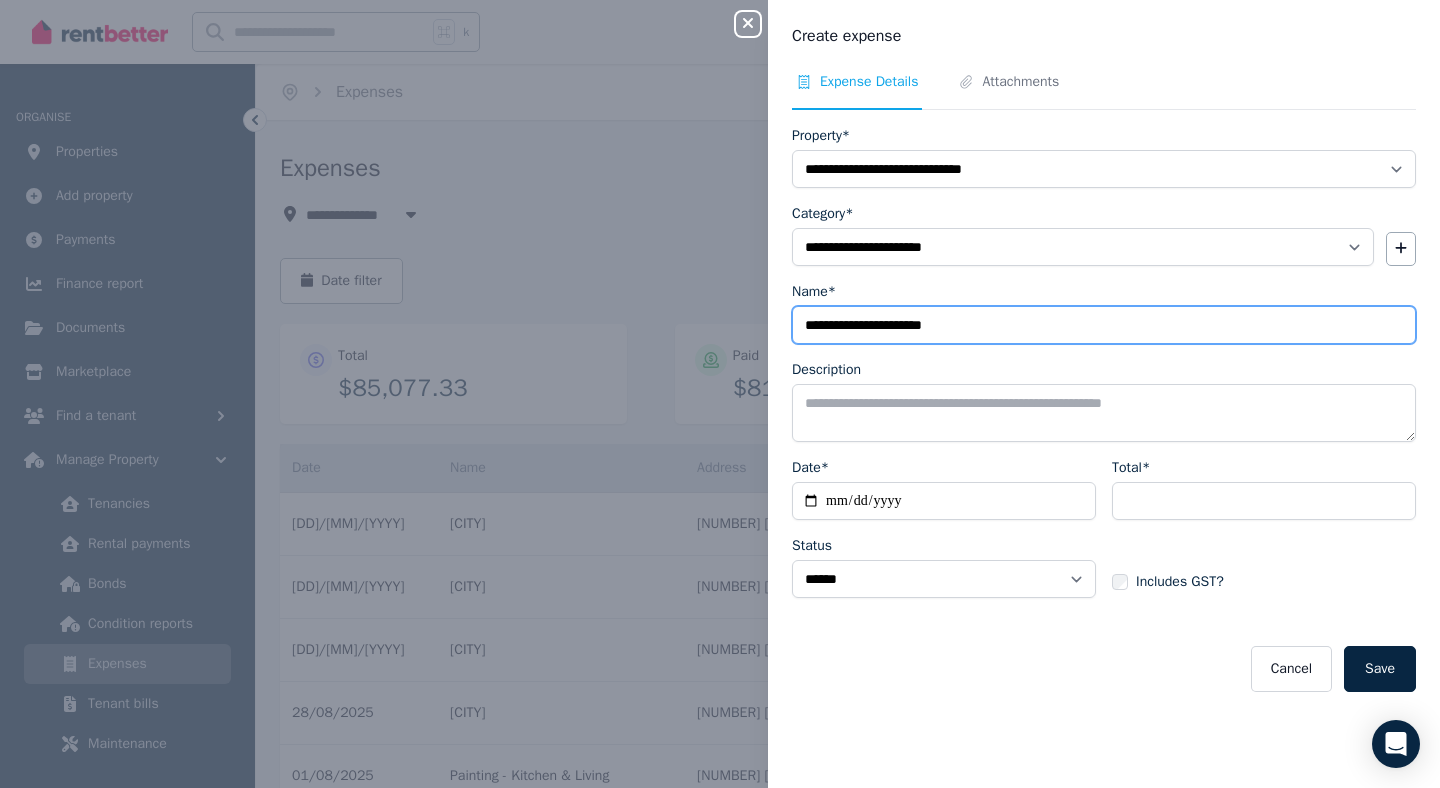type on "**********" 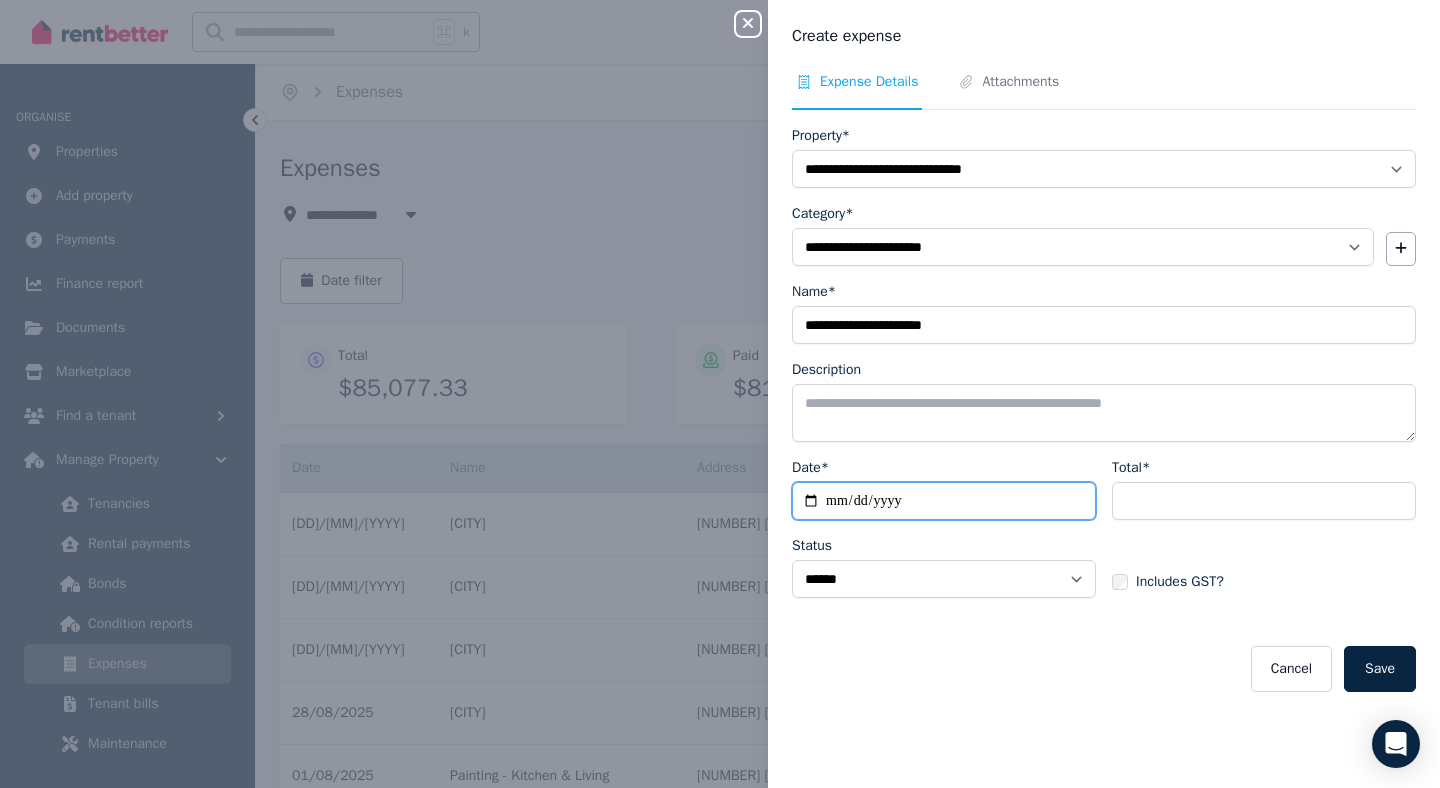 click on "Date*" at bounding box center (944, 501) 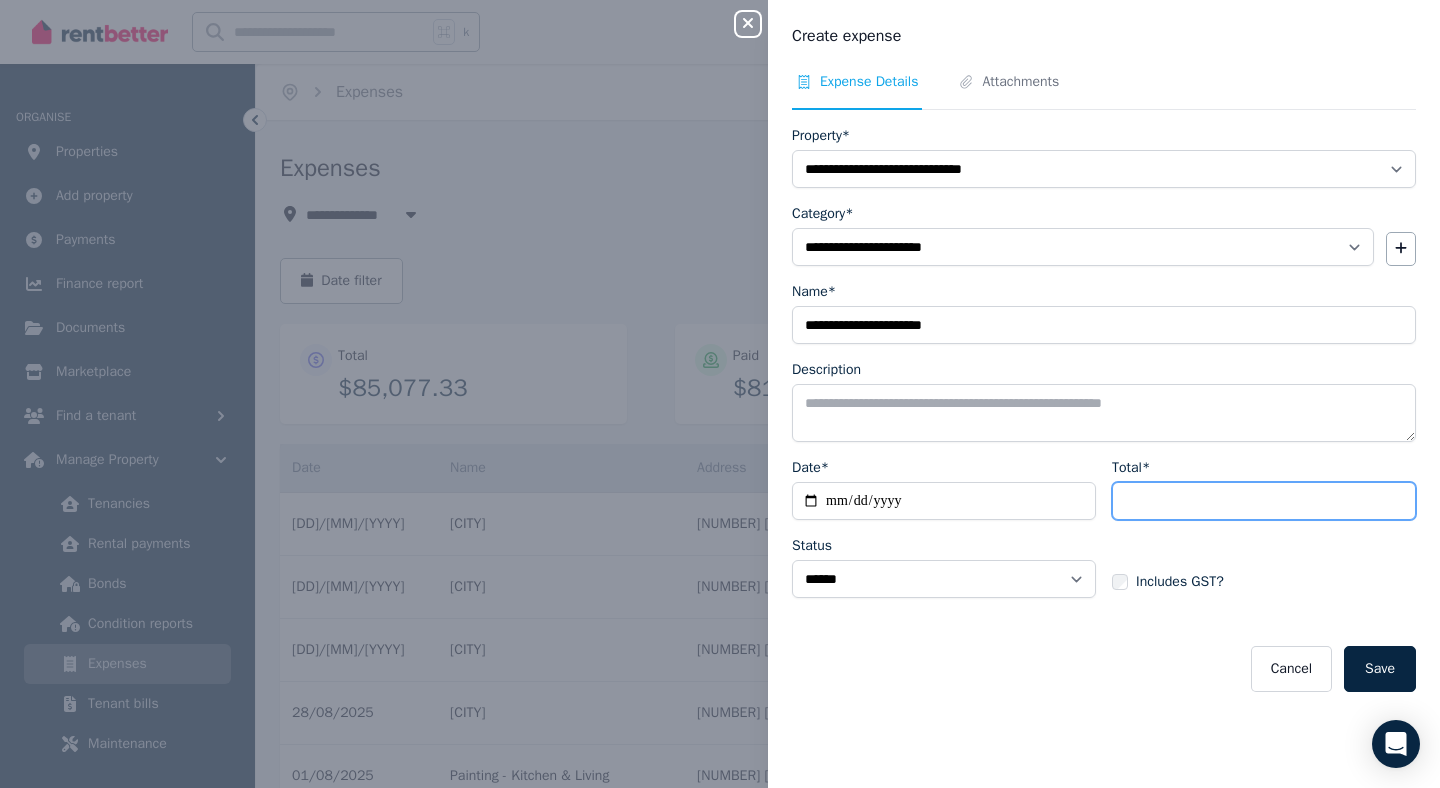 click on "Total*" at bounding box center (1264, 501) 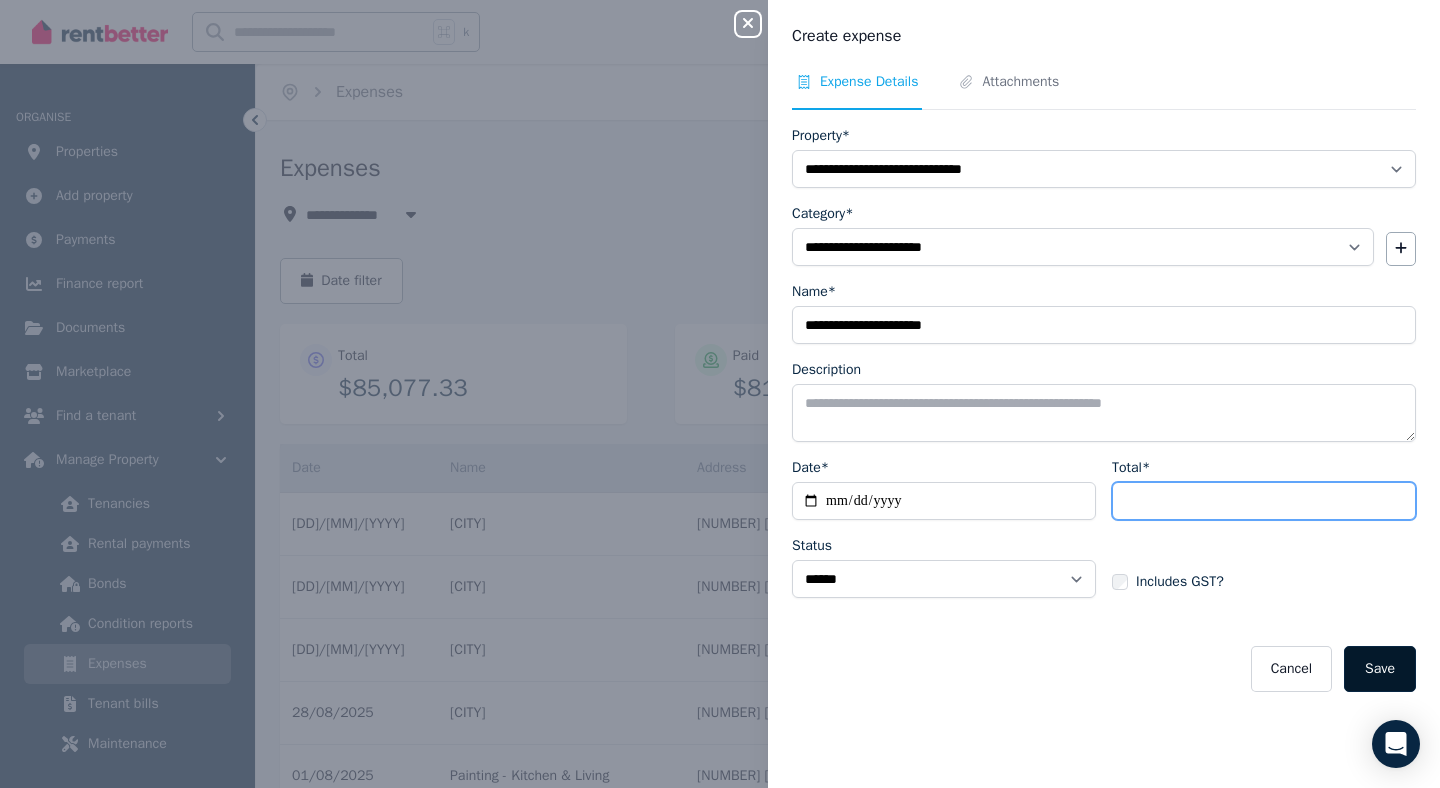 type on "****" 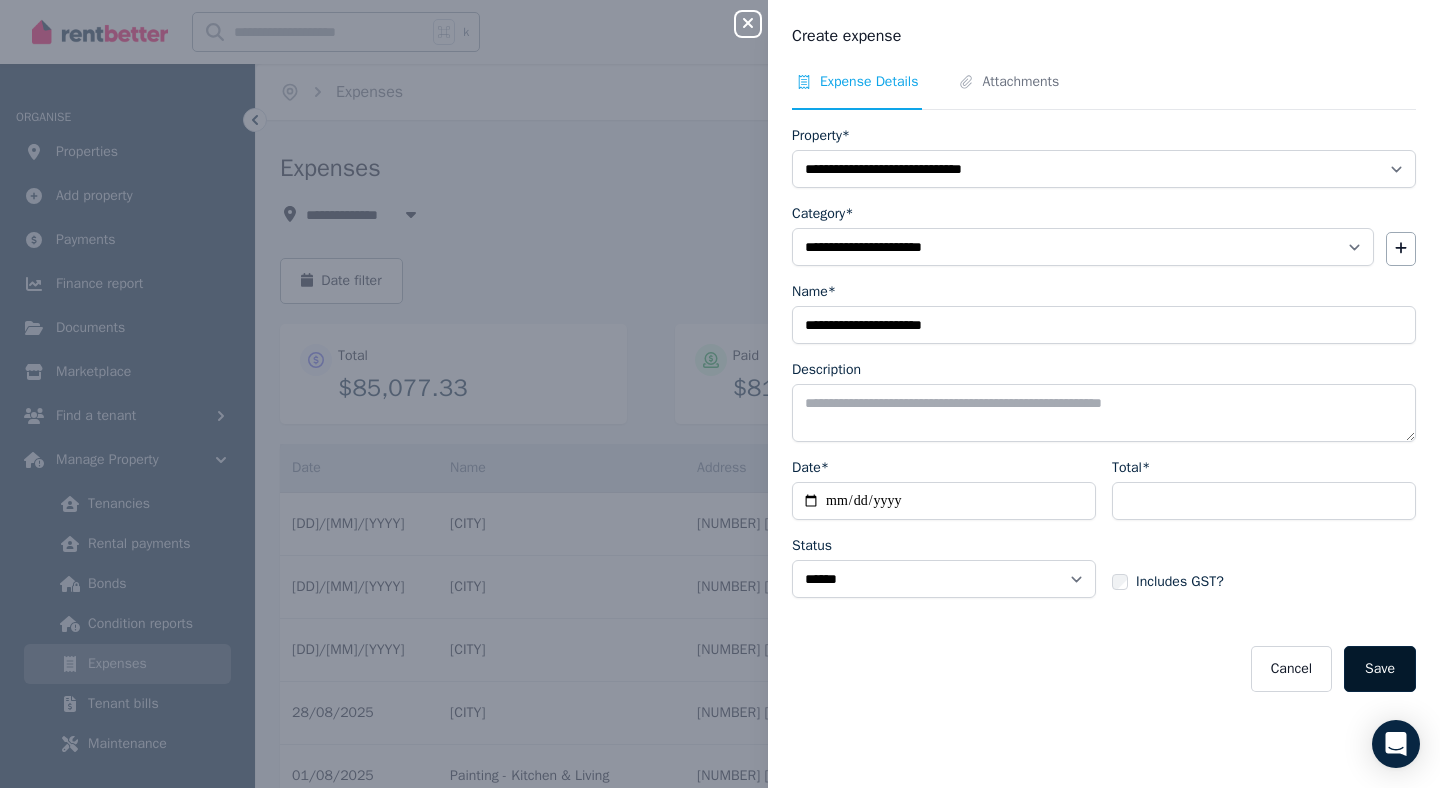 click on "Save" at bounding box center (1380, 669) 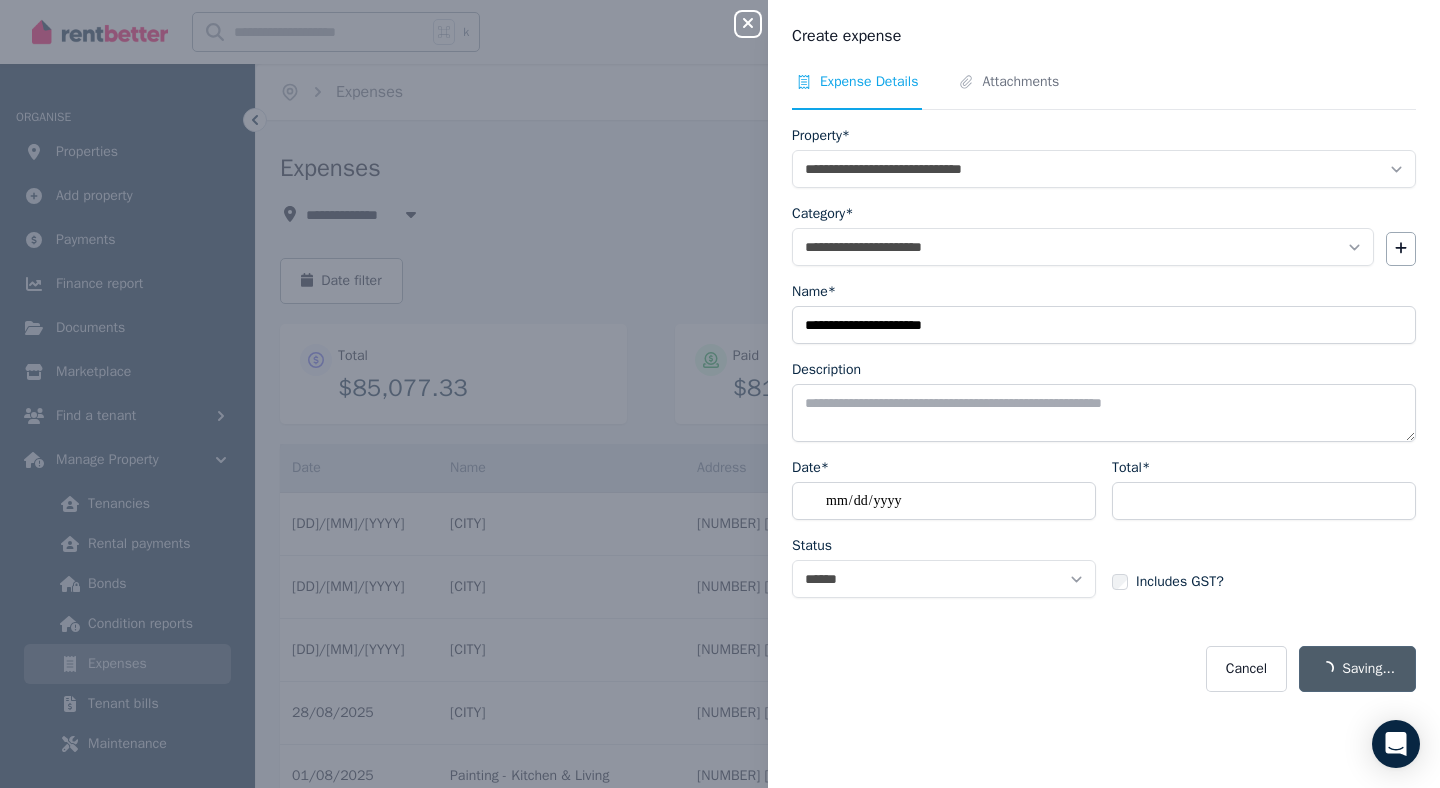 select on "**********" 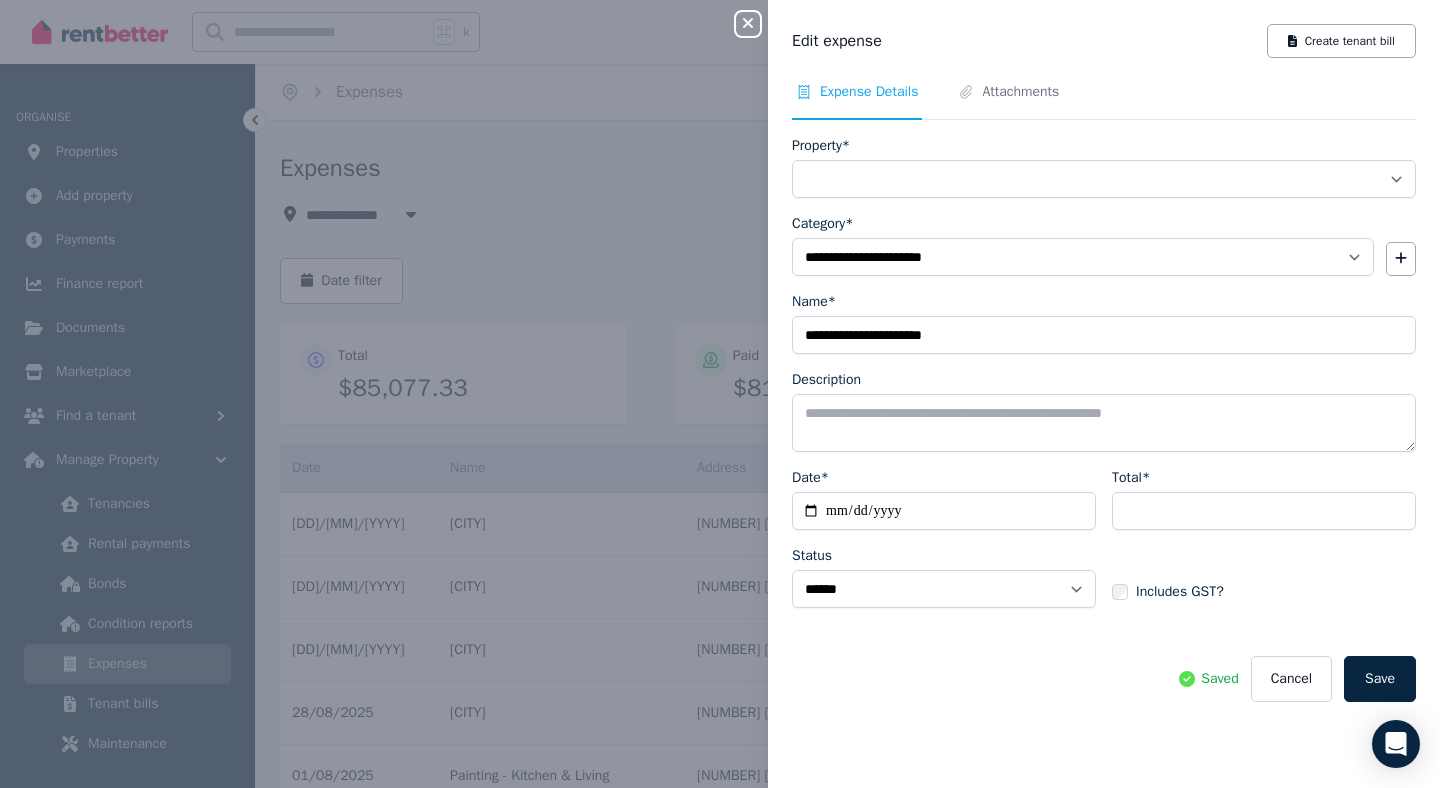select on "**********" 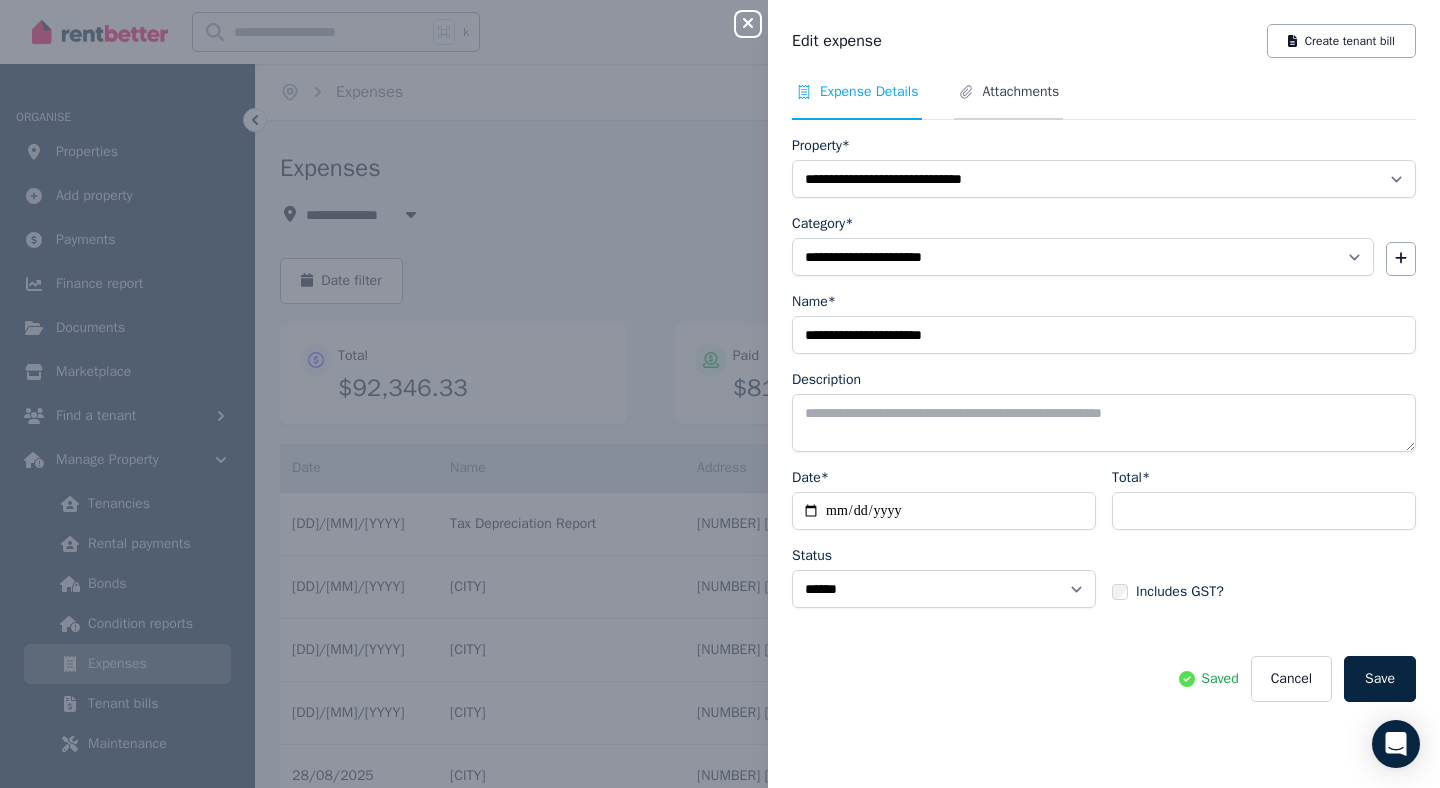 click on "Attachments" at bounding box center (1020, 92) 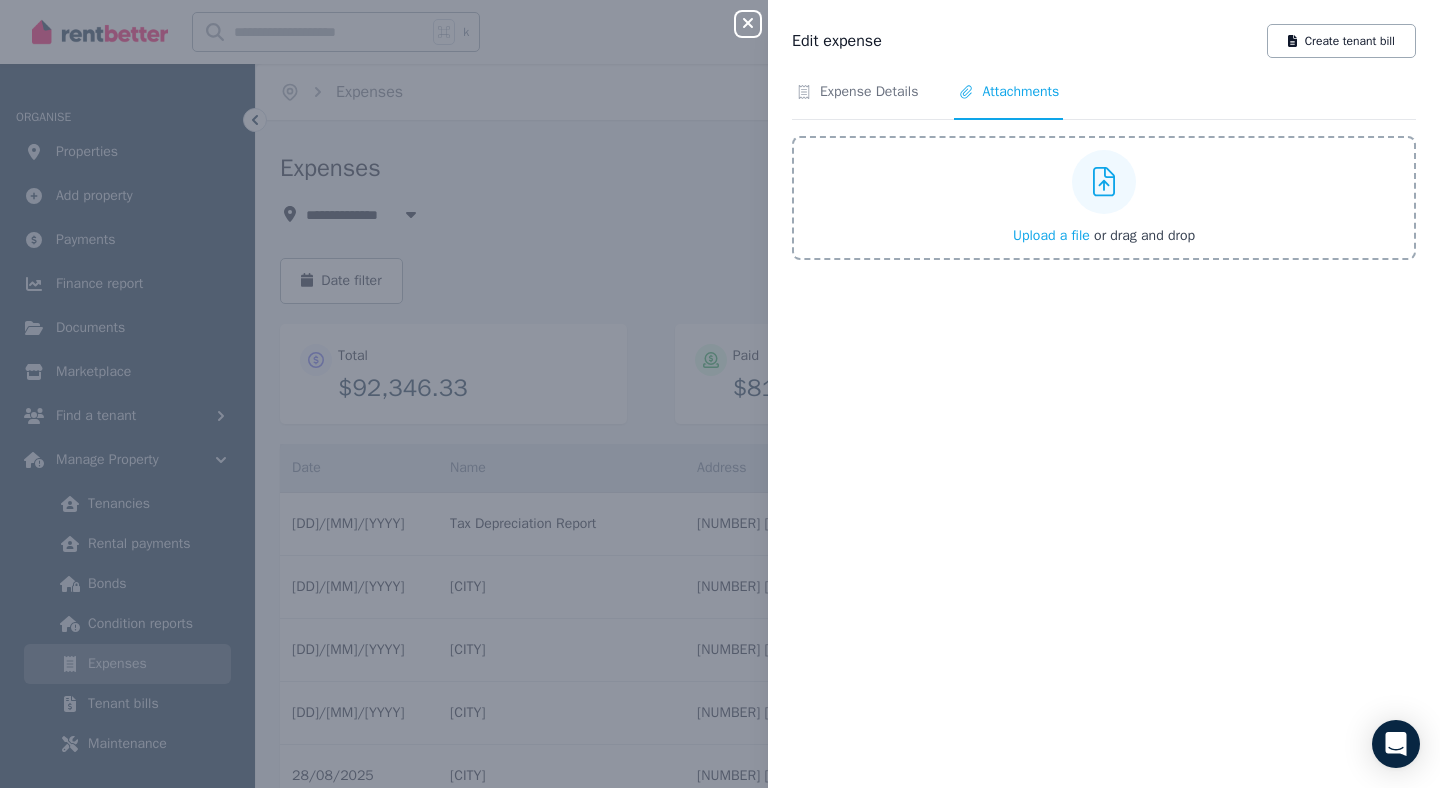 click on "Upload a file" at bounding box center [1051, 235] 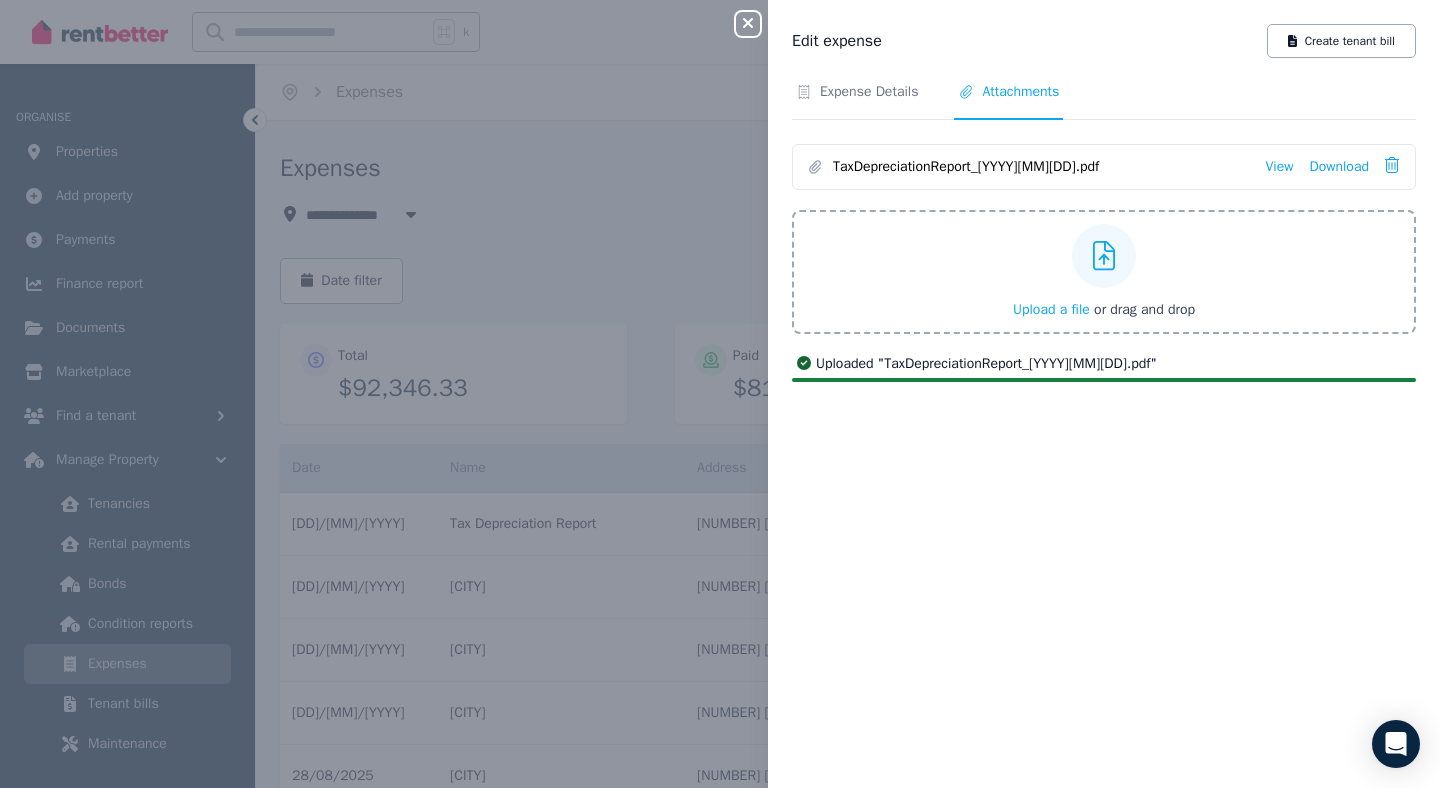 click 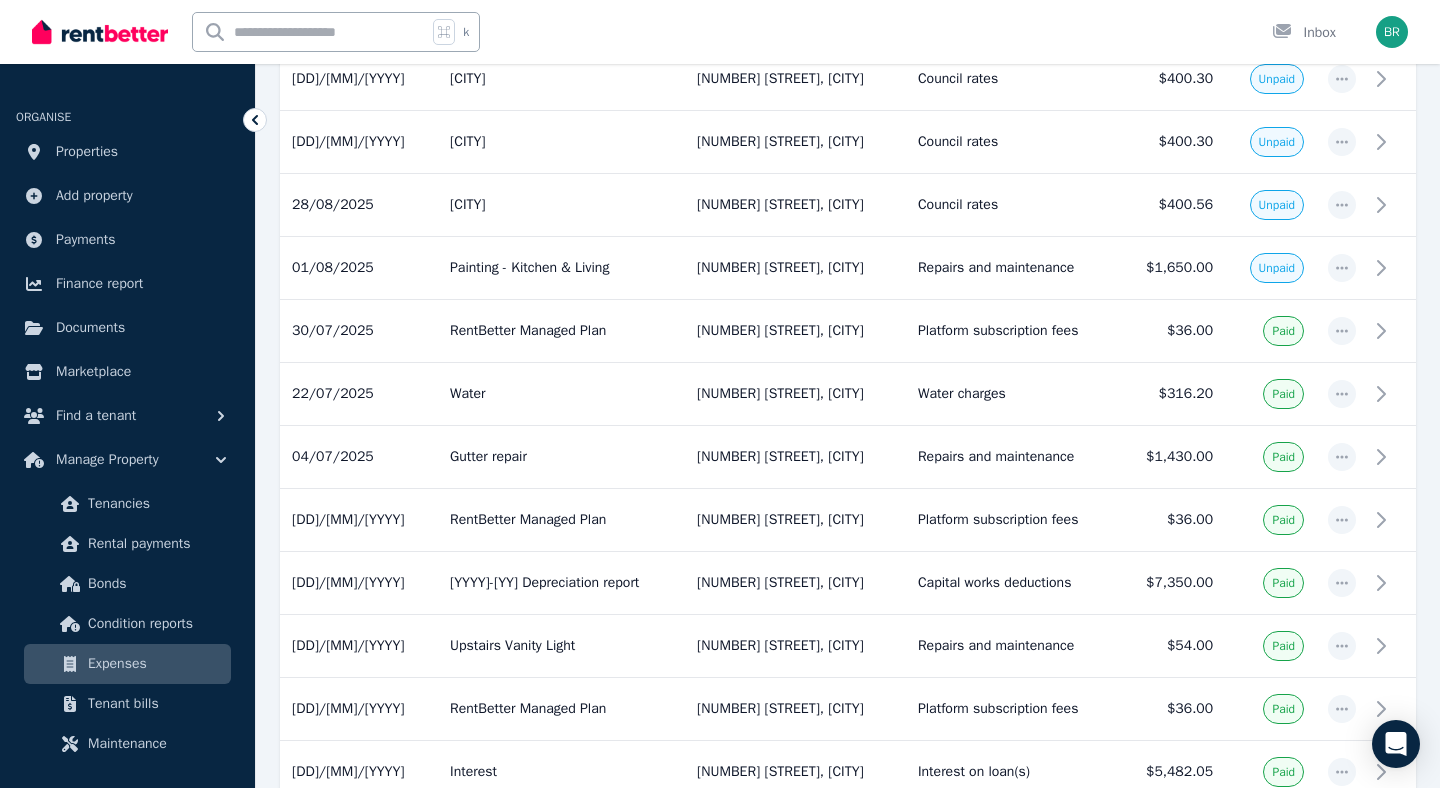 scroll, scrollTop: 579, scrollLeft: 0, axis: vertical 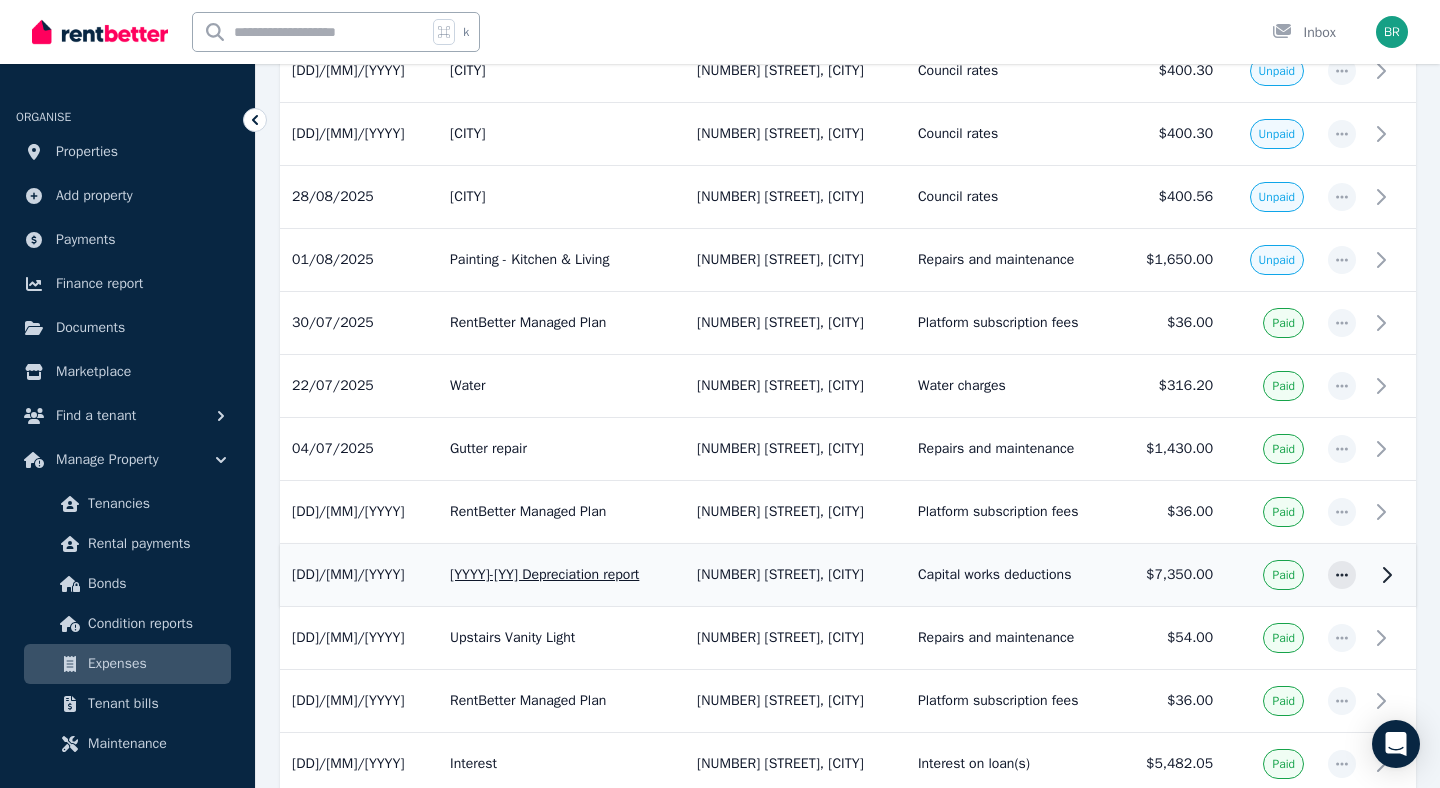 click on "[NUMBER] [STREET], [CITY]" at bounding box center (795, 575) 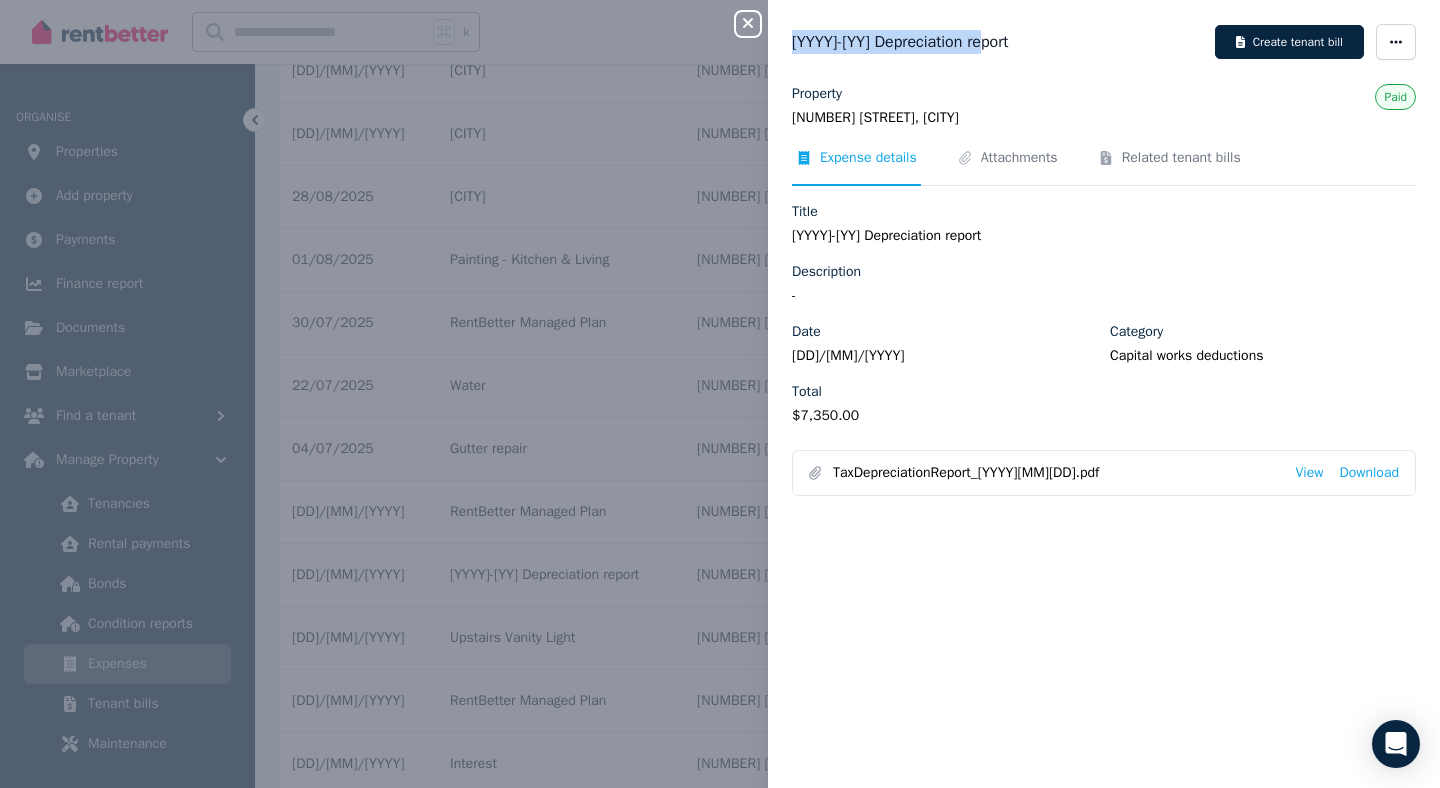 drag, startPoint x: 796, startPoint y: 42, endPoint x: 1034, endPoint y: 48, distance: 238.07562 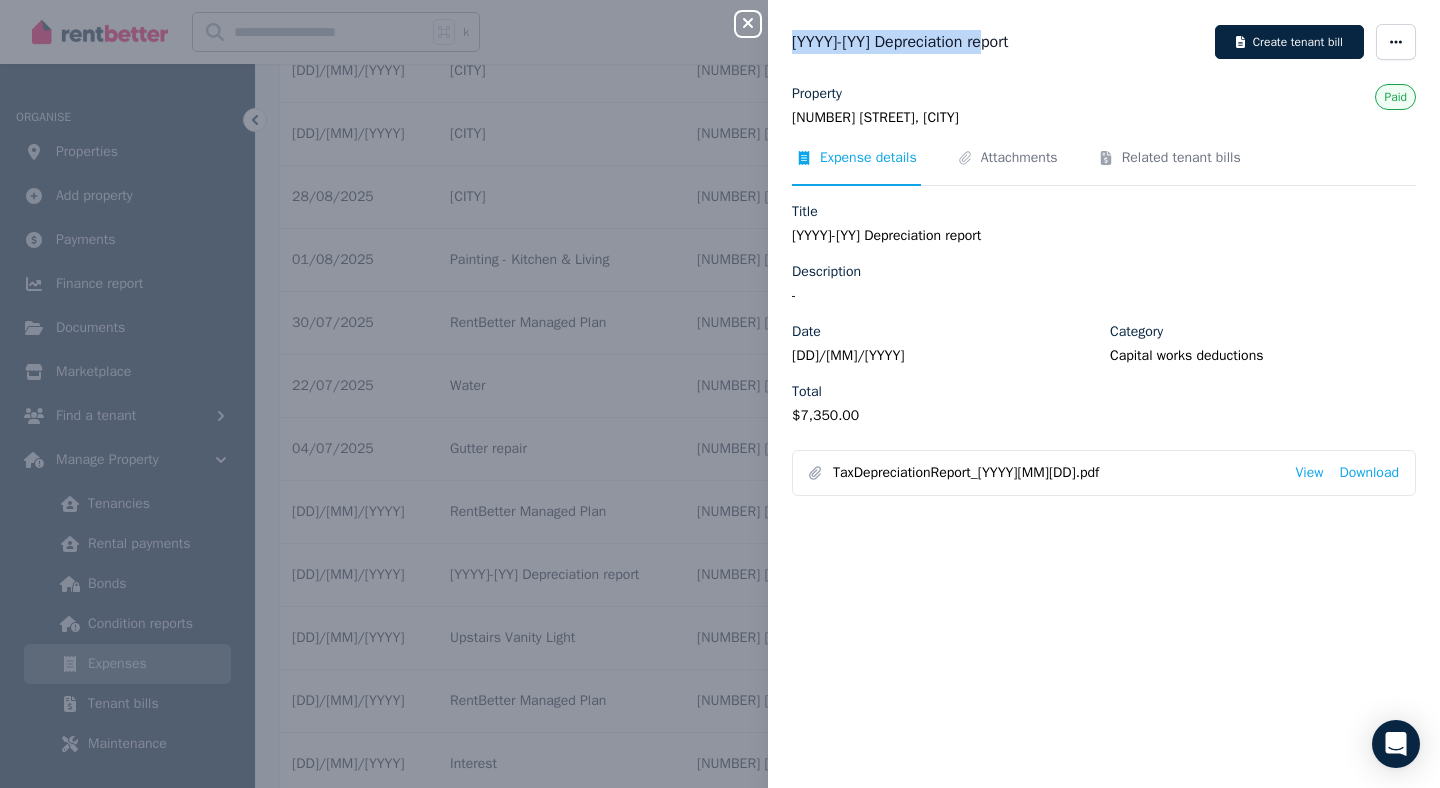 copy on "[YYYY]-[YY] Depreciation report" 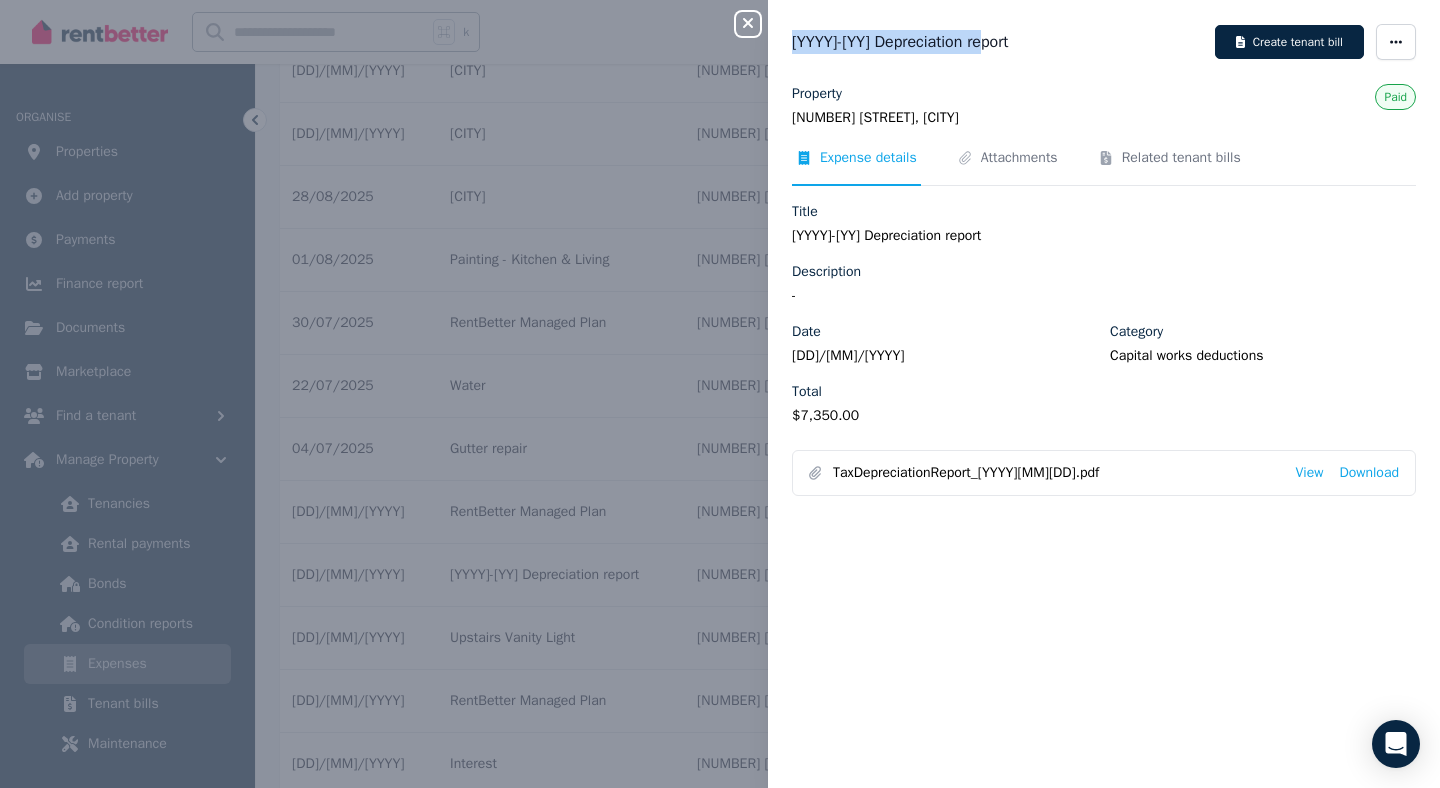 click 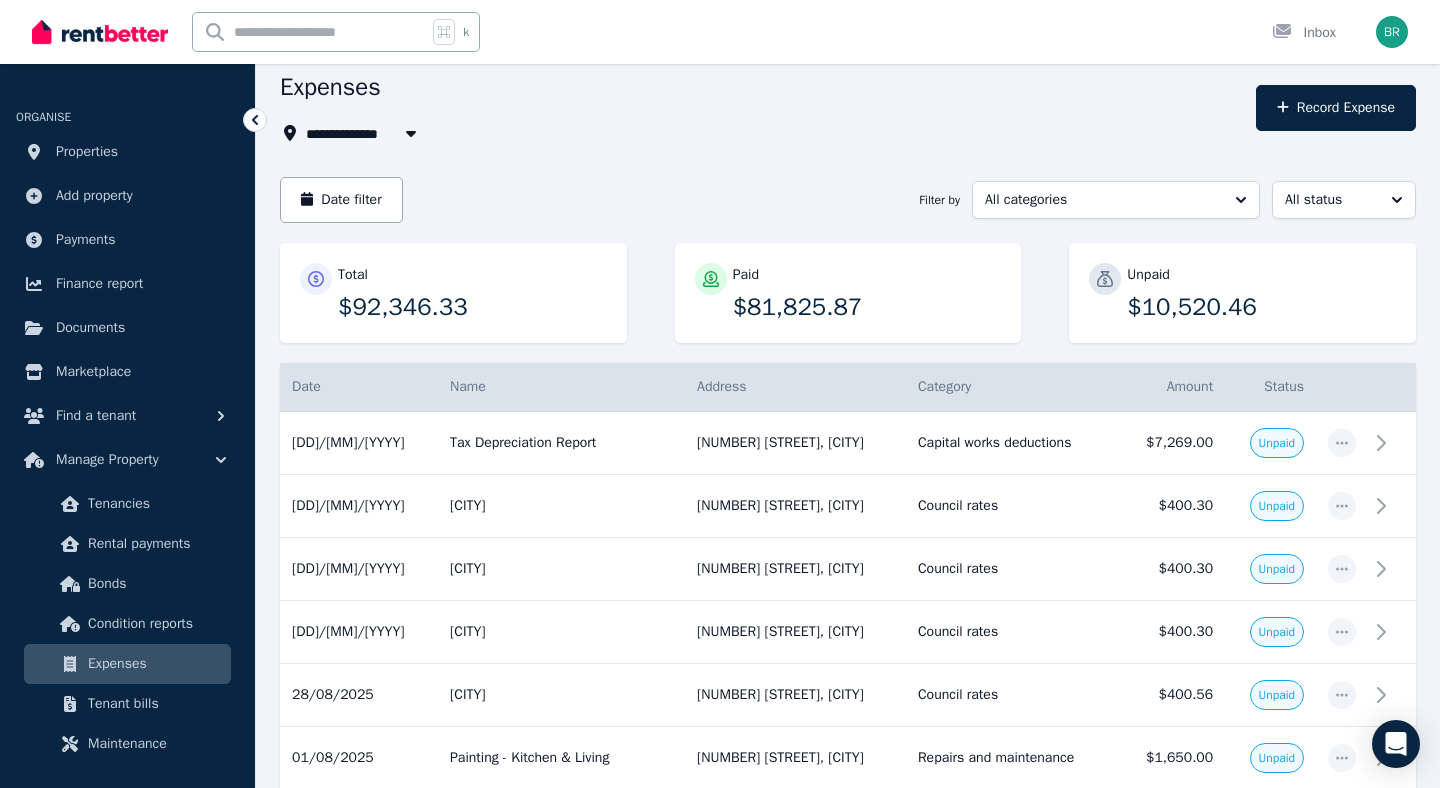 scroll, scrollTop: 97, scrollLeft: 0, axis: vertical 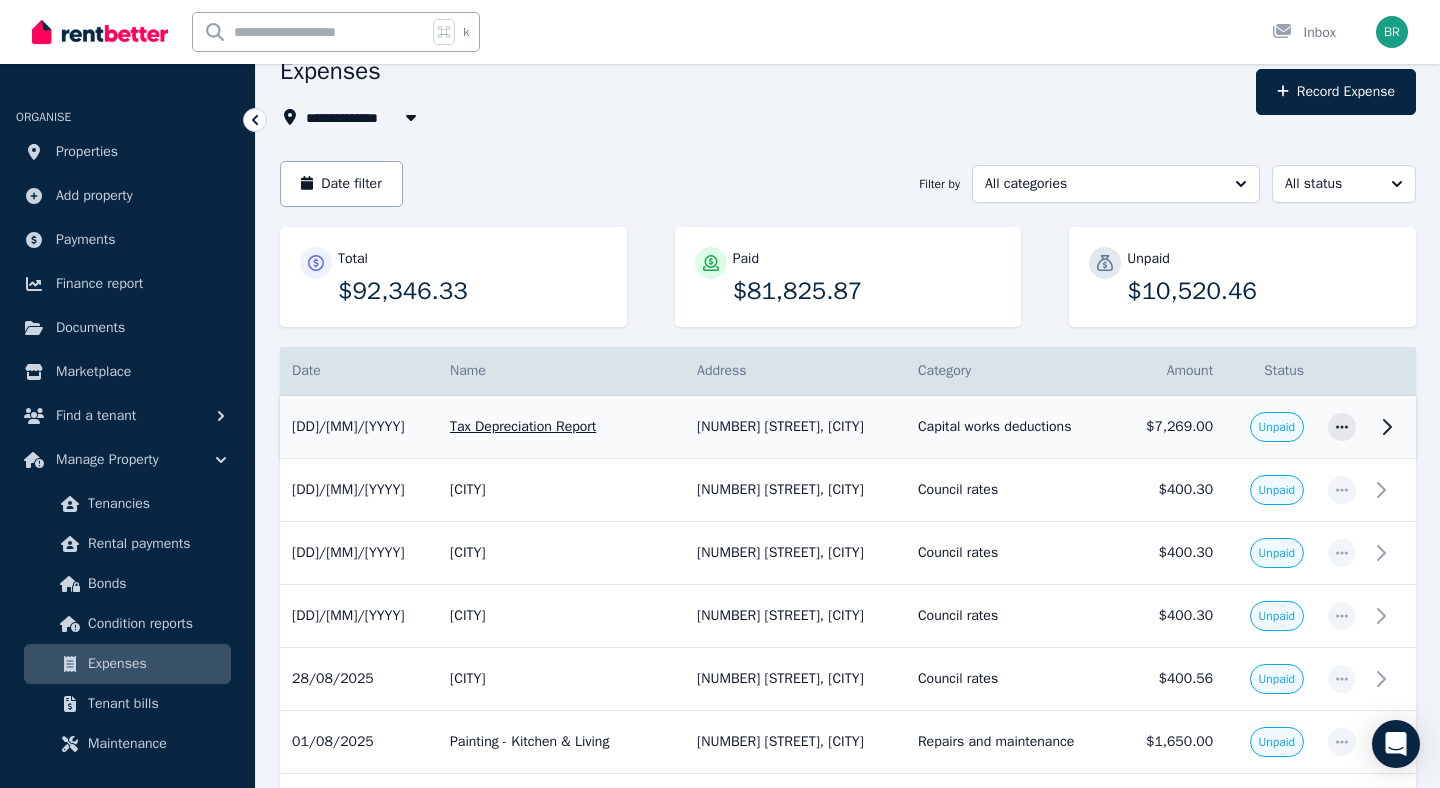 click on "[NUMBER] [STREET], [CITY]" at bounding box center [795, 427] 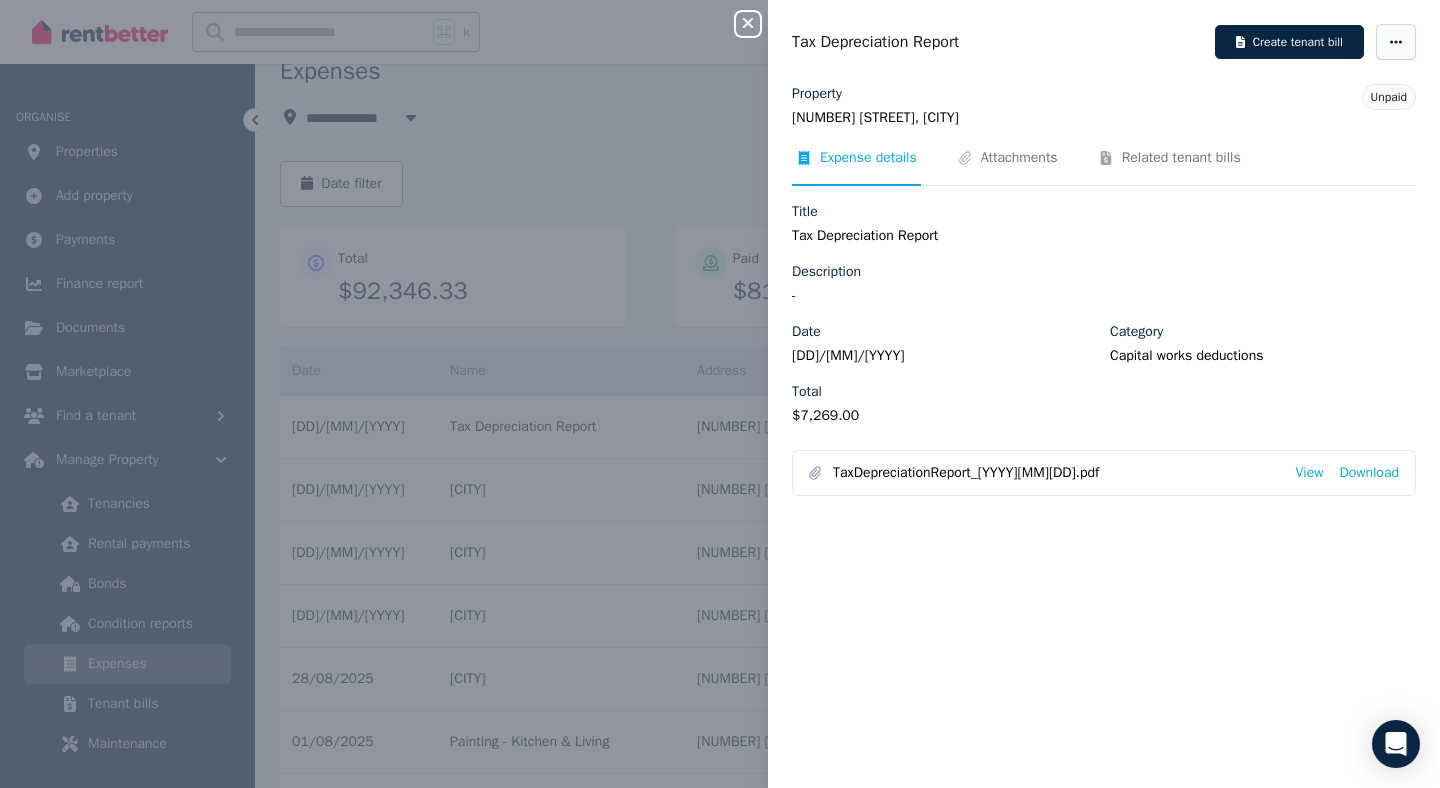 click at bounding box center (1396, 42) 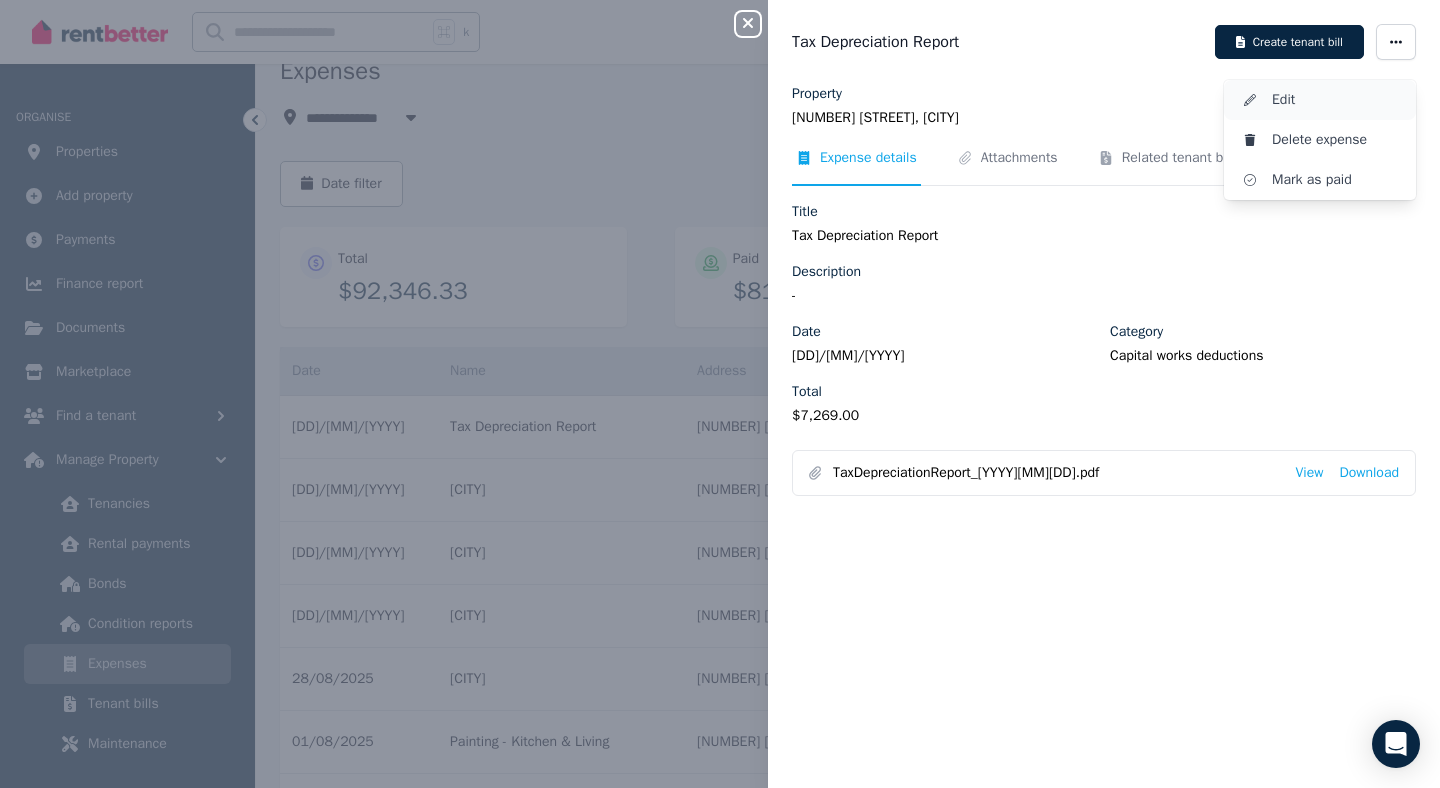 click on "Edit" at bounding box center [1336, 100] 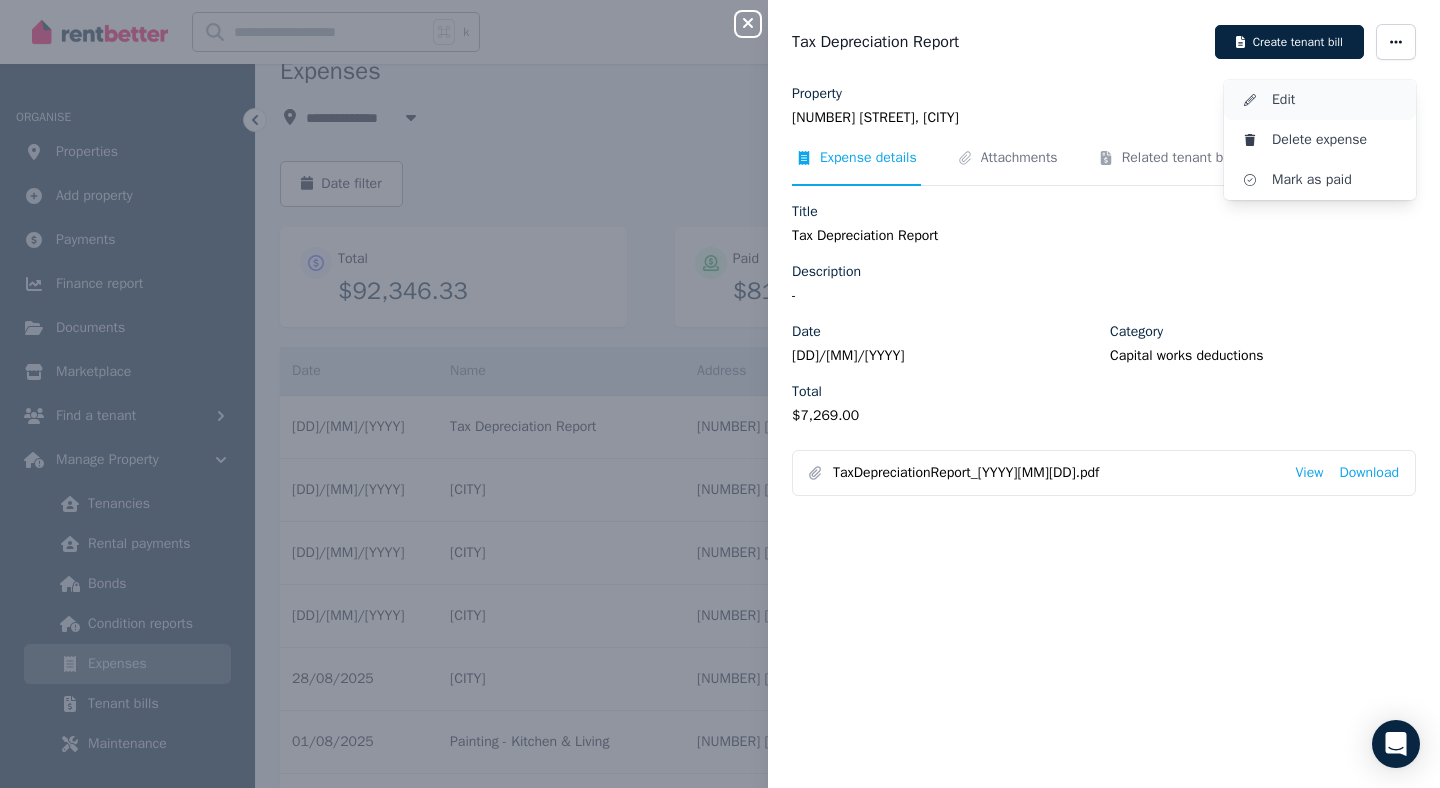 select on "**********" 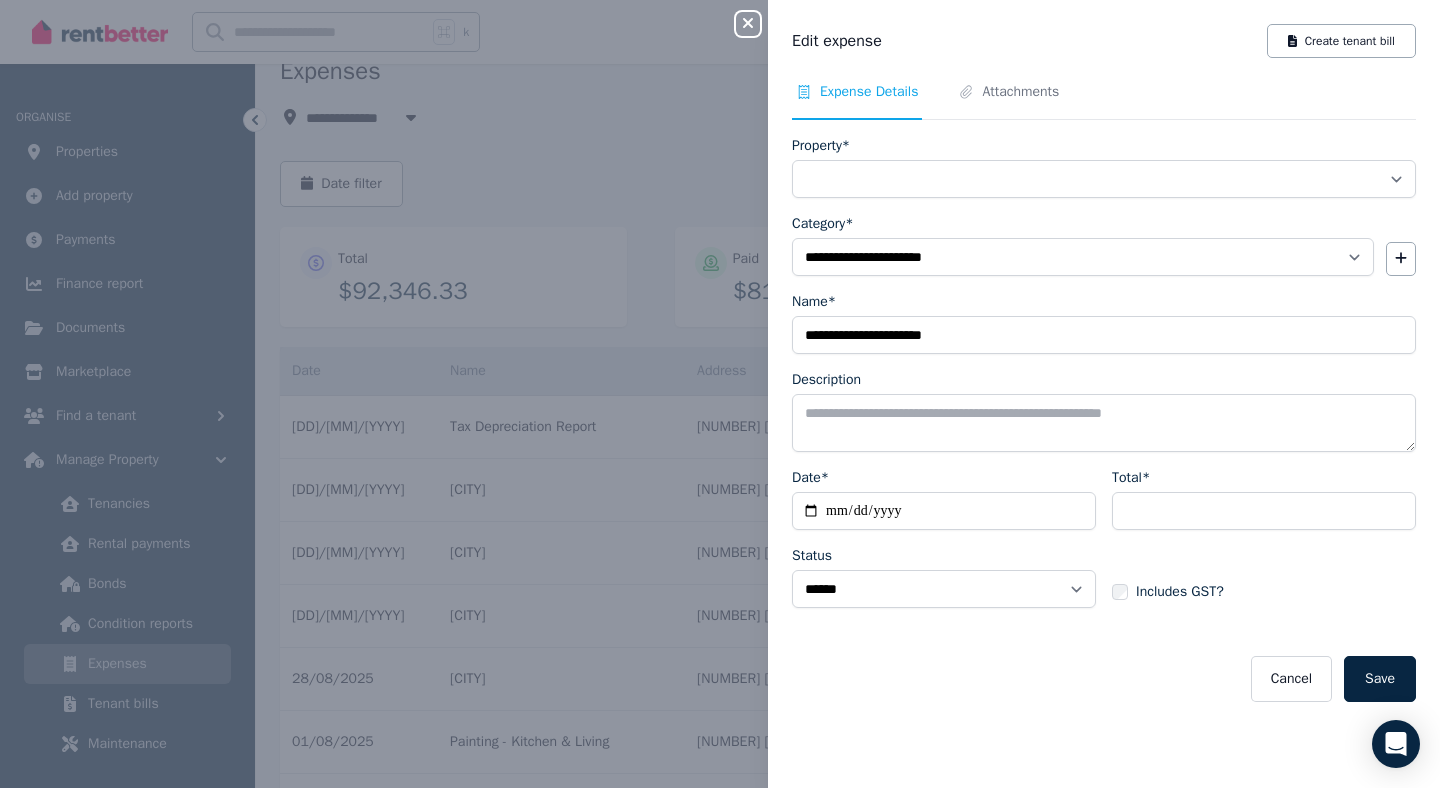select on "**********" 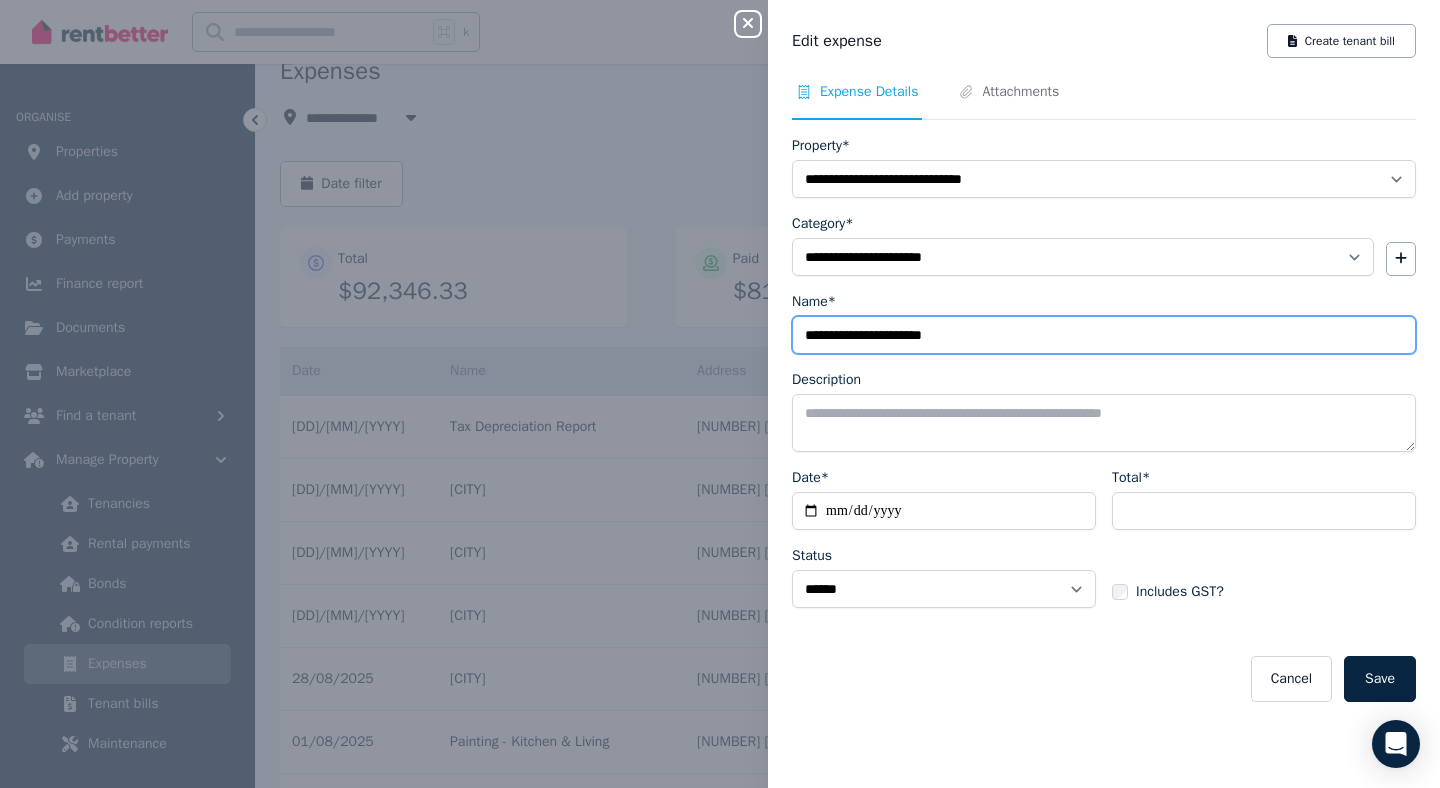 drag, startPoint x: 971, startPoint y: 334, endPoint x: 617, endPoint y: 299, distance: 355.726 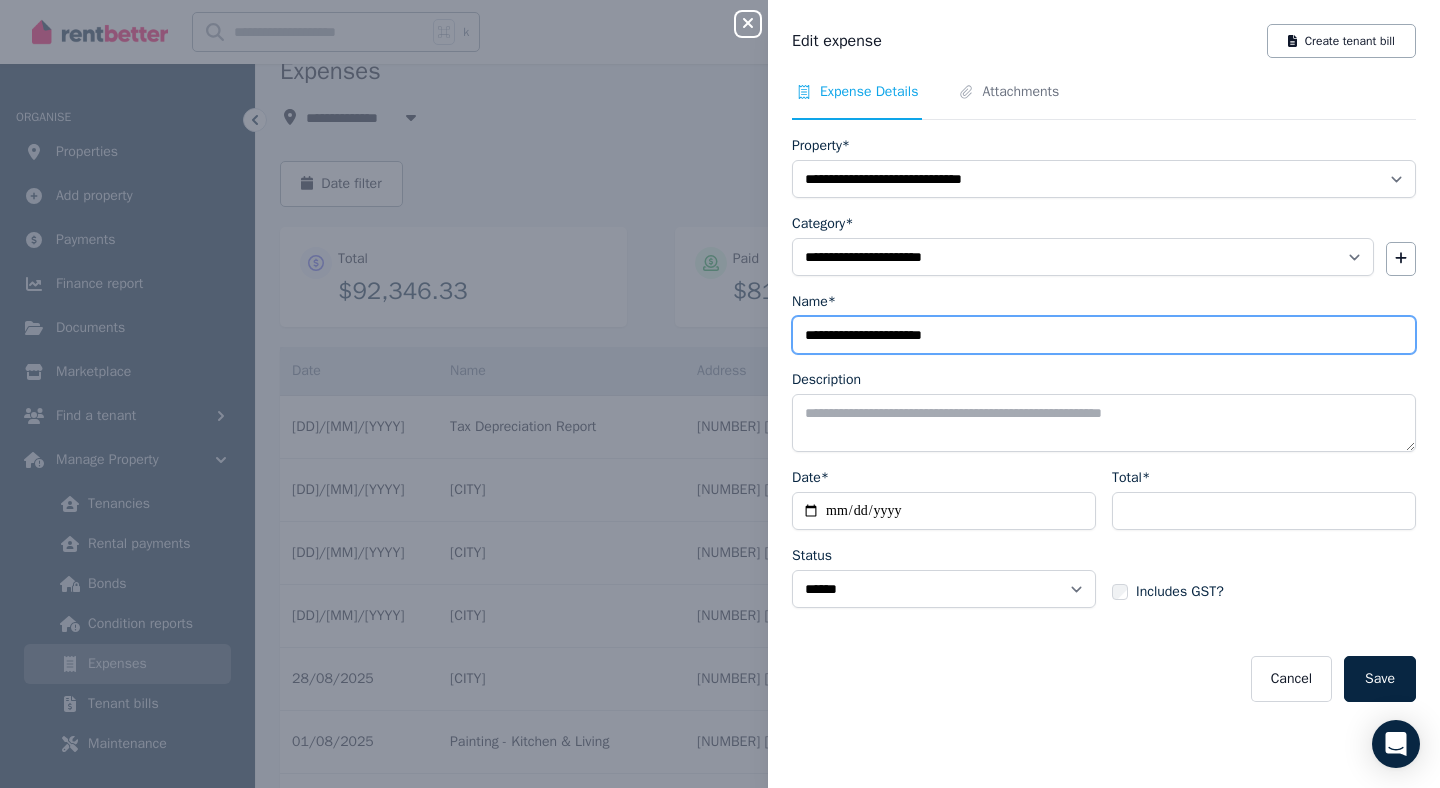 click on "**********" at bounding box center (720, 394) 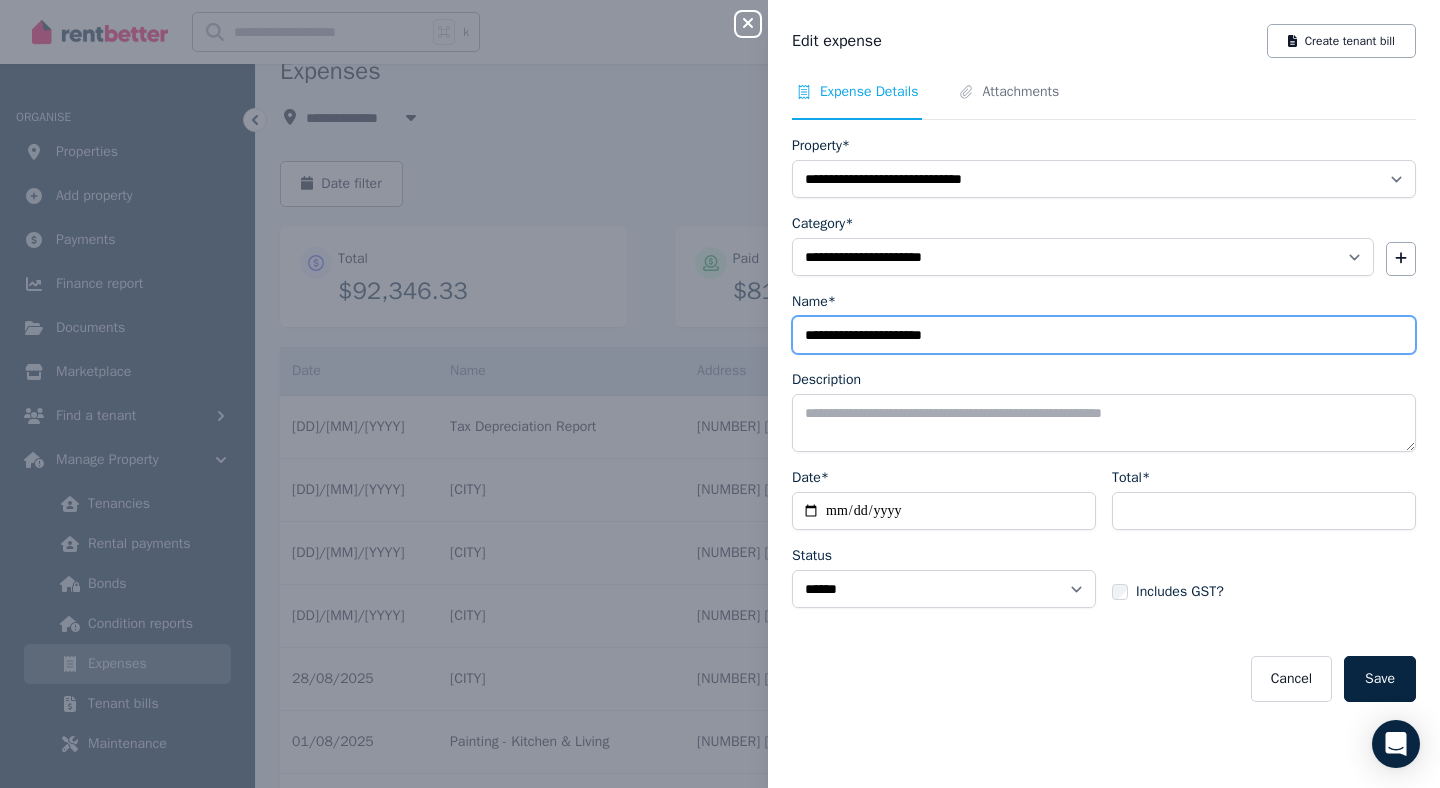 paste on "****" 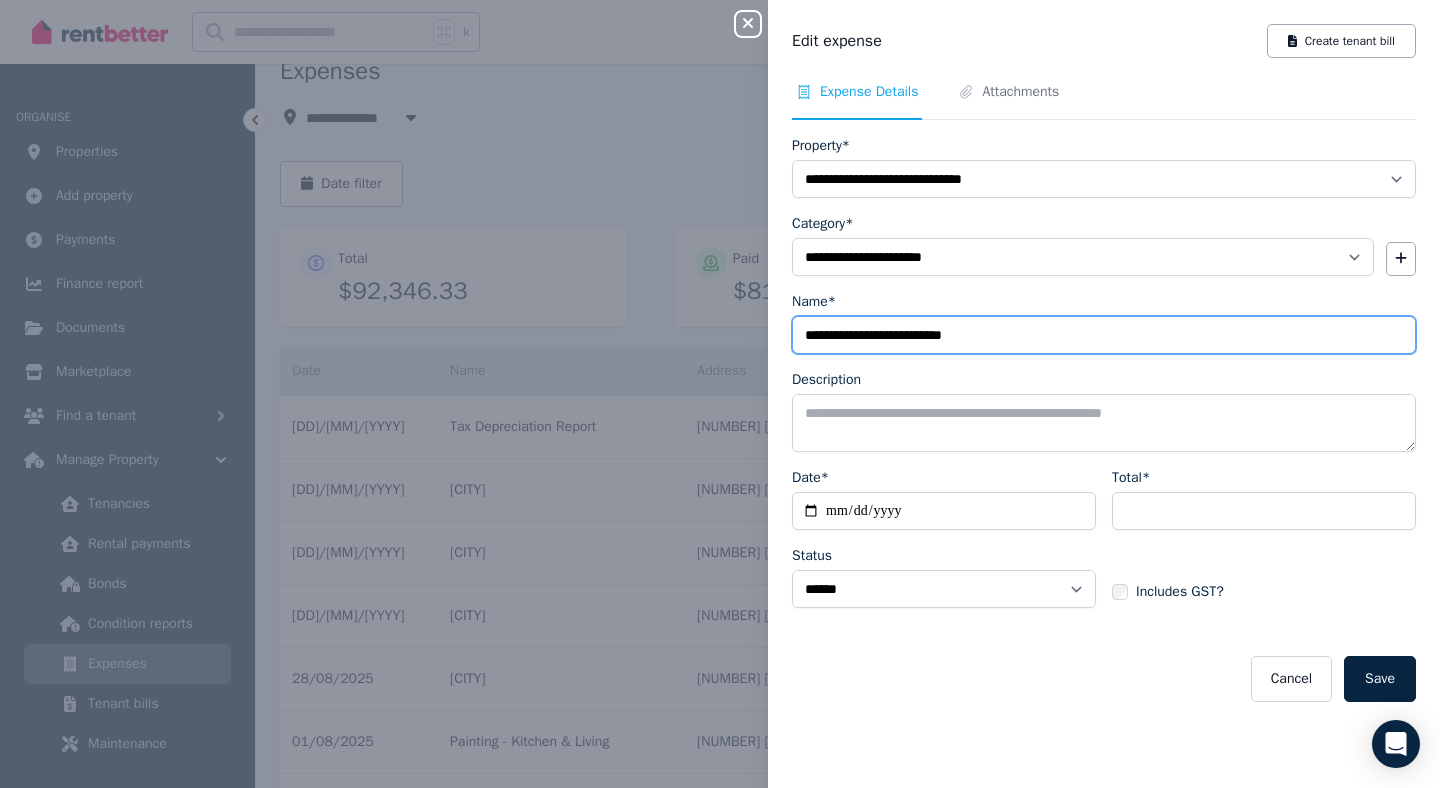 click on "**********" at bounding box center [1104, 335] 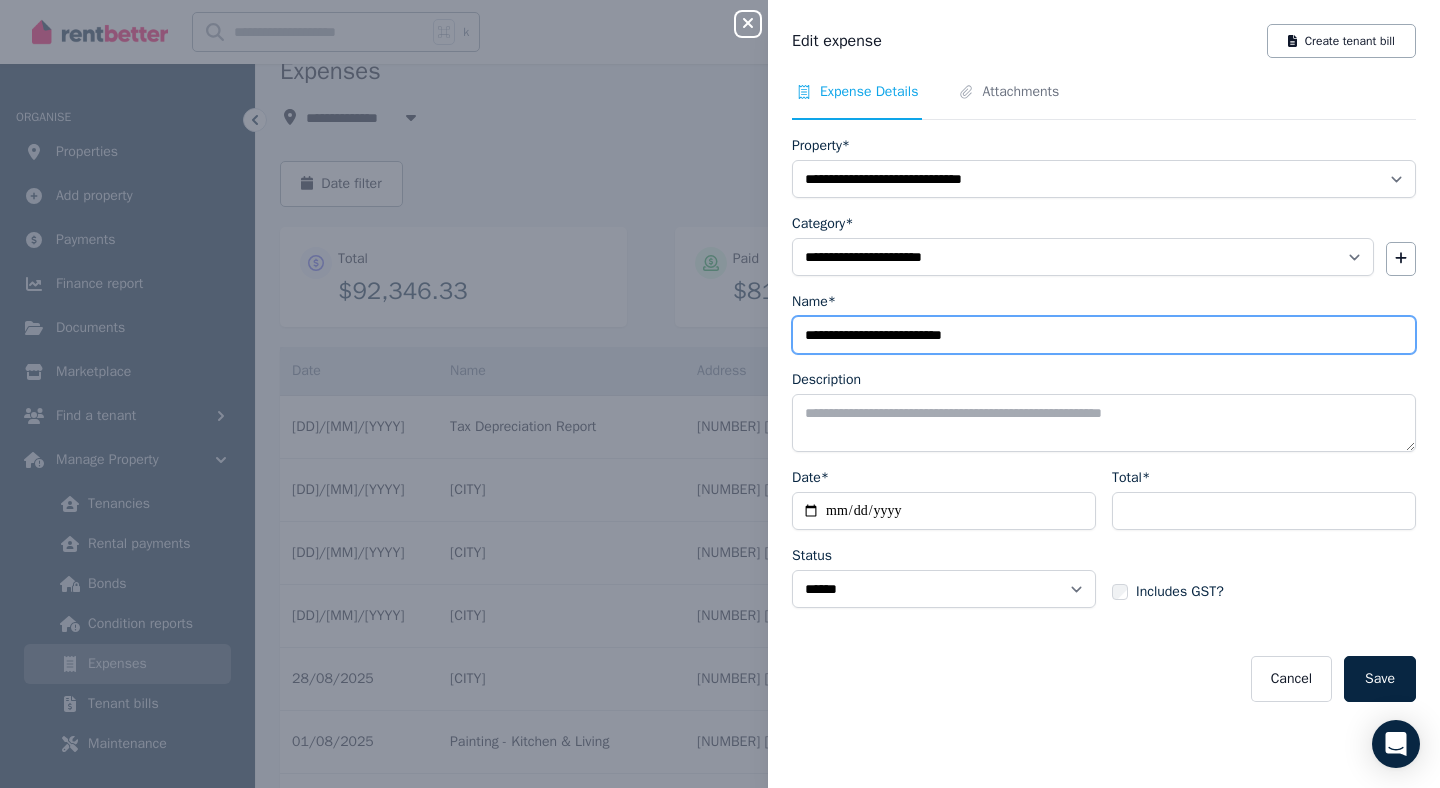 type on "**********" 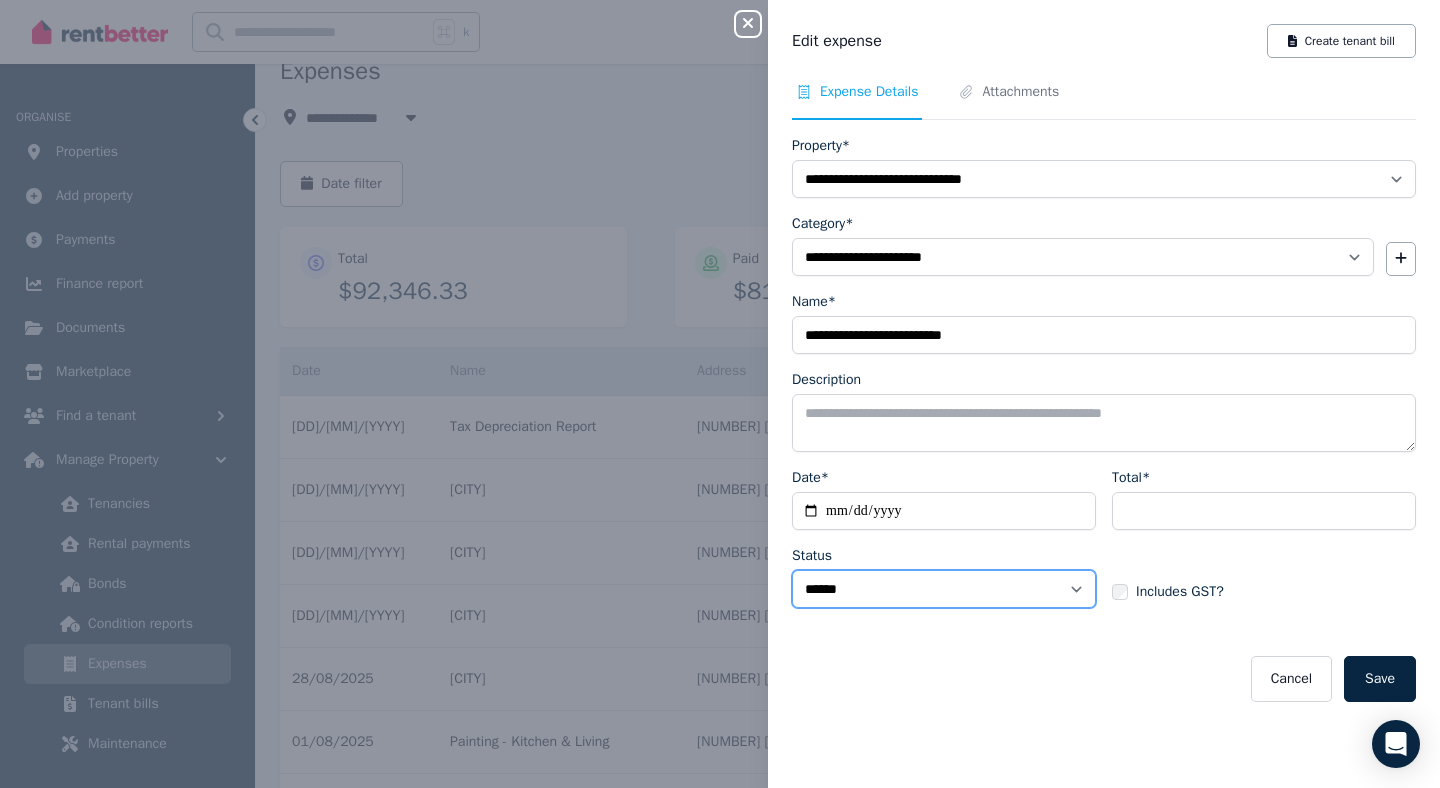 click on "****** ****" at bounding box center (944, 589) 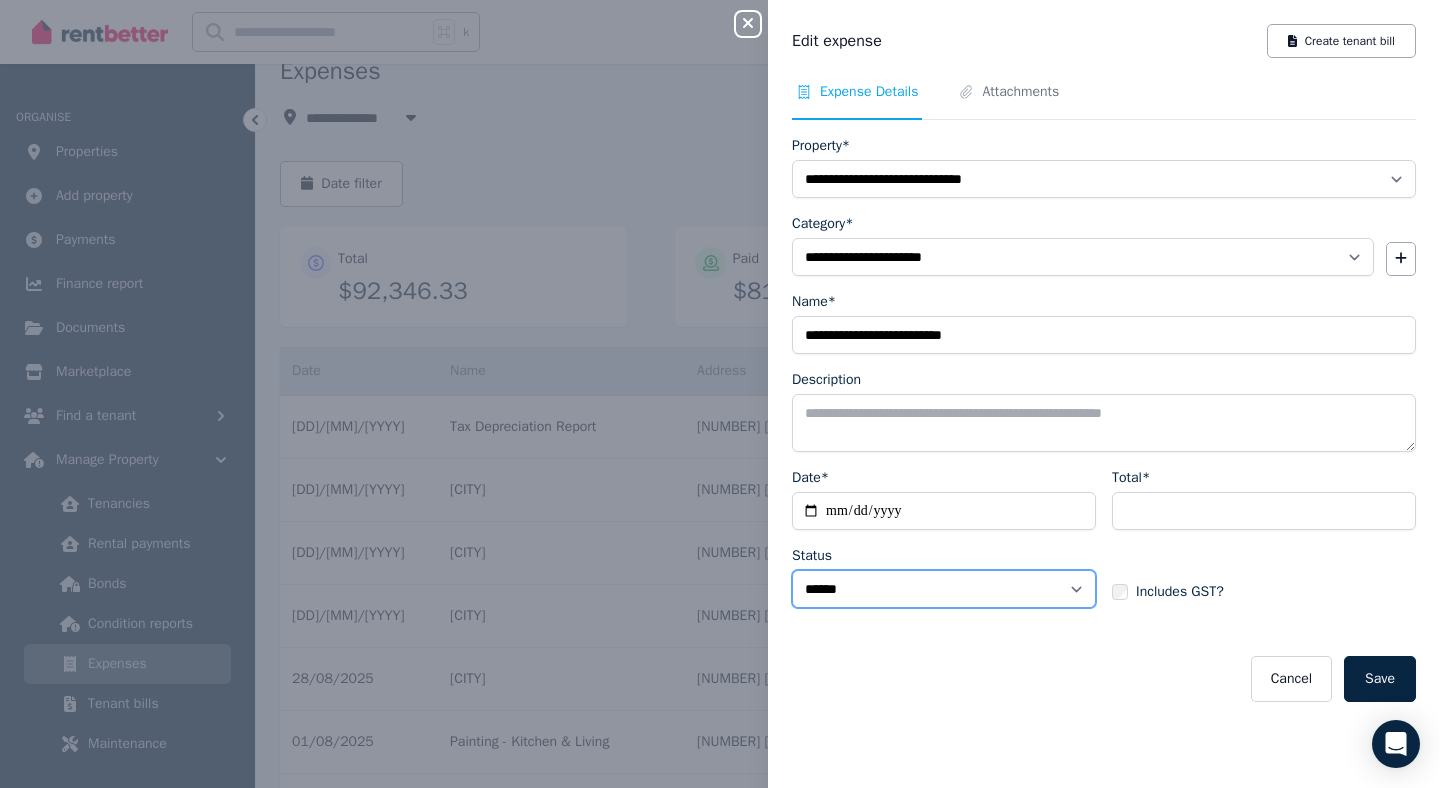 select on "**********" 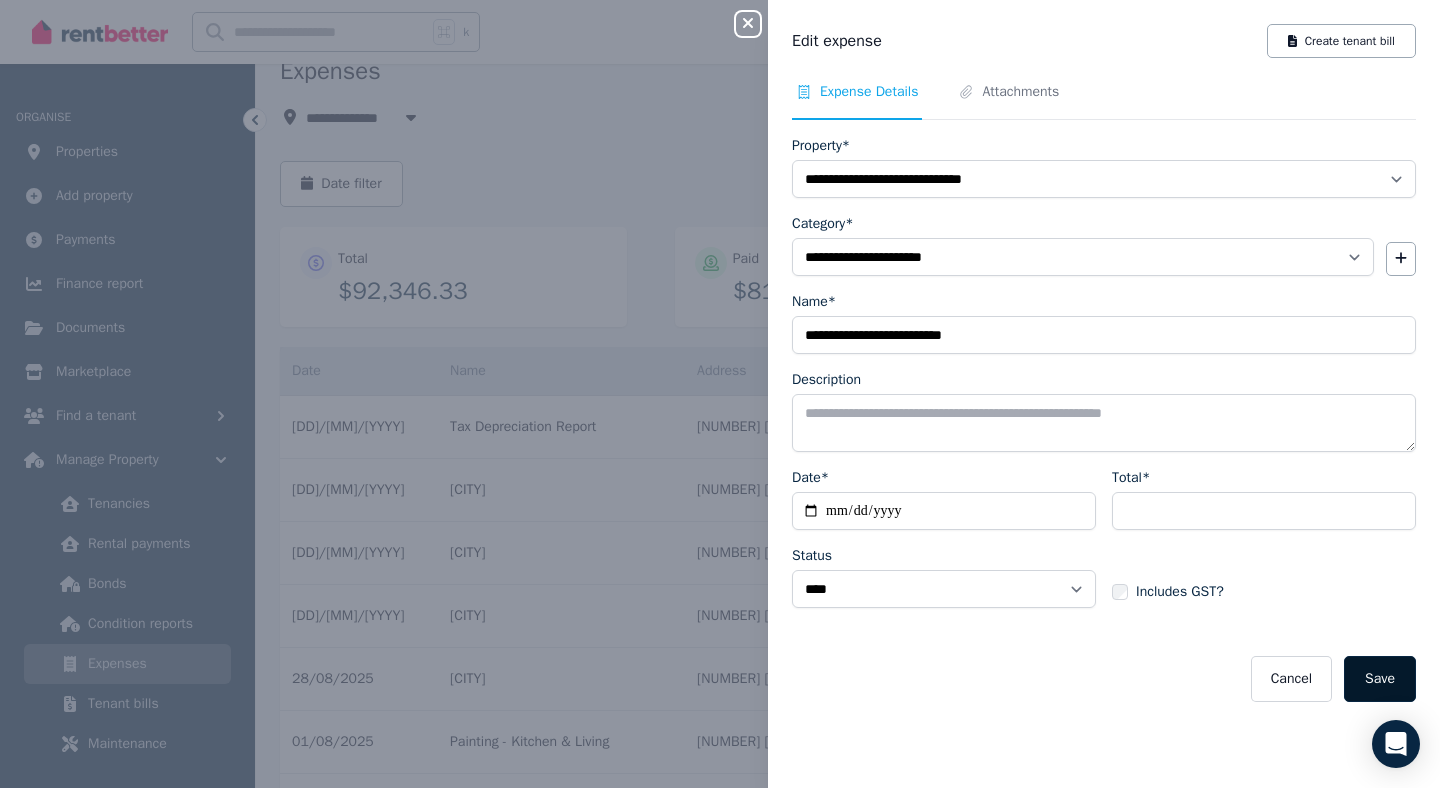 click on "Save" at bounding box center [1380, 679] 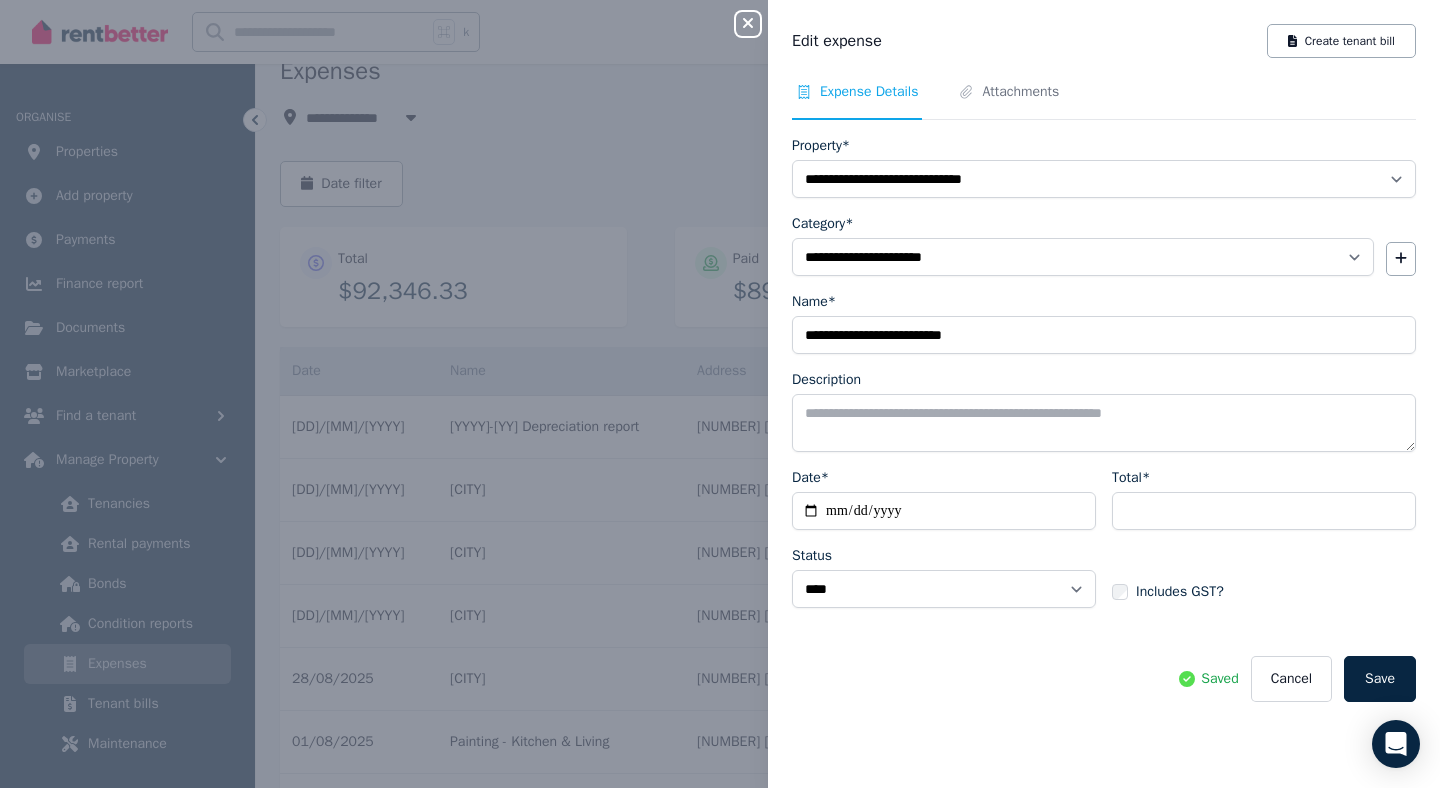 click 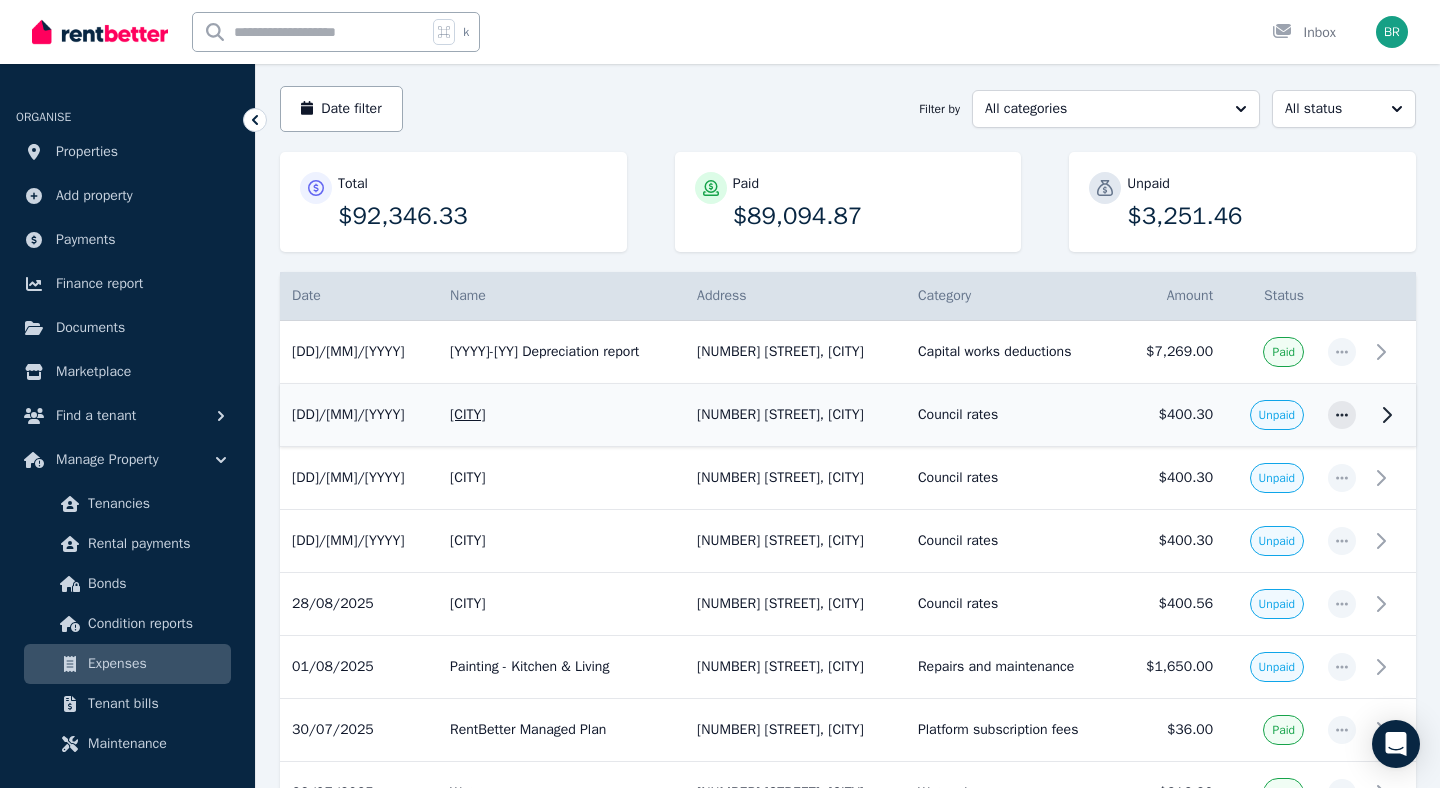 scroll, scrollTop: 0, scrollLeft: 0, axis: both 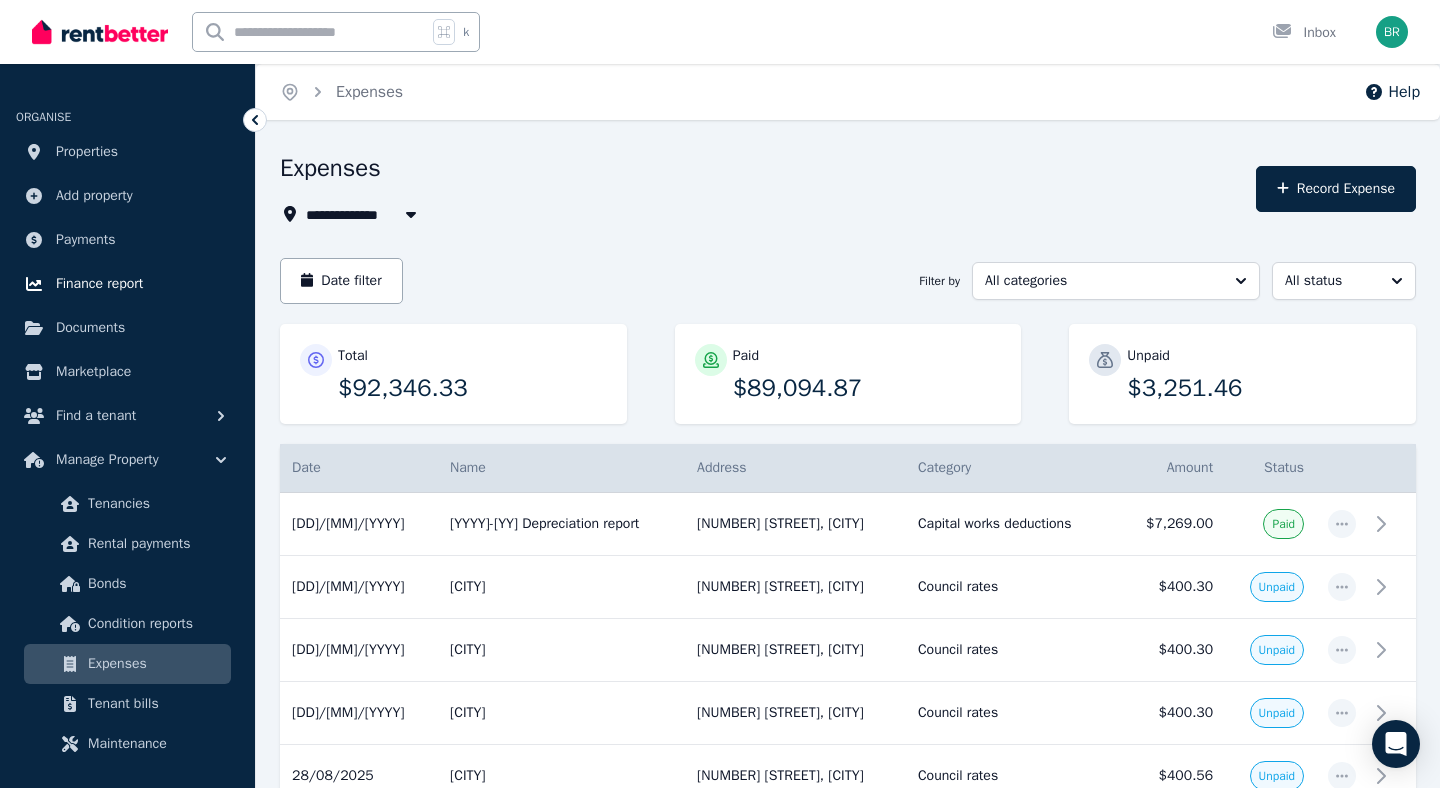 click on "Finance report" at bounding box center (99, 284) 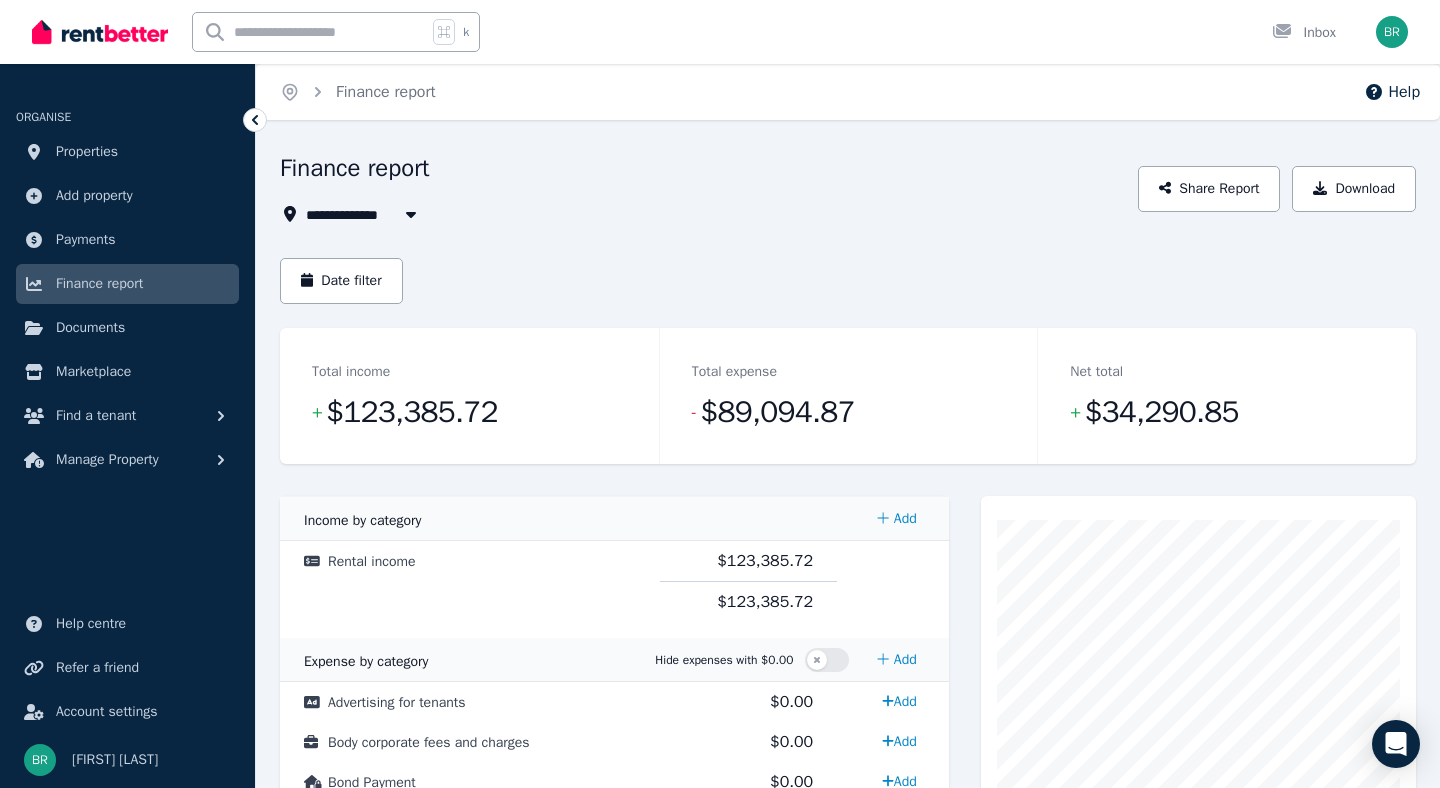 click on "All Properties" at bounding box center [364, 214] 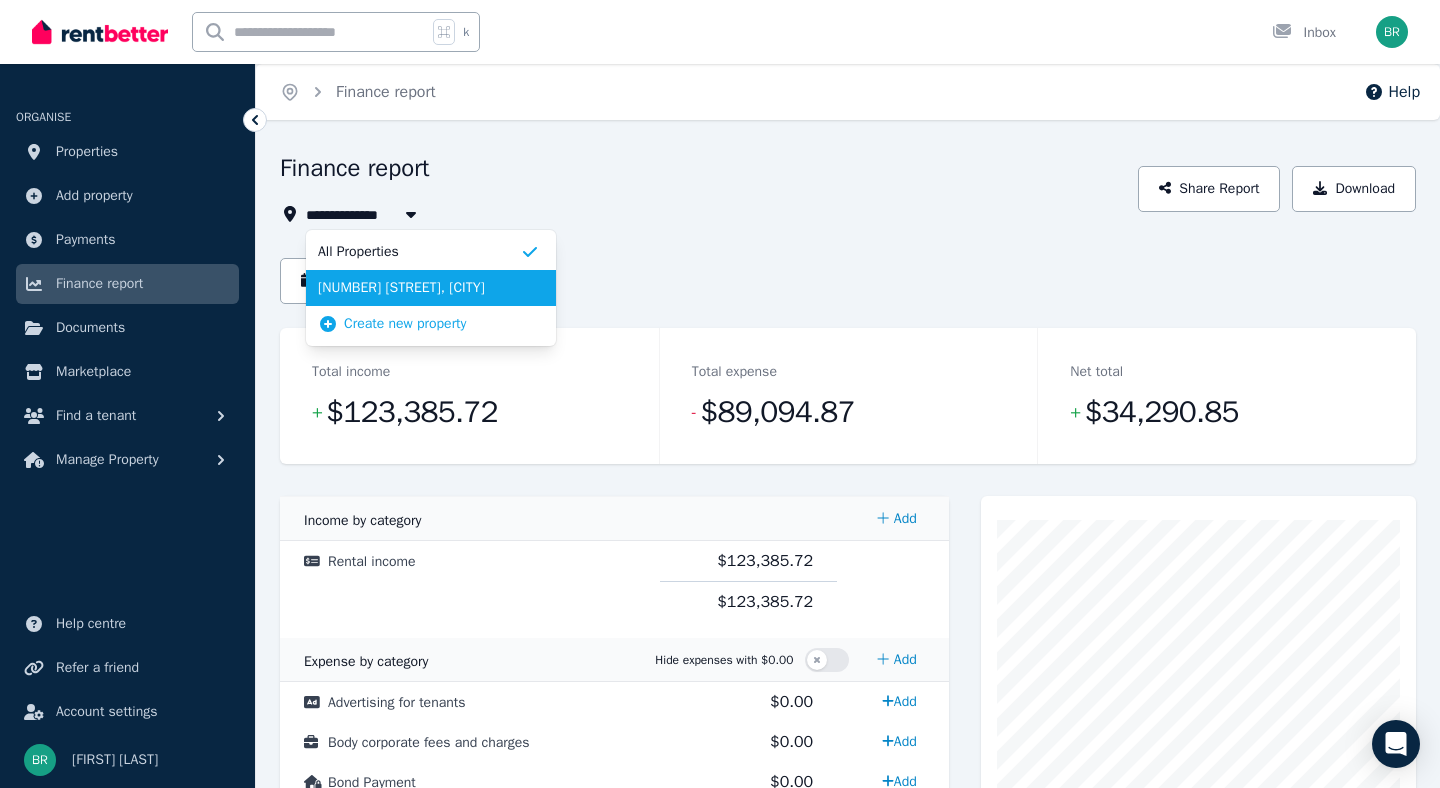 click on "[NUMBER] [STREET], [CITY]" at bounding box center (419, 288) 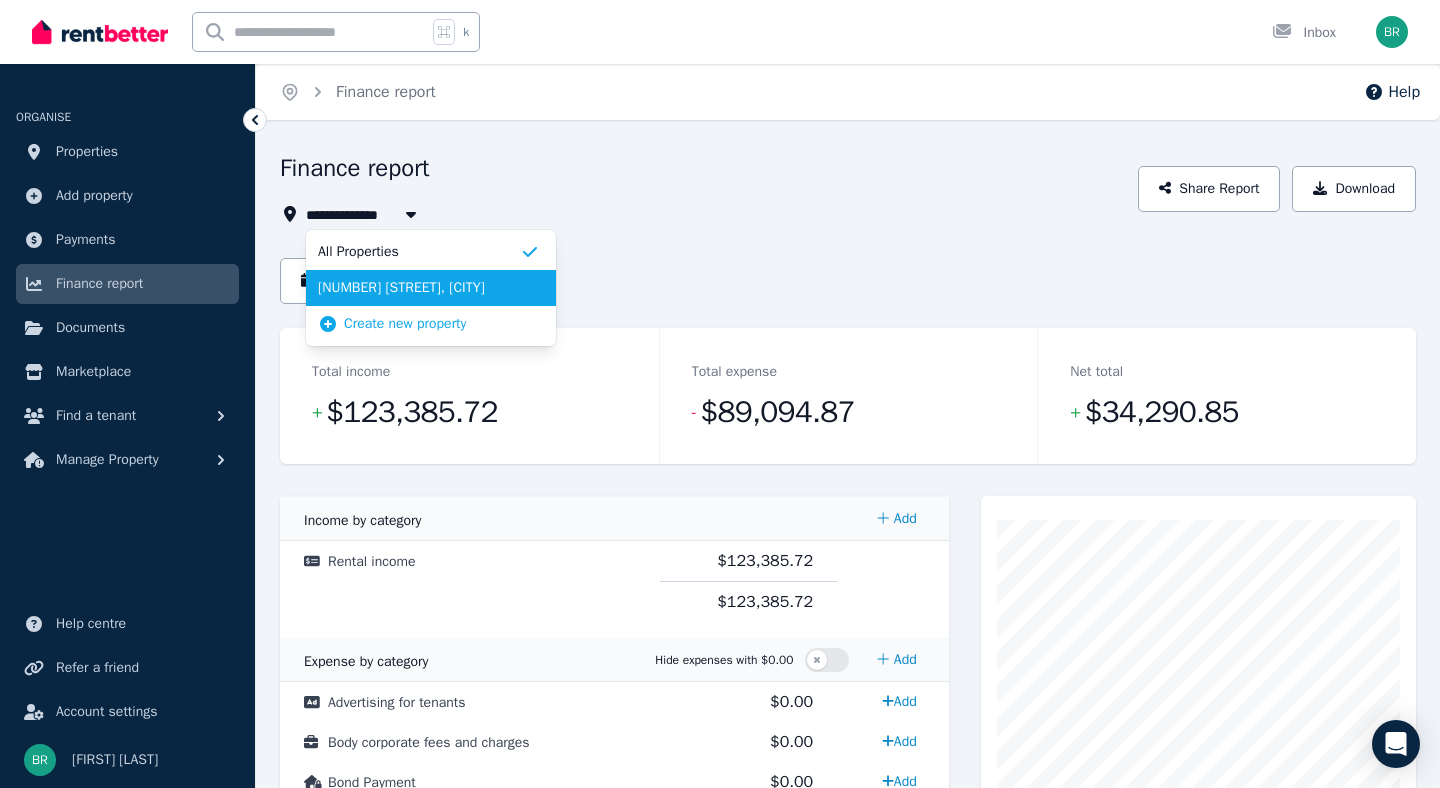 type on "**********" 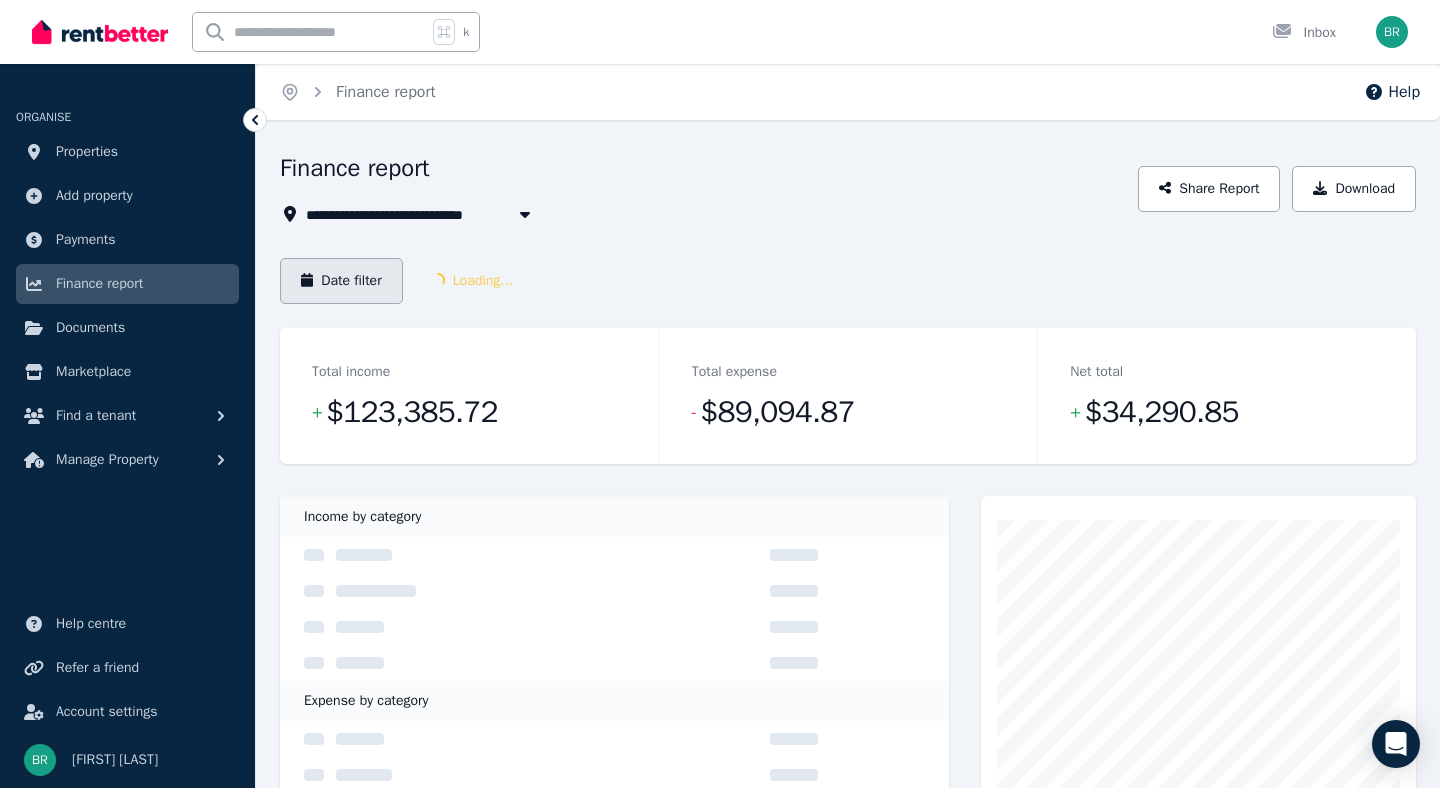 click on "Date filter" at bounding box center [341, 281] 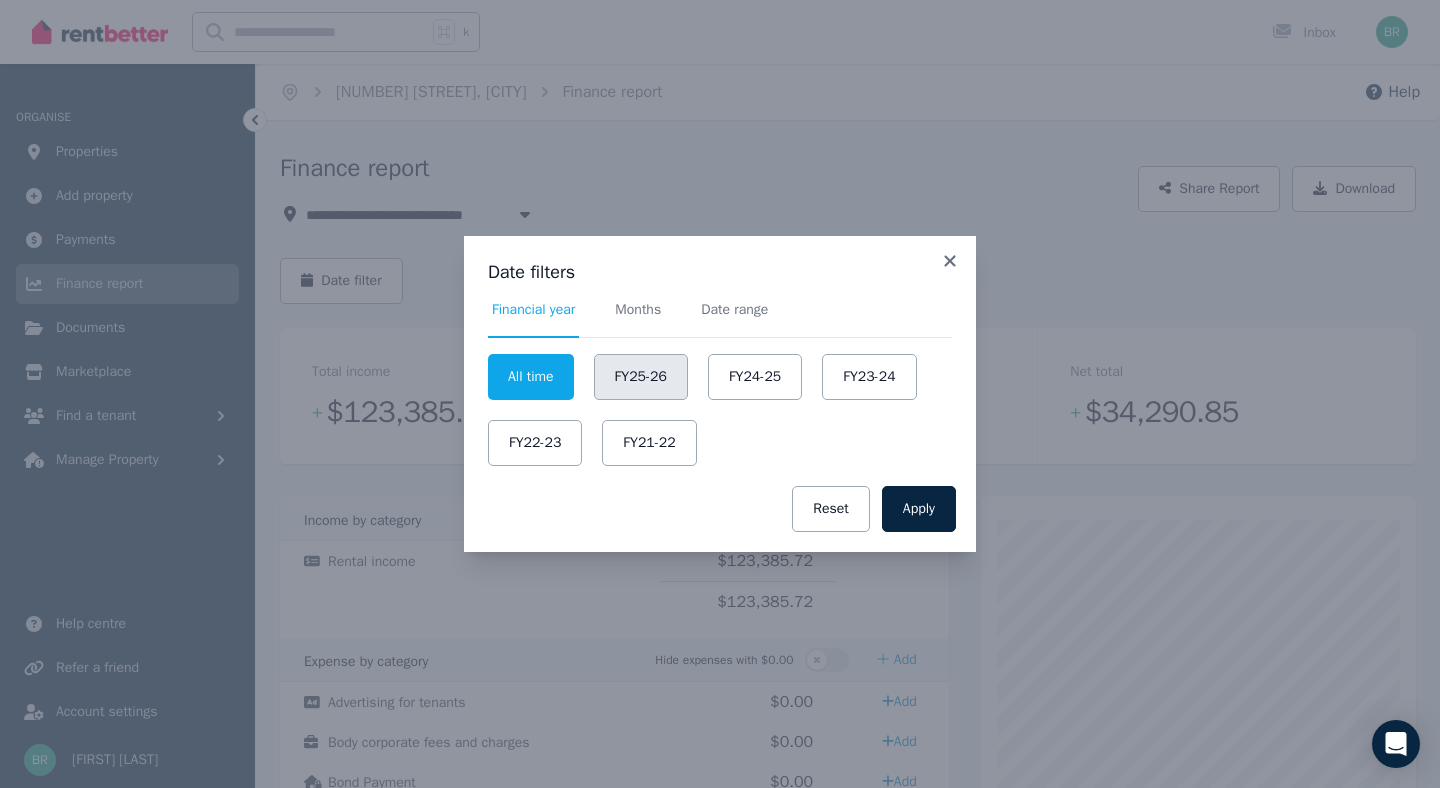 click on "FY25-26" at bounding box center [641, 377] 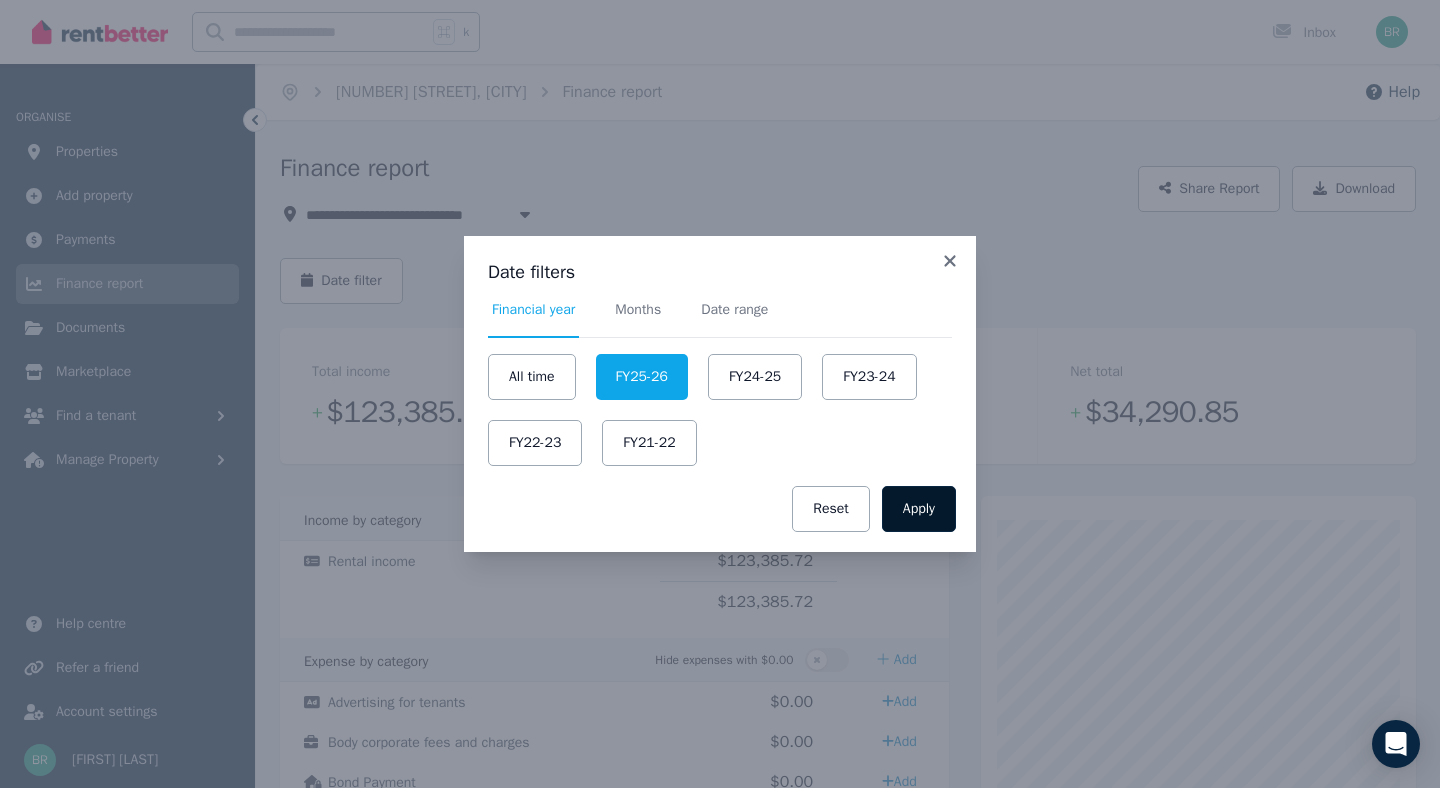 click on "Apply" at bounding box center [919, 509] 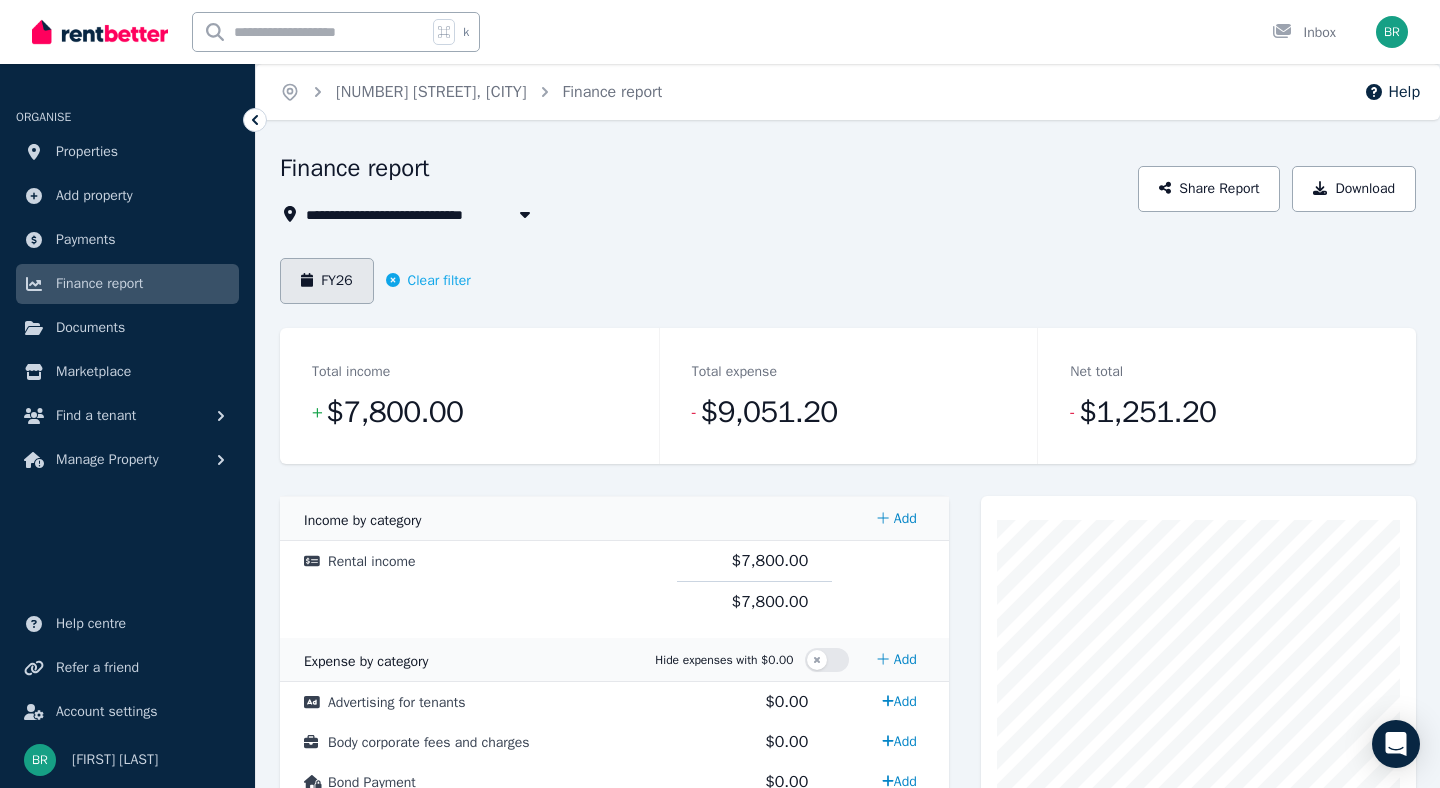 click on "FY26" at bounding box center (327, 281) 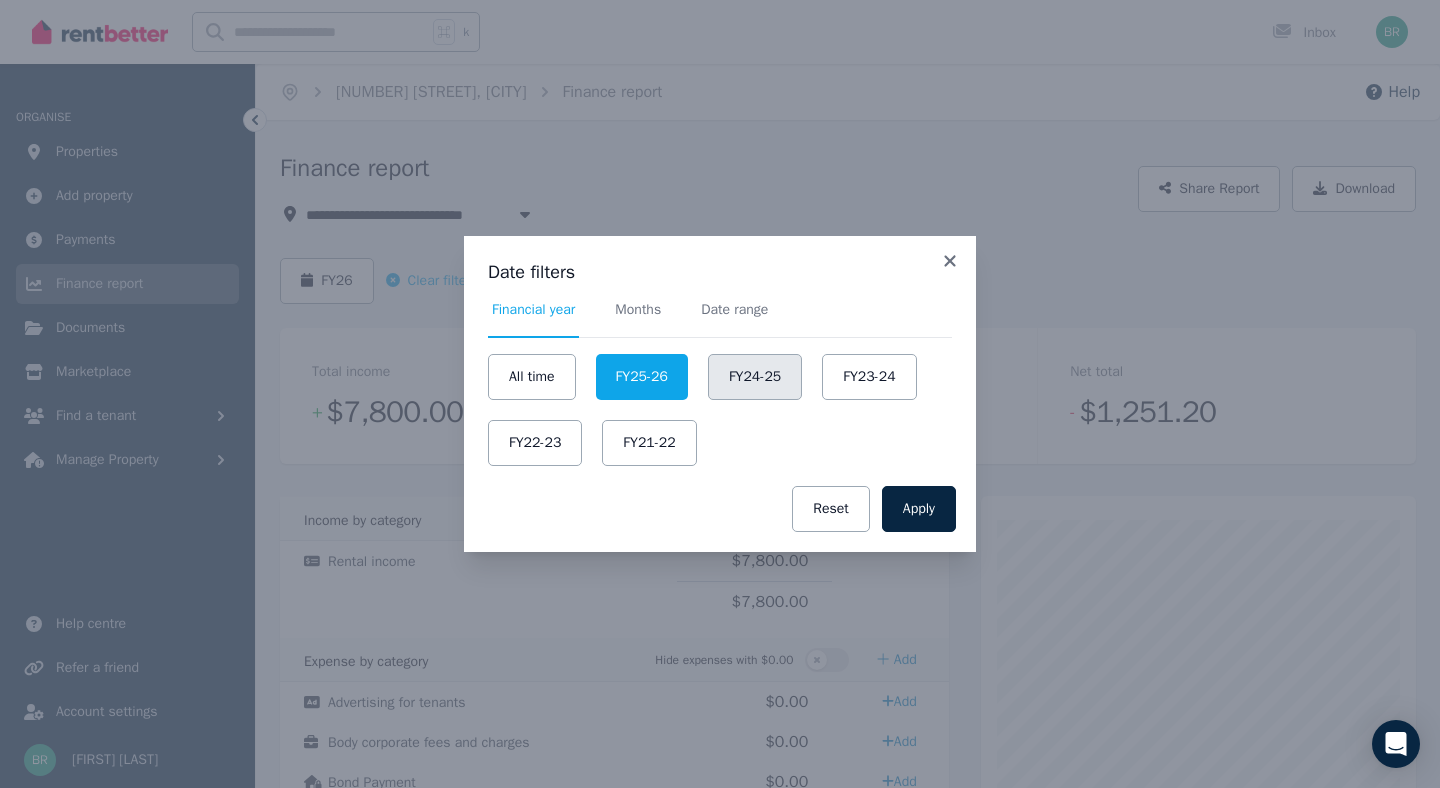 click on "FY24-25" at bounding box center (755, 377) 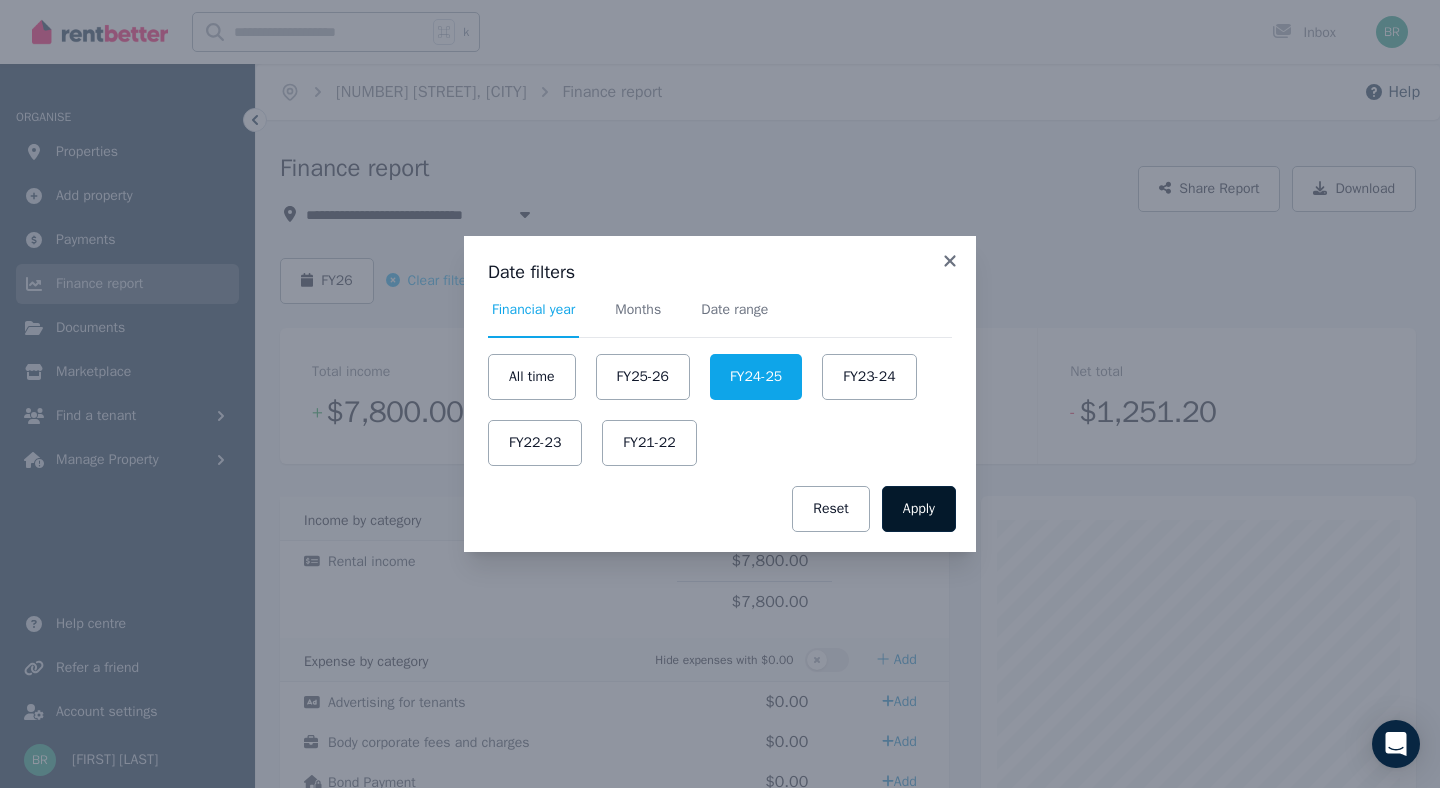 click on "Apply" at bounding box center (919, 509) 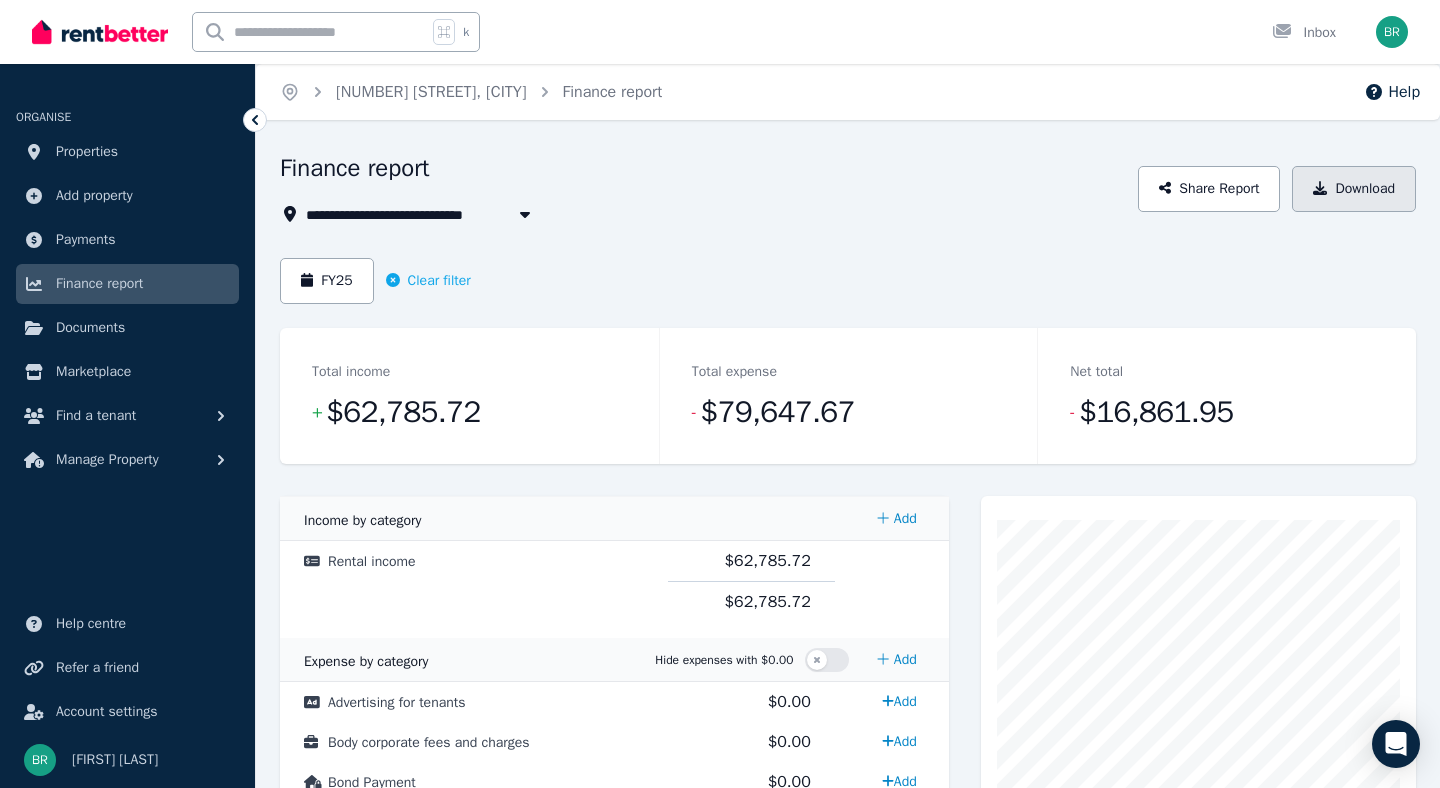 click on "Download" at bounding box center [1354, 189] 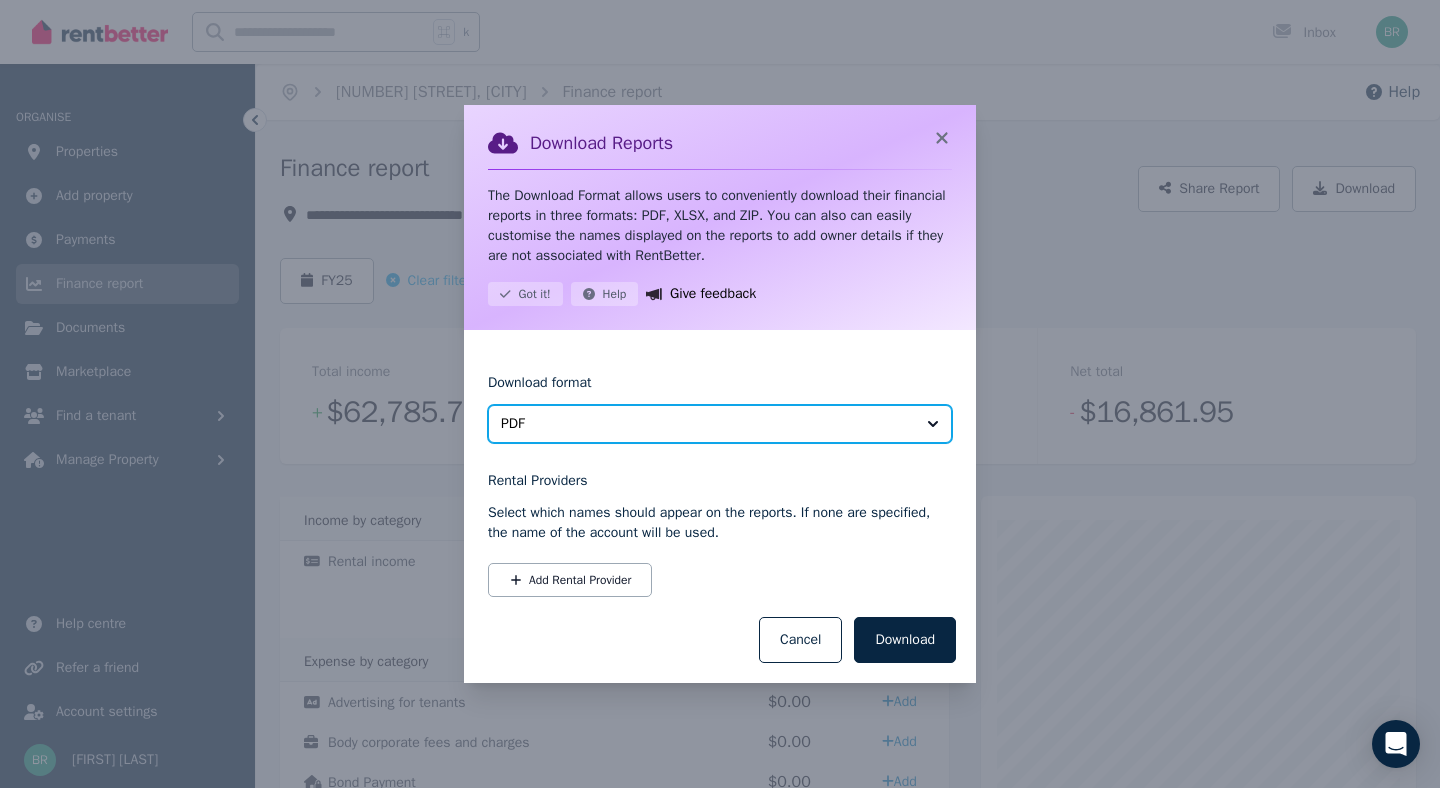 click on "PDF" at bounding box center [706, 424] 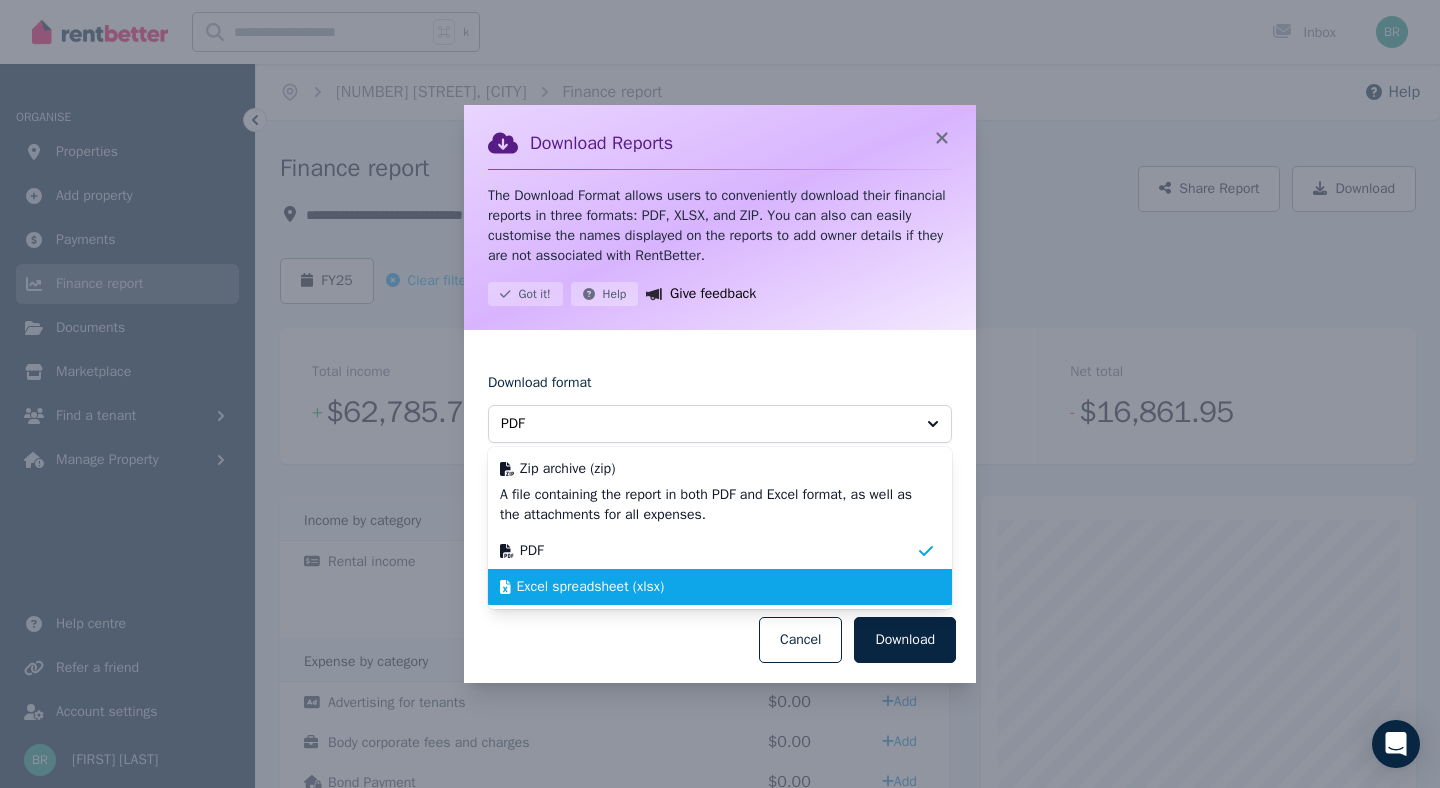 click on "Excel spreadsheet (xlsx)" at bounding box center (591, 587) 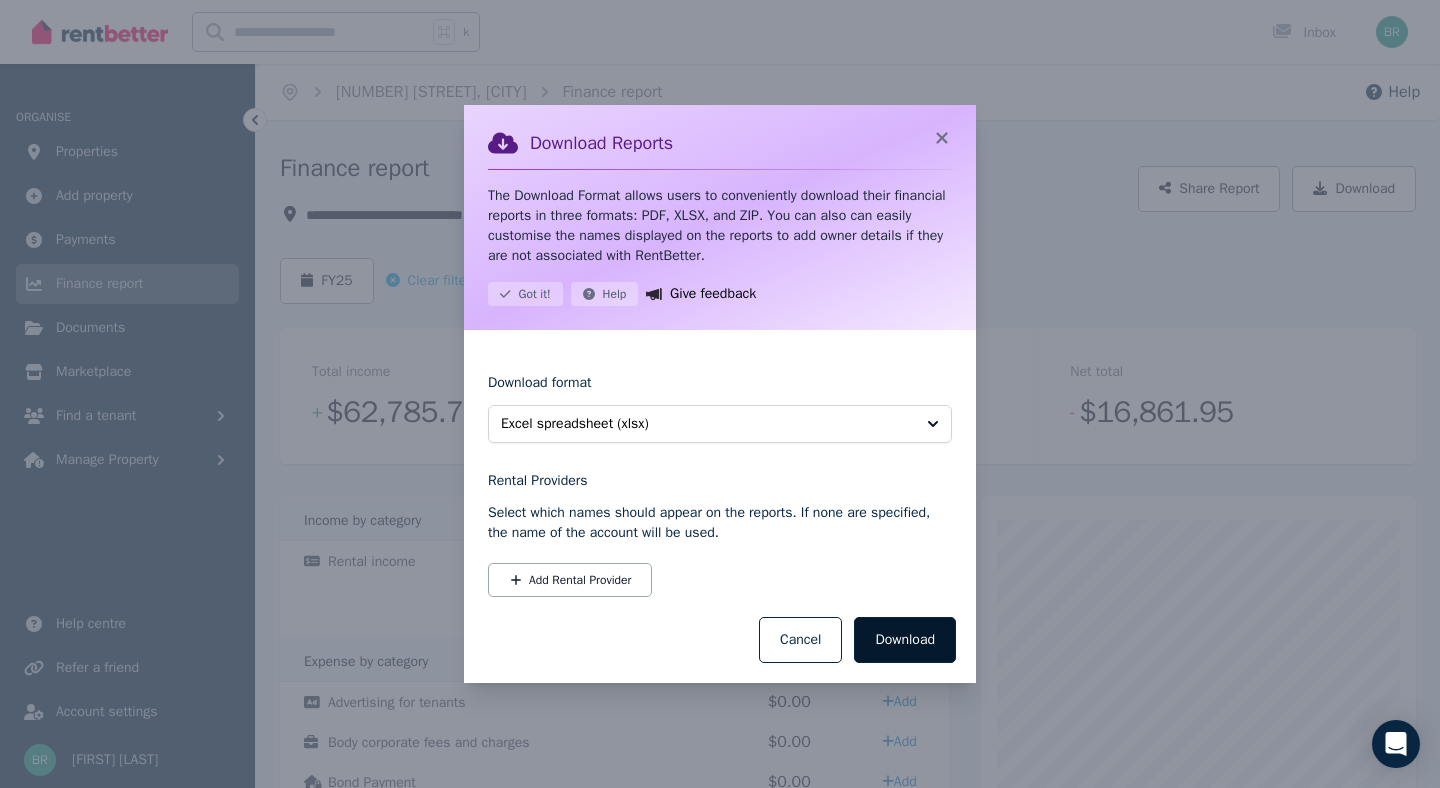 click on "Download" at bounding box center (905, 640) 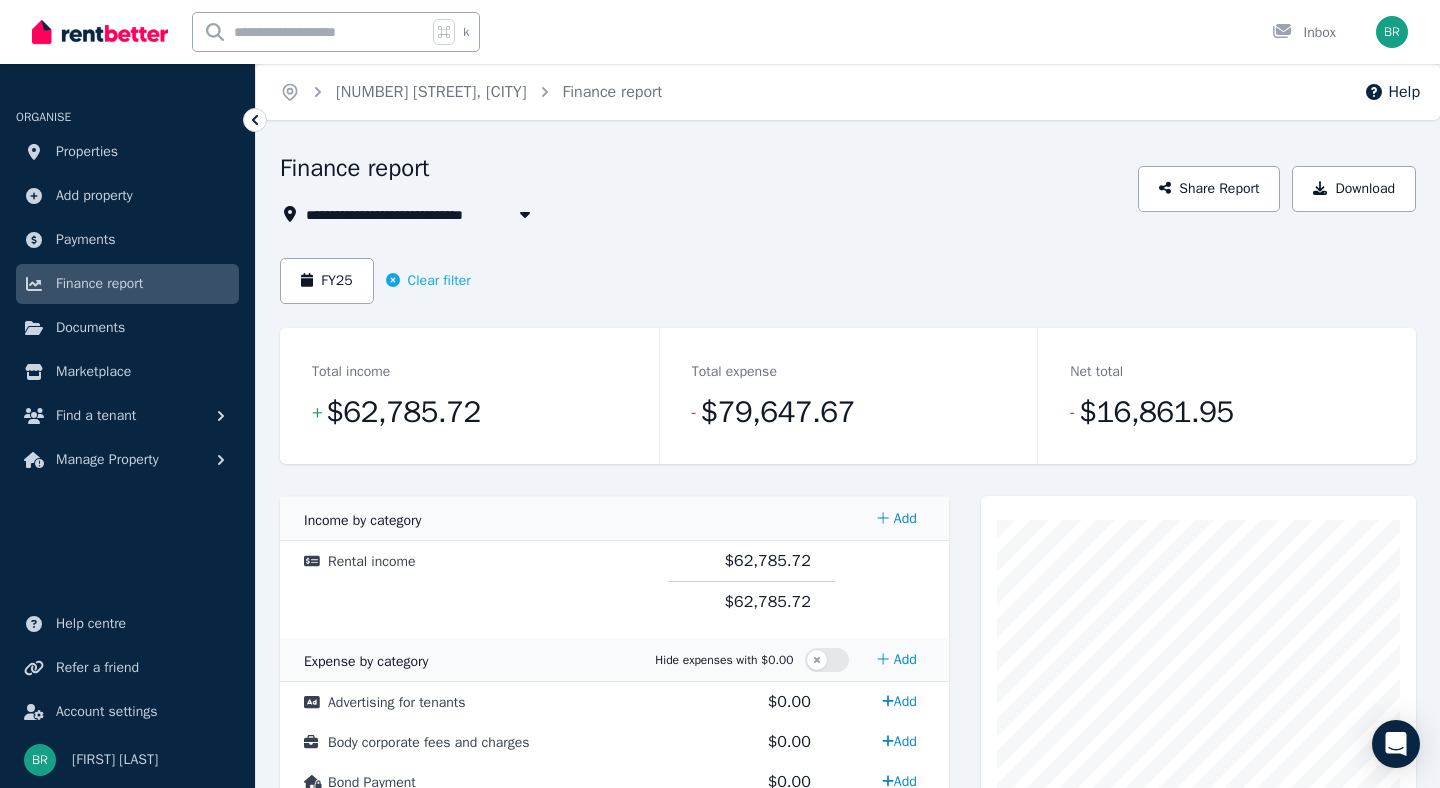 click on "FY25 Clear filter" at bounding box center (848, 281) 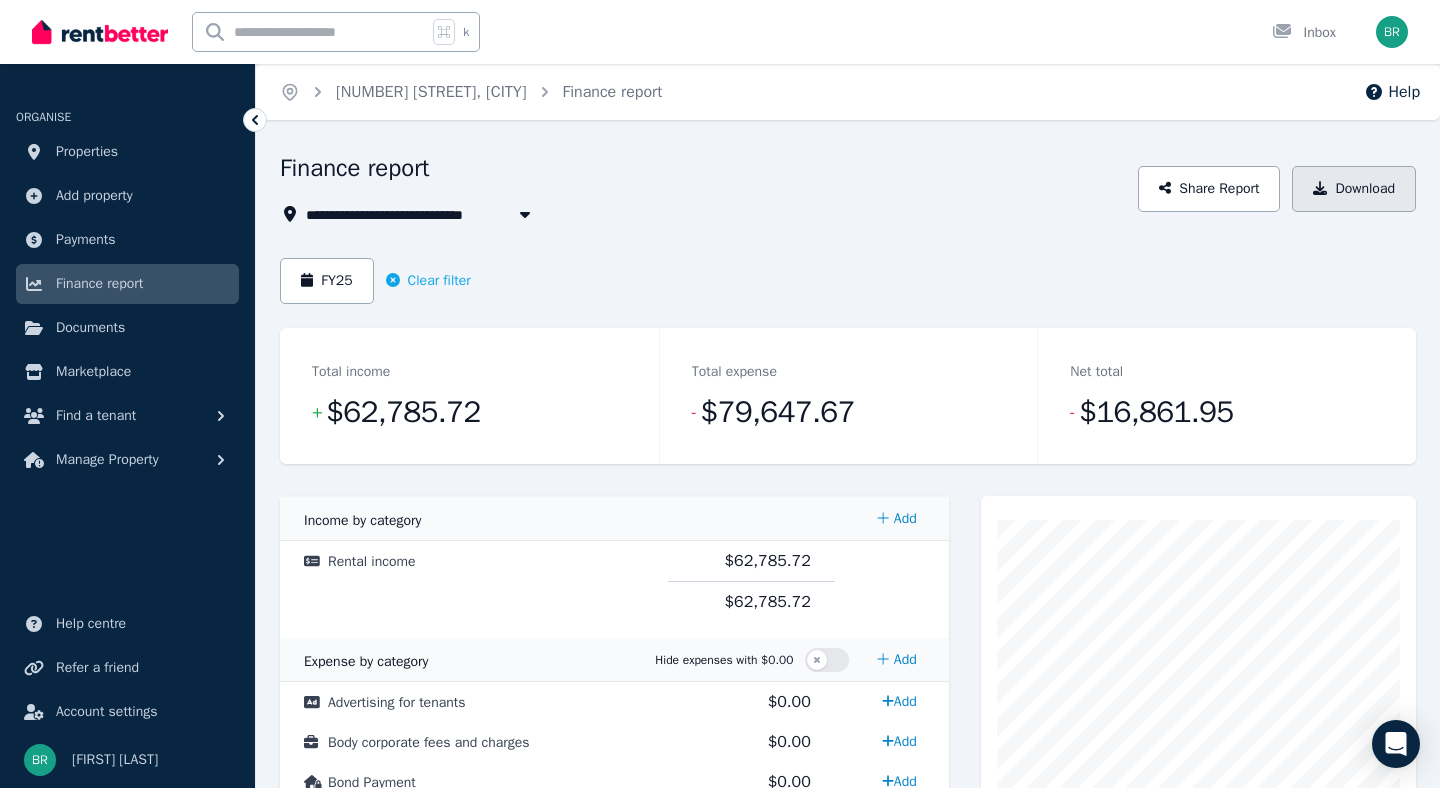 click on "Download" at bounding box center [1354, 189] 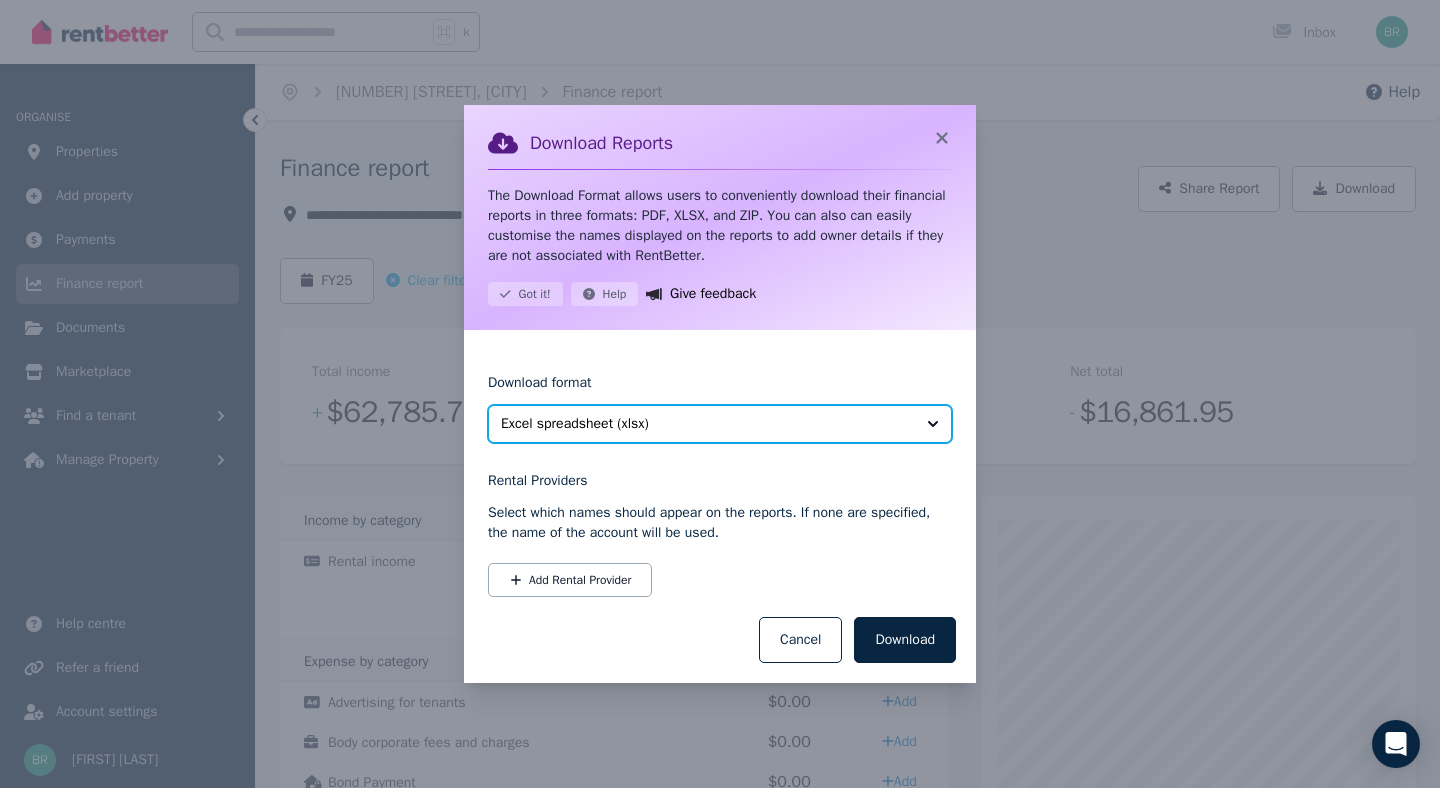 click on "Excel spreadsheet (xlsx)" at bounding box center [706, 424] 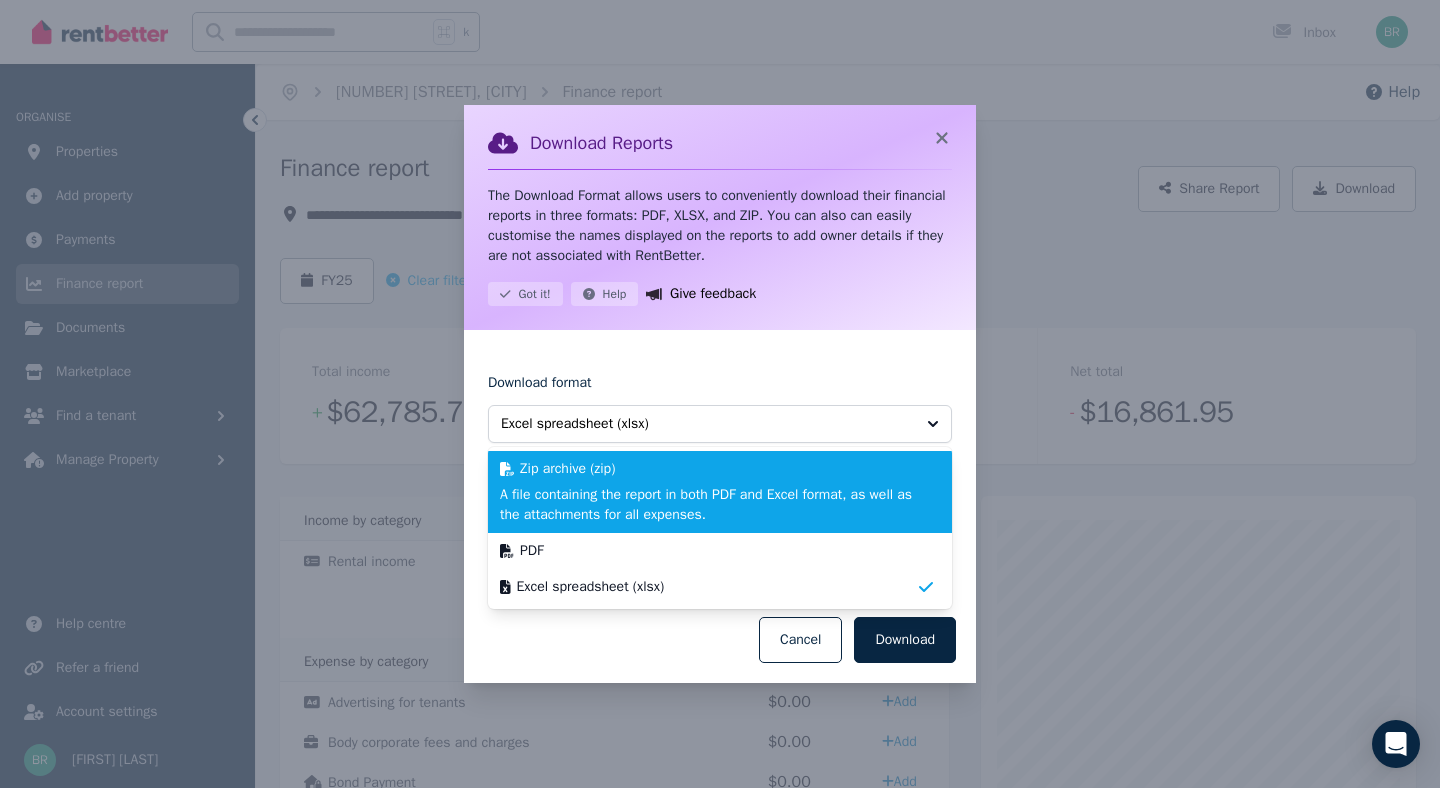 click on "A file containing the report in both PDF and Excel format, as well as the attachments for all expenses." at bounding box center (708, 505) 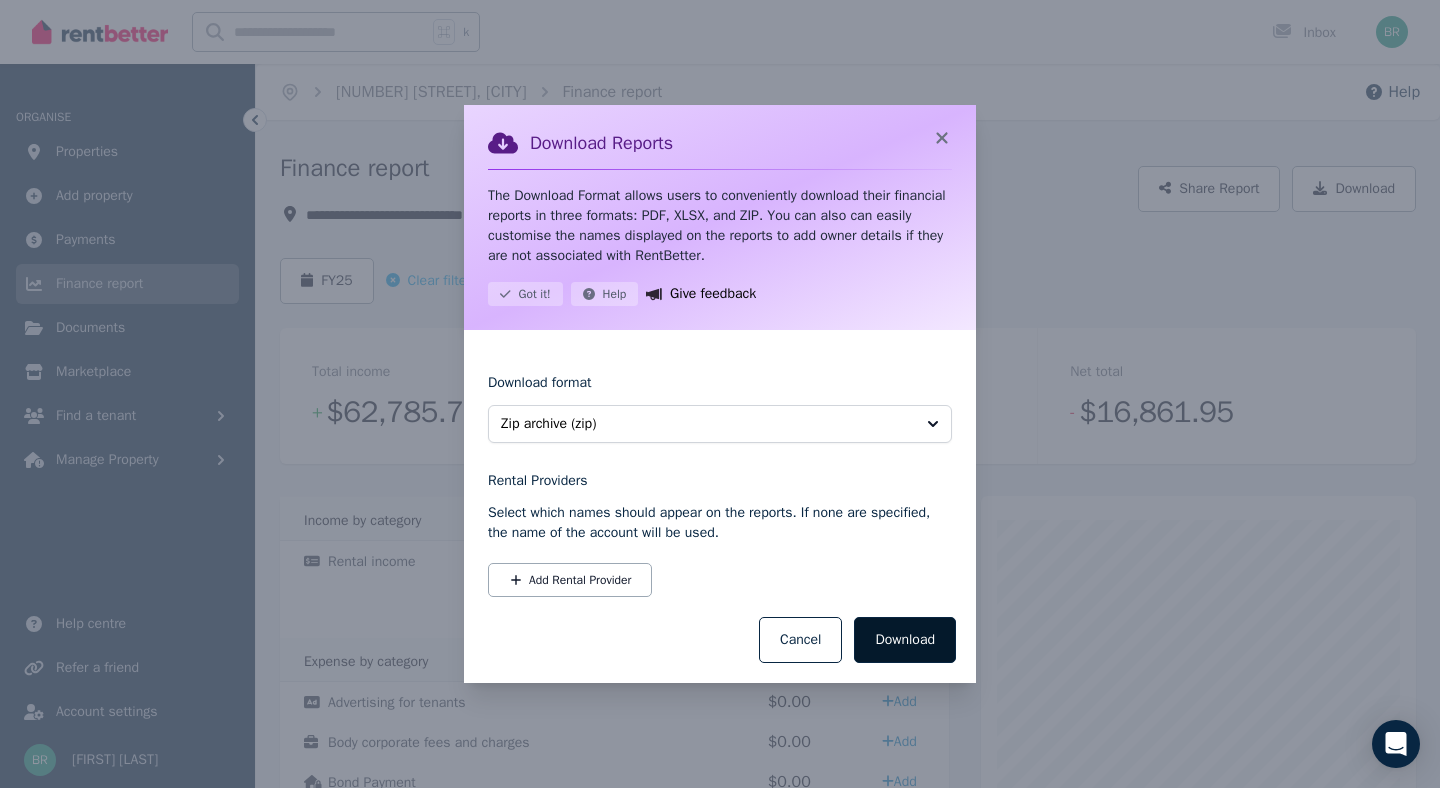 click on "Download" at bounding box center [905, 640] 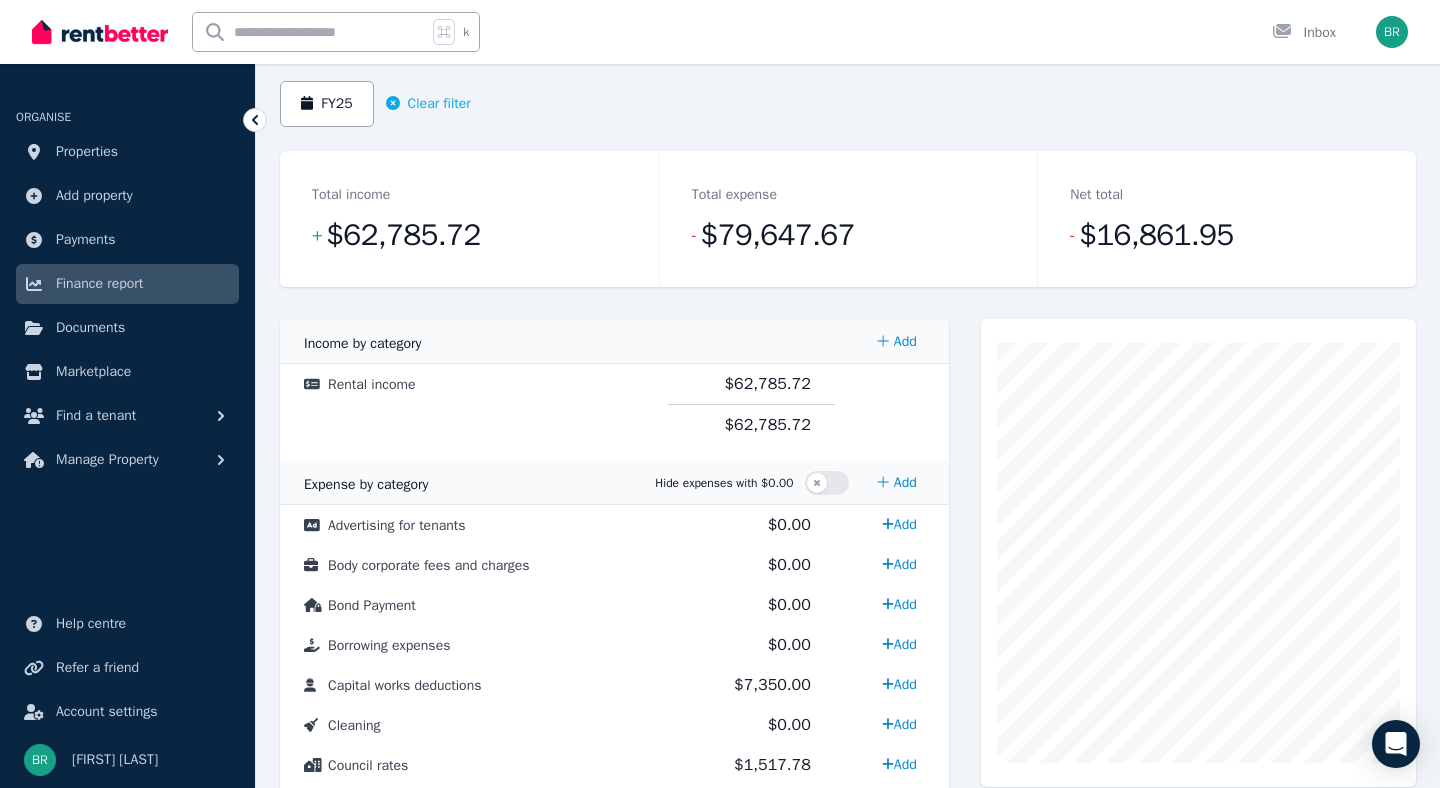 scroll, scrollTop: 158, scrollLeft: 0, axis: vertical 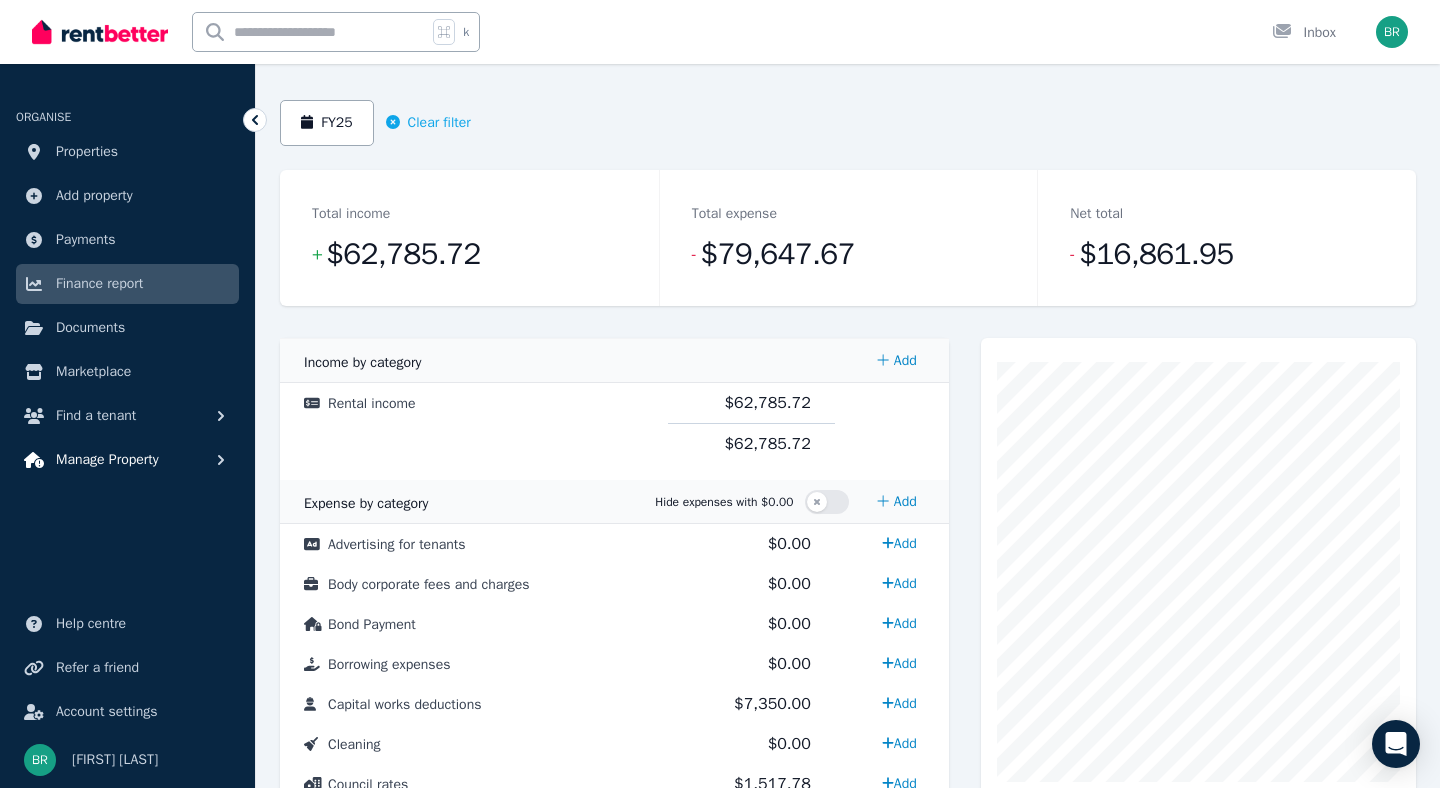 click on "Manage Property" at bounding box center [107, 460] 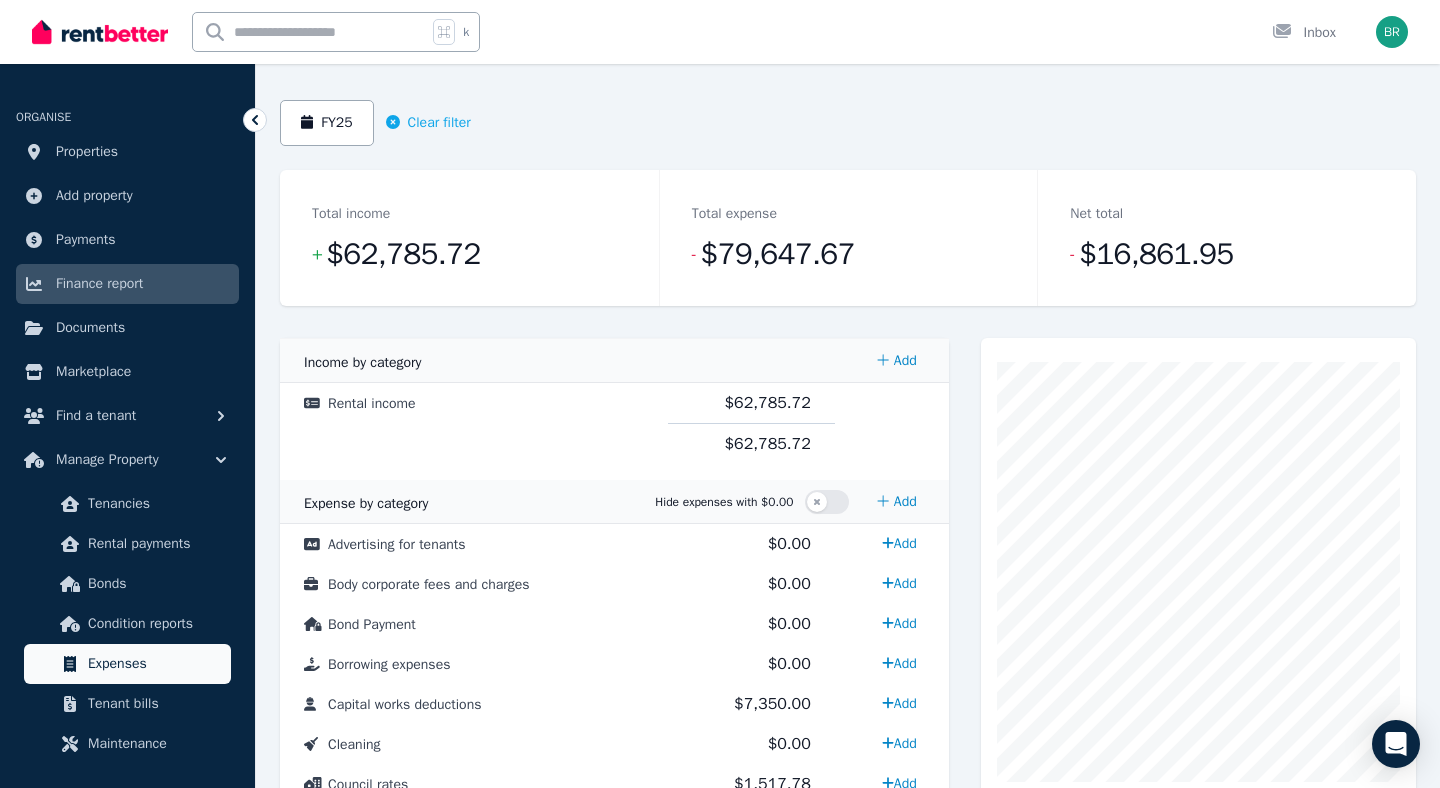 click on "Expenses" at bounding box center (155, 664) 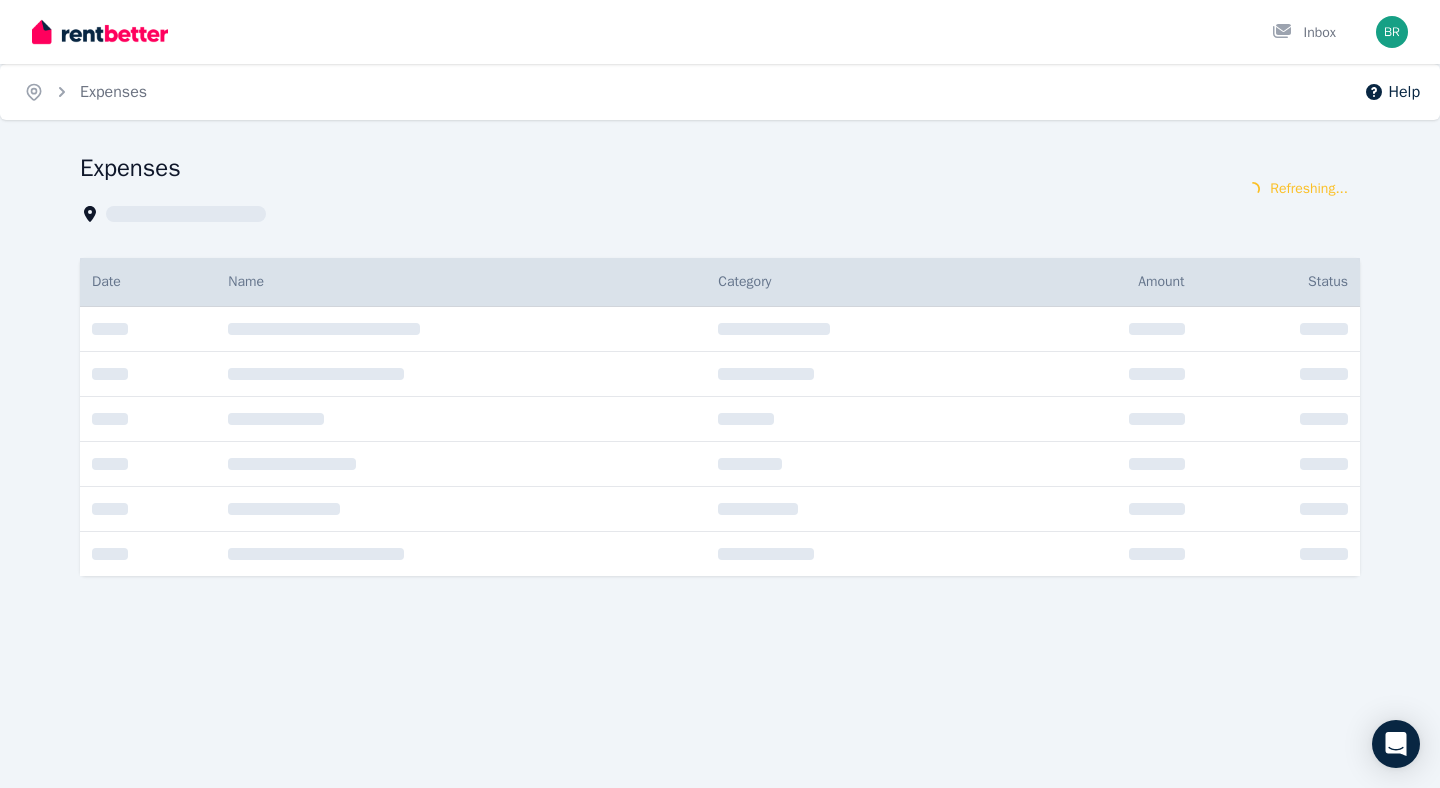 scroll, scrollTop: 0, scrollLeft: 0, axis: both 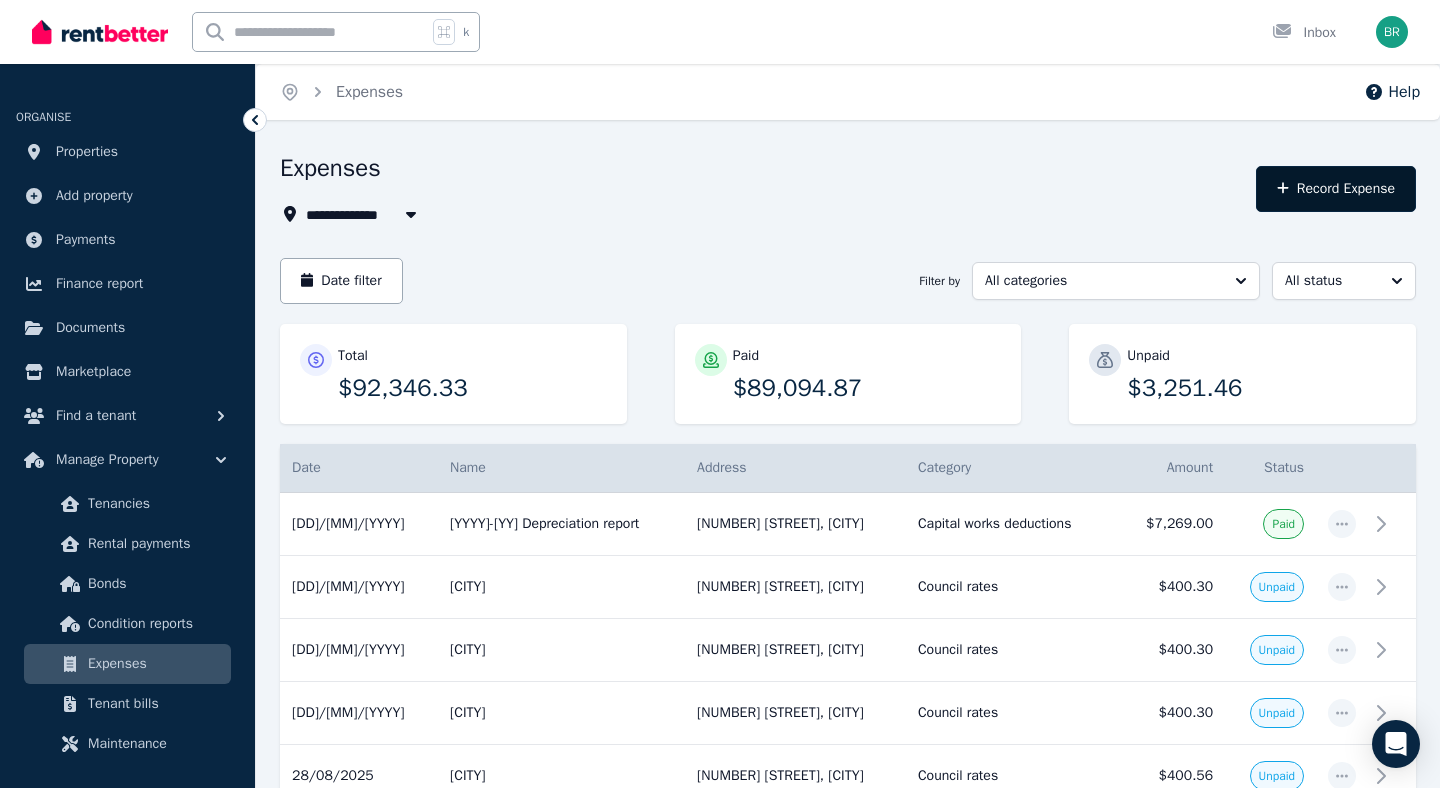 click on "Record Expense" at bounding box center [1336, 189] 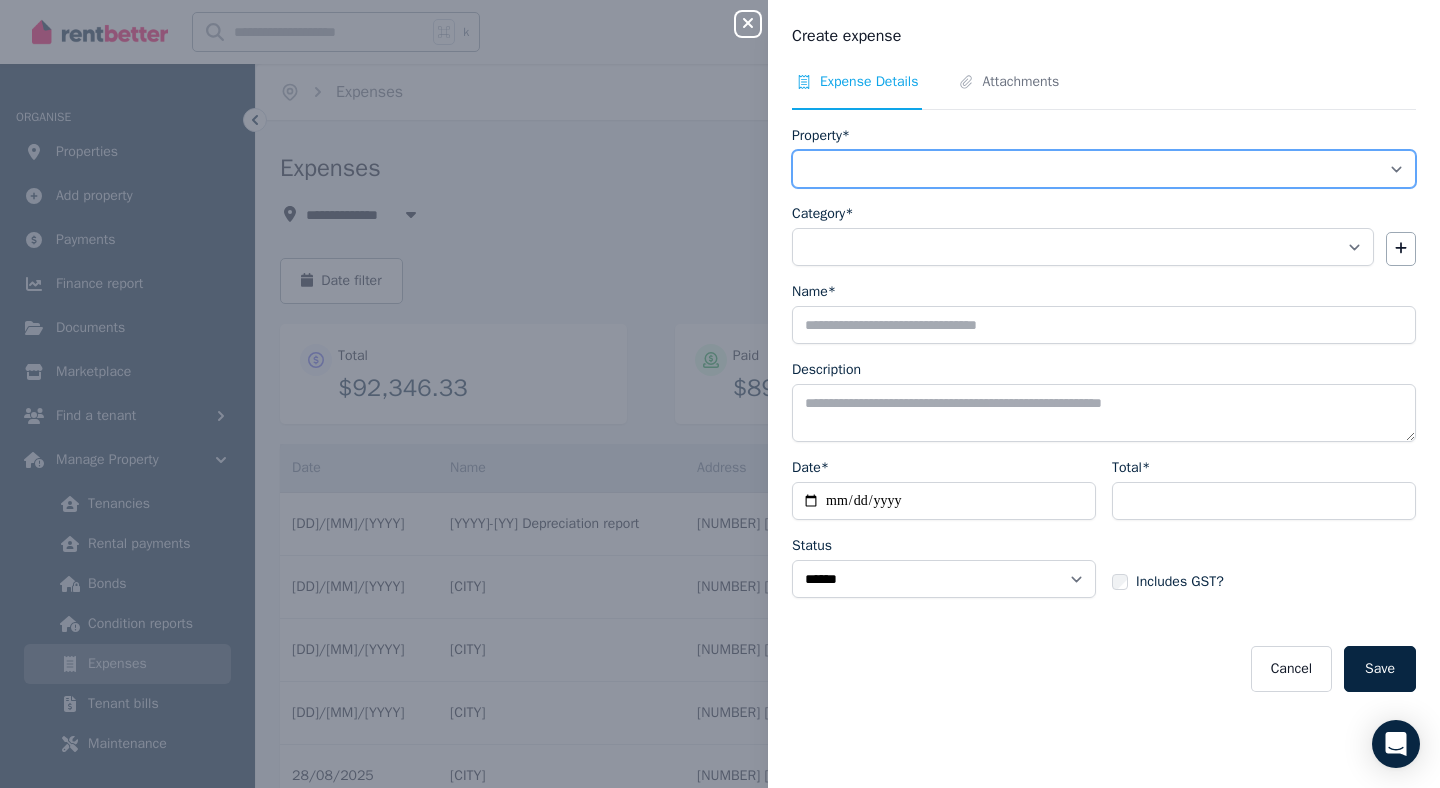 click on "**********" at bounding box center (1104, 169) 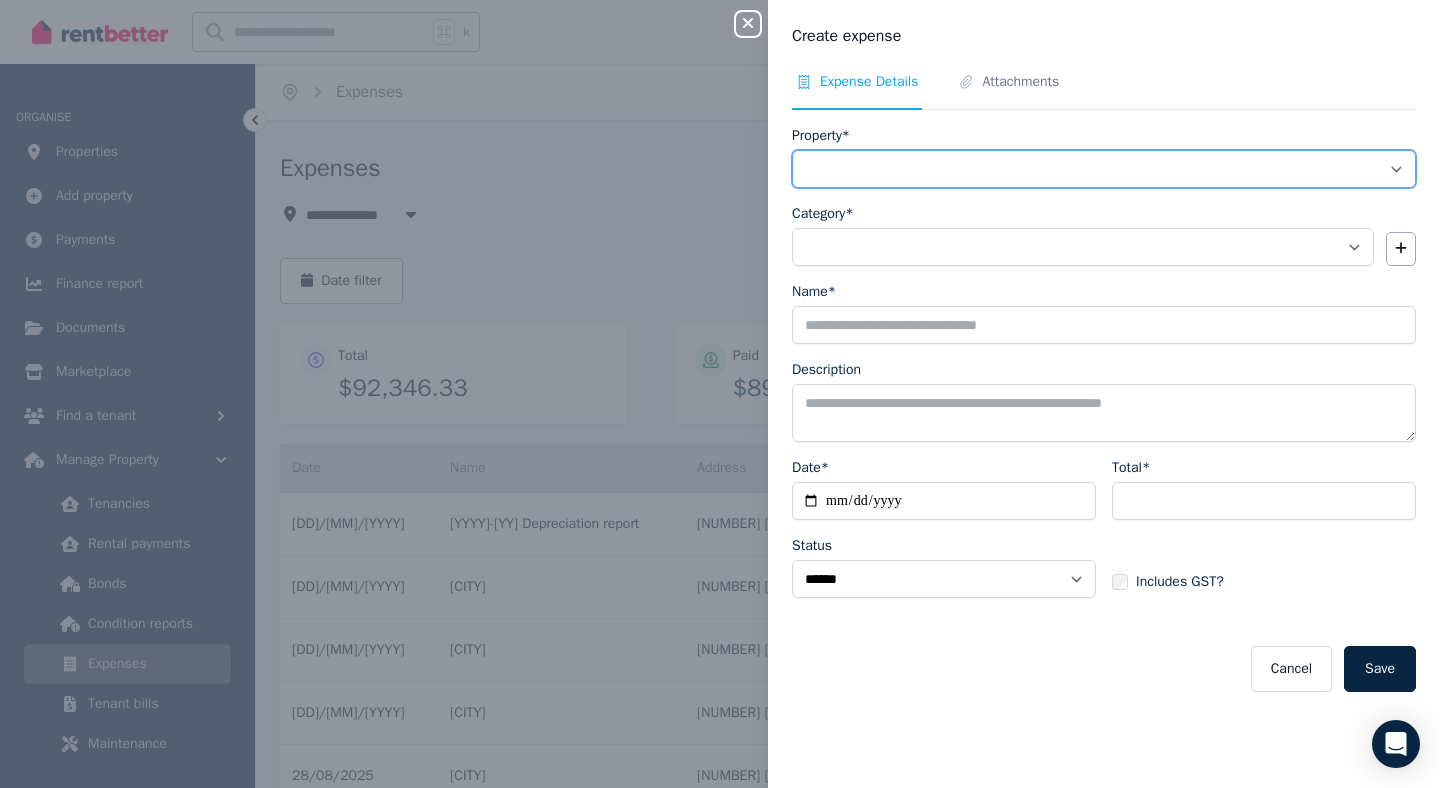 select on "**********" 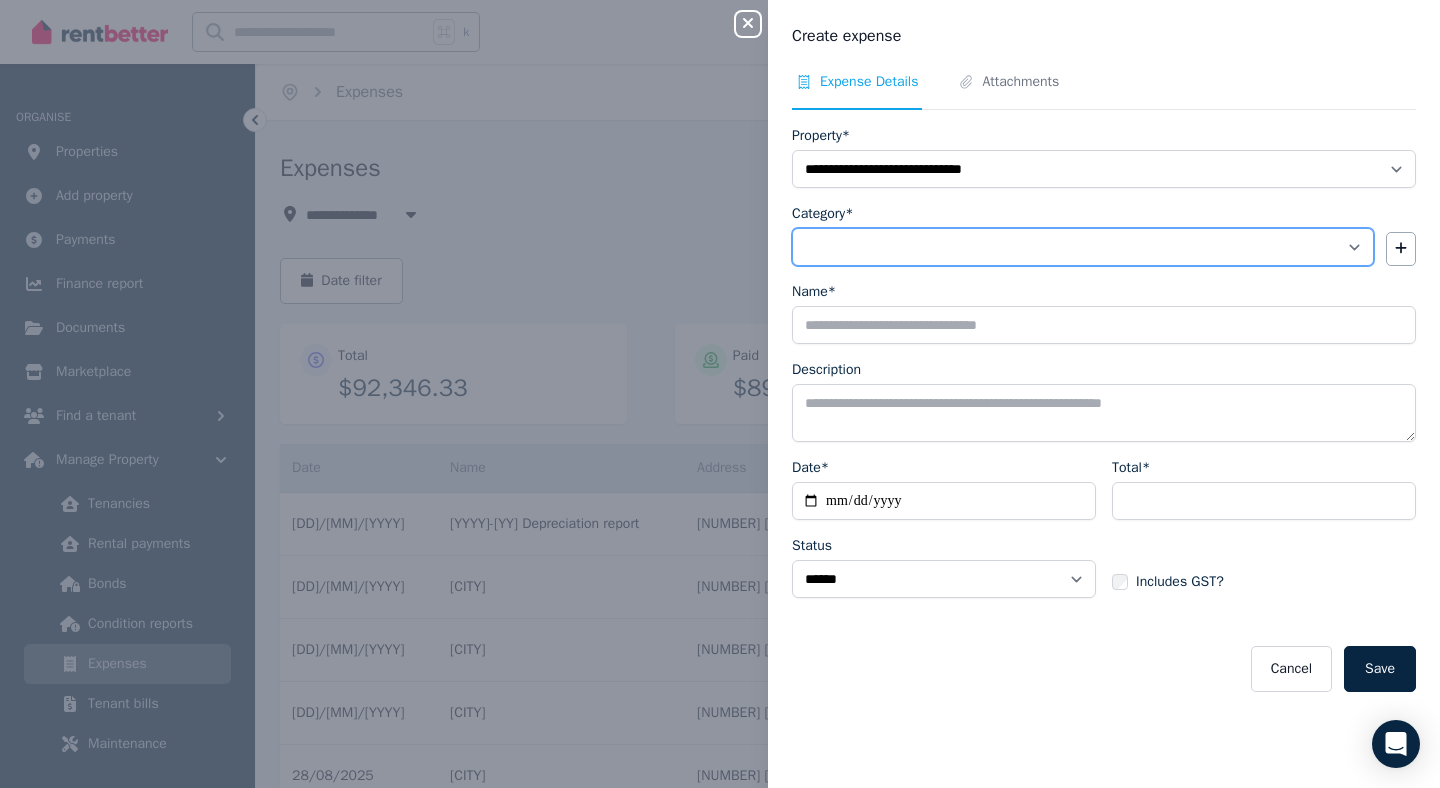 click on "**********" at bounding box center (1083, 247) 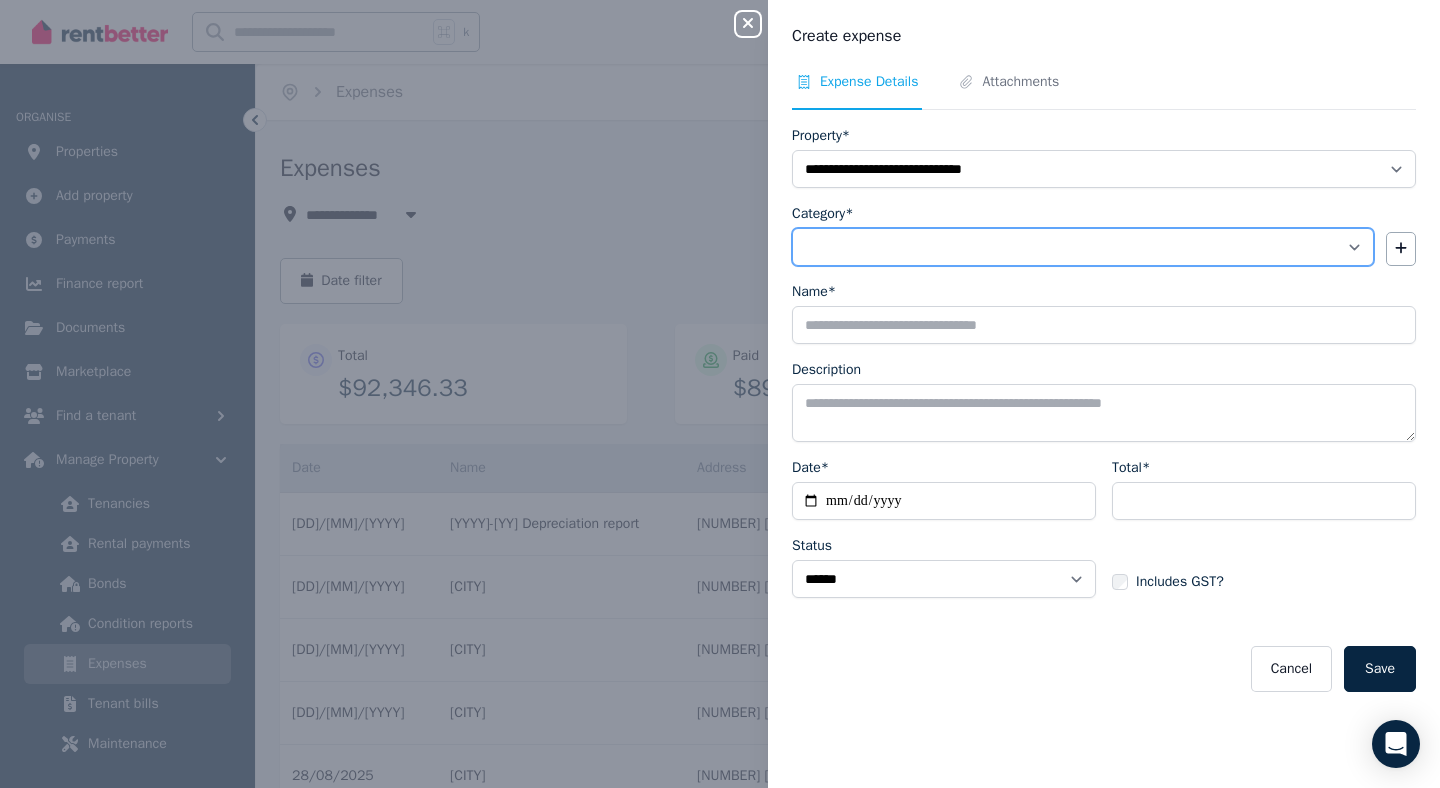 select on "**********" 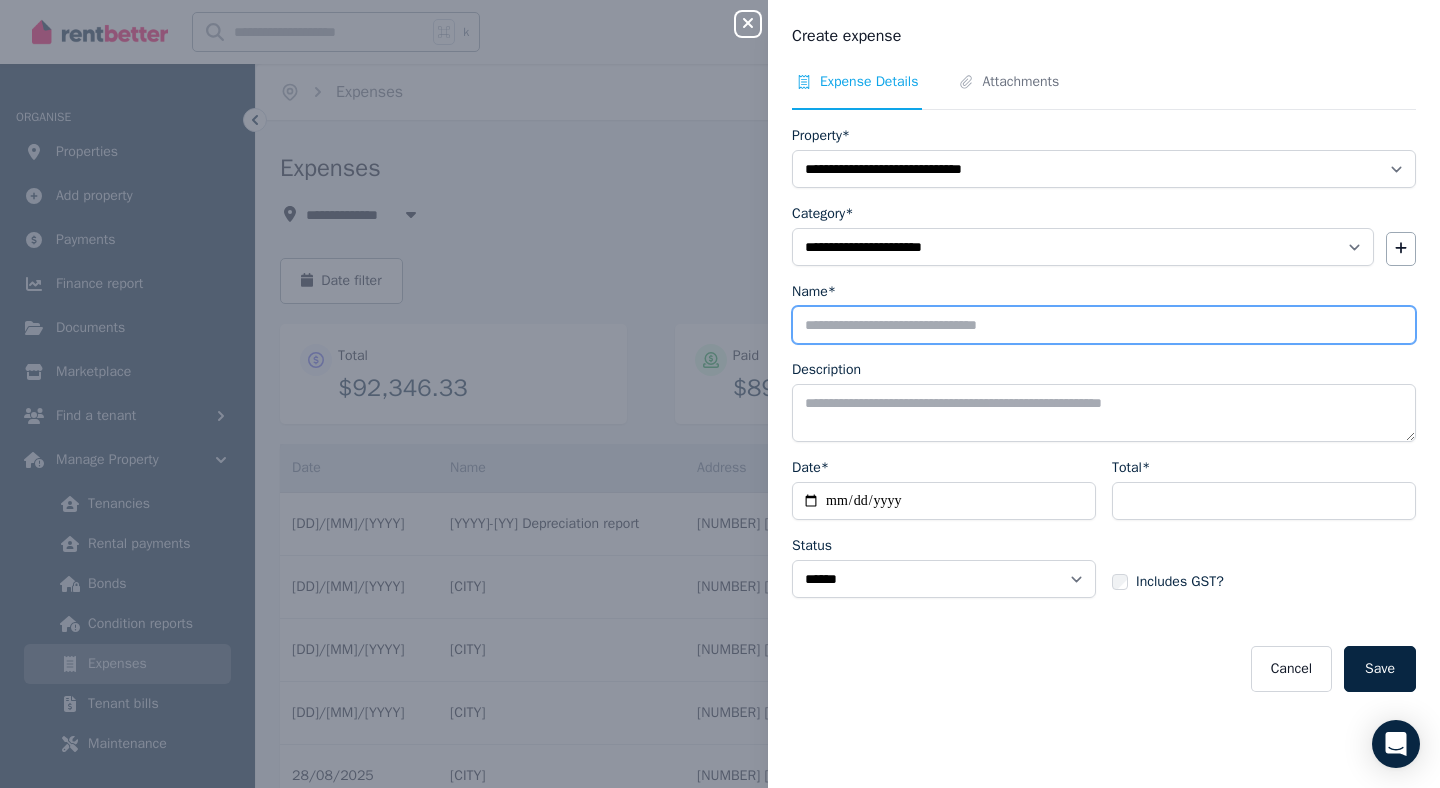 click on "Name*" at bounding box center [1104, 325] 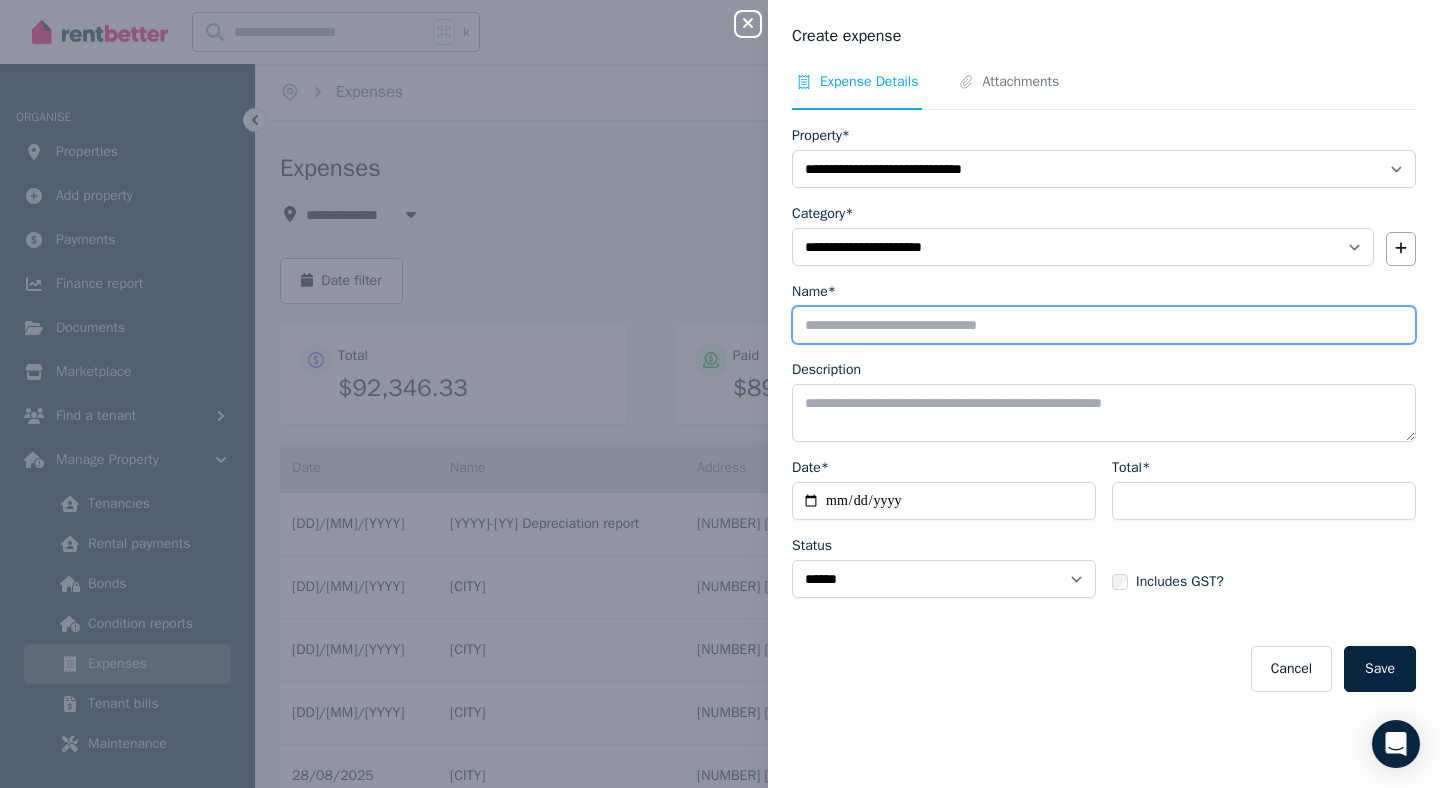 paste on "**********" 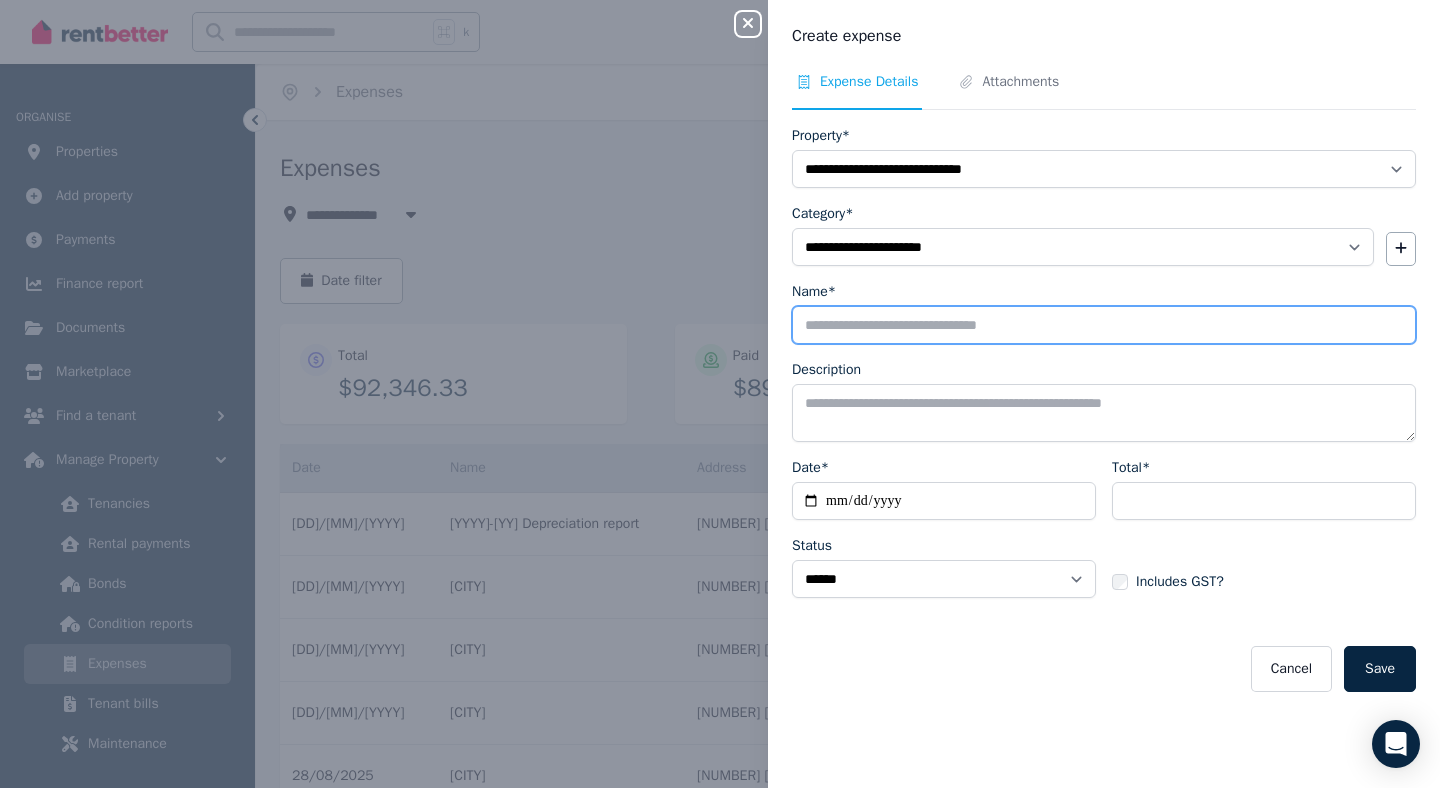 type on "**********" 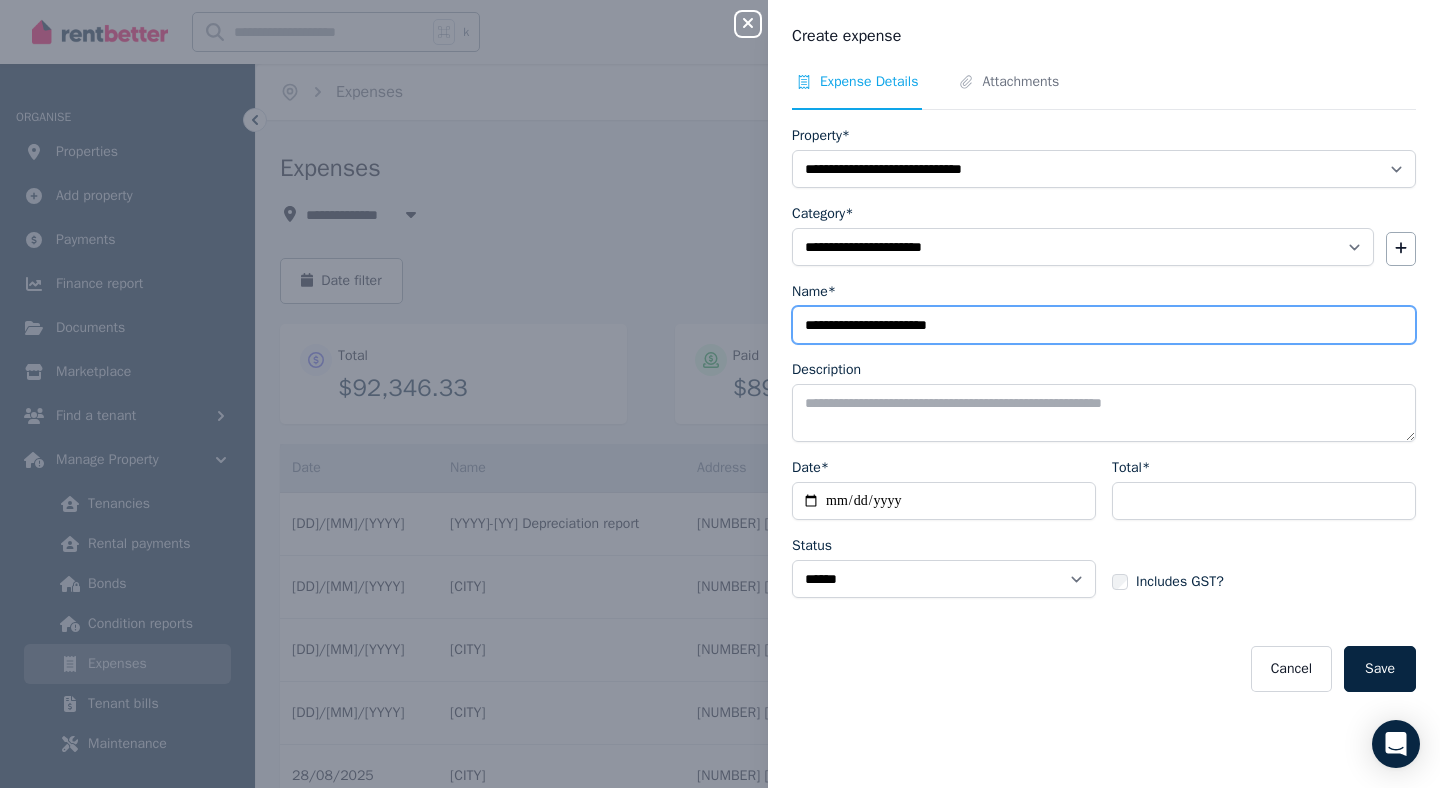 type 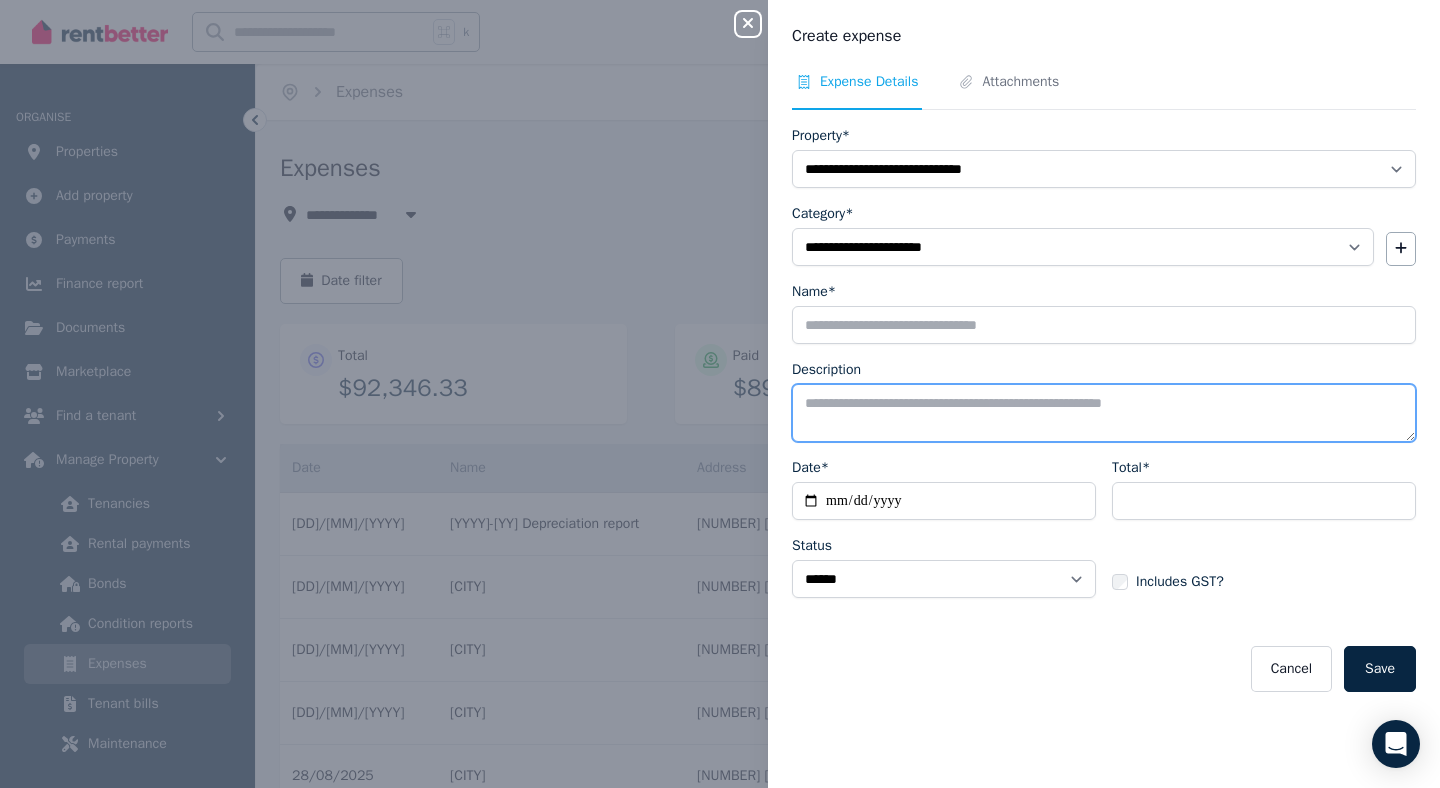 click on "Description" at bounding box center [1104, 413] 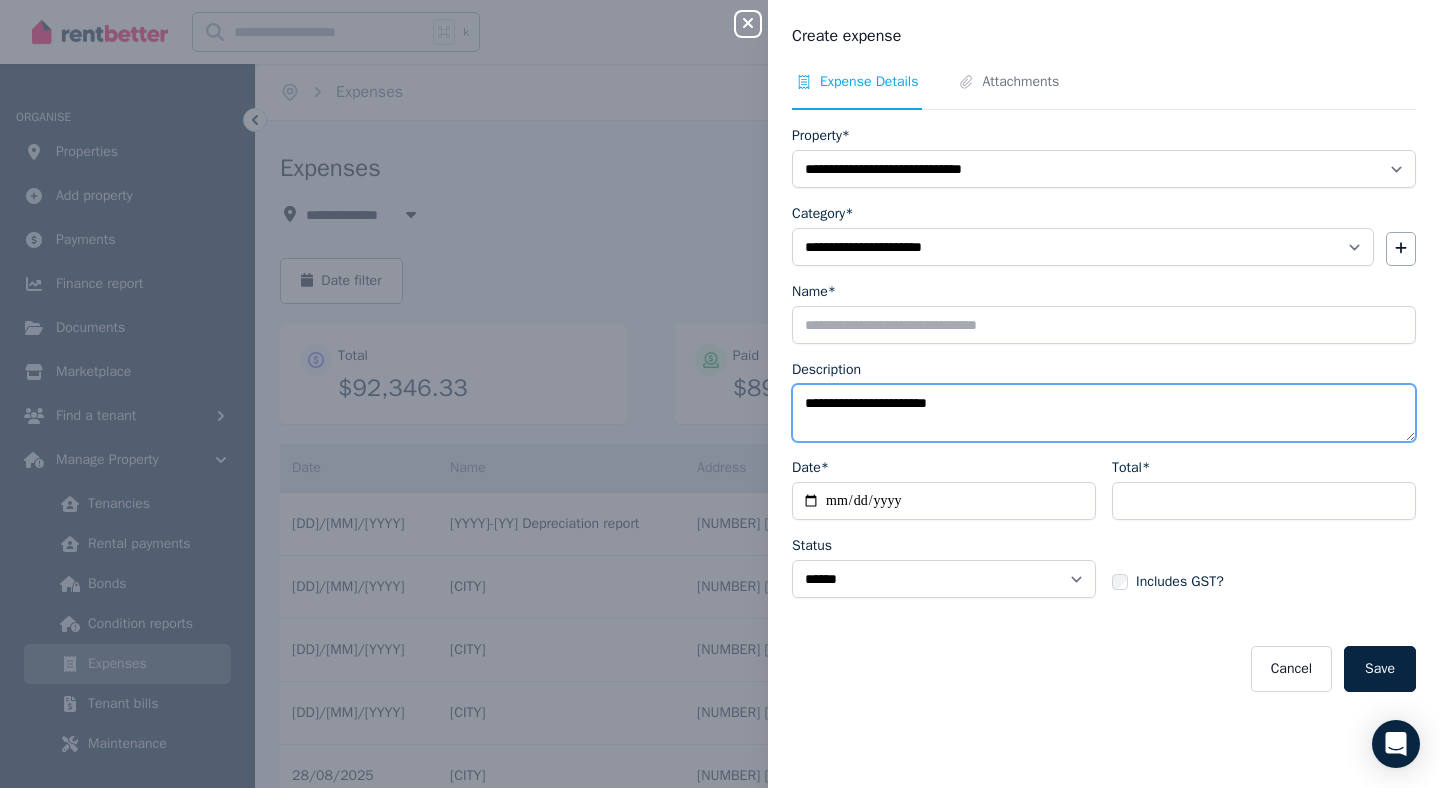 type on "**********" 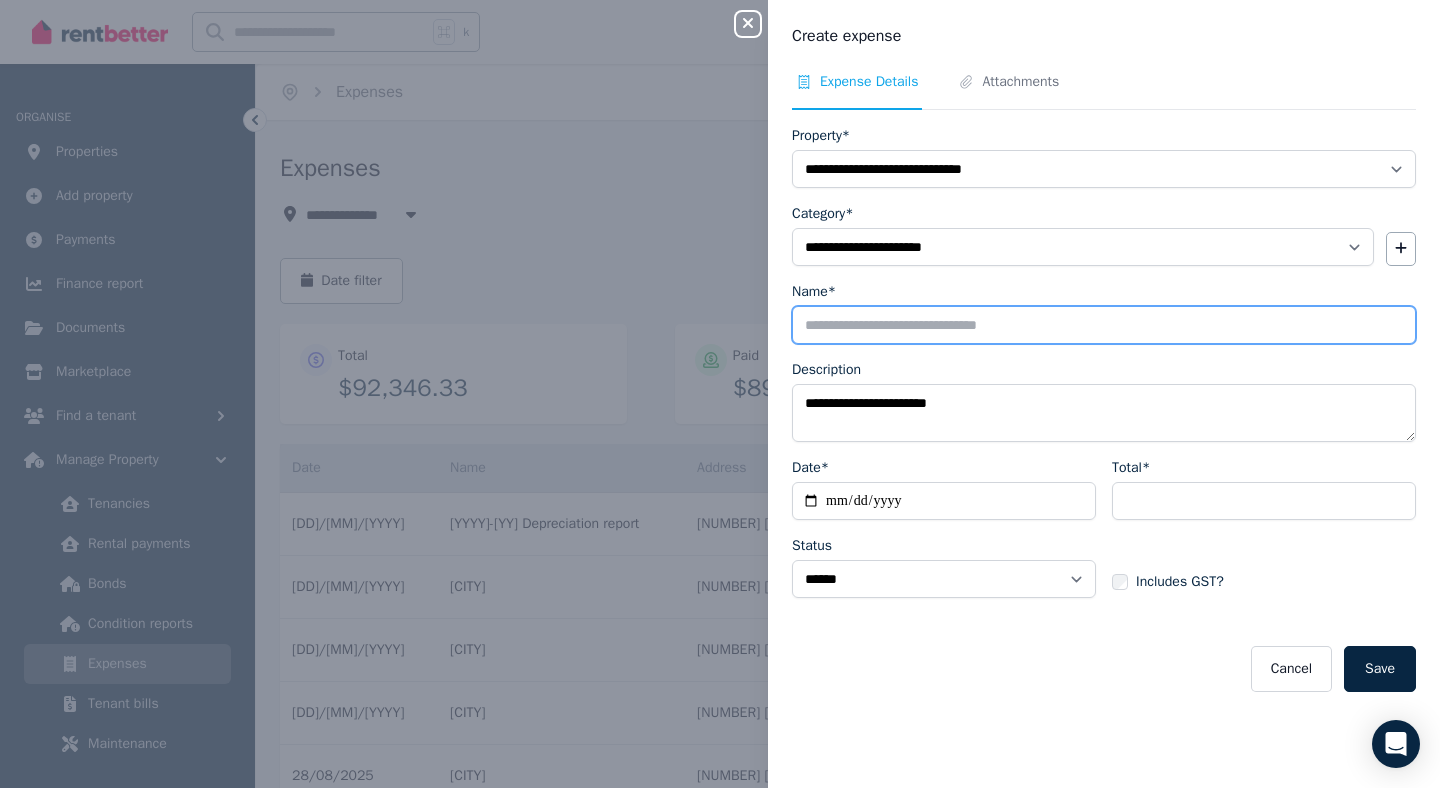 click on "Name*" at bounding box center (1104, 325) 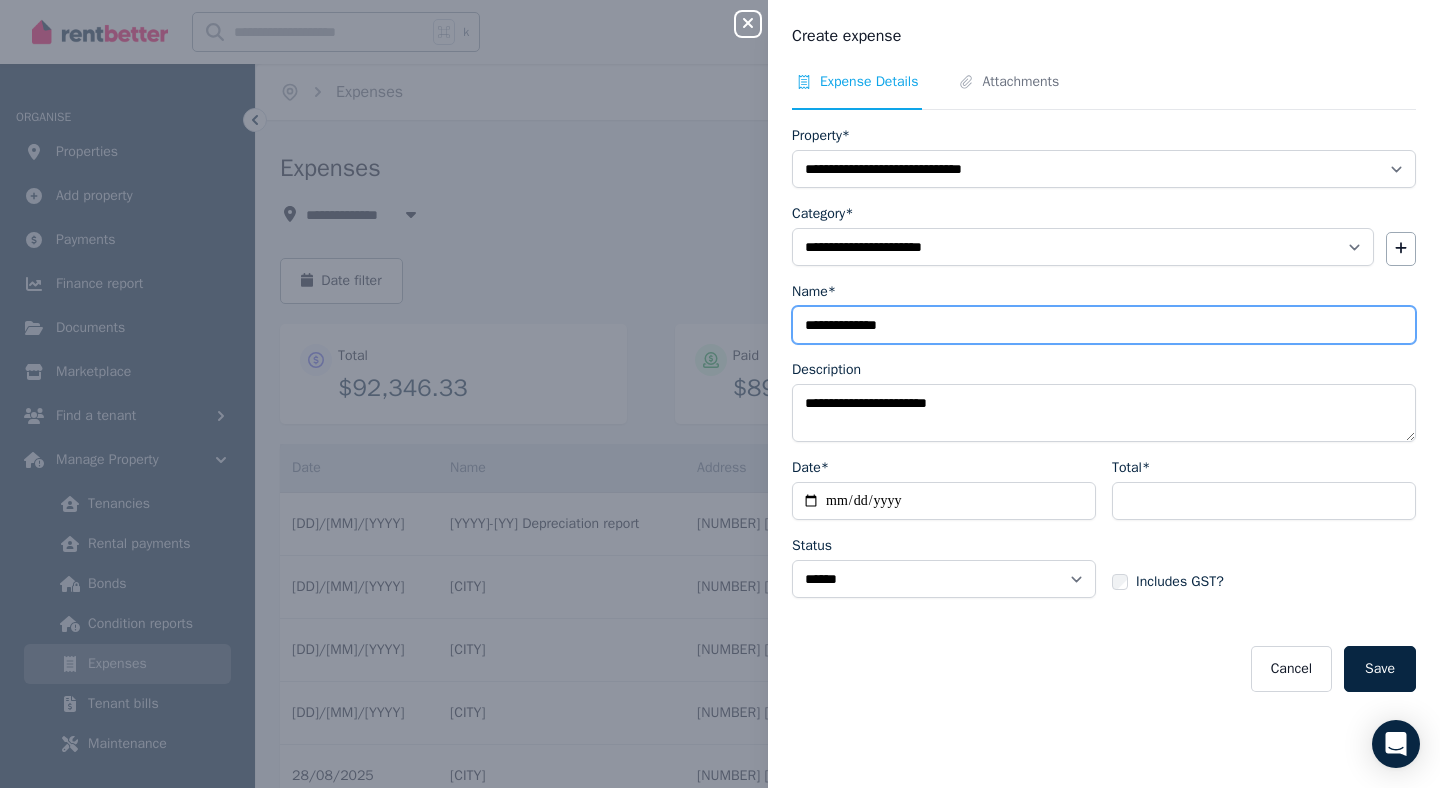 type on "**********" 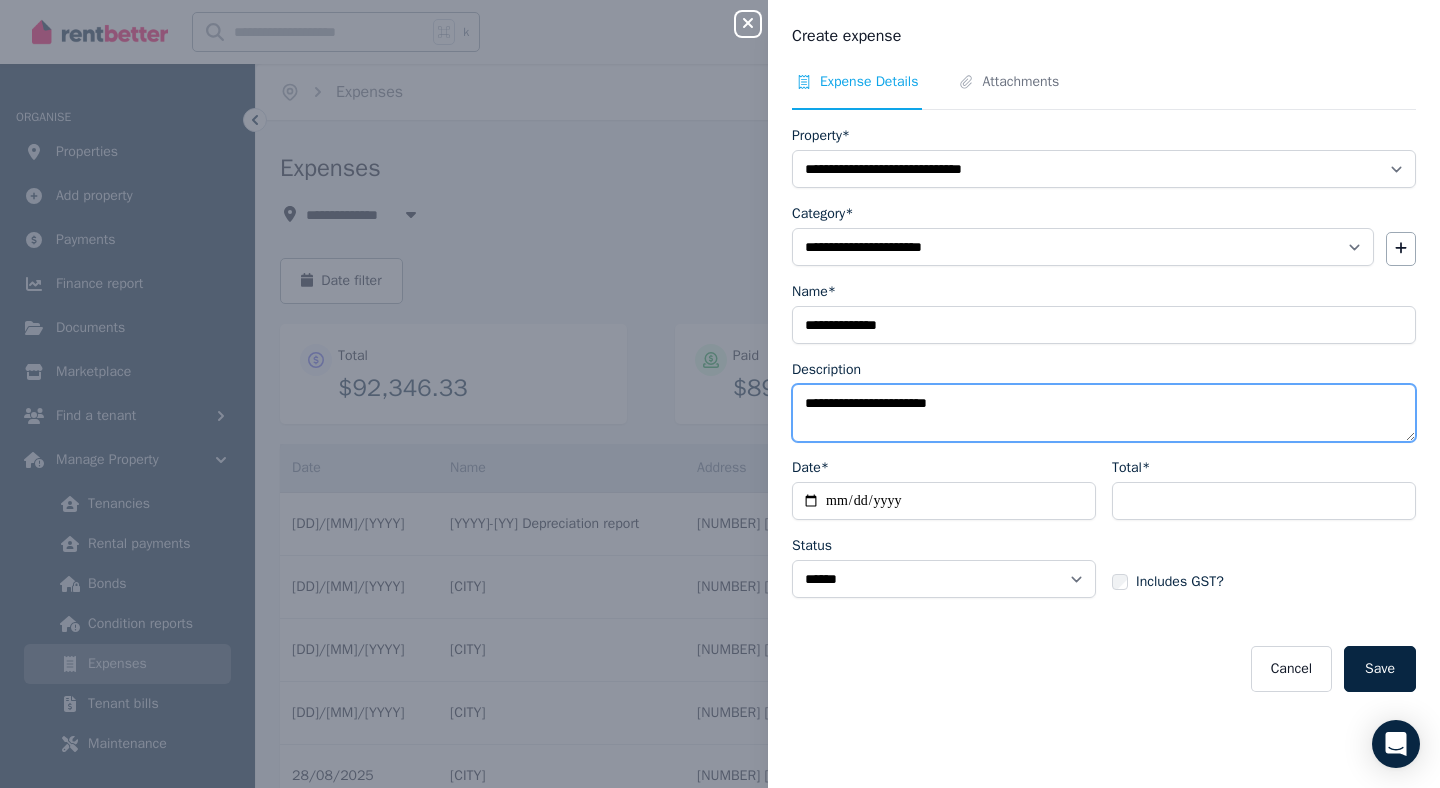 drag, startPoint x: 881, startPoint y: 406, endPoint x: 681, endPoint y: 396, distance: 200.24985 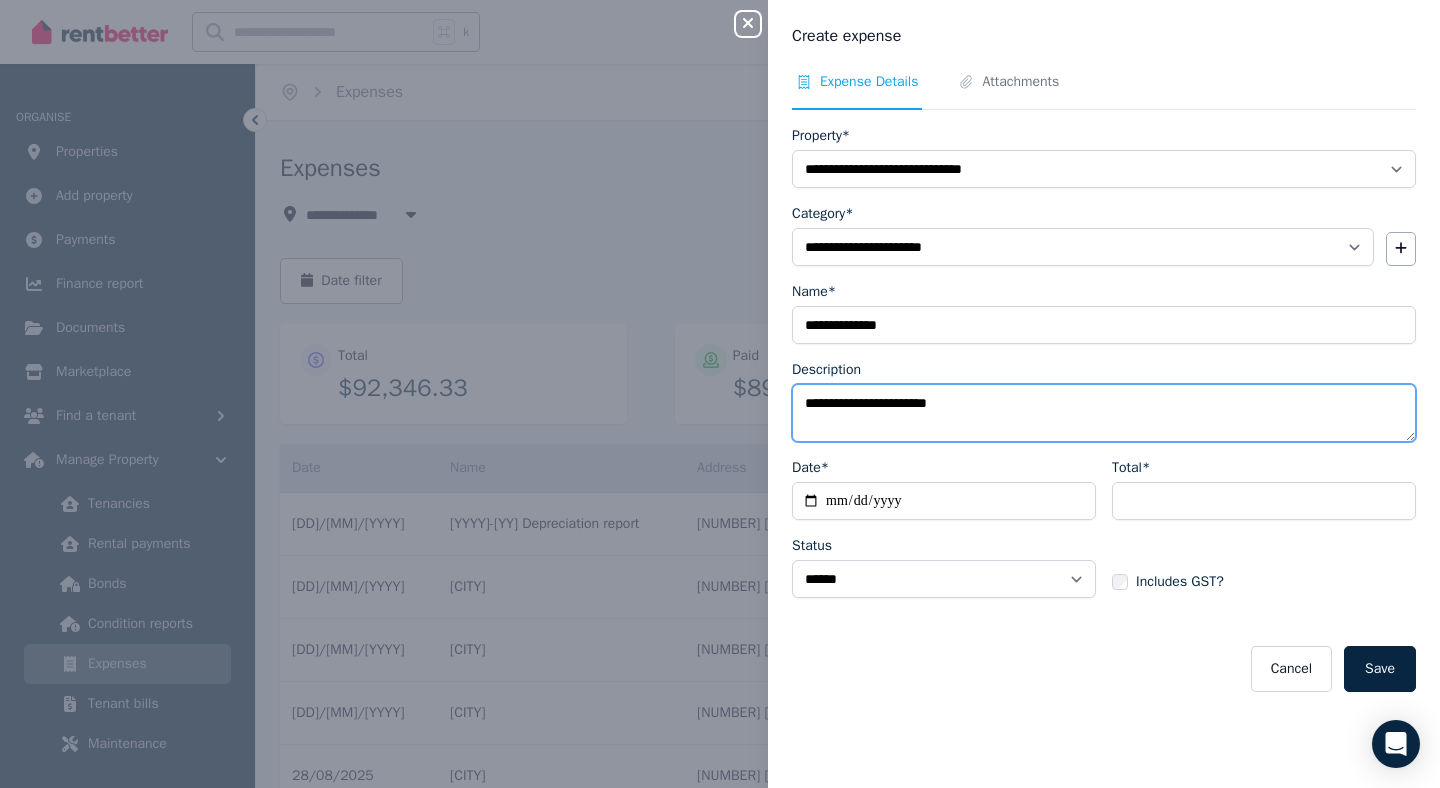 click on "**********" at bounding box center (720, 394) 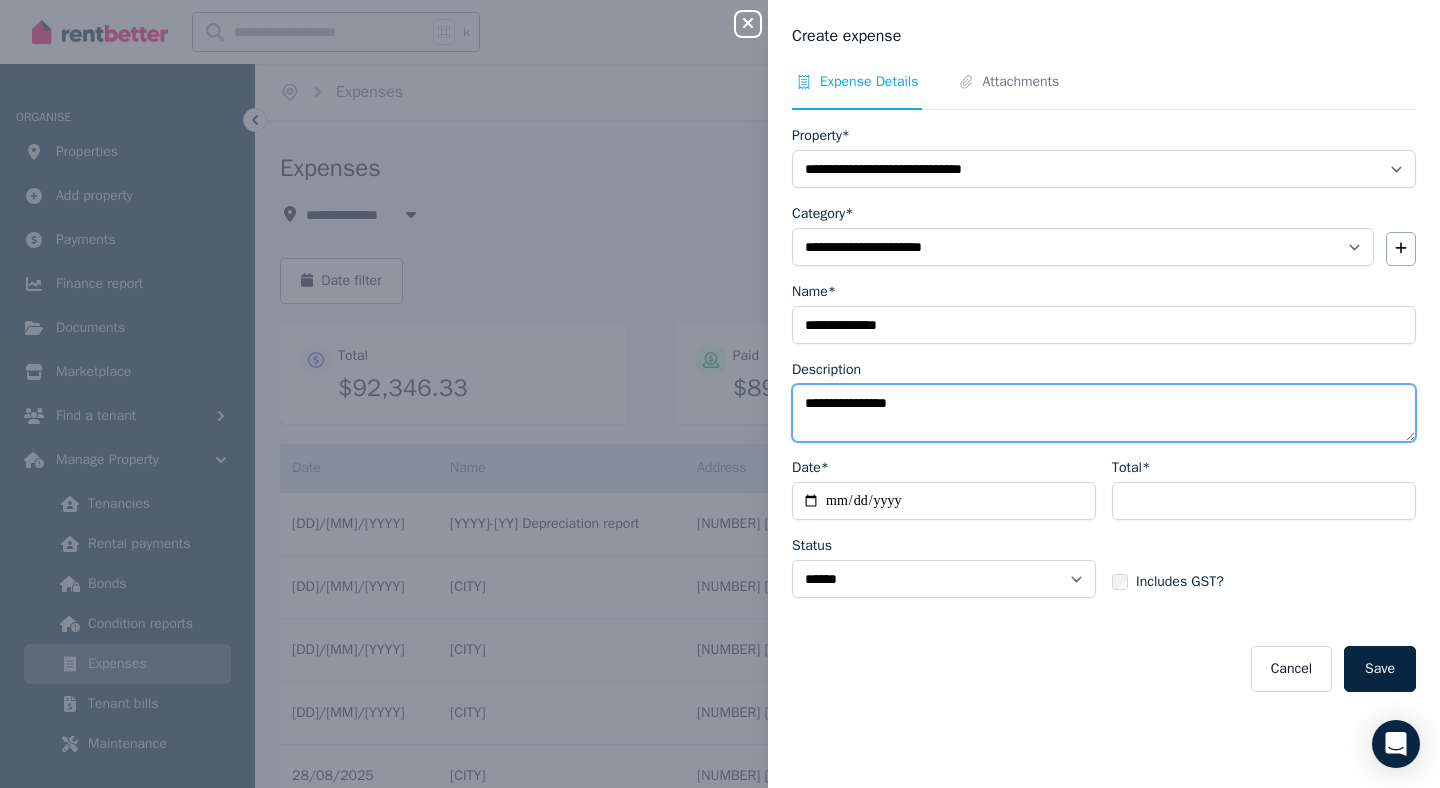 click on "**********" at bounding box center [1104, 413] 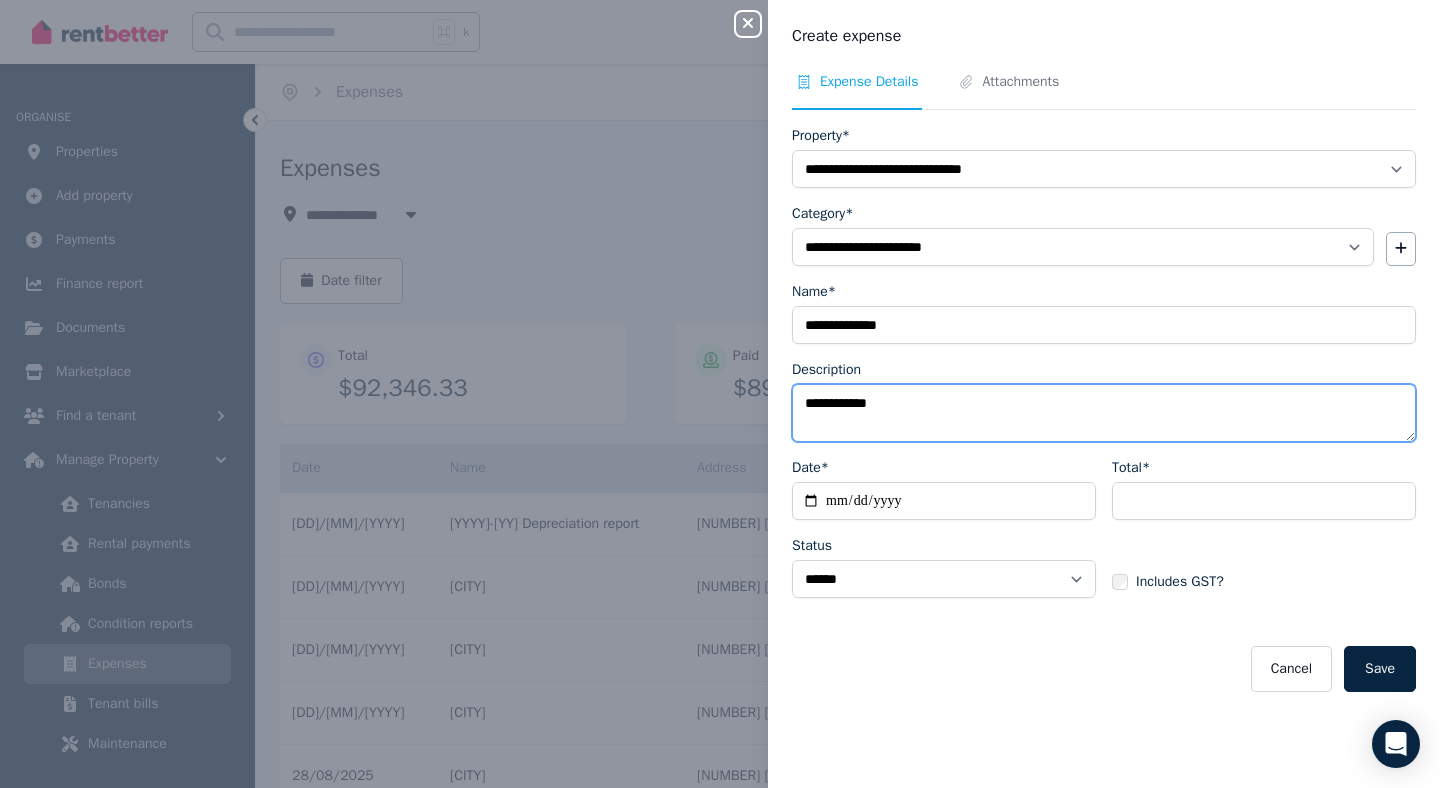 type on "**********" 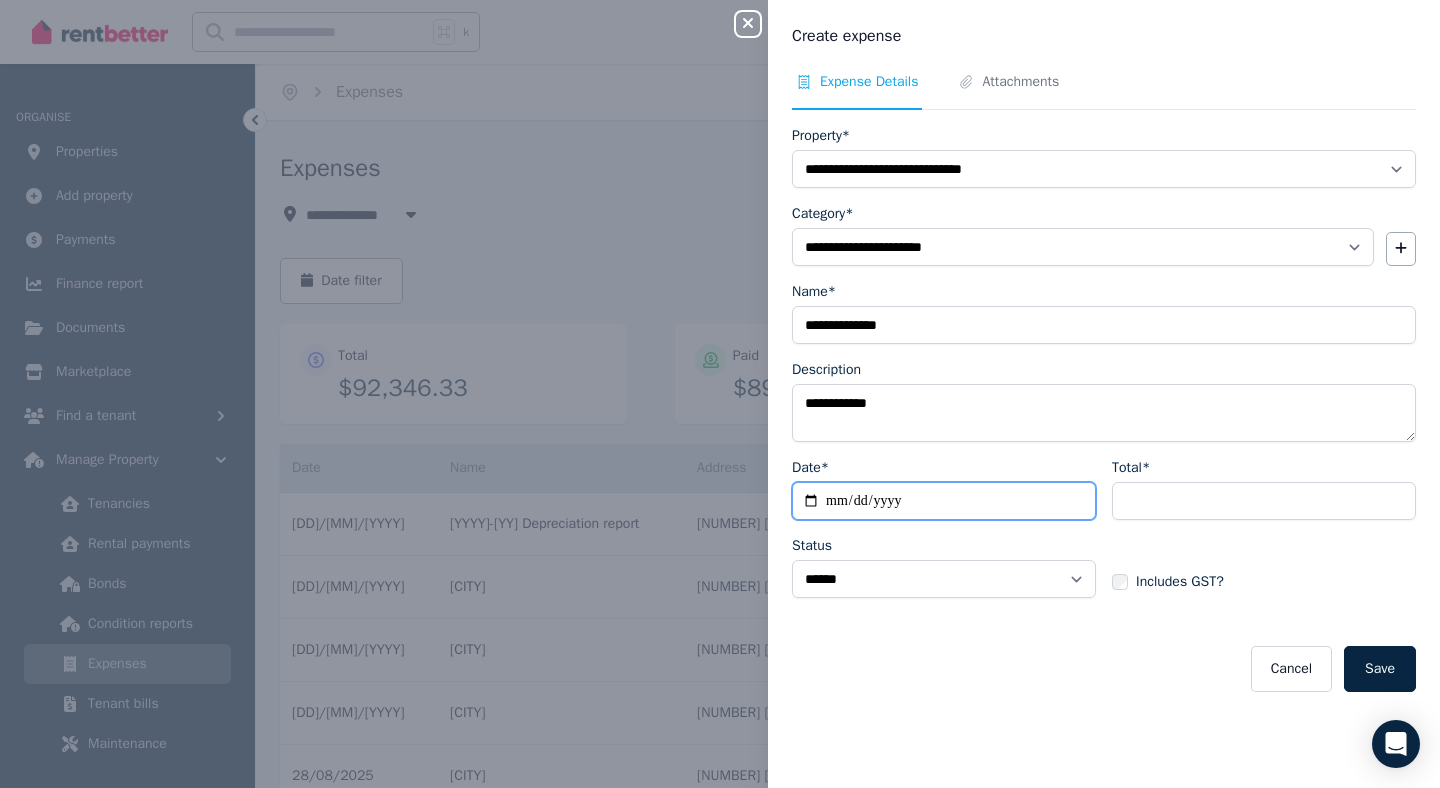 click on "Date*" at bounding box center (944, 501) 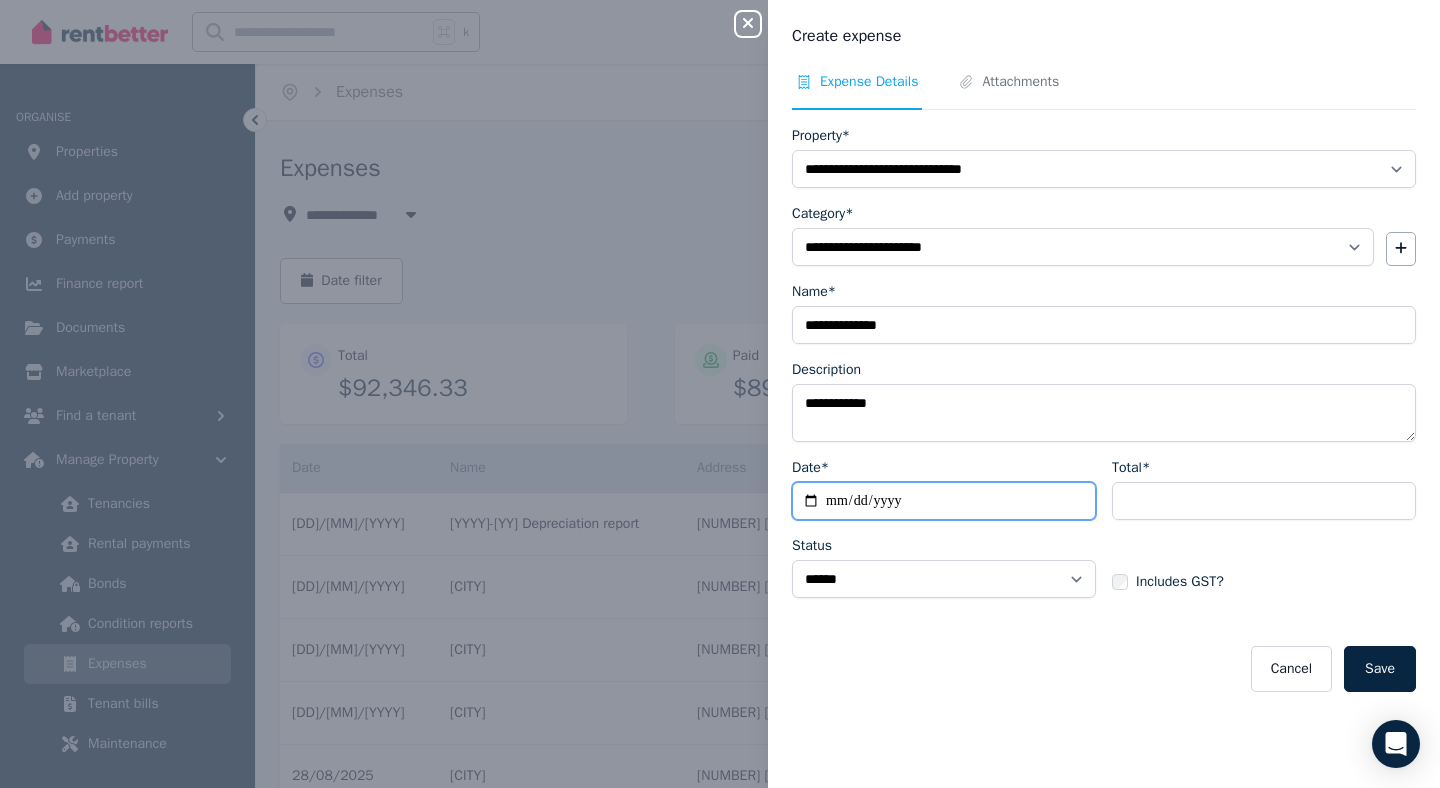 type on "**********" 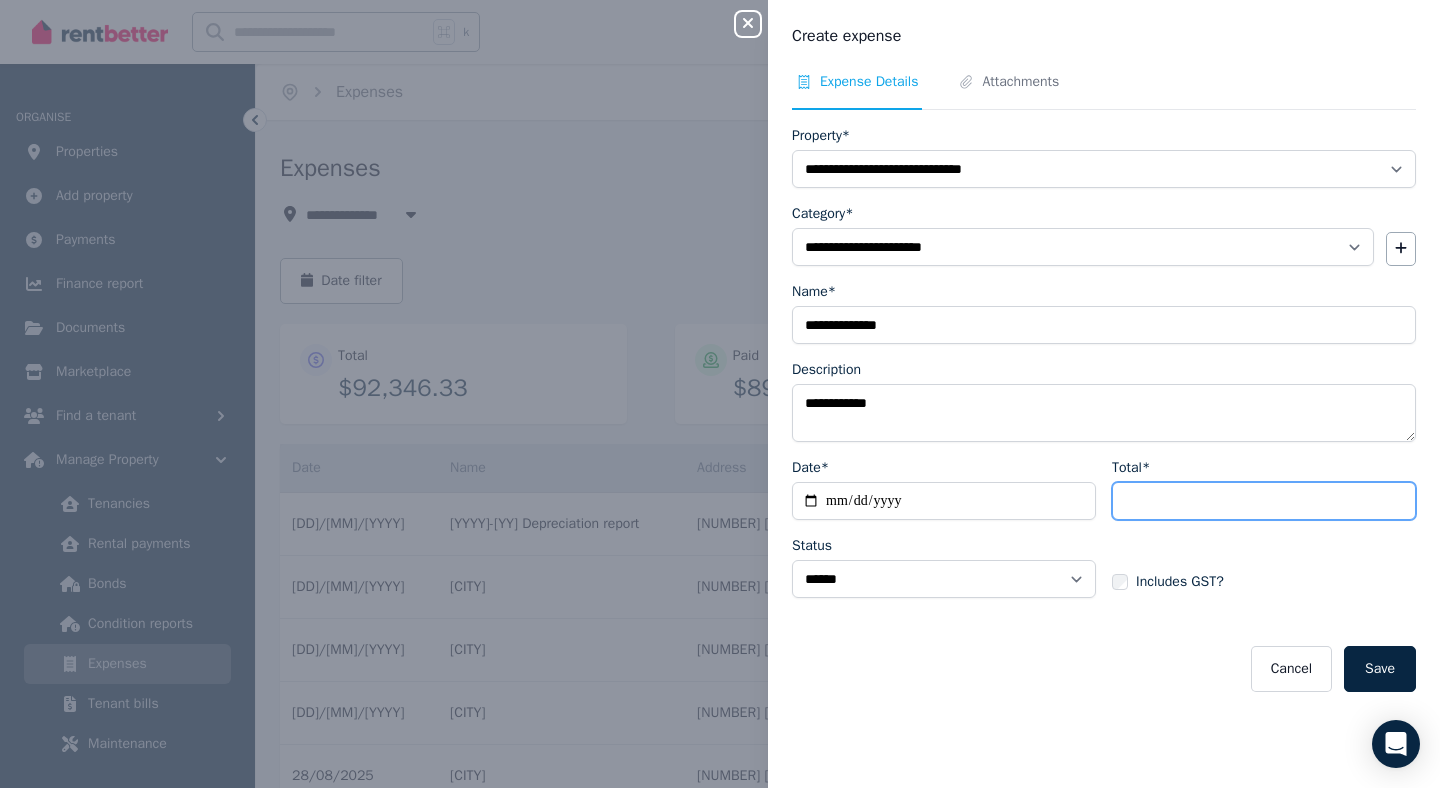 click on "Total*" at bounding box center [1264, 501] 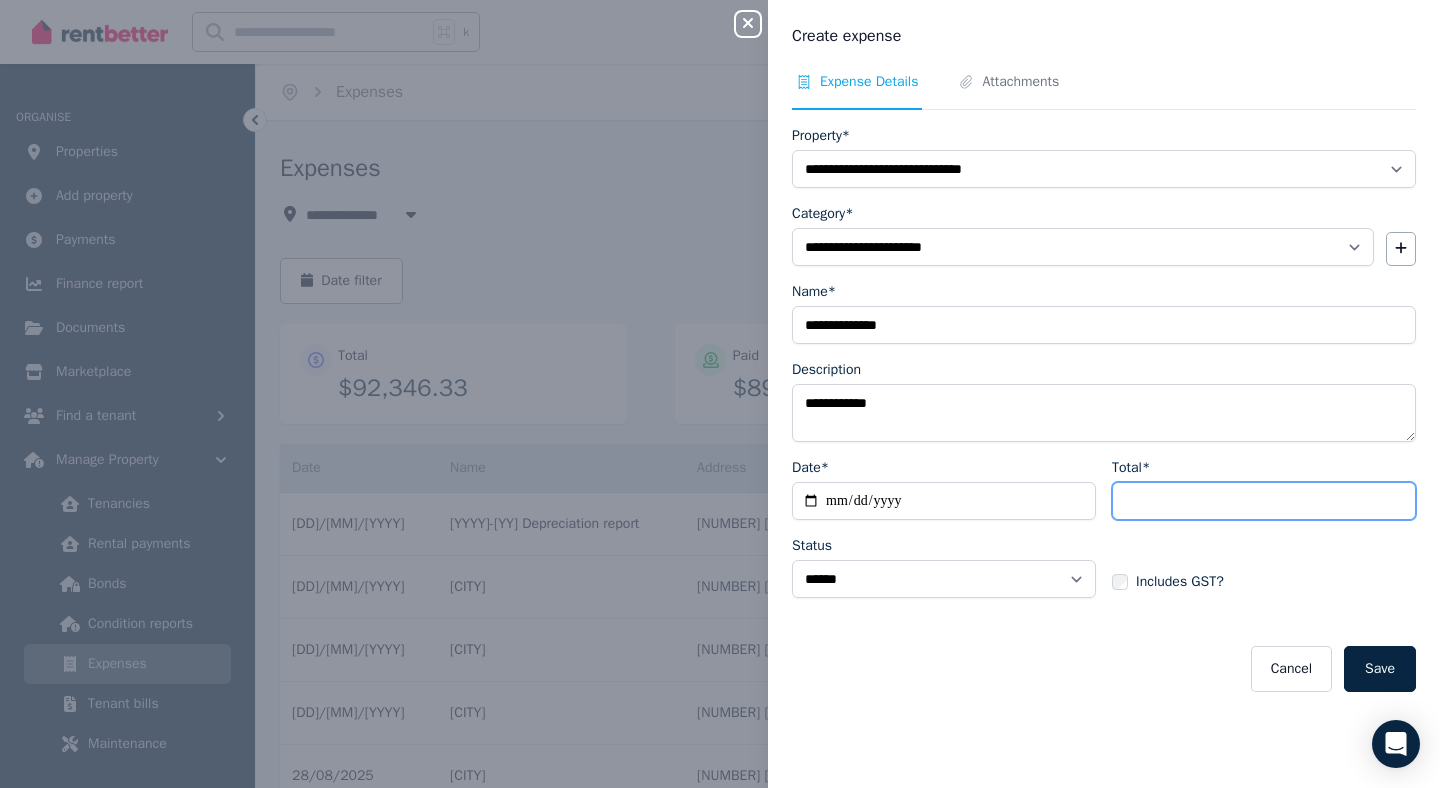 type on "**" 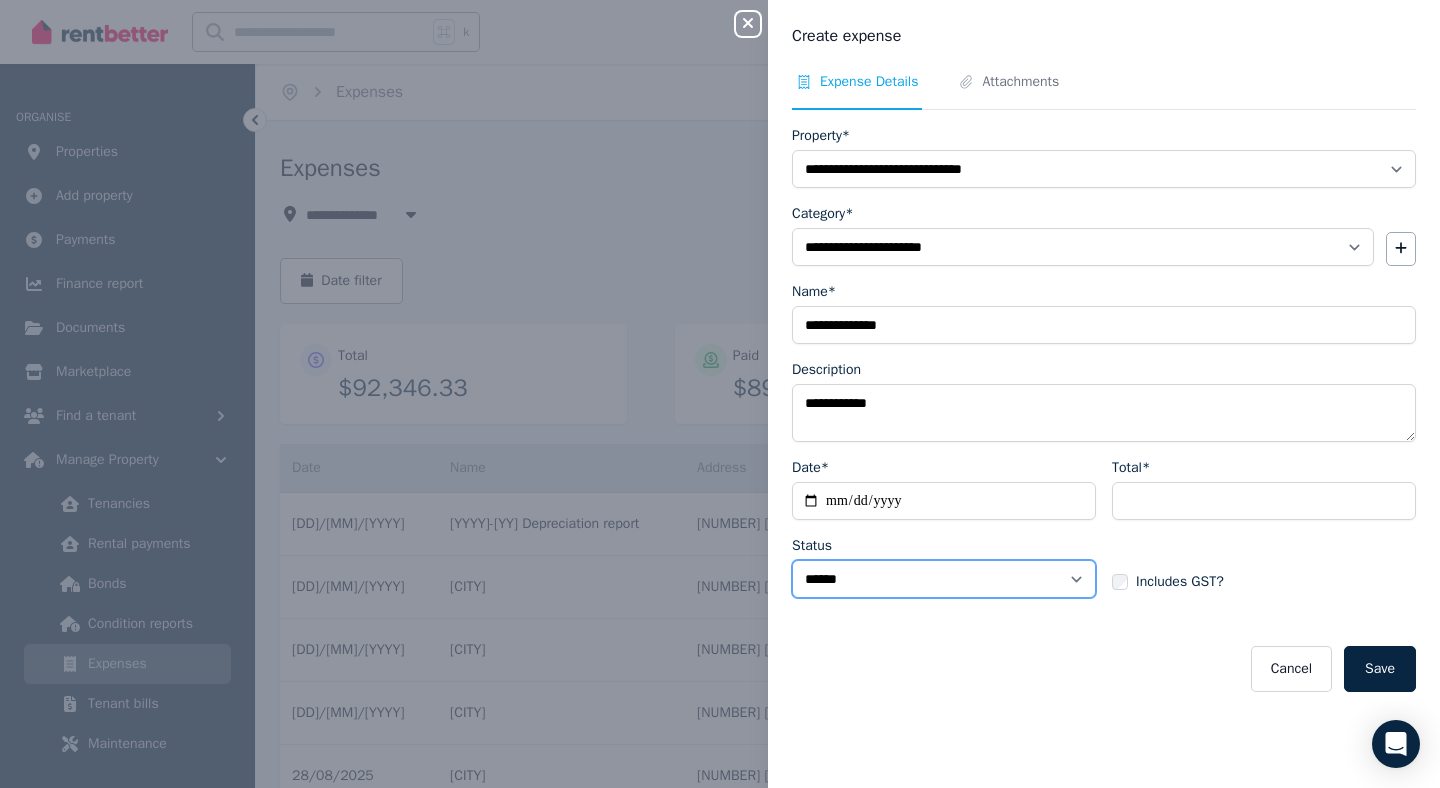click on "****** ****" at bounding box center (944, 579) 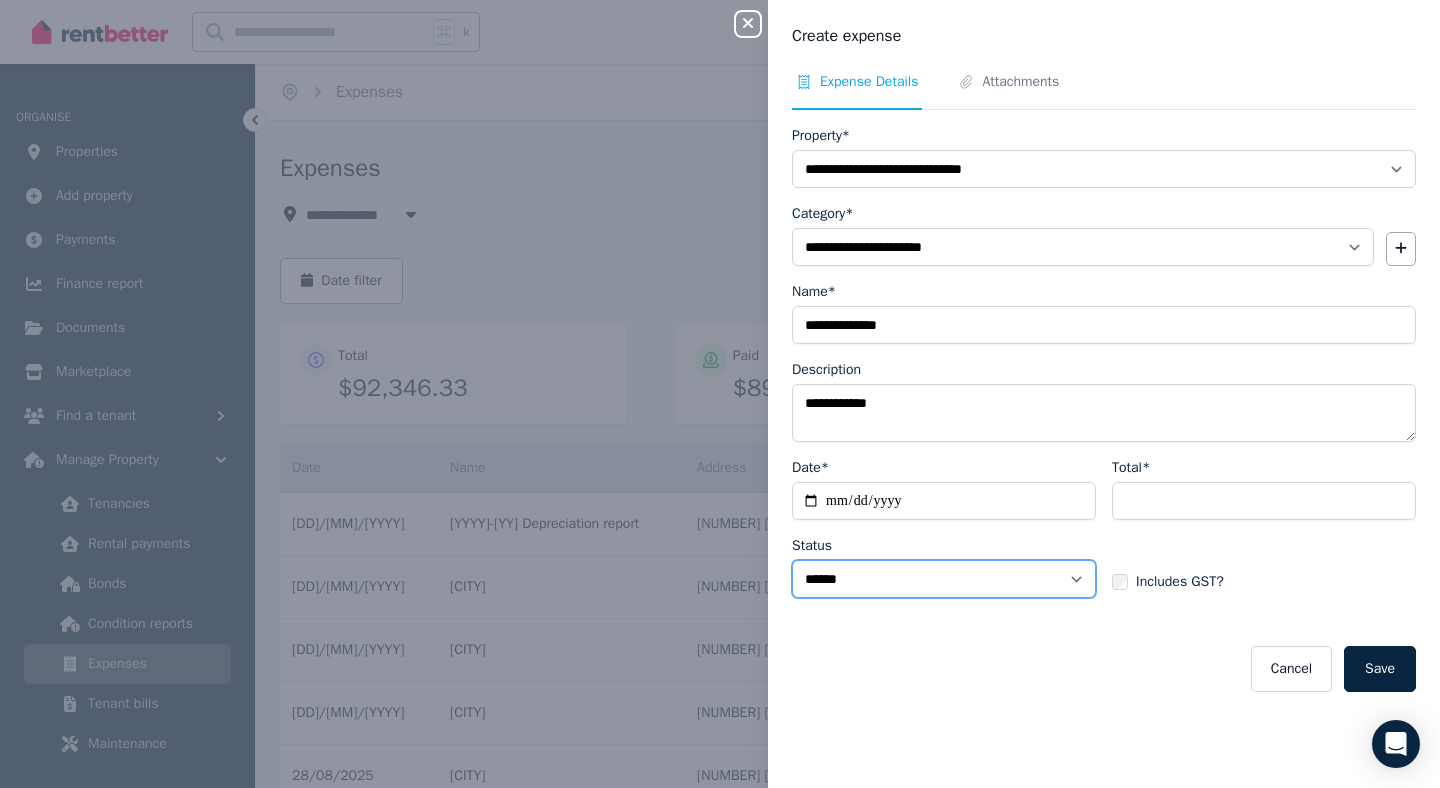 select on "**********" 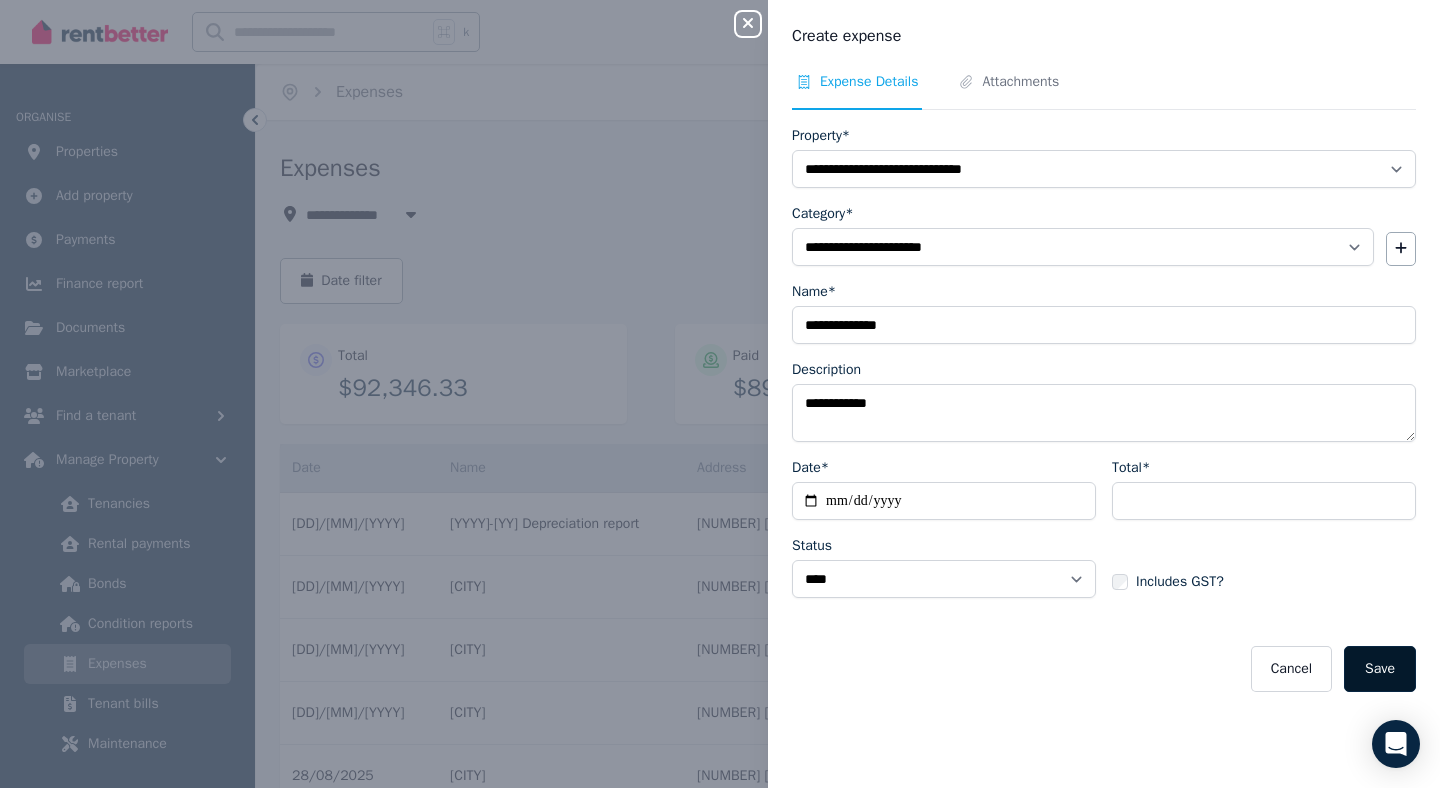 click on "Save" at bounding box center (1380, 669) 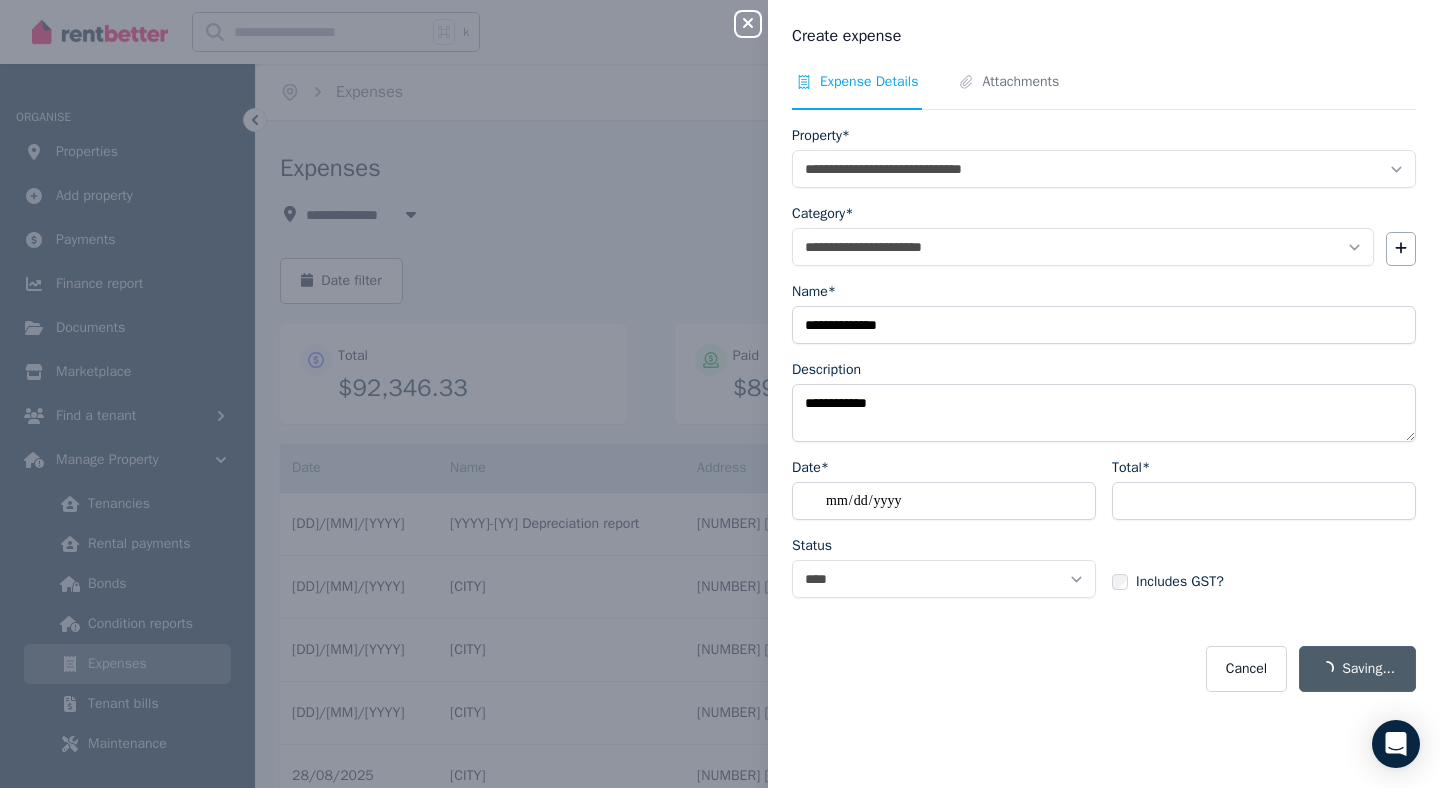 select on "**********" 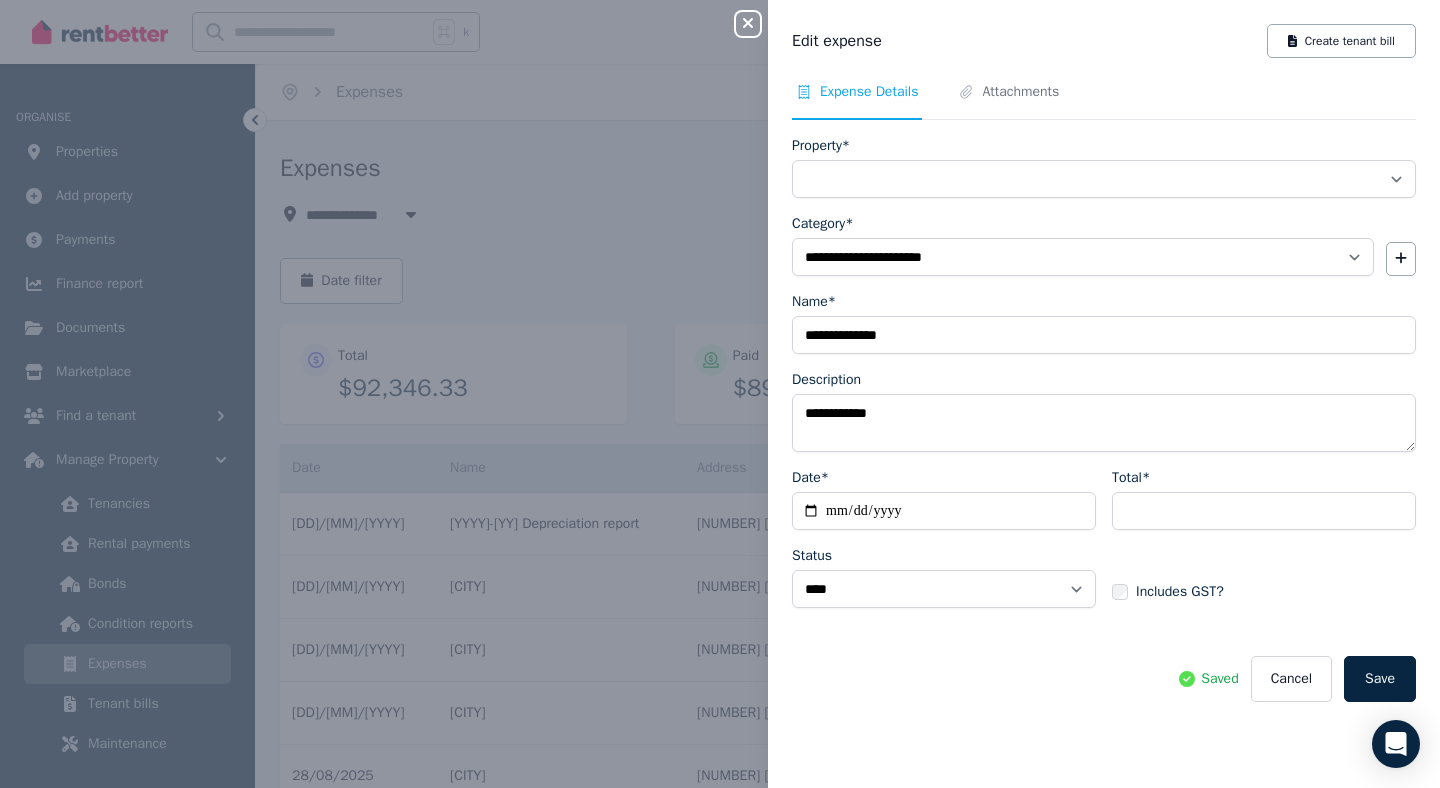 select on "**********" 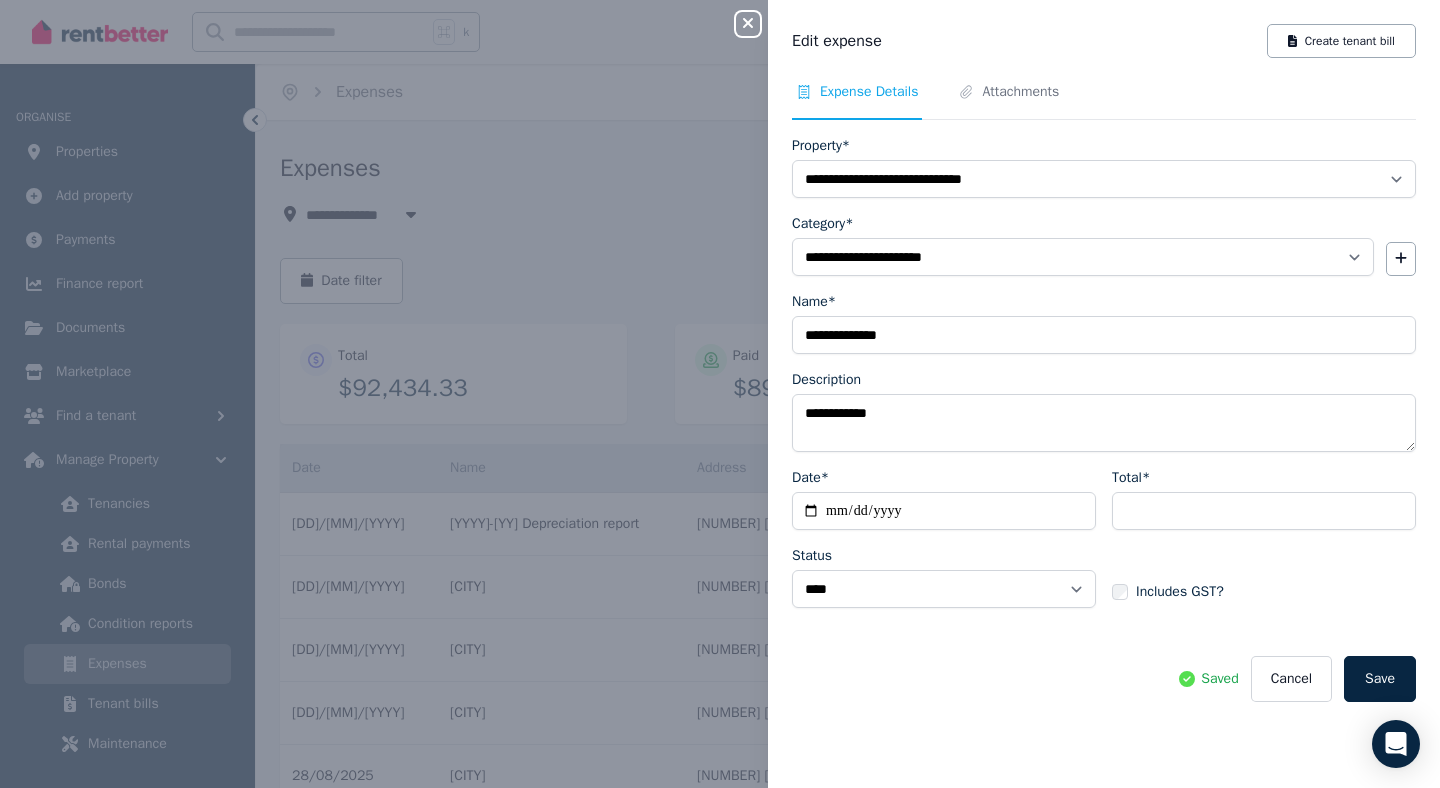 click on "Close panel" at bounding box center [748, 24] 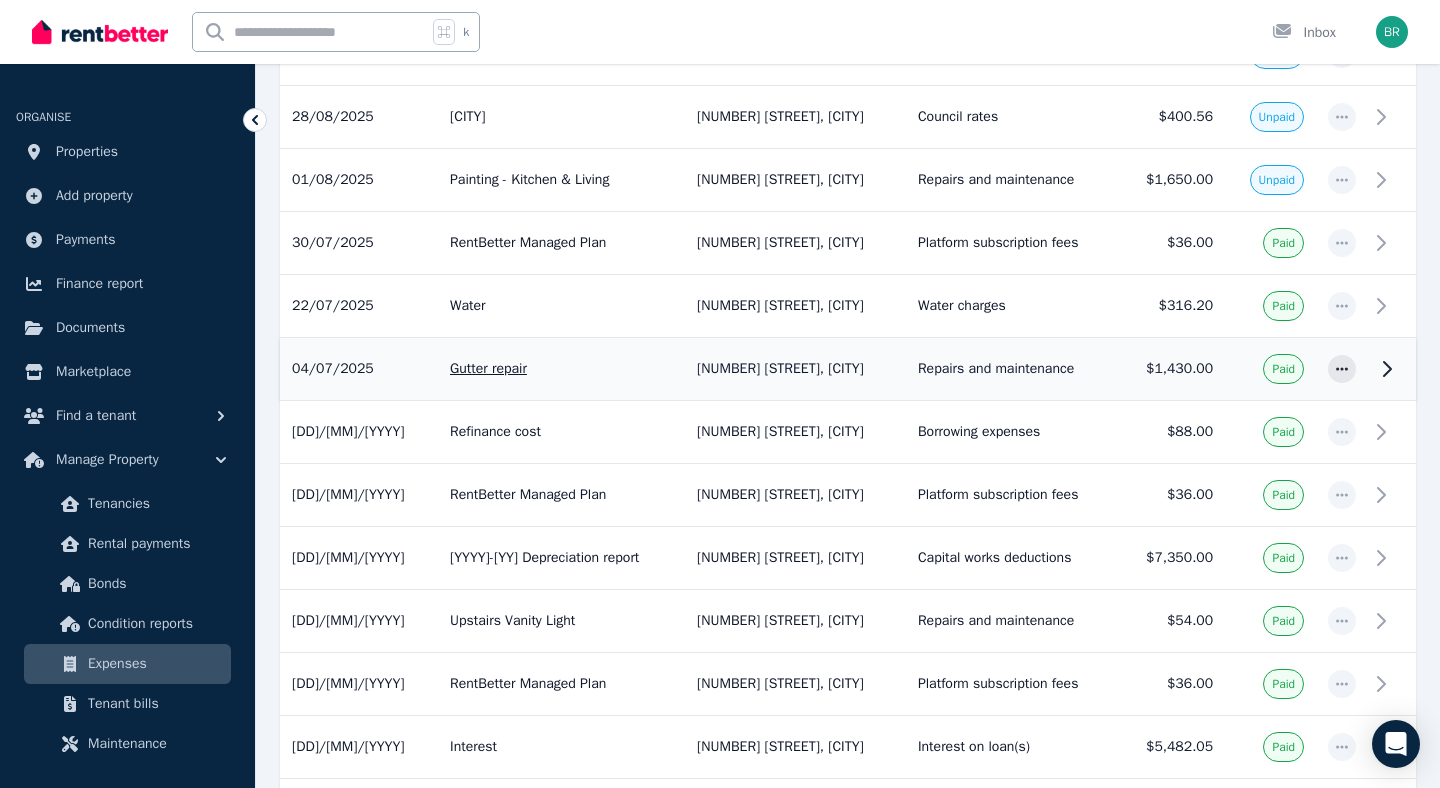 scroll, scrollTop: 667, scrollLeft: 0, axis: vertical 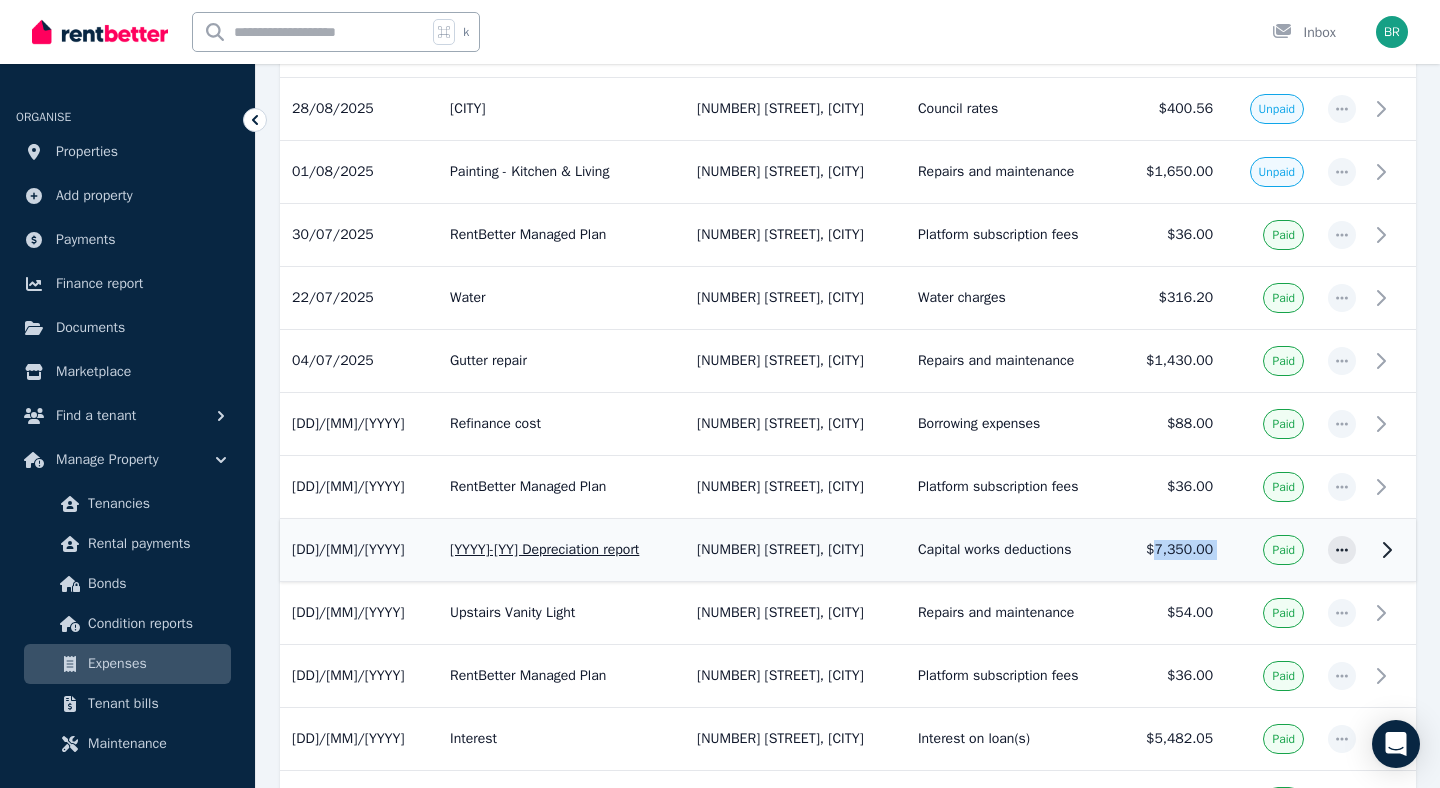 drag, startPoint x: 1223, startPoint y: 549, endPoint x: 1156, endPoint y: 550, distance: 67.00746 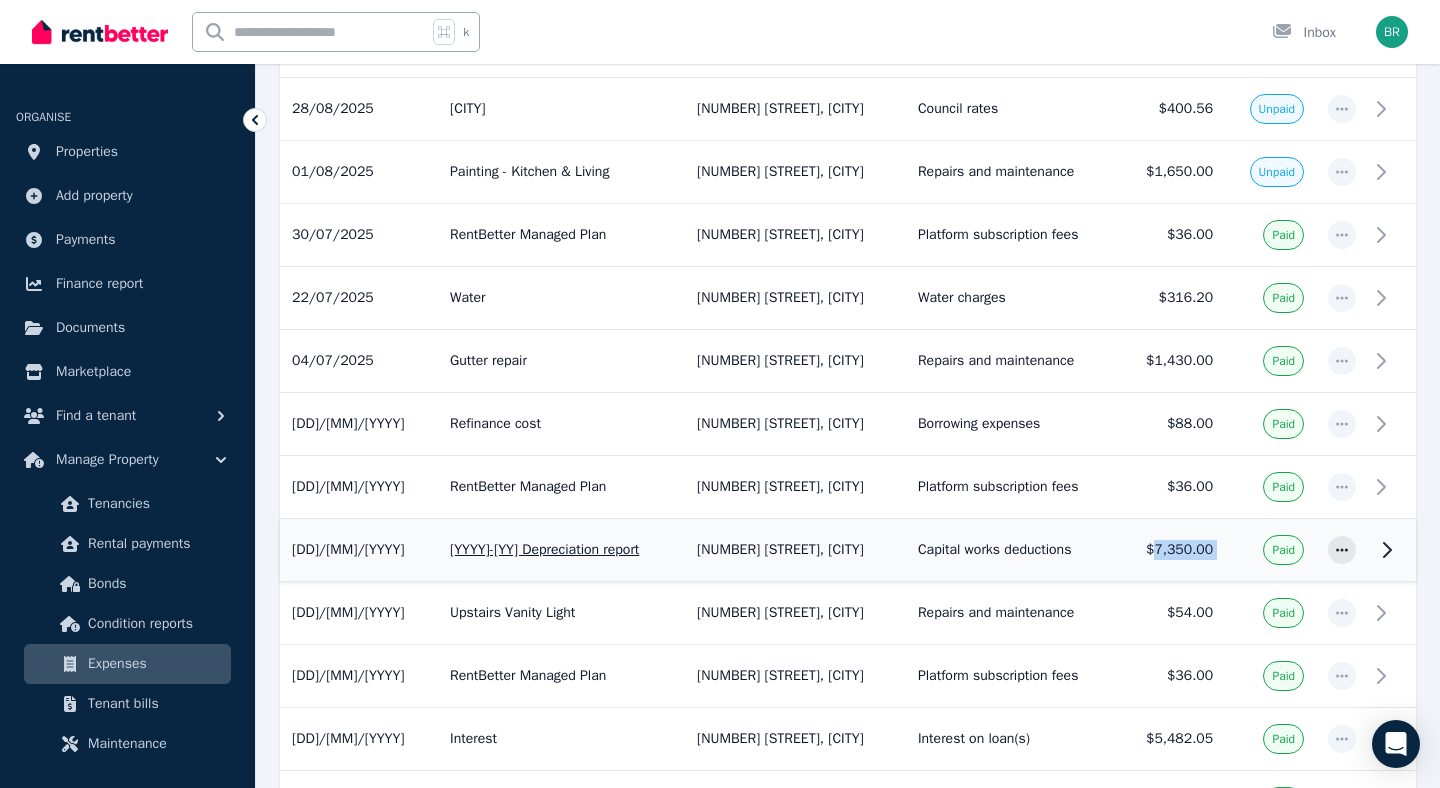 click on "[DD]/[MM]/[YYYY] [DD]/[MM]/[YYYY] [YYYY]-[YY] Depreciation report [NUMBER] [STREET], [CITY] Capital works deductions [NUMBER] [STREET], [CITY] Capital works deductions $7,350.00 Paid" at bounding box center [848, 550] 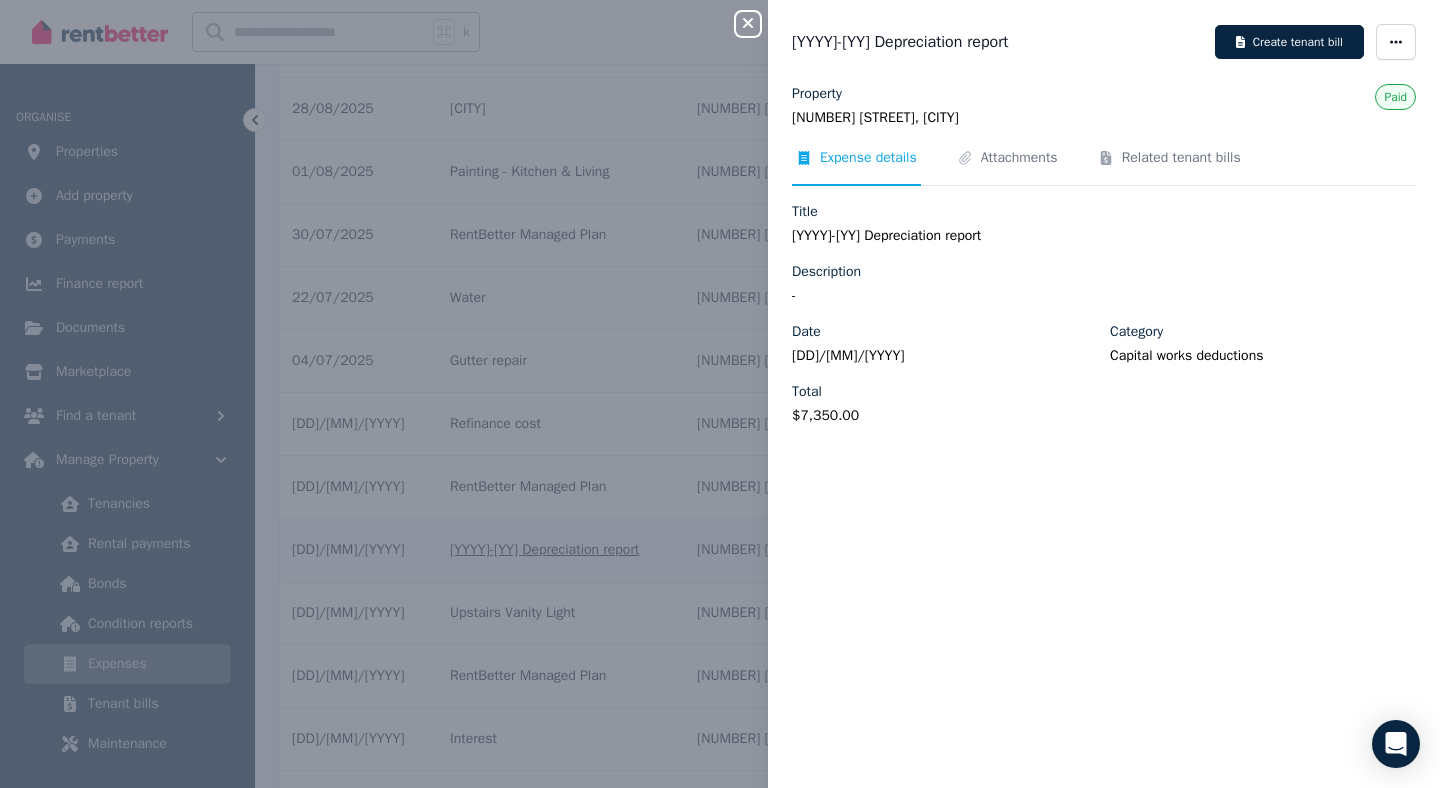 type 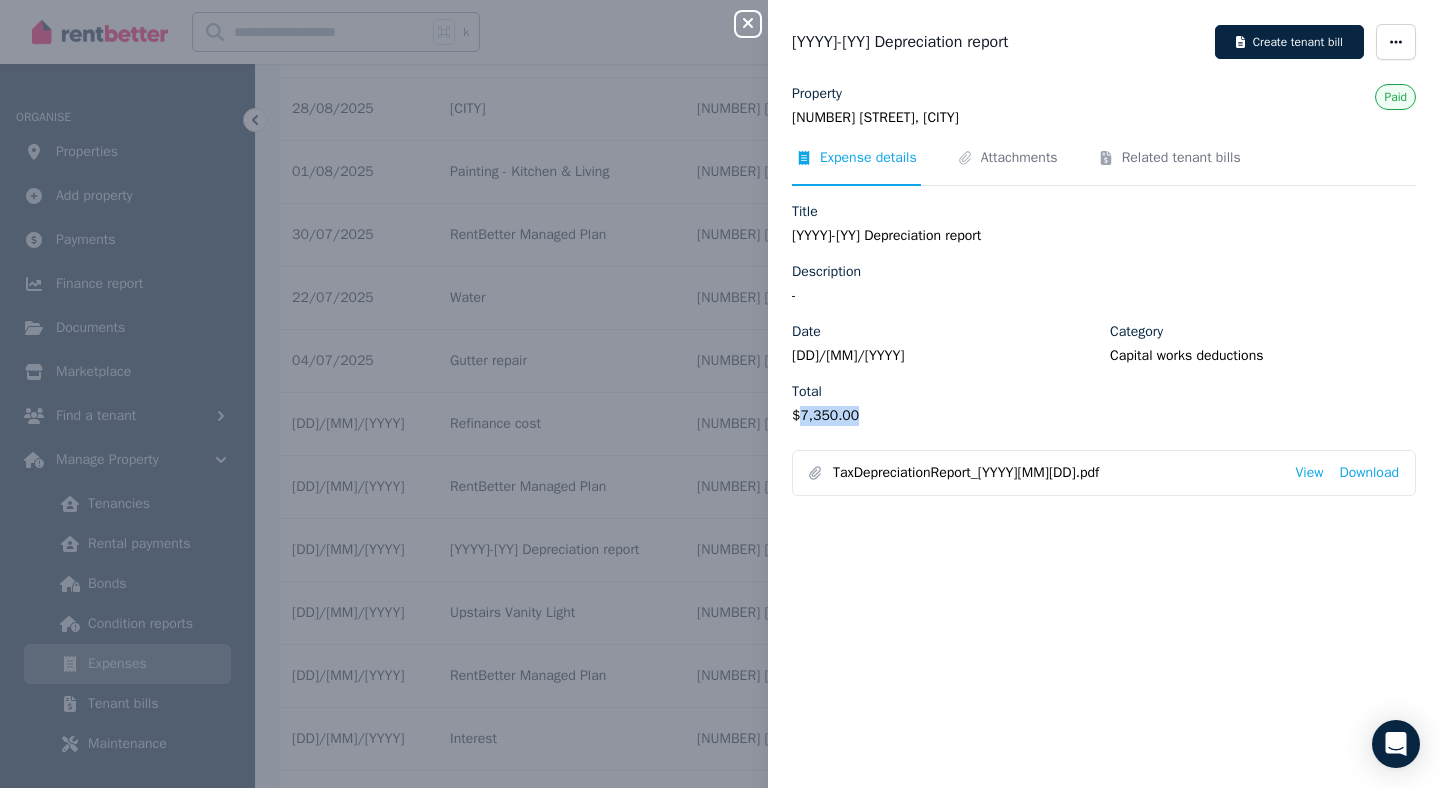 drag, startPoint x: 867, startPoint y: 416, endPoint x: 803, endPoint y: 420, distance: 64.12488 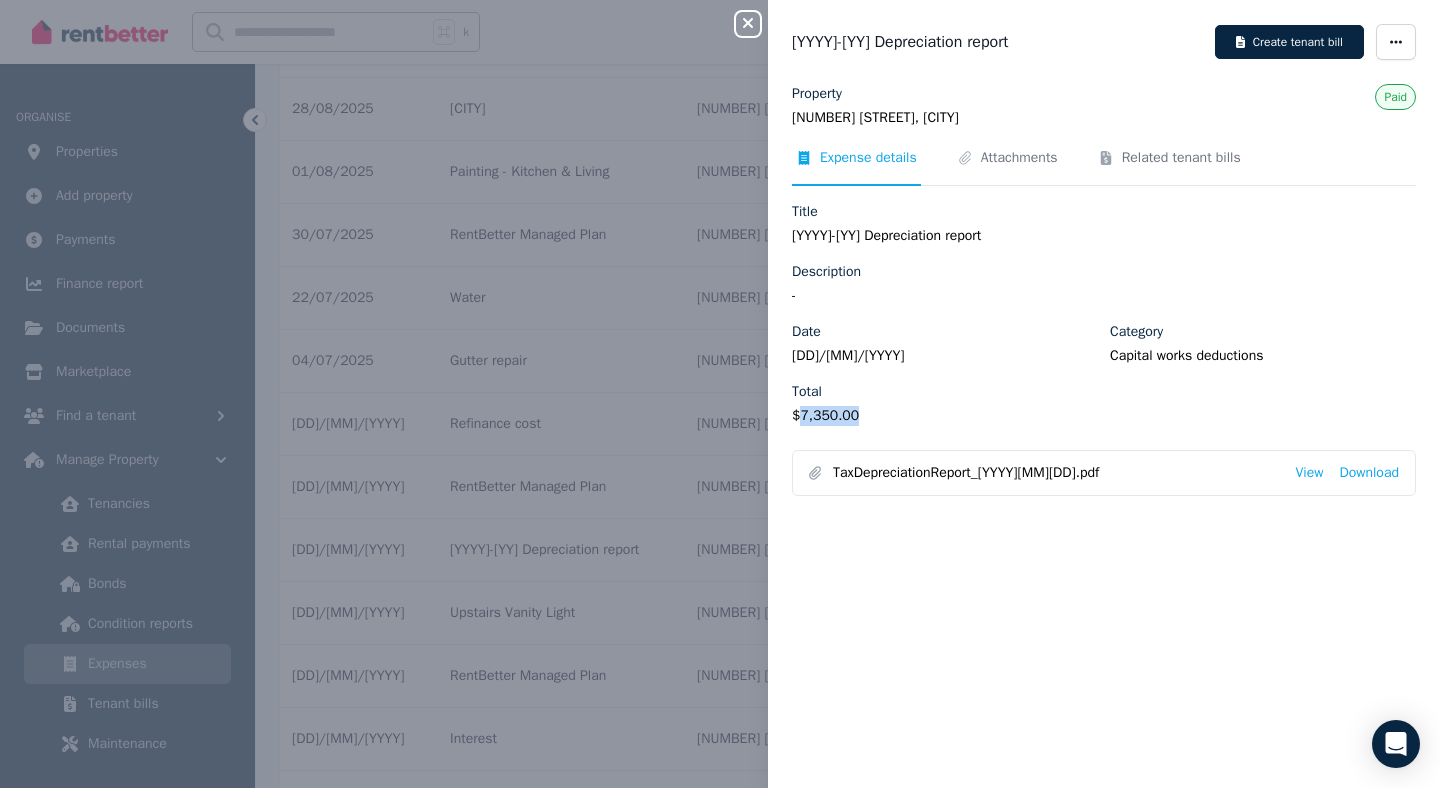 click on "$7,350.00" at bounding box center (945, 416) 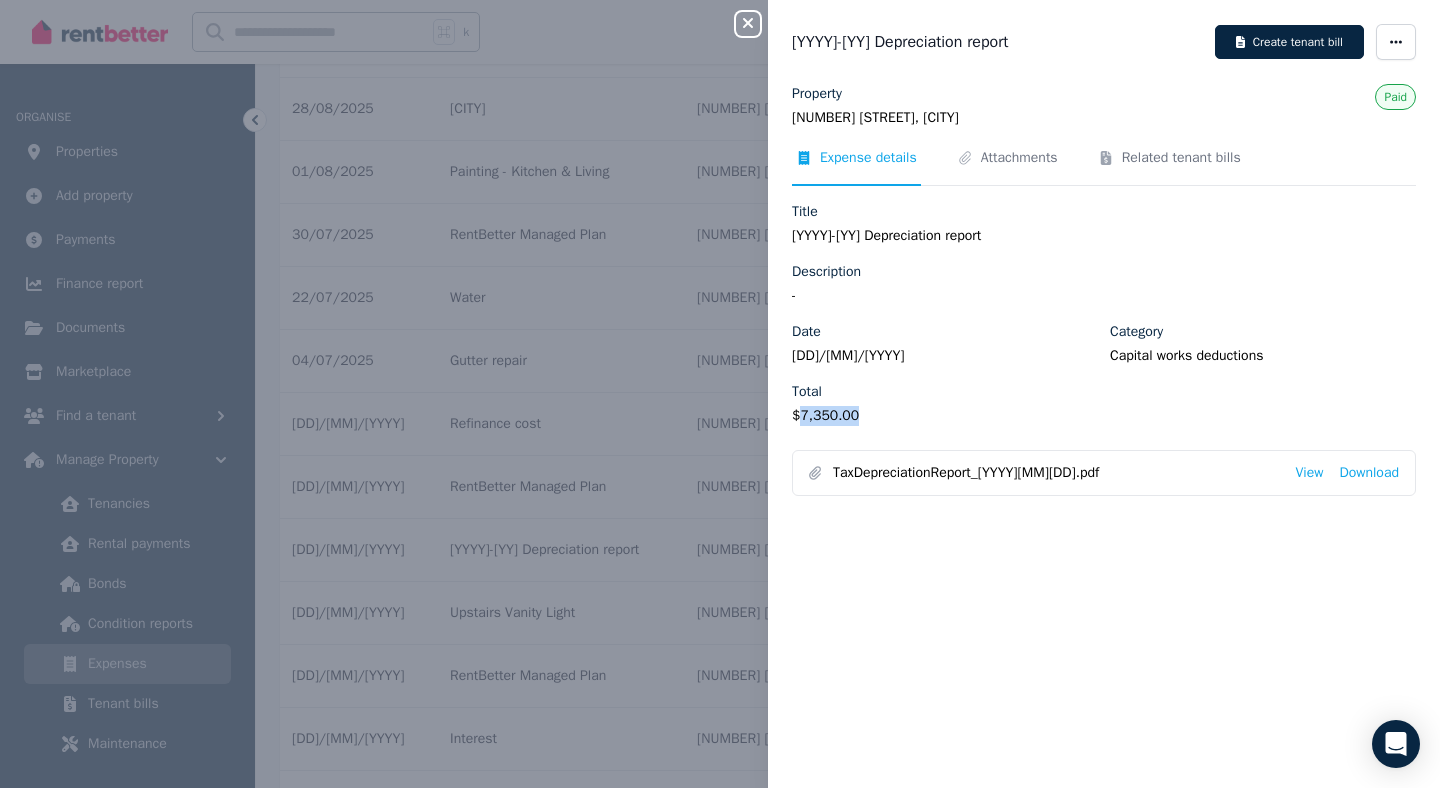 click 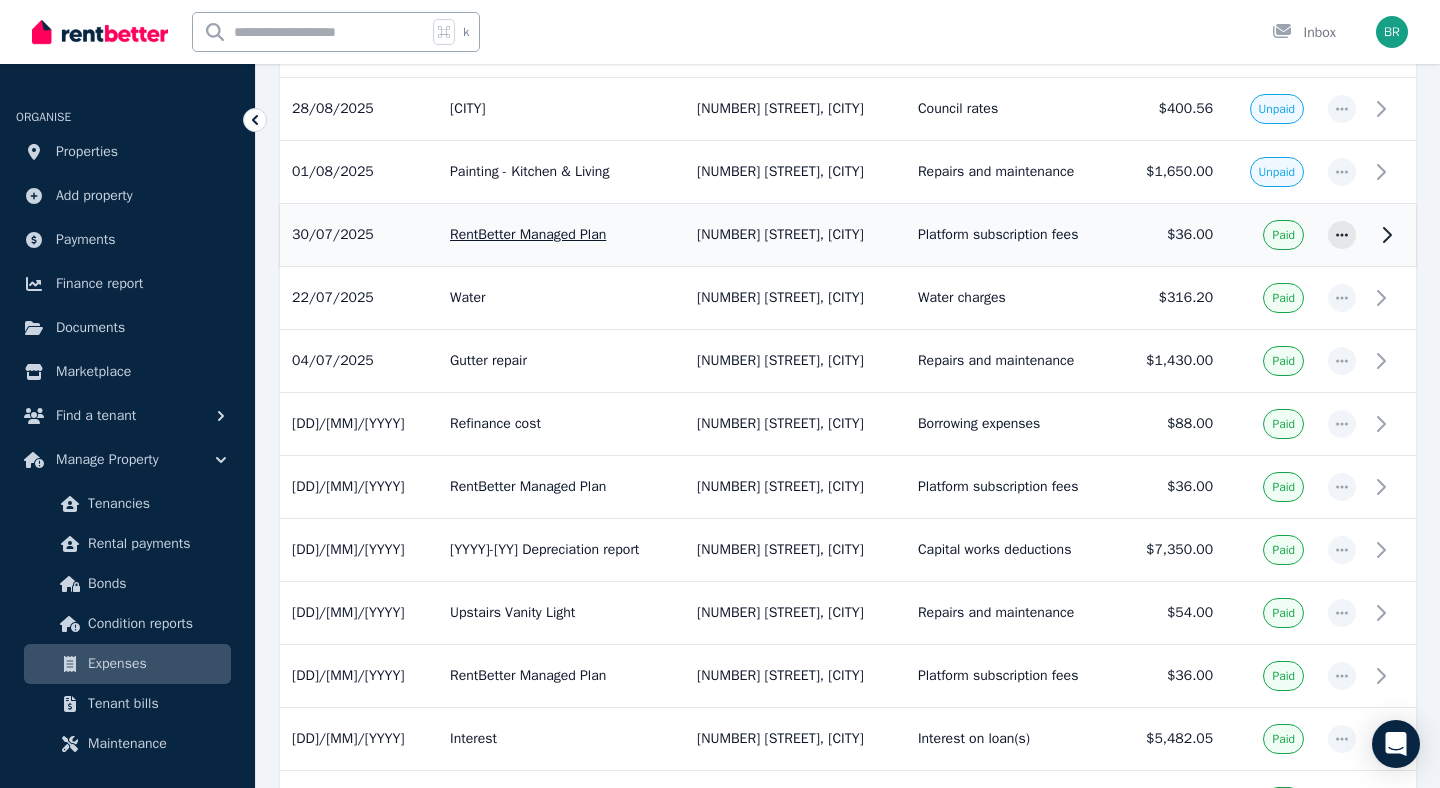 scroll, scrollTop: 0, scrollLeft: 0, axis: both 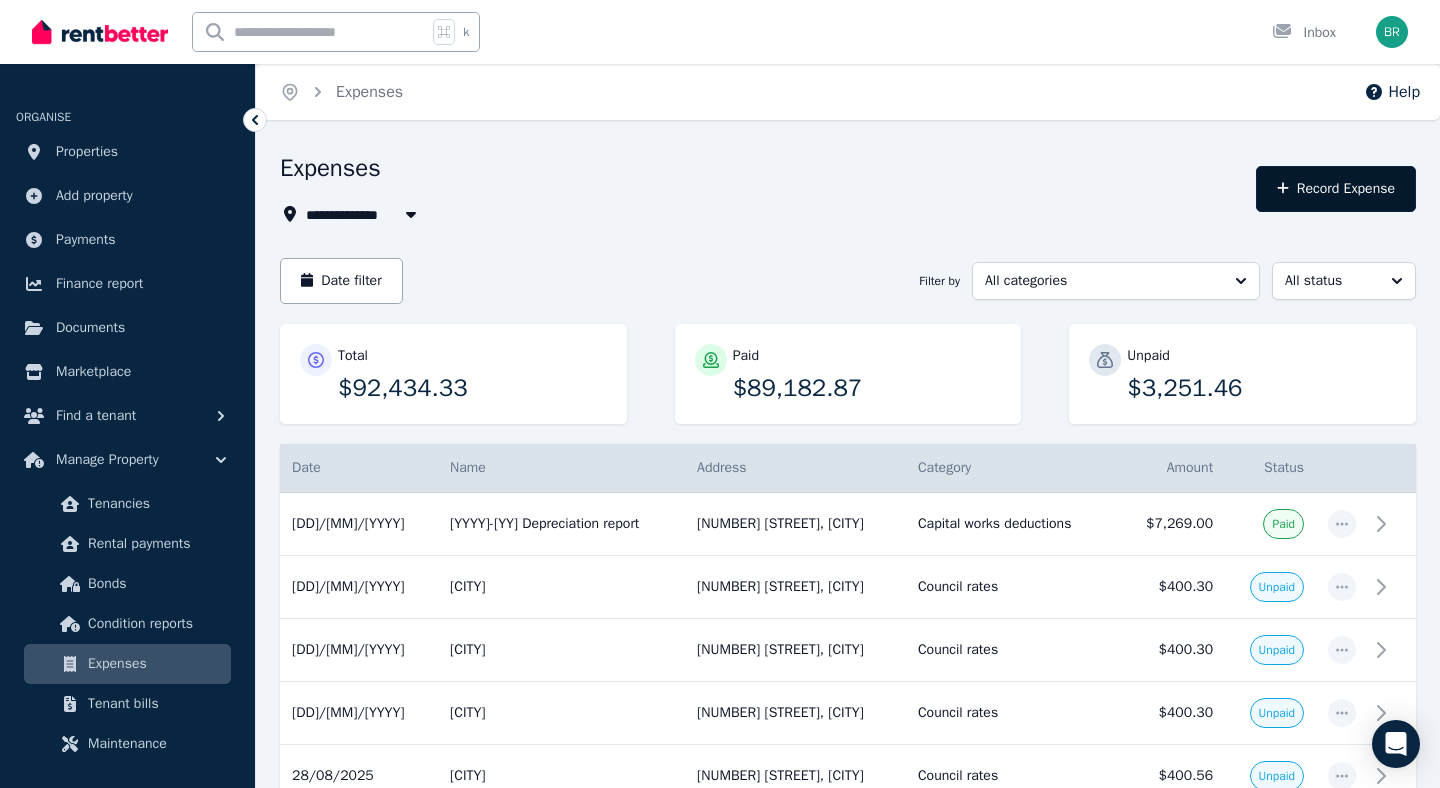 click on "Record Expense" at bounding box center (1336, 189) 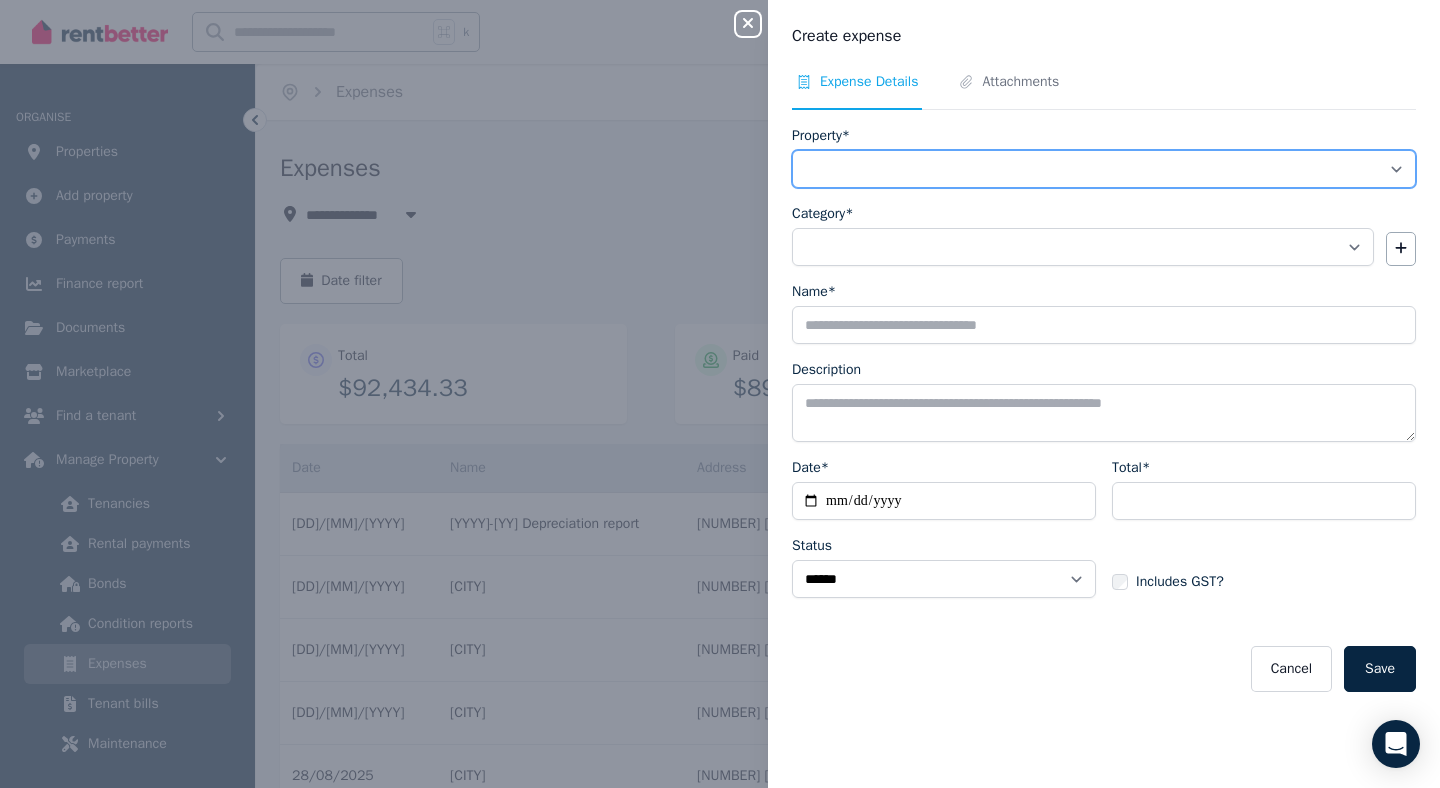 click on "**********" at bounding box center [1104, 169] 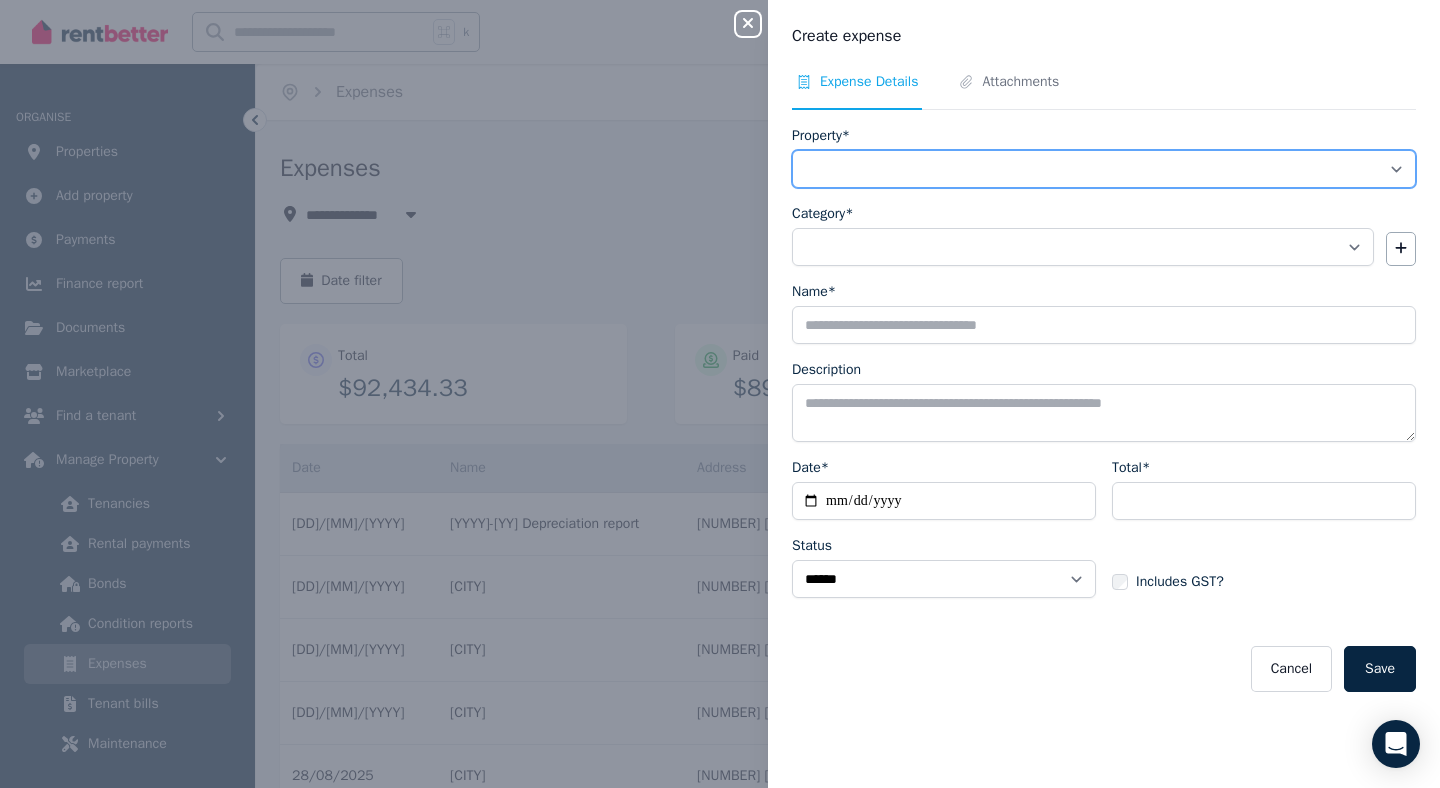 select on "**********" 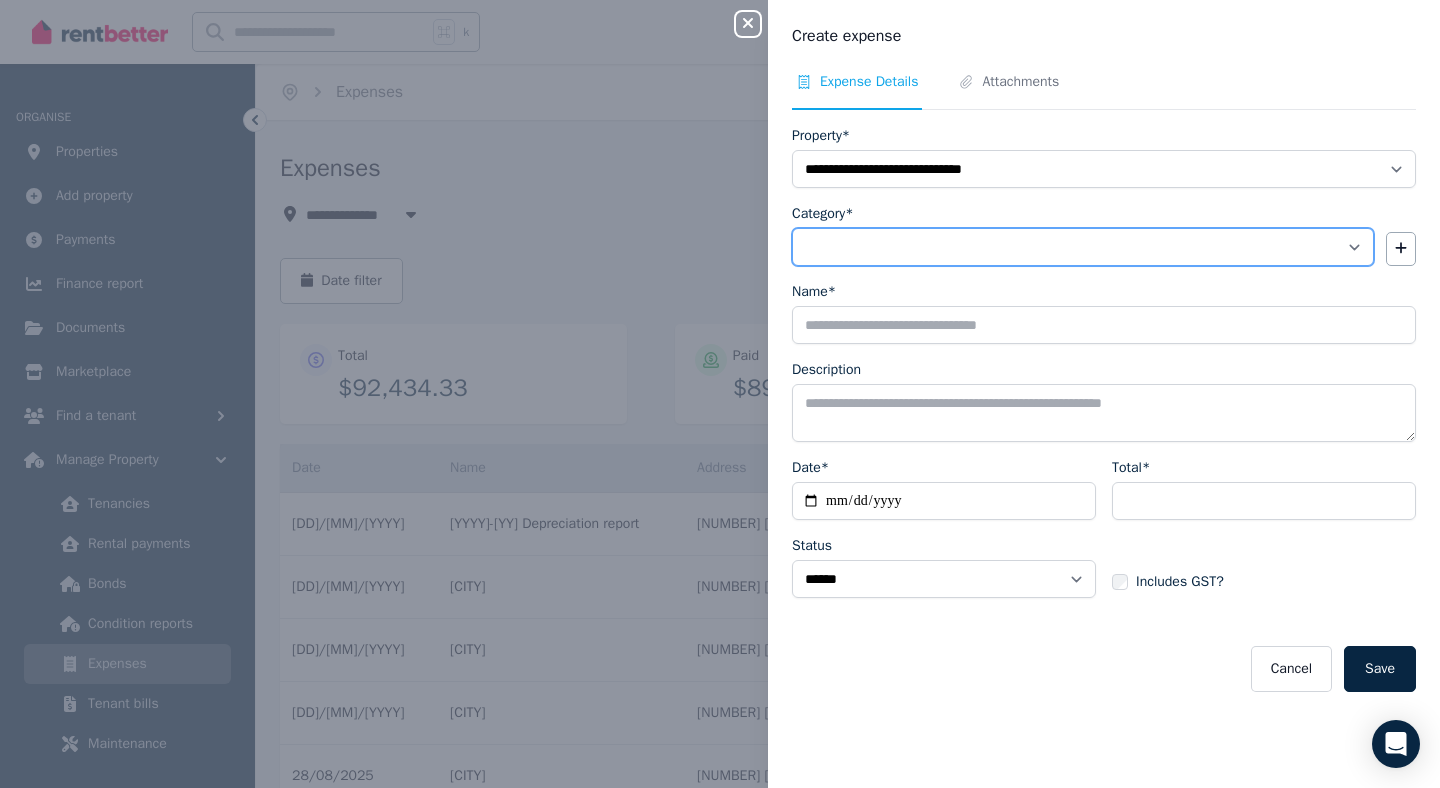 click on "**********" at bounding box center [1083, 247] 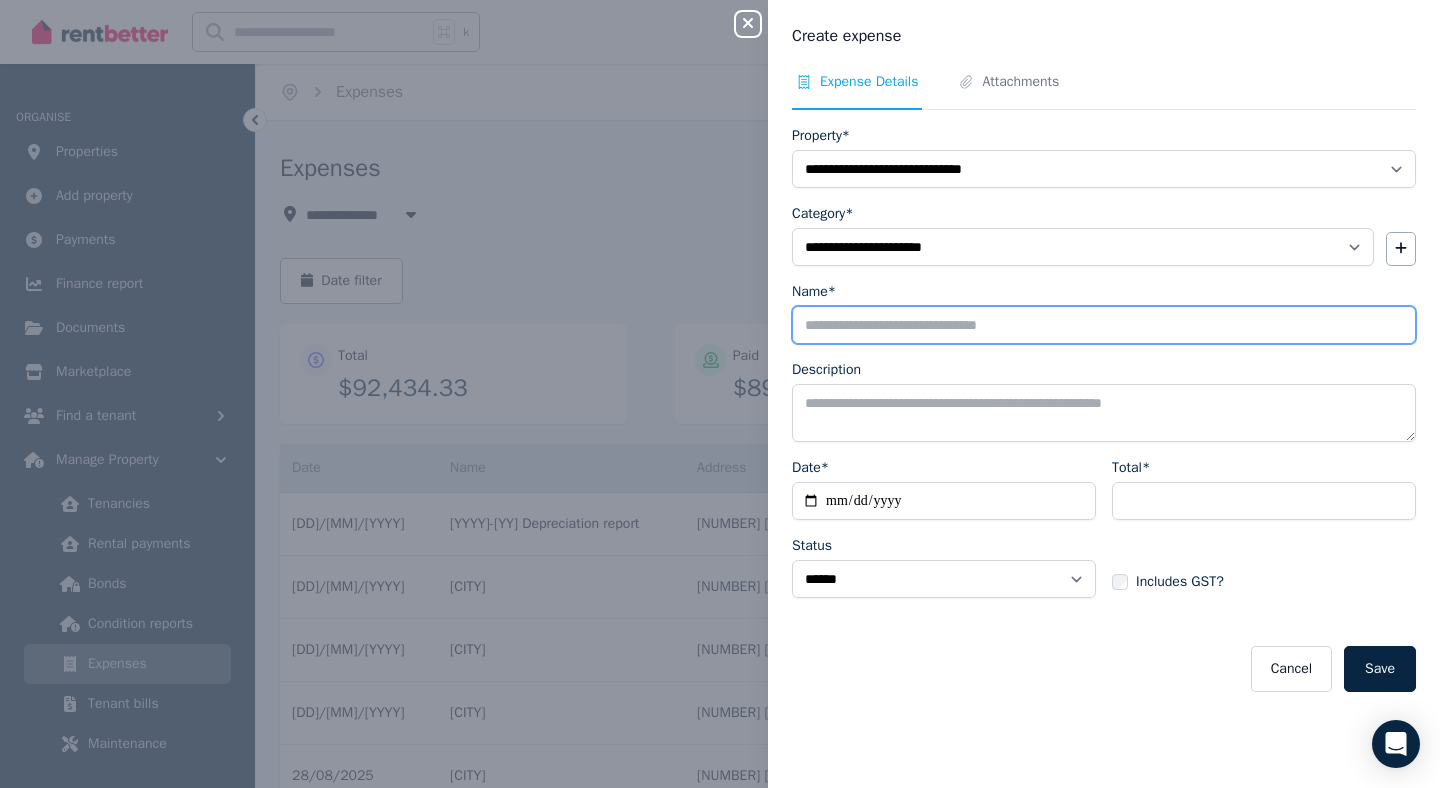 click on "Name*" at bounding box center (1104, 325) 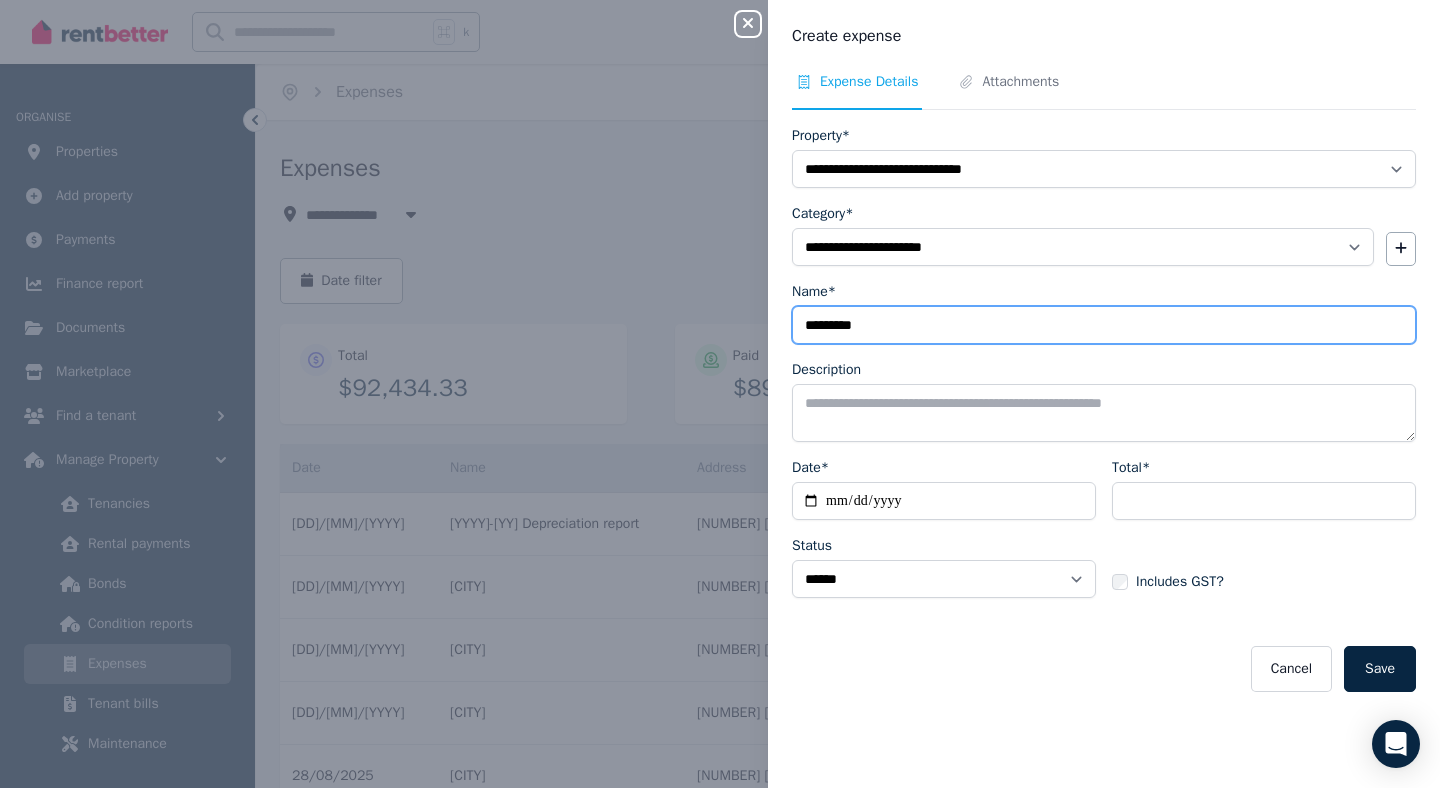 type on "*********" 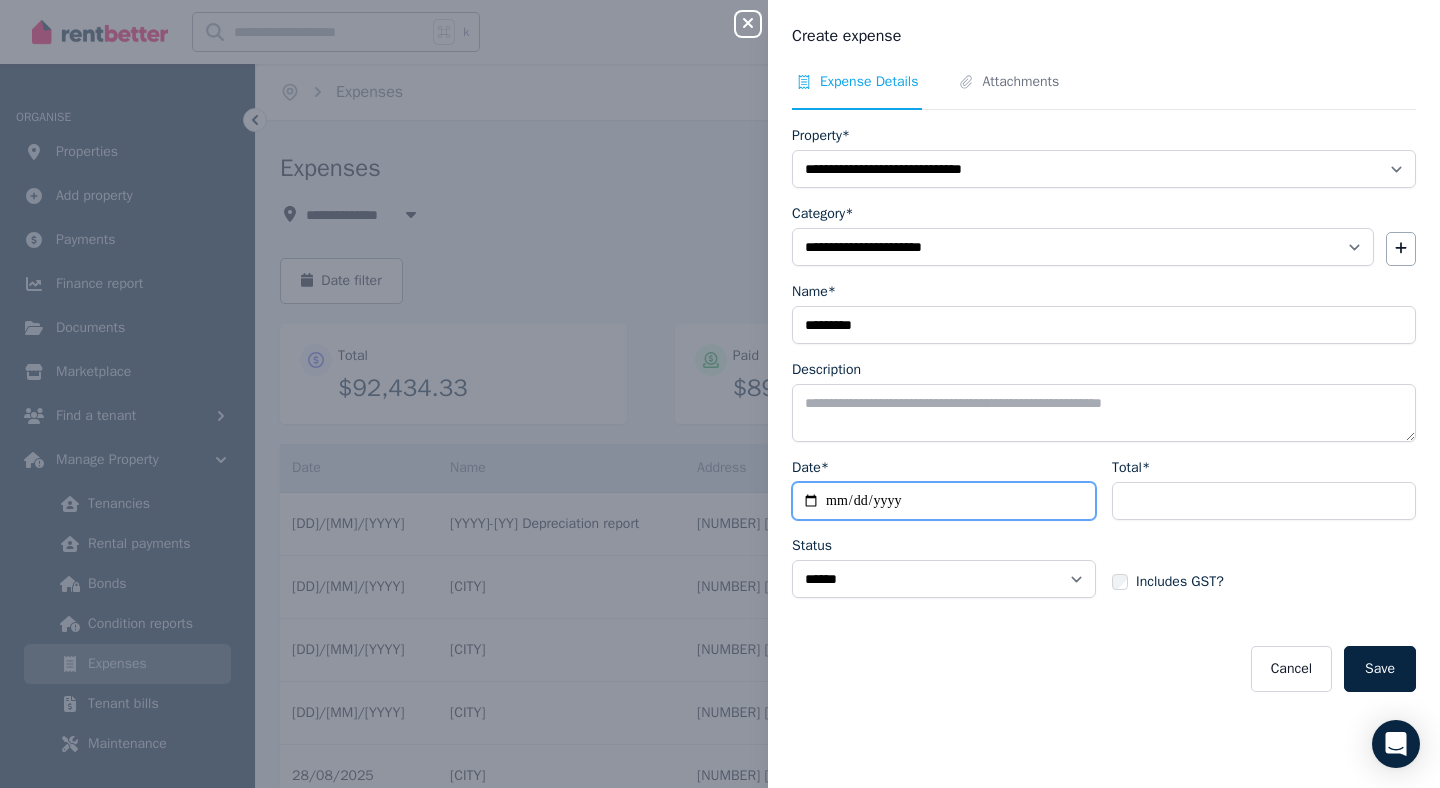 click on "Date*" at bounding box center (944, 501) 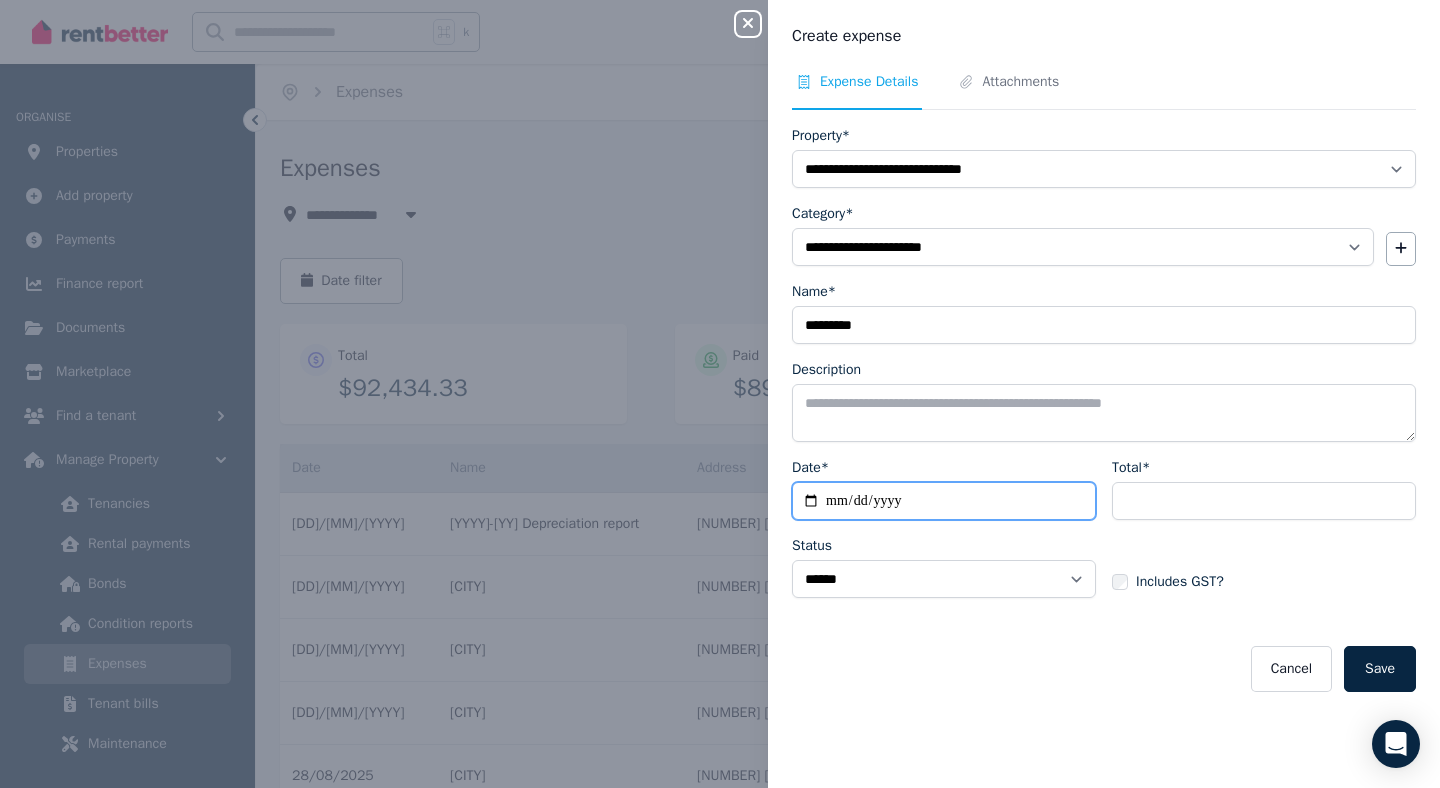 click on "Date*" at bounding box center (944, 501) 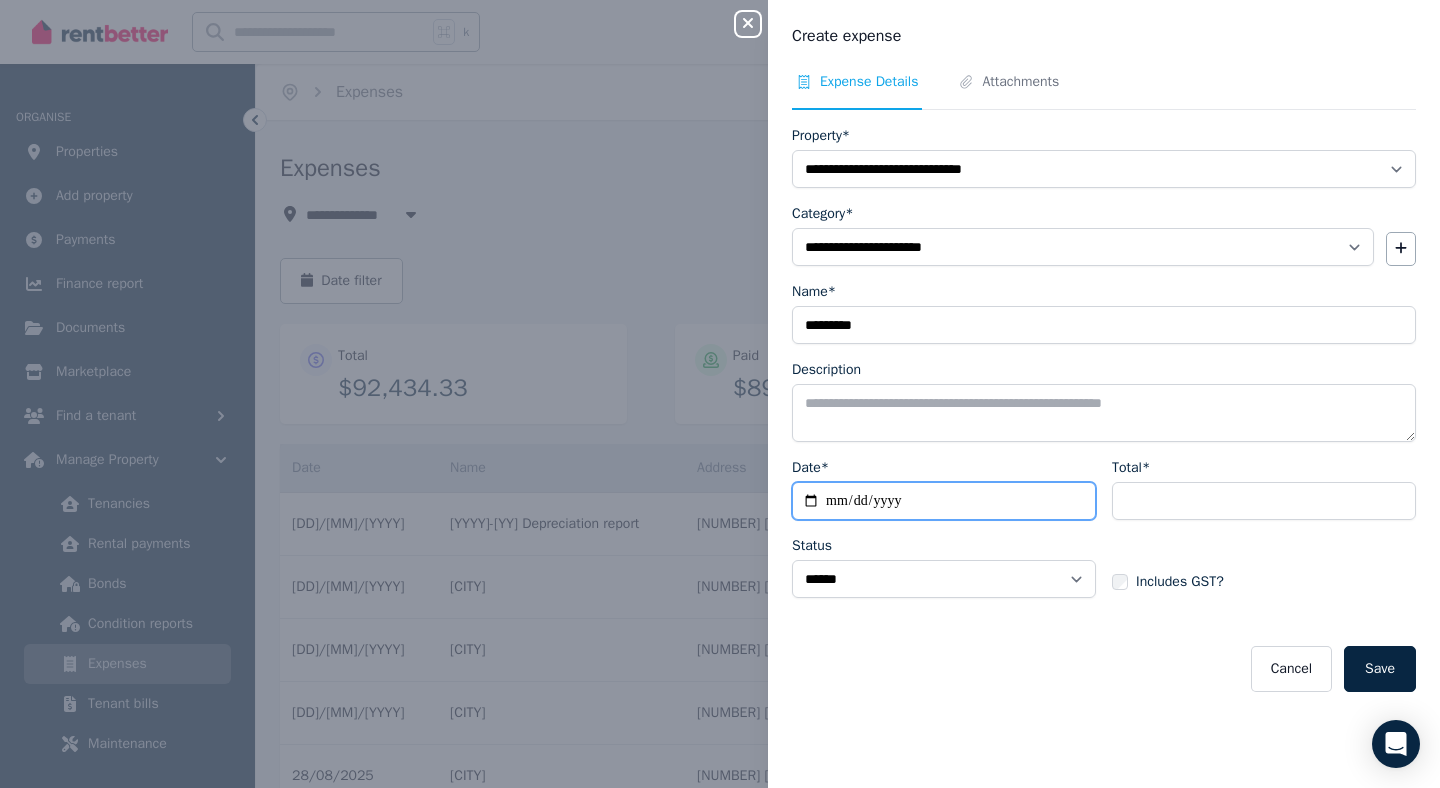 type on "**********" 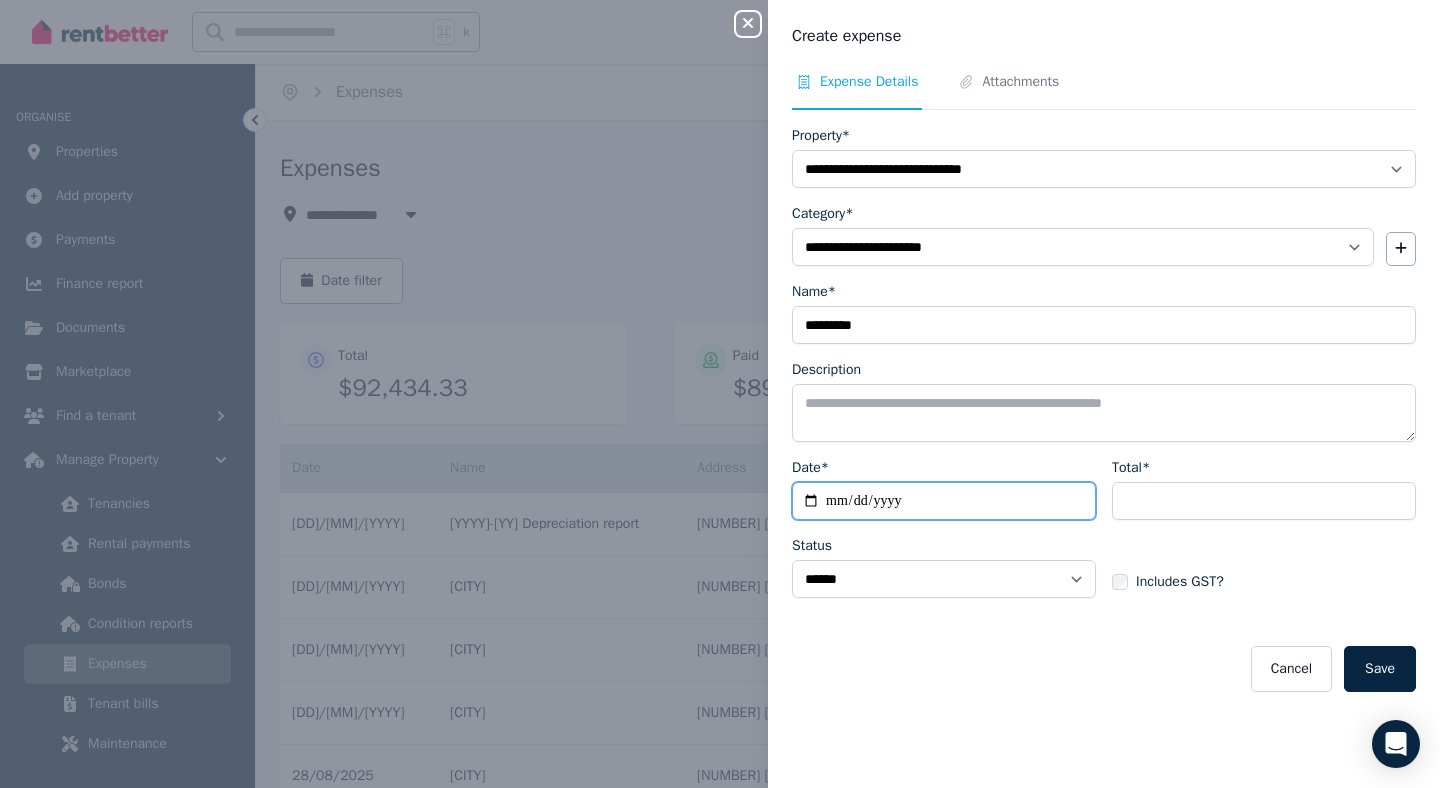 type on "**********" 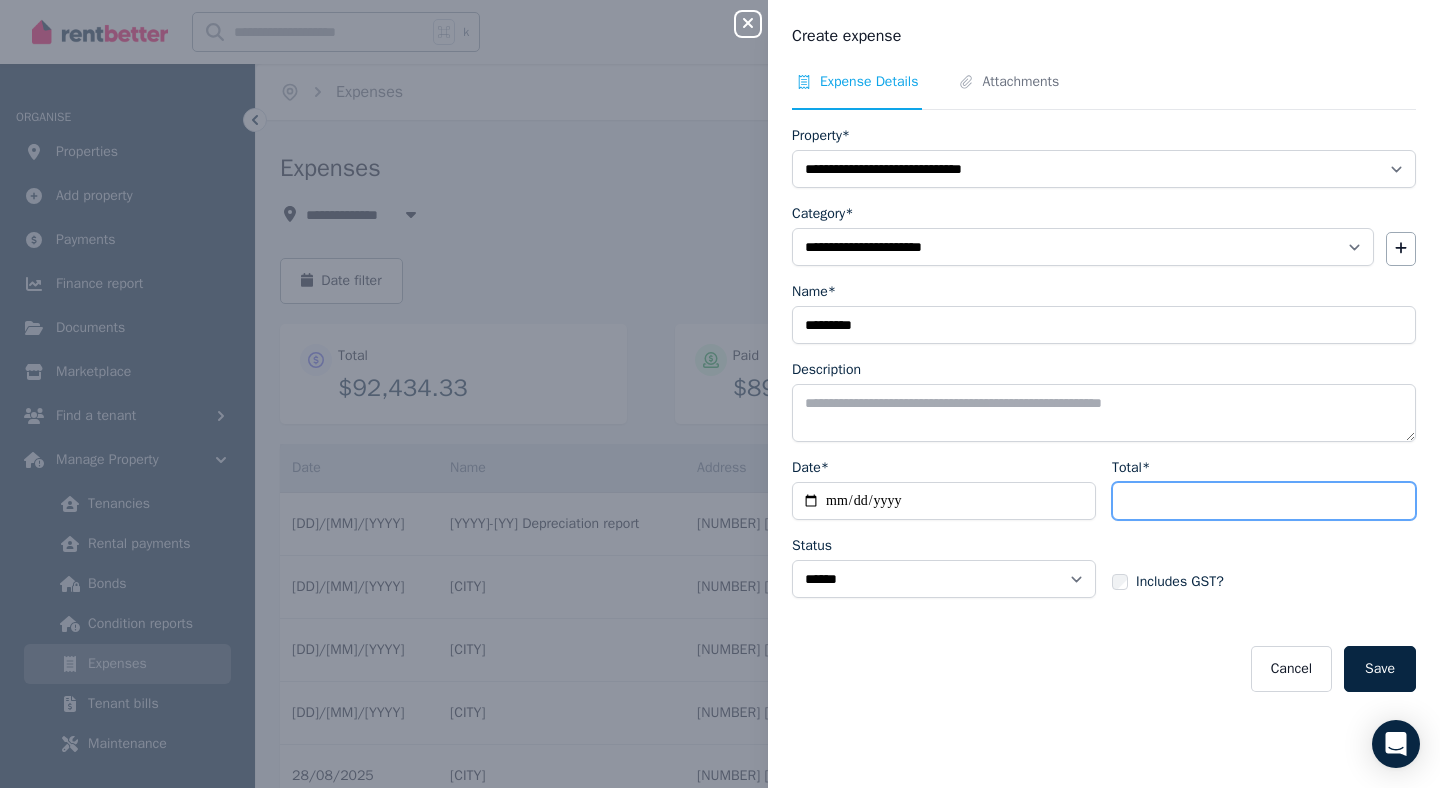 click on "Total*" at bounding box center (1264, 501) 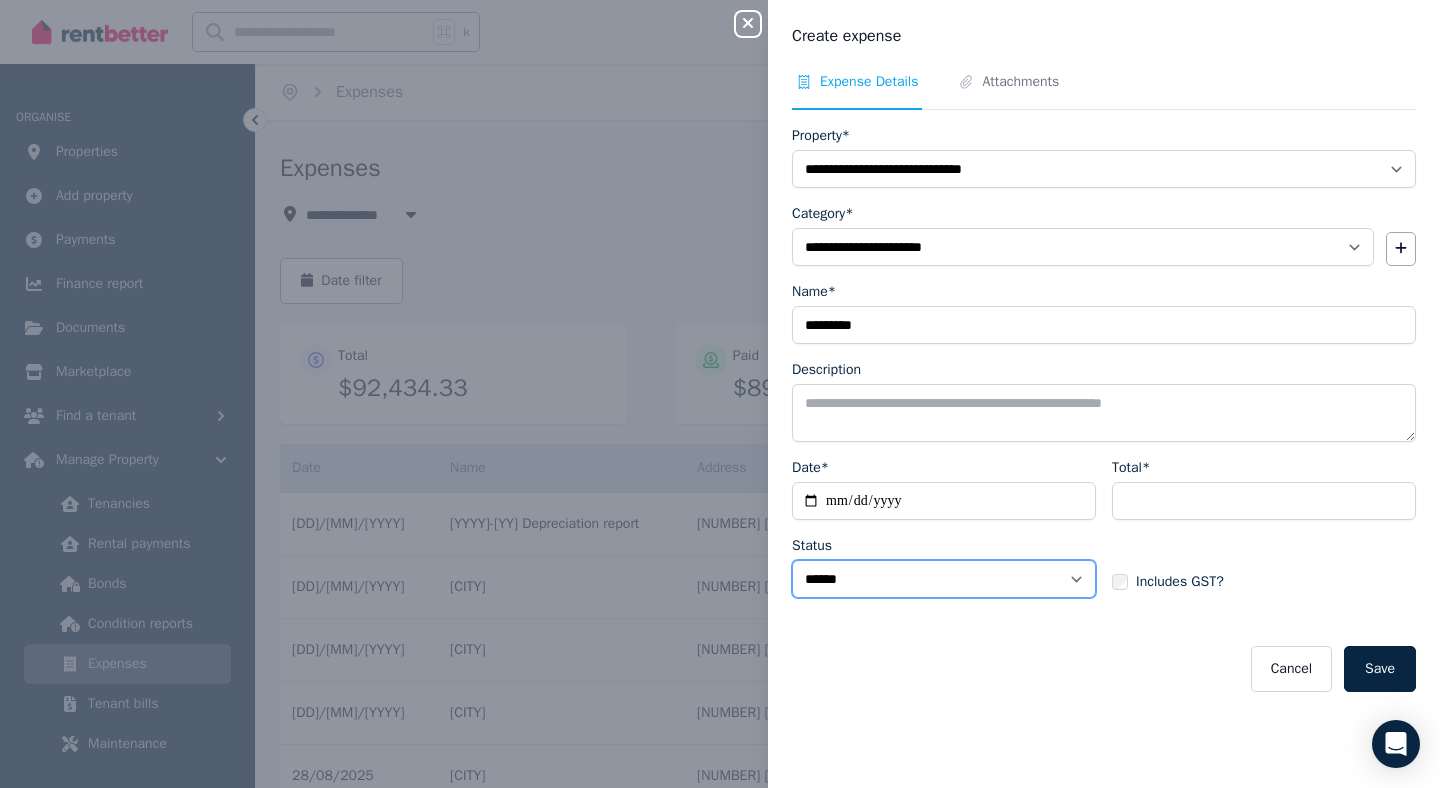 click on "****** ****" at bounding box center (944, 579) 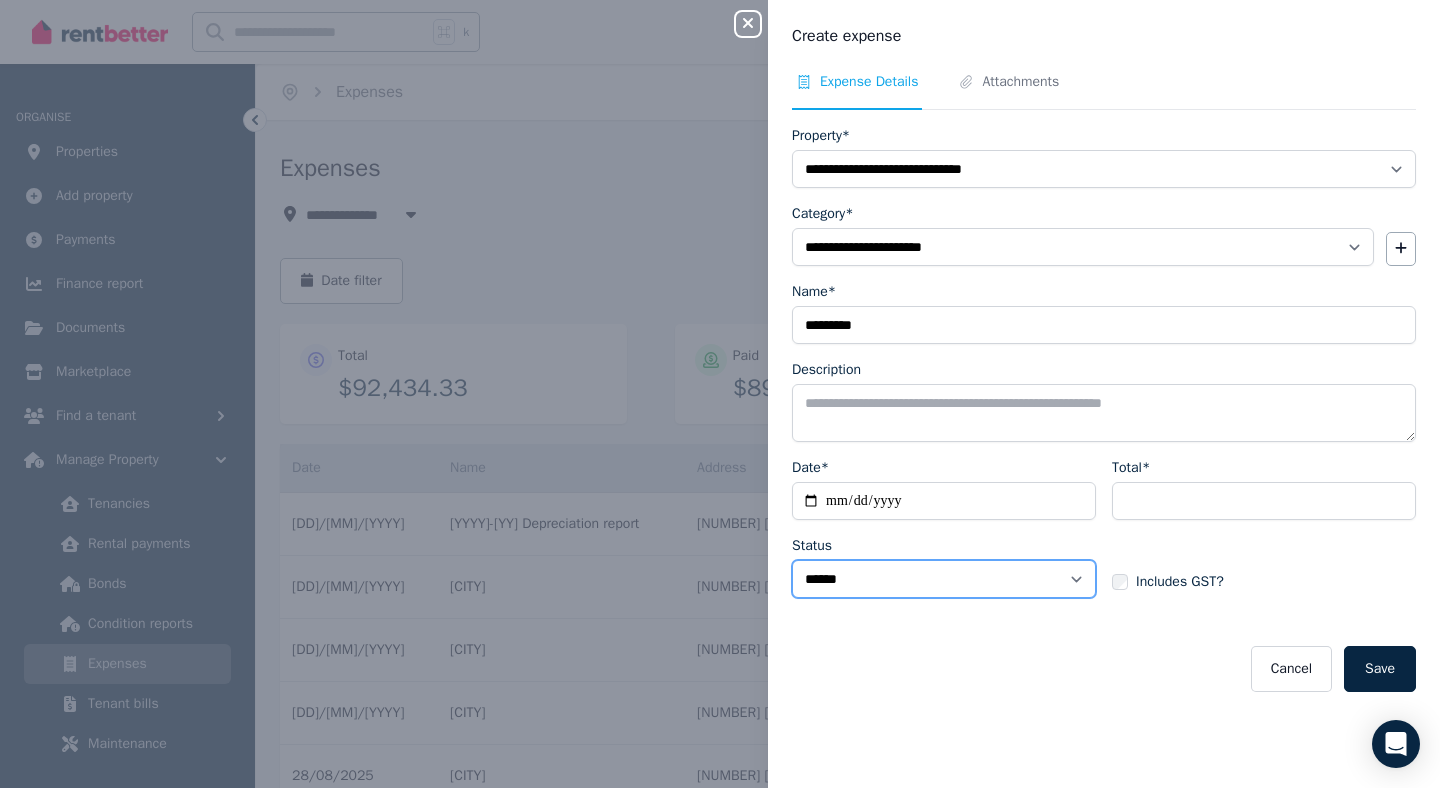 select on "**********" 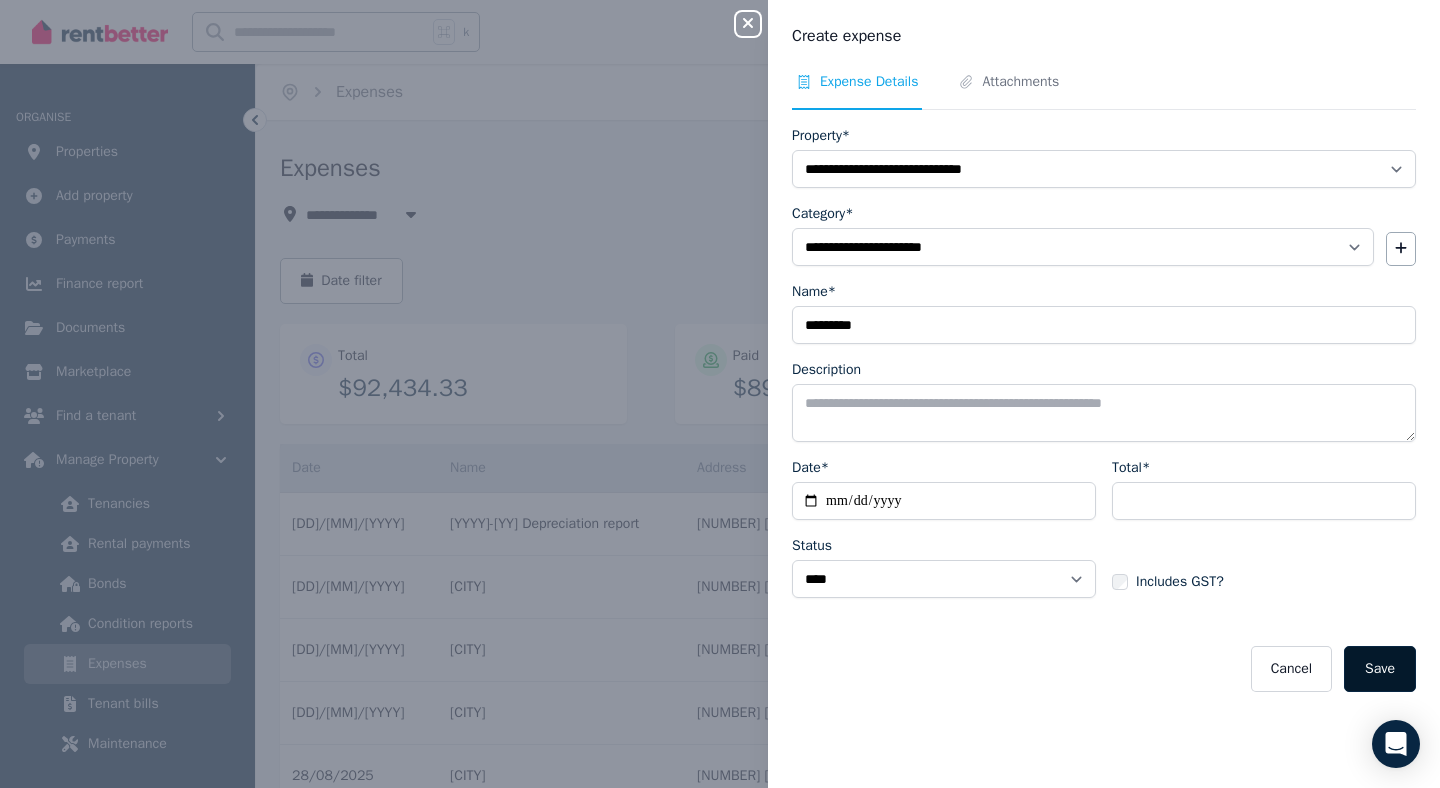 click on "Save" at bounding box center [1380, 669] 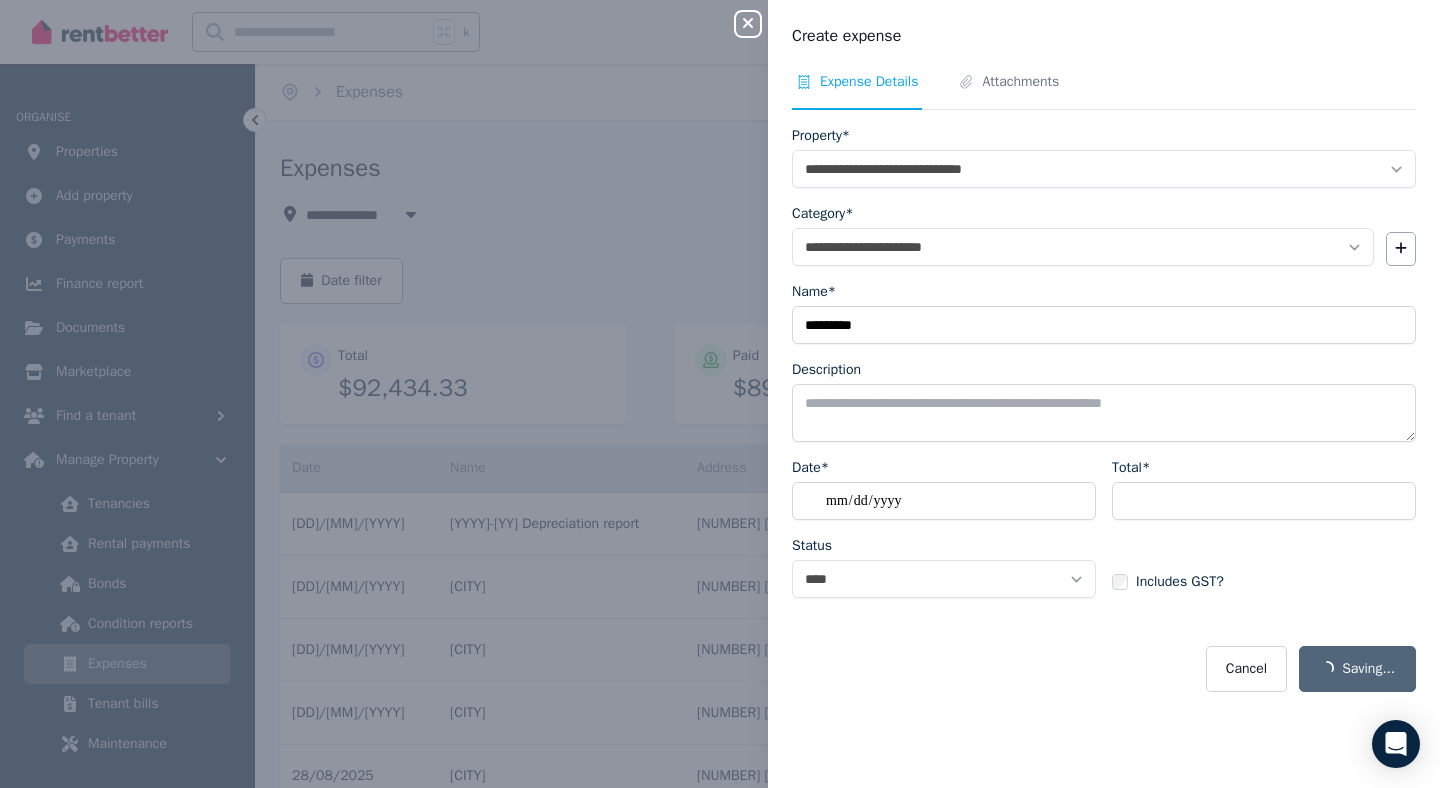 select on "**********" 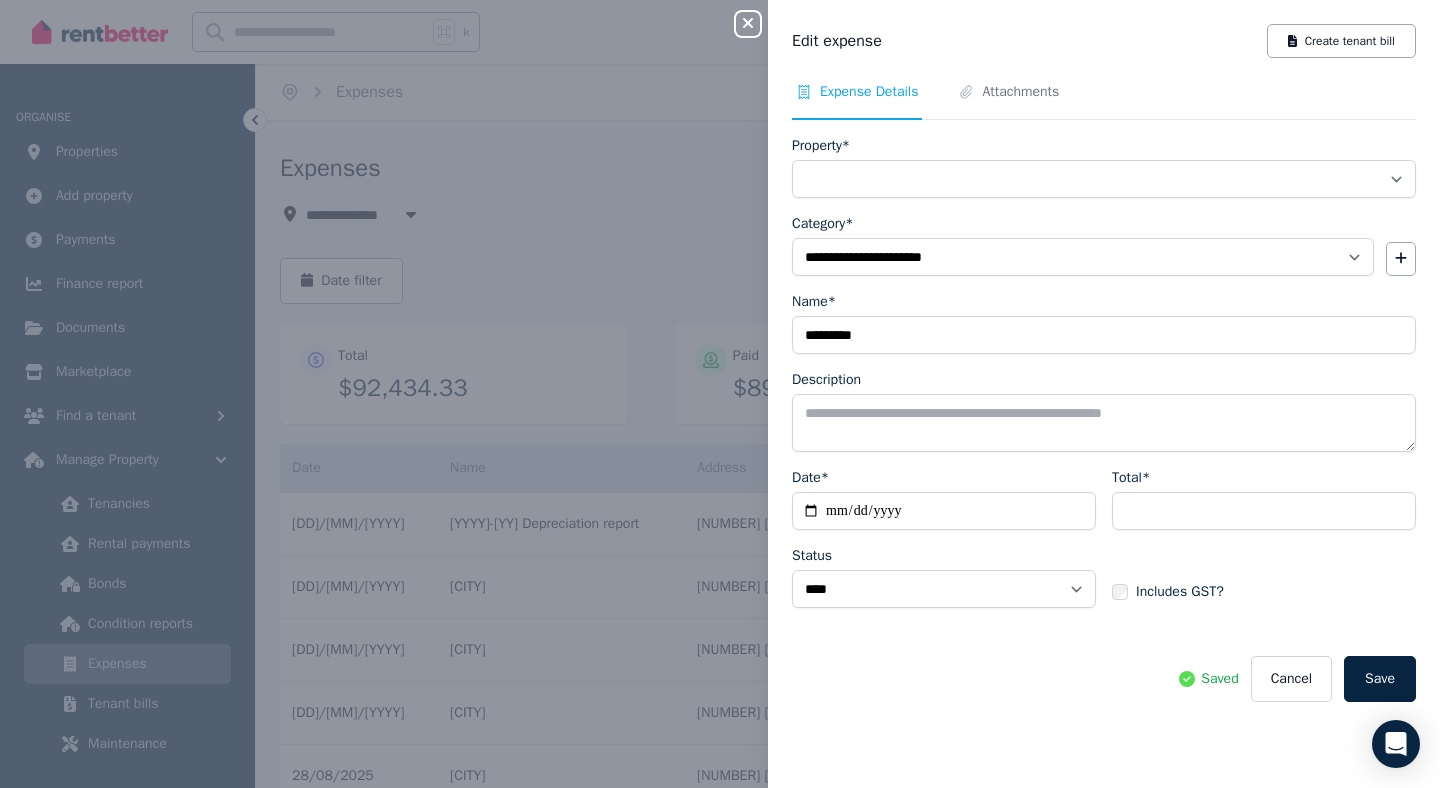 select on "**********" 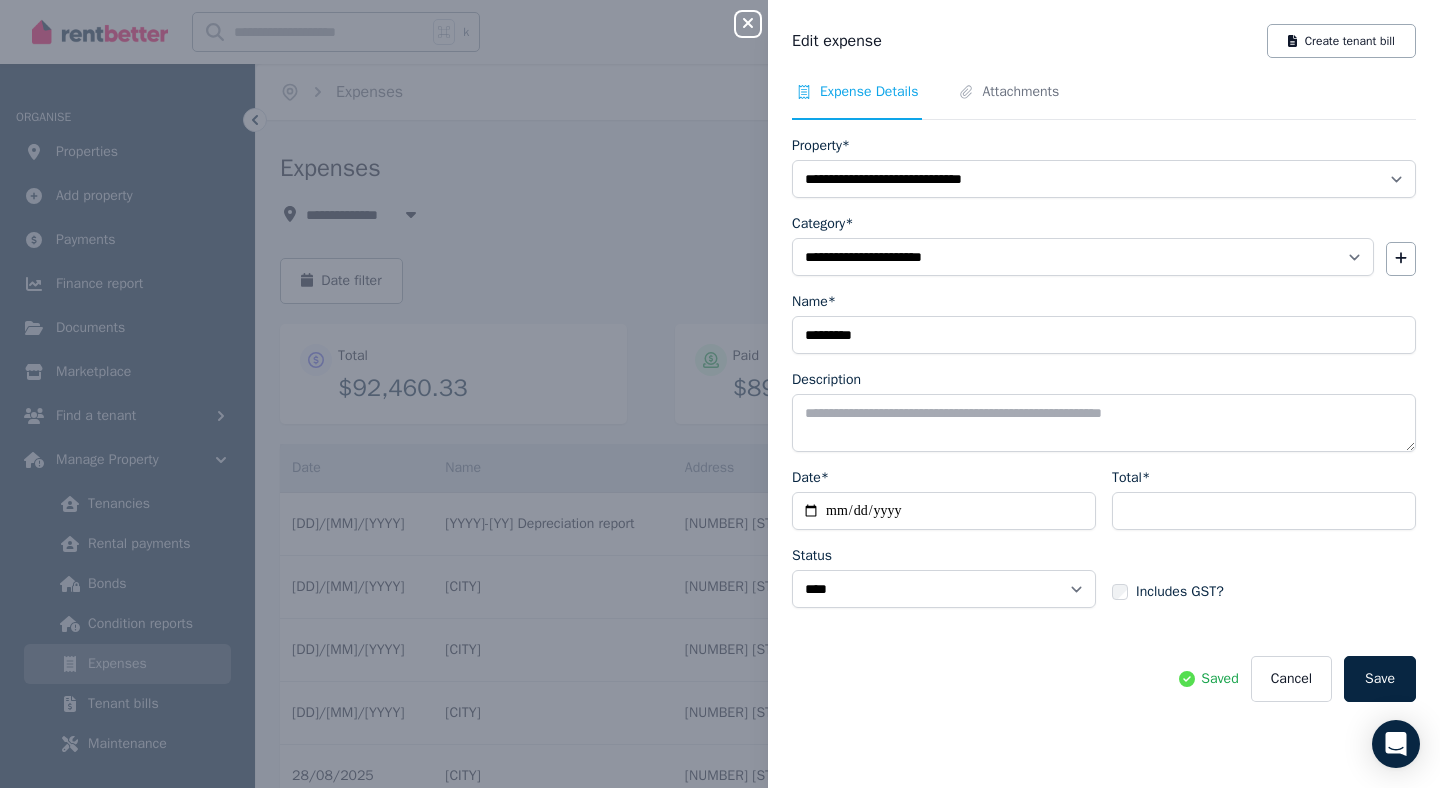 click 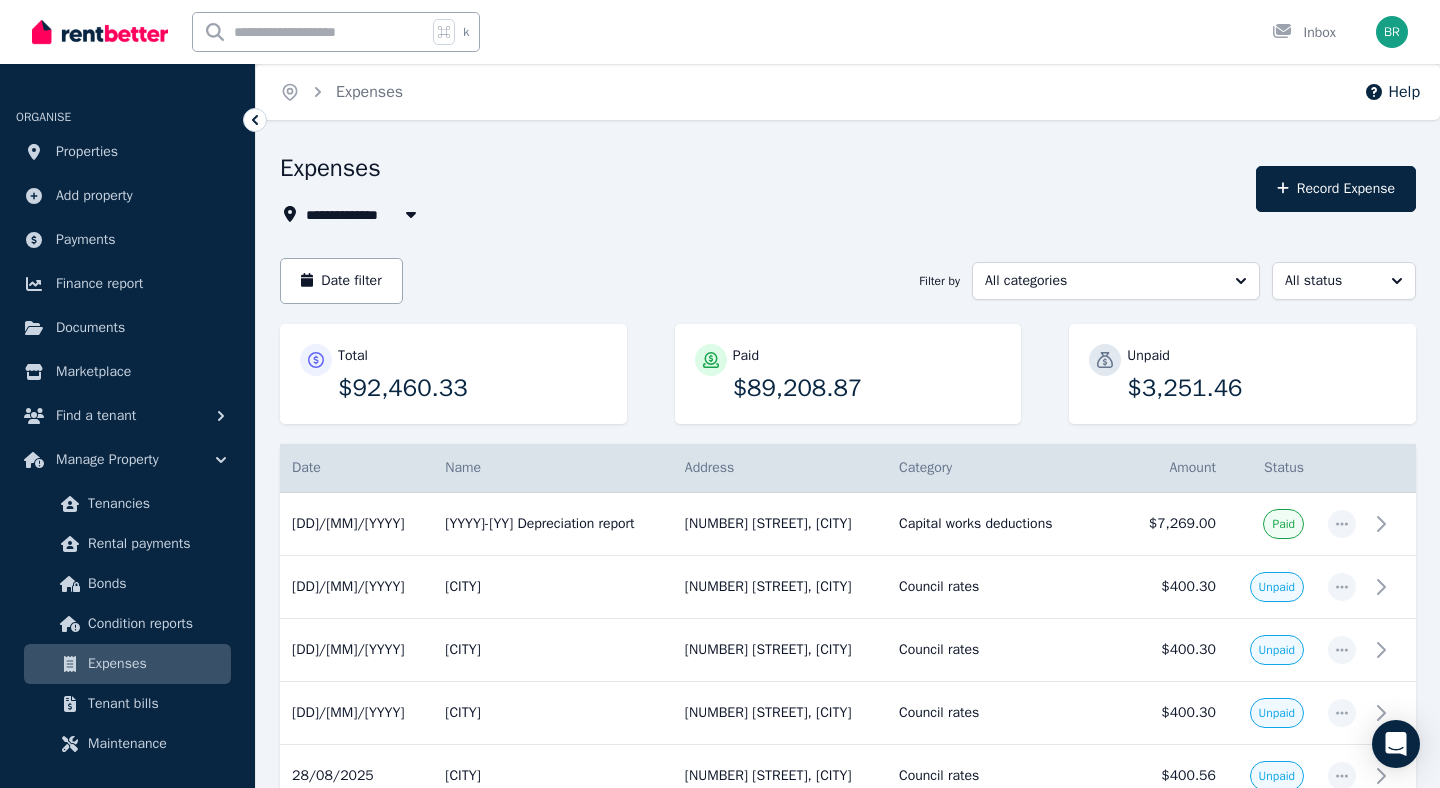 type 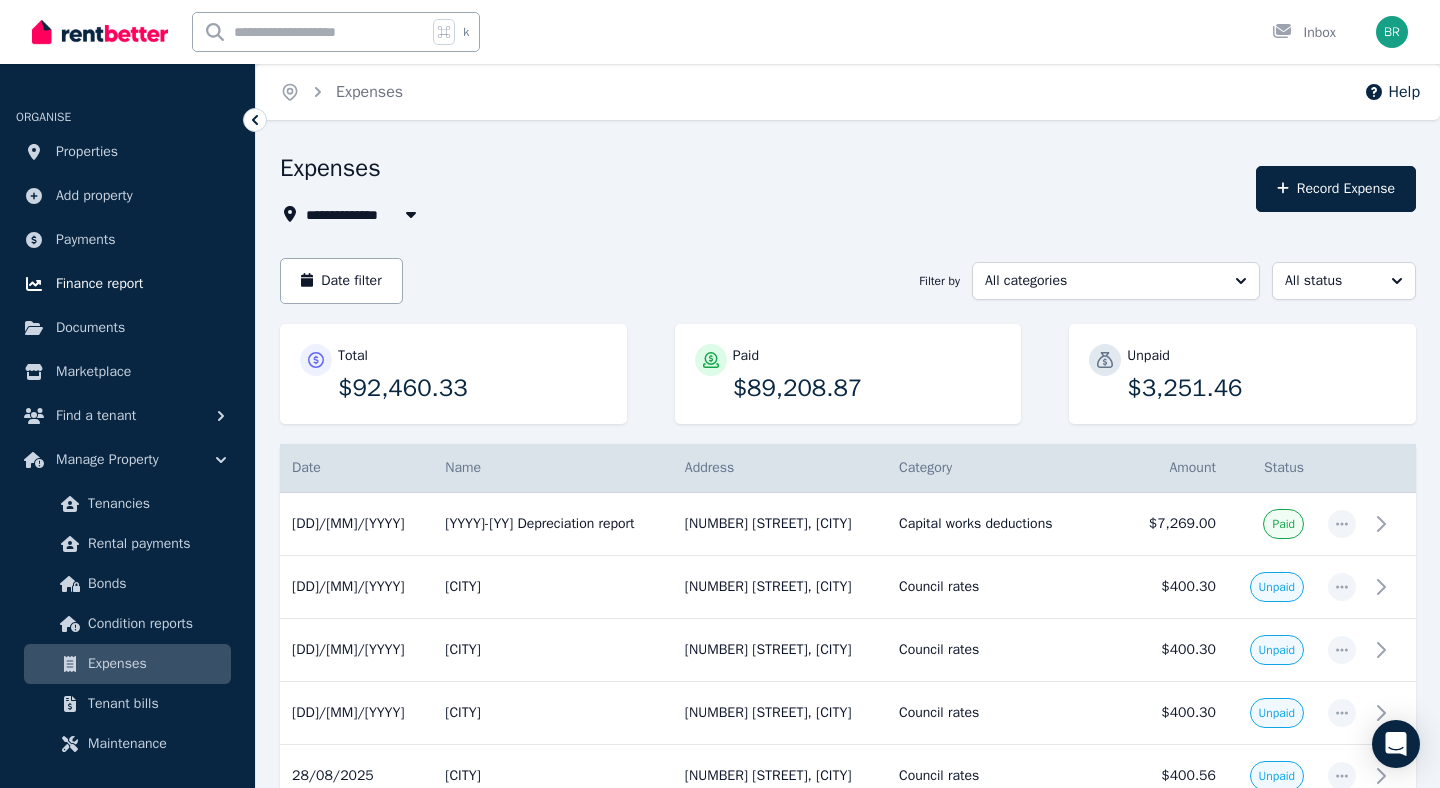 click on "Finance report" at bounding box center (99, 284) 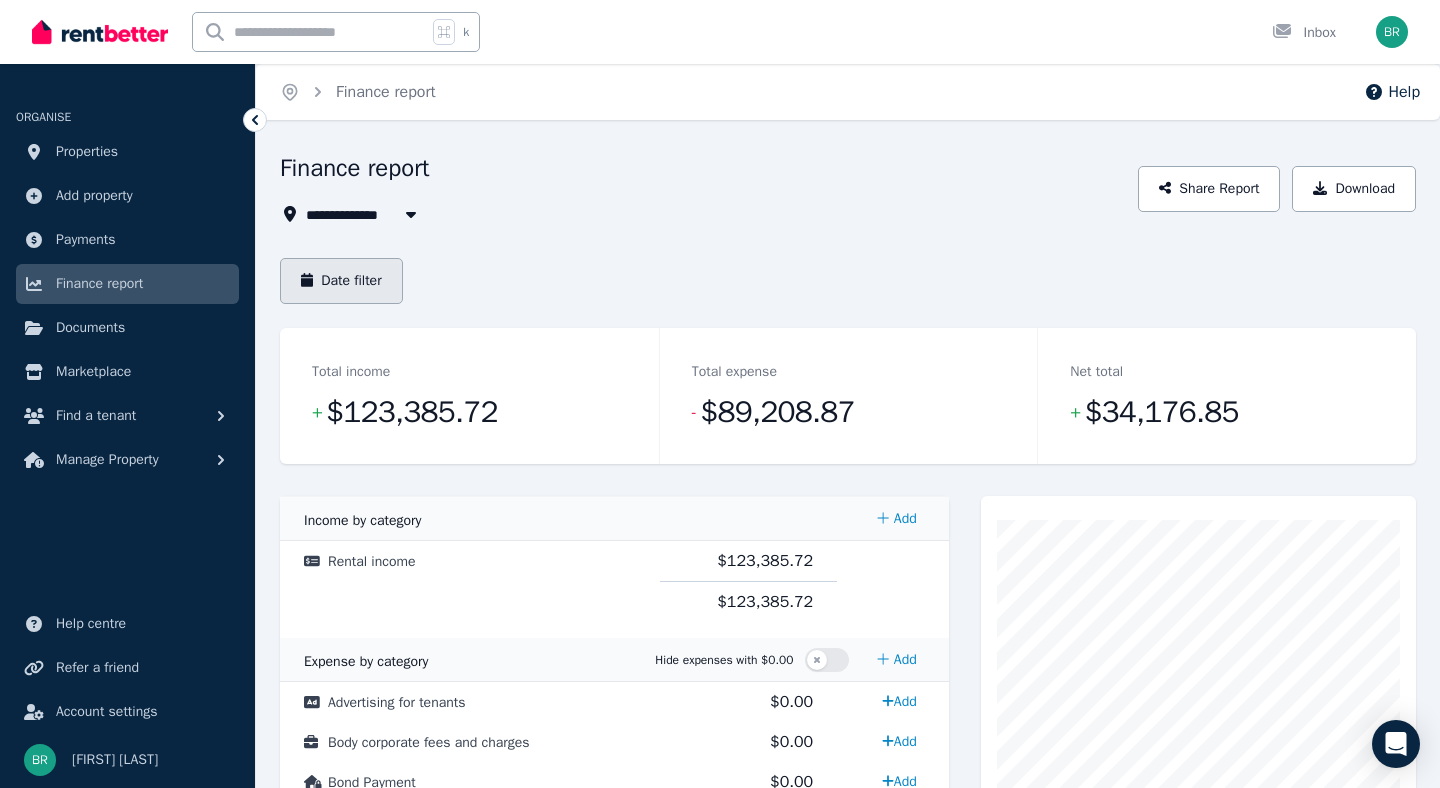 click on "Date filter" at bounding box center [341, 281] 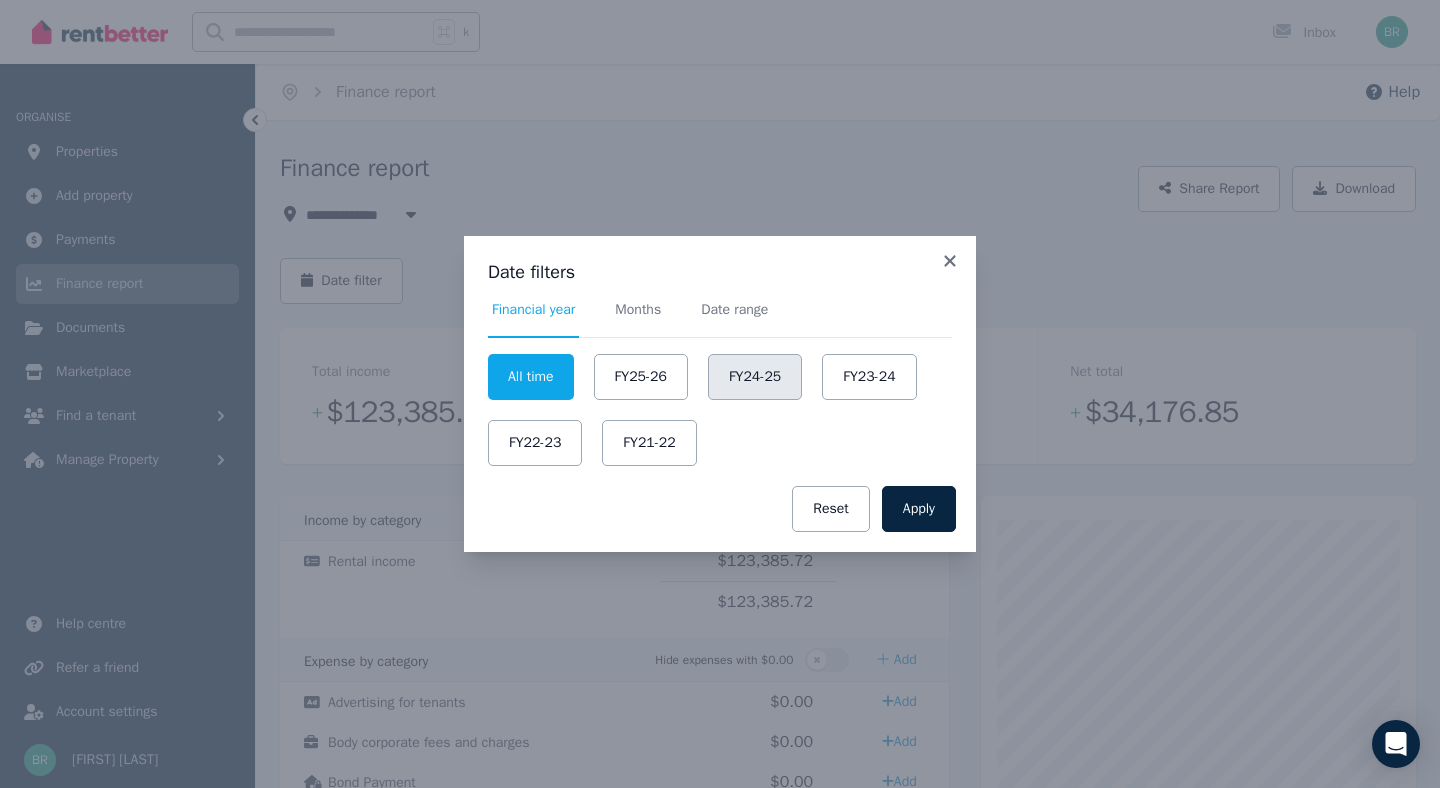 click on "FY24-25" at bounding box center (755, 377) 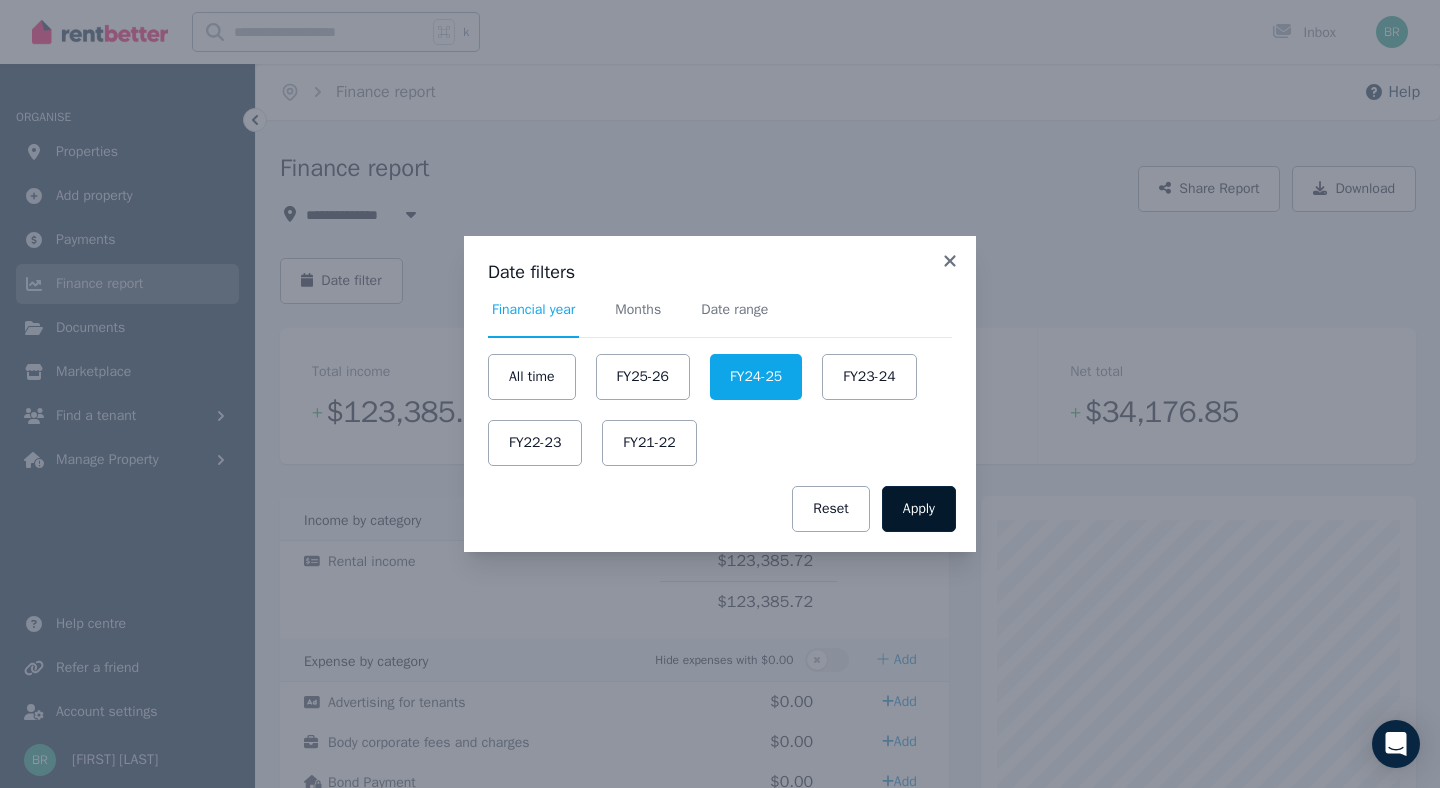 click on "Apply" at bounding box center (919, 509) 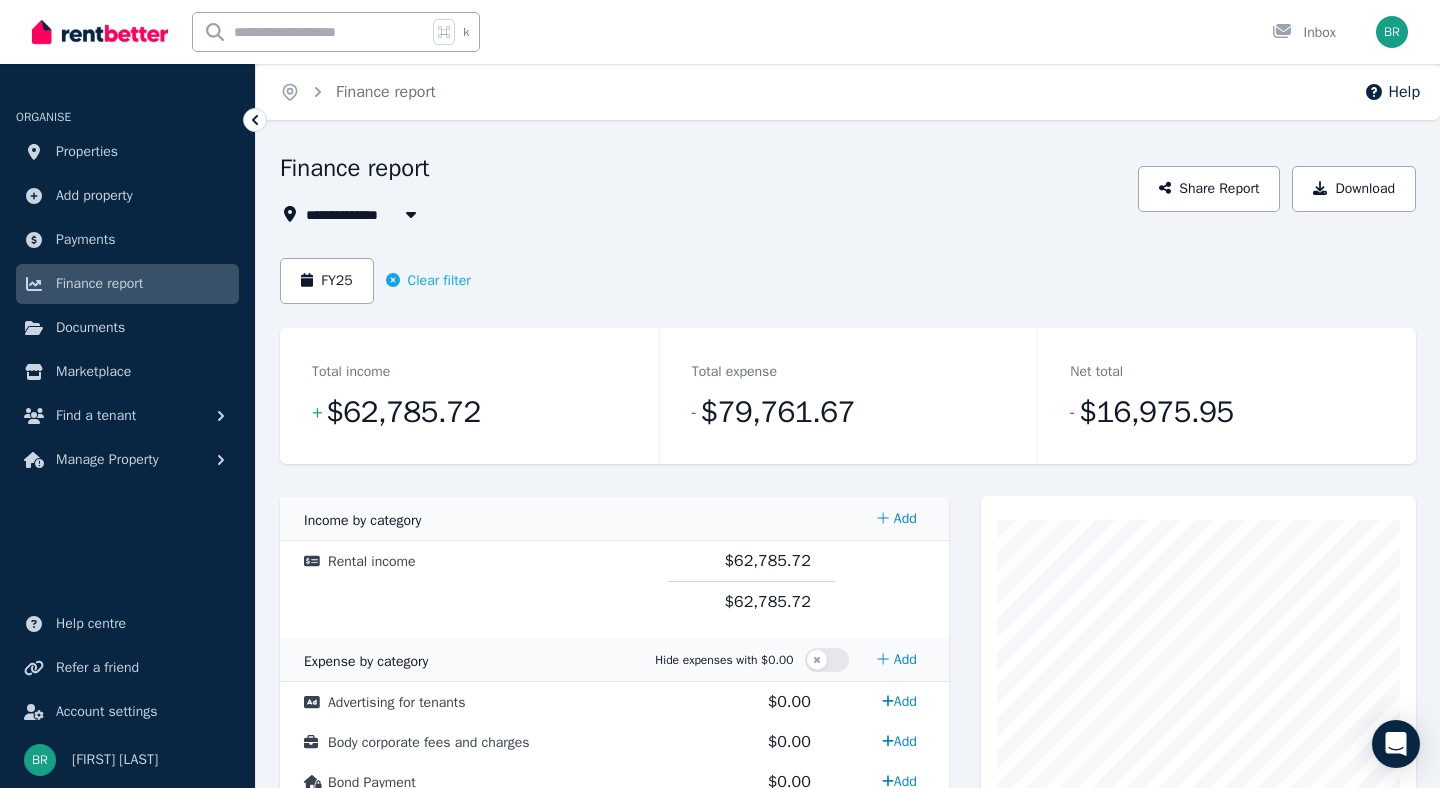 click at bounding box center (411, 214) 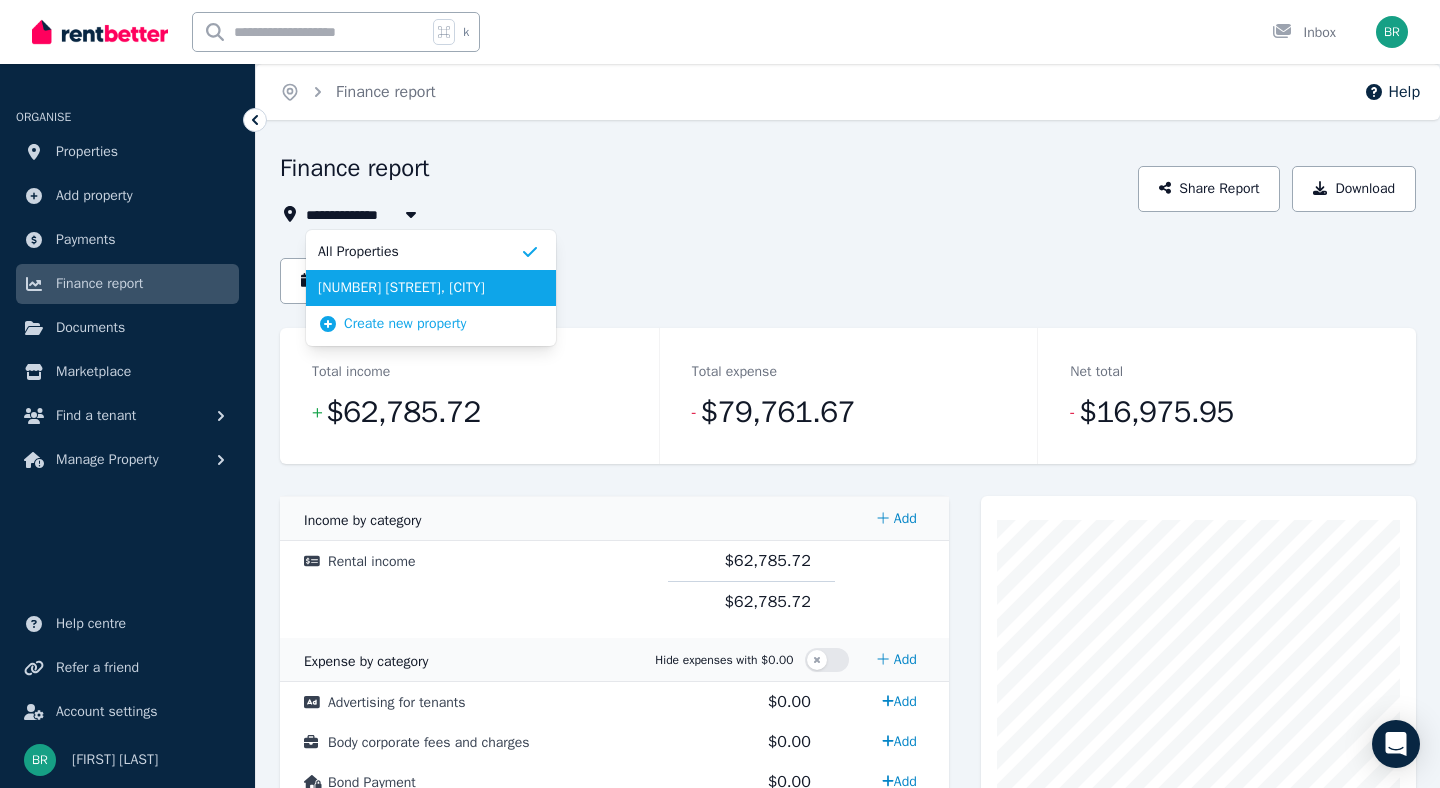 click on "[NUMBER] [STREET], [CITY]" at bounding box center [419, 288] 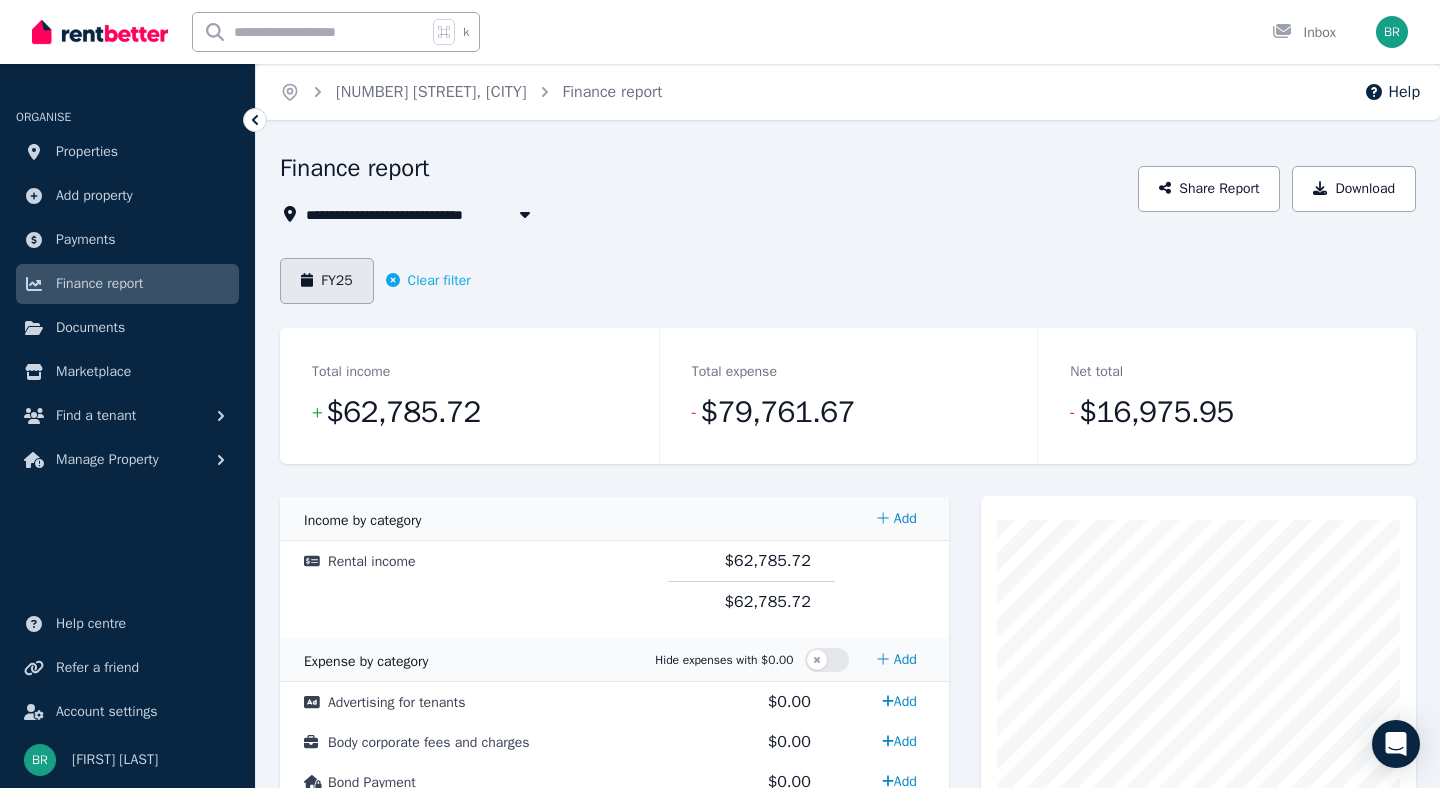 click on "FY25" at bounding box center (327, 281) 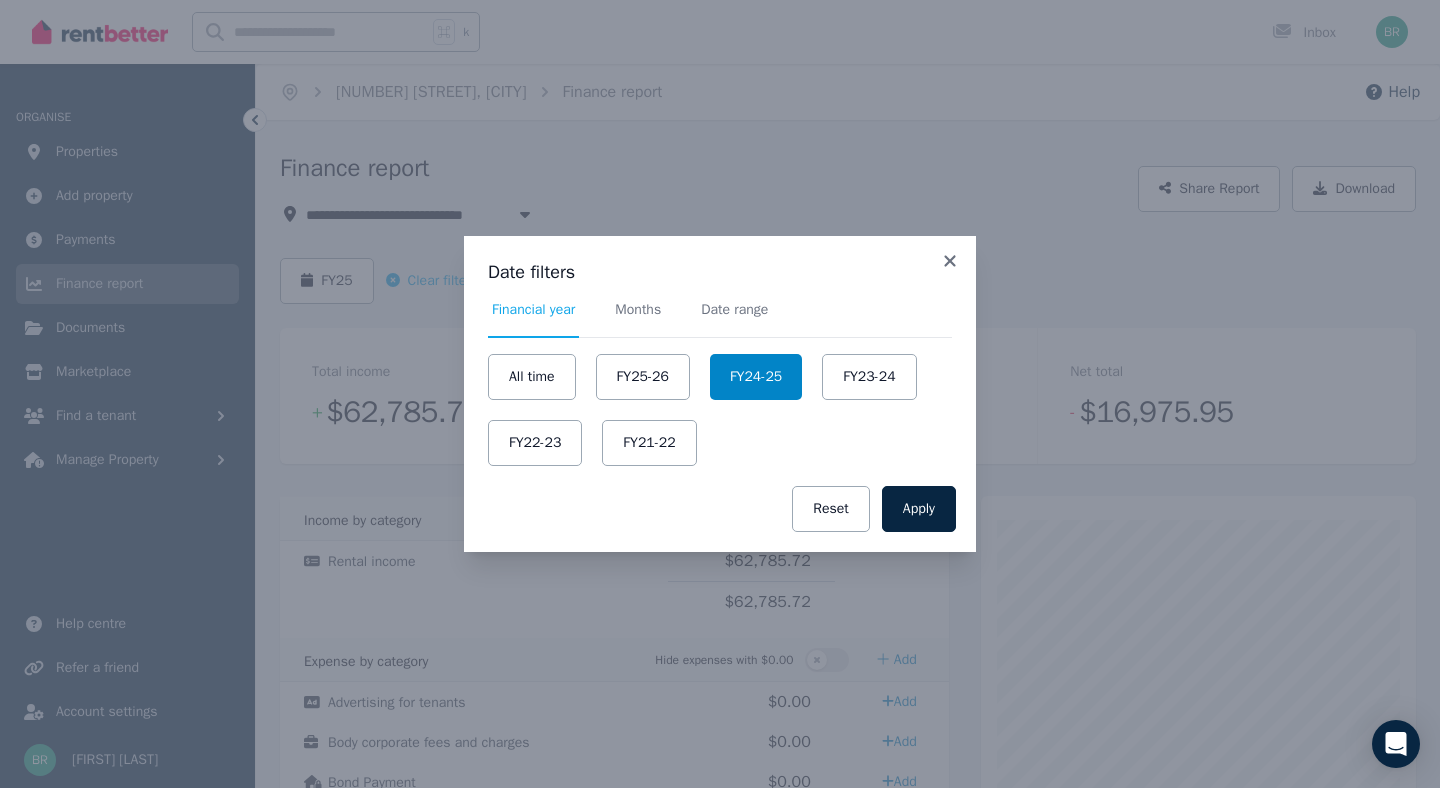 click on "FY24-25" at bounding box center [756, 377] 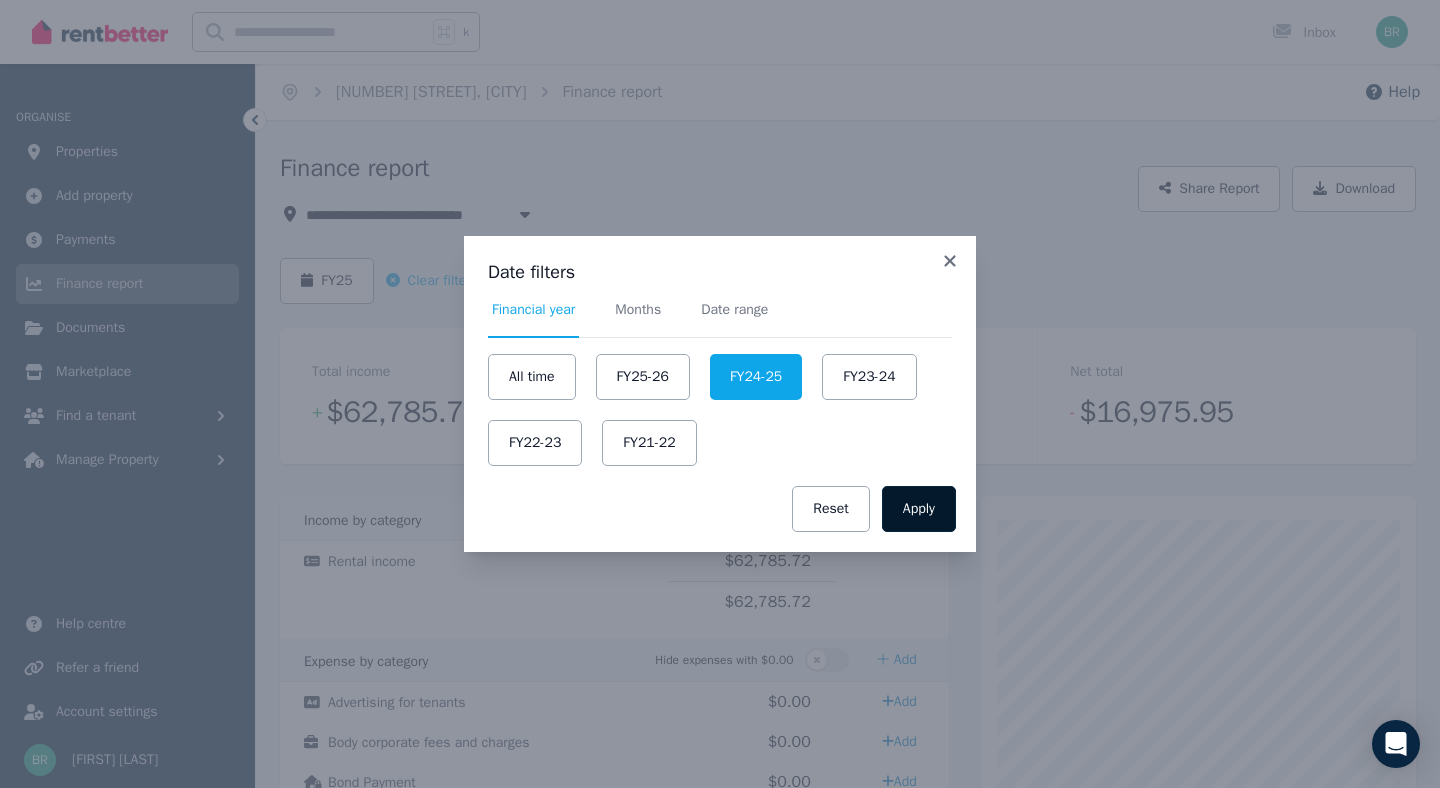 click on "Apply" at bounding box center [919, 509] 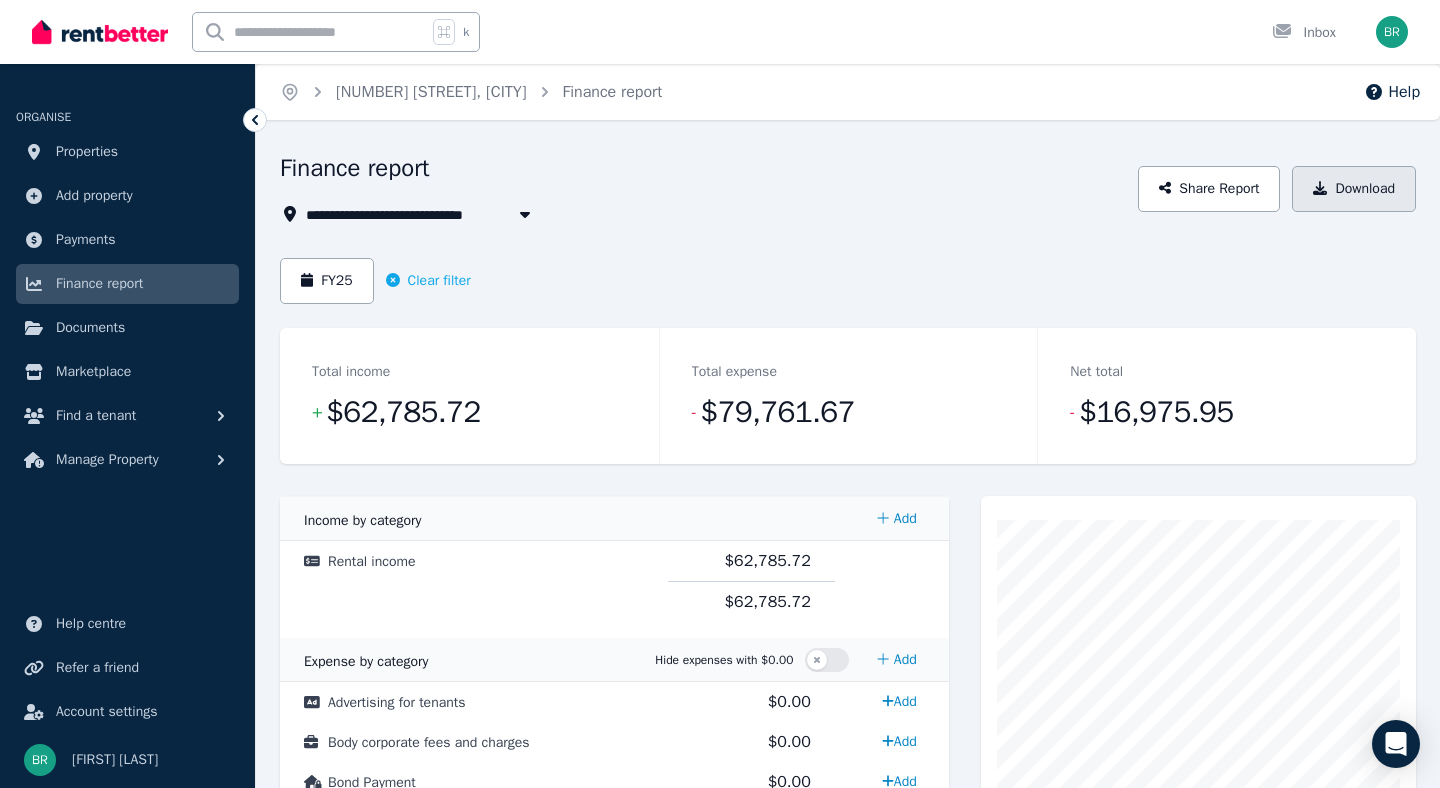 click on "Download" at bounding box center (1354, 189) 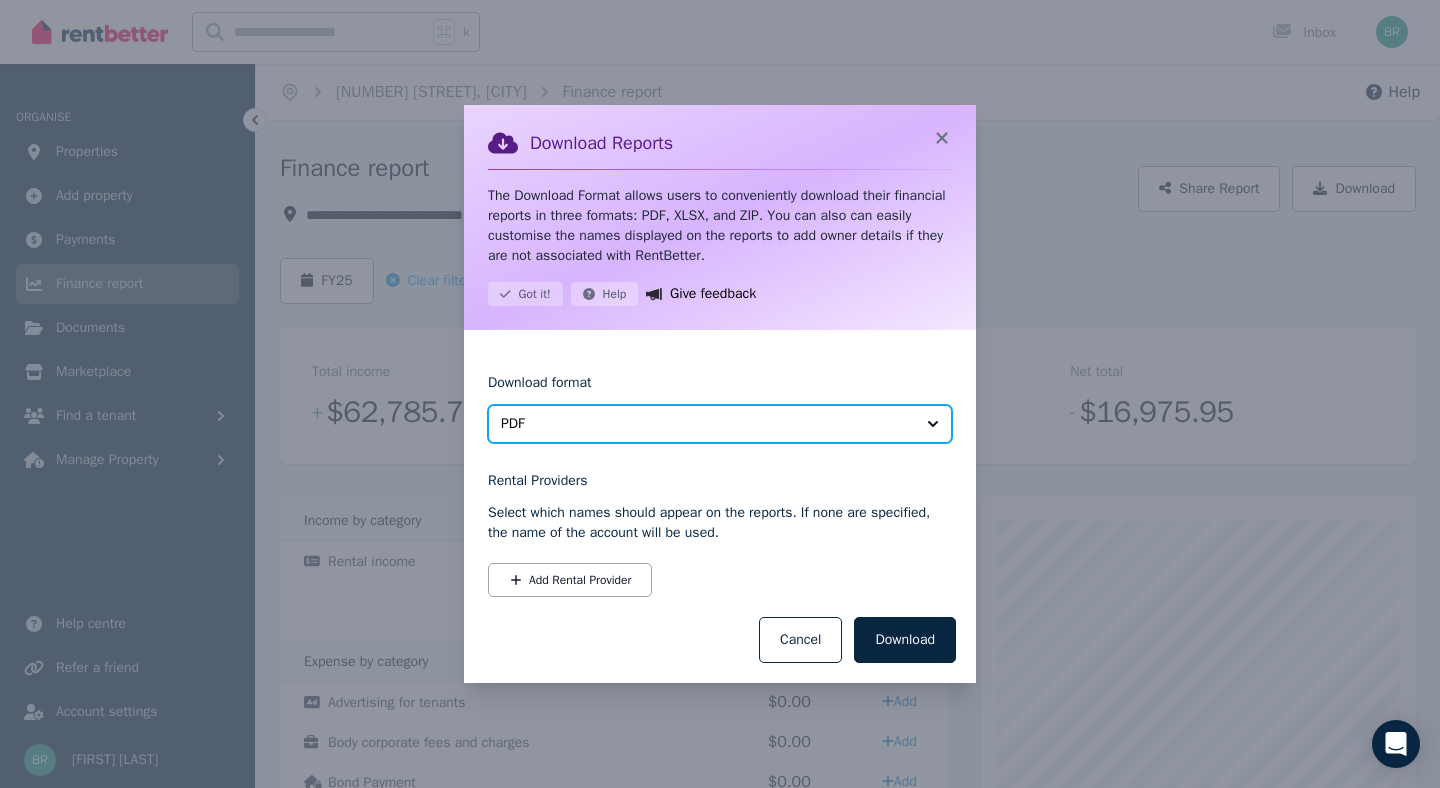 click on "PDF" at bounding box center [706, 424] 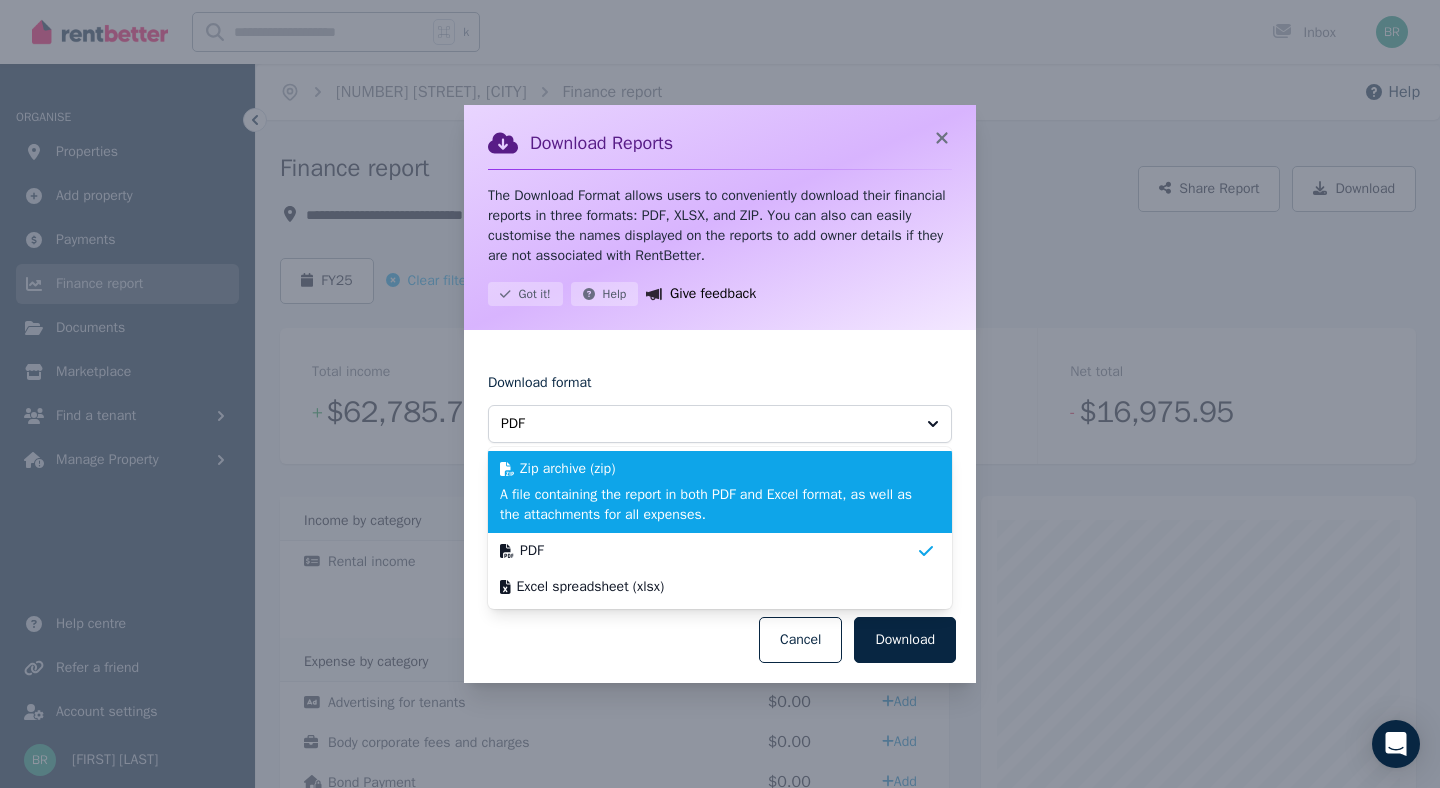 click on "A file containing the report in both PDF and Excel format, as well as the attachments for all expenses." at bounding box center [708, 505] 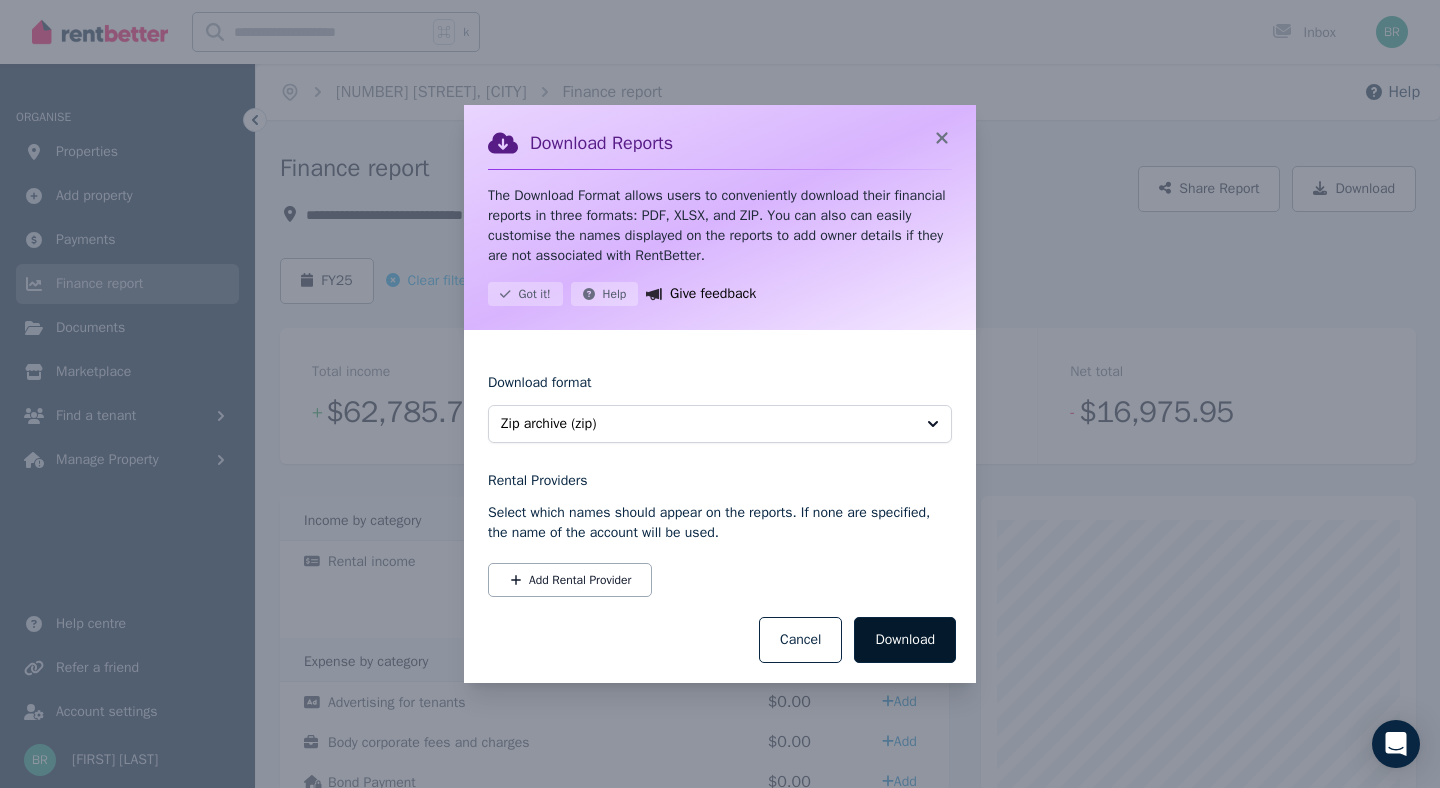 click on "Download" at bounding box center [905, 640] 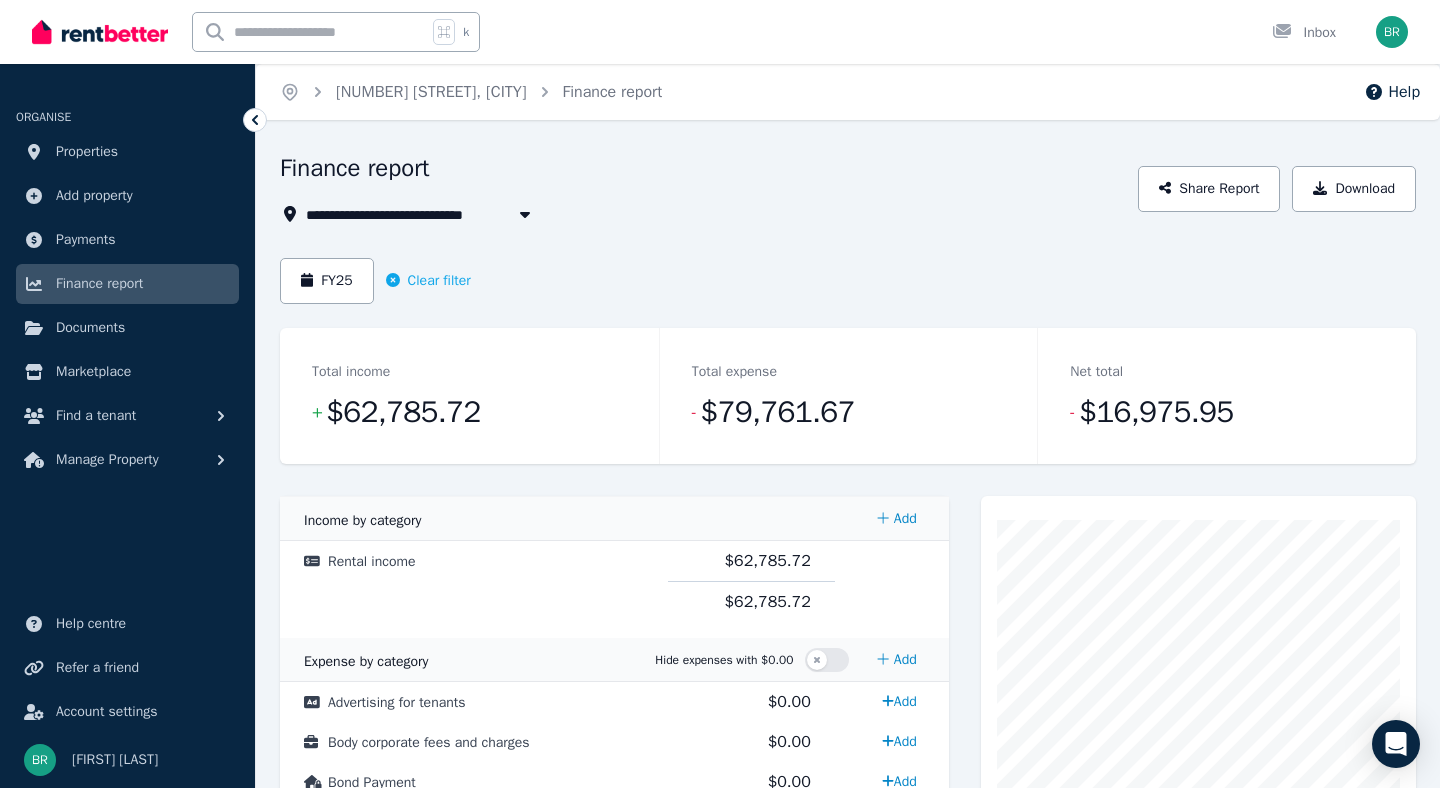 type 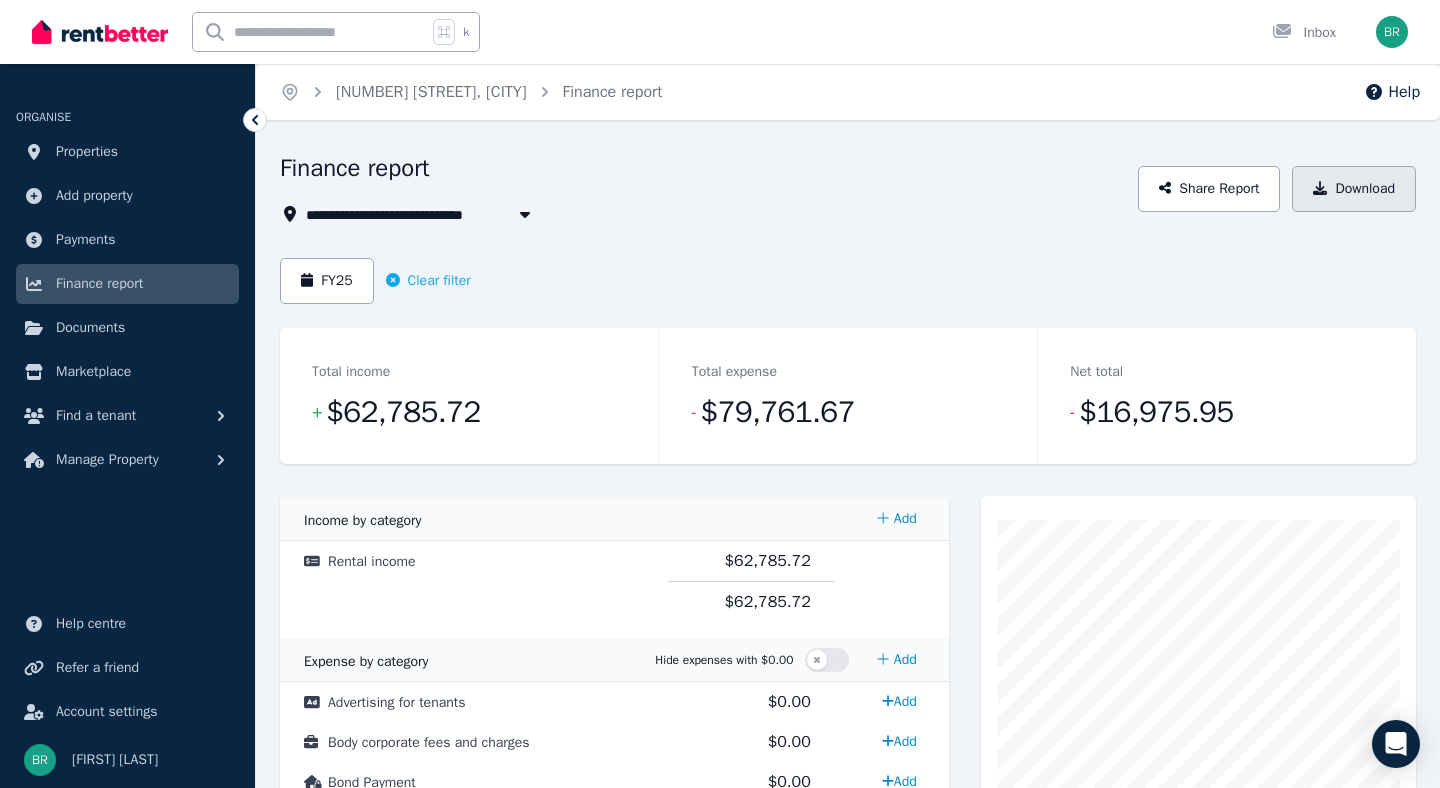 click on "Download" at bounding box center [1354, 189] 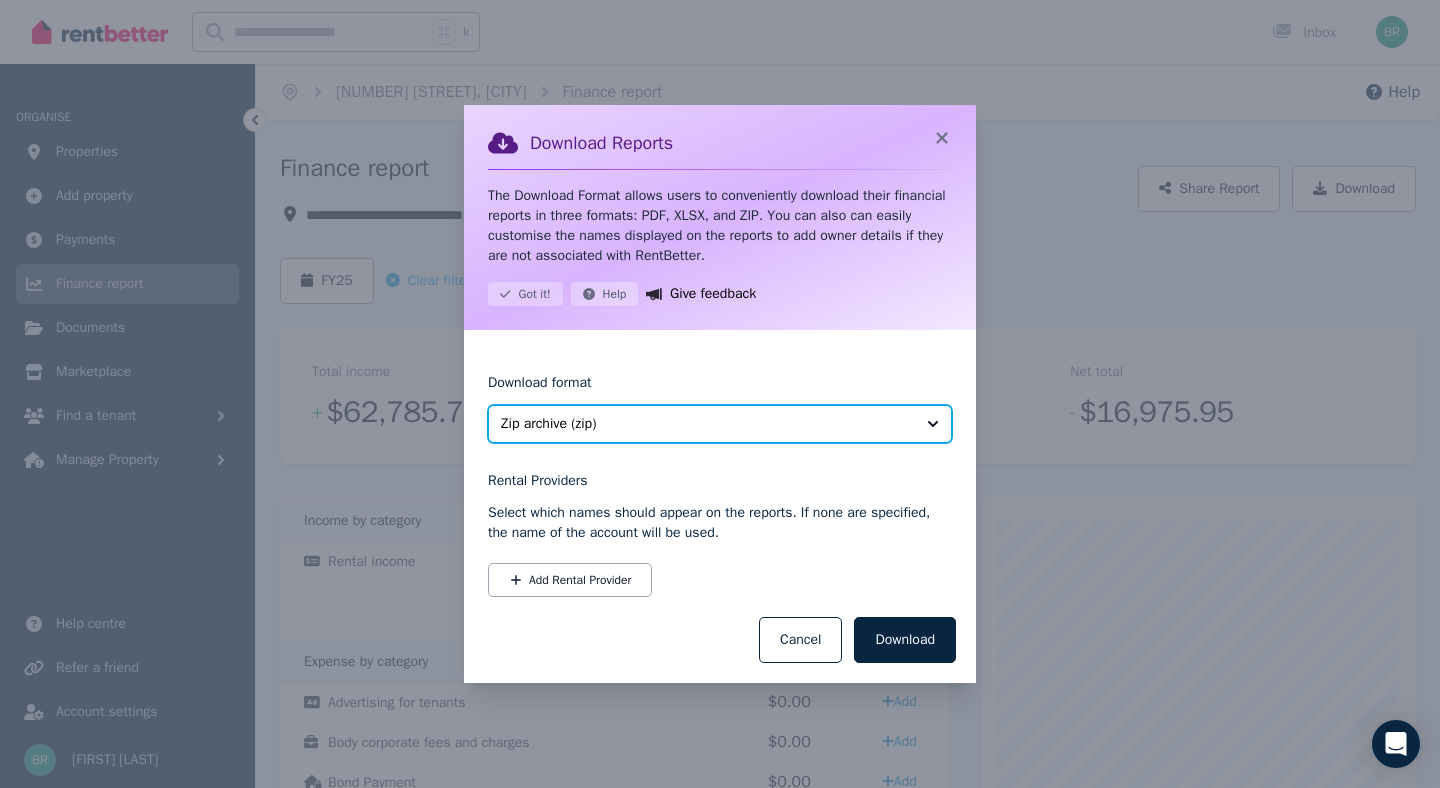 click on "Zip archive (zip)" at bounding box center [706, 424] 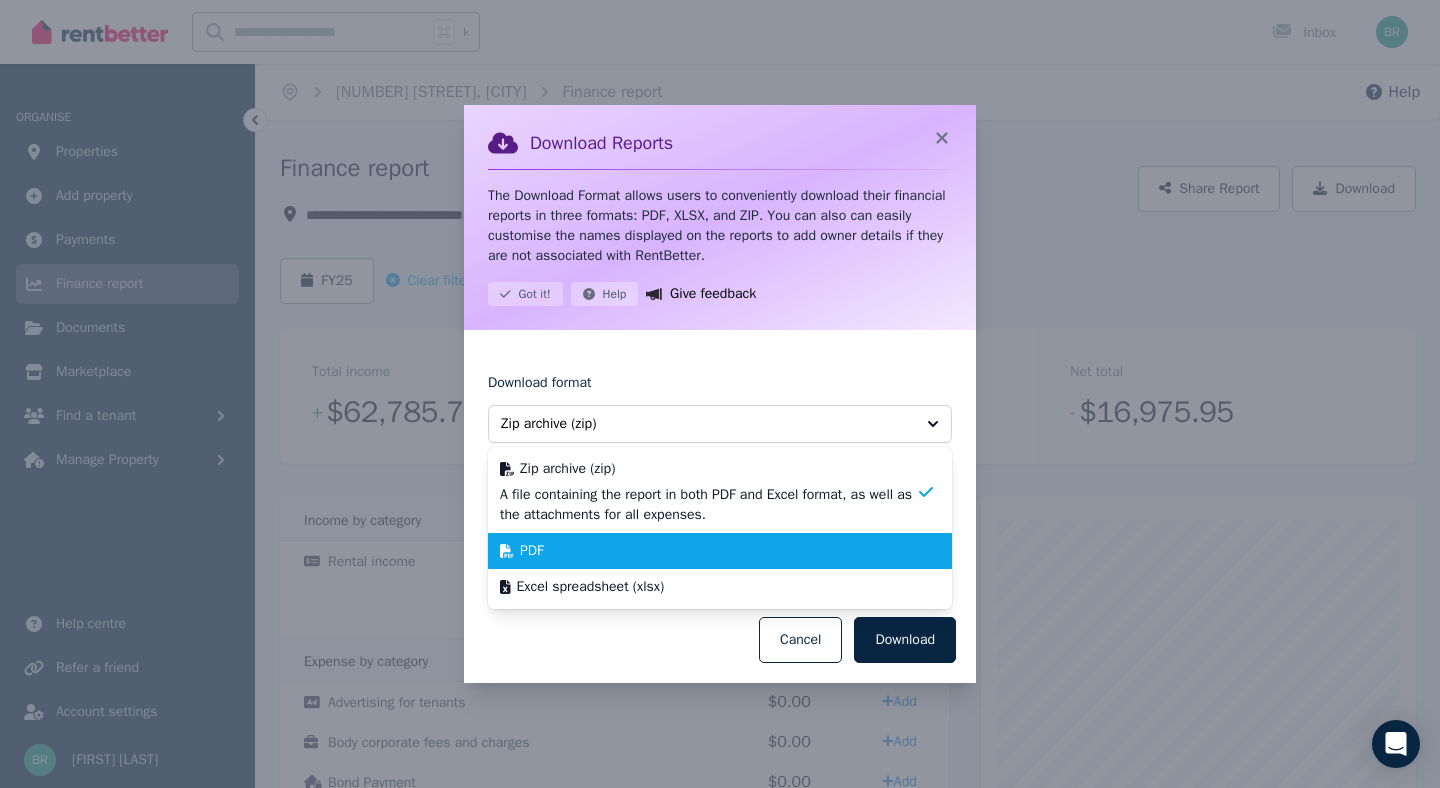 click on "PDF" at bounding box center [708, 551] 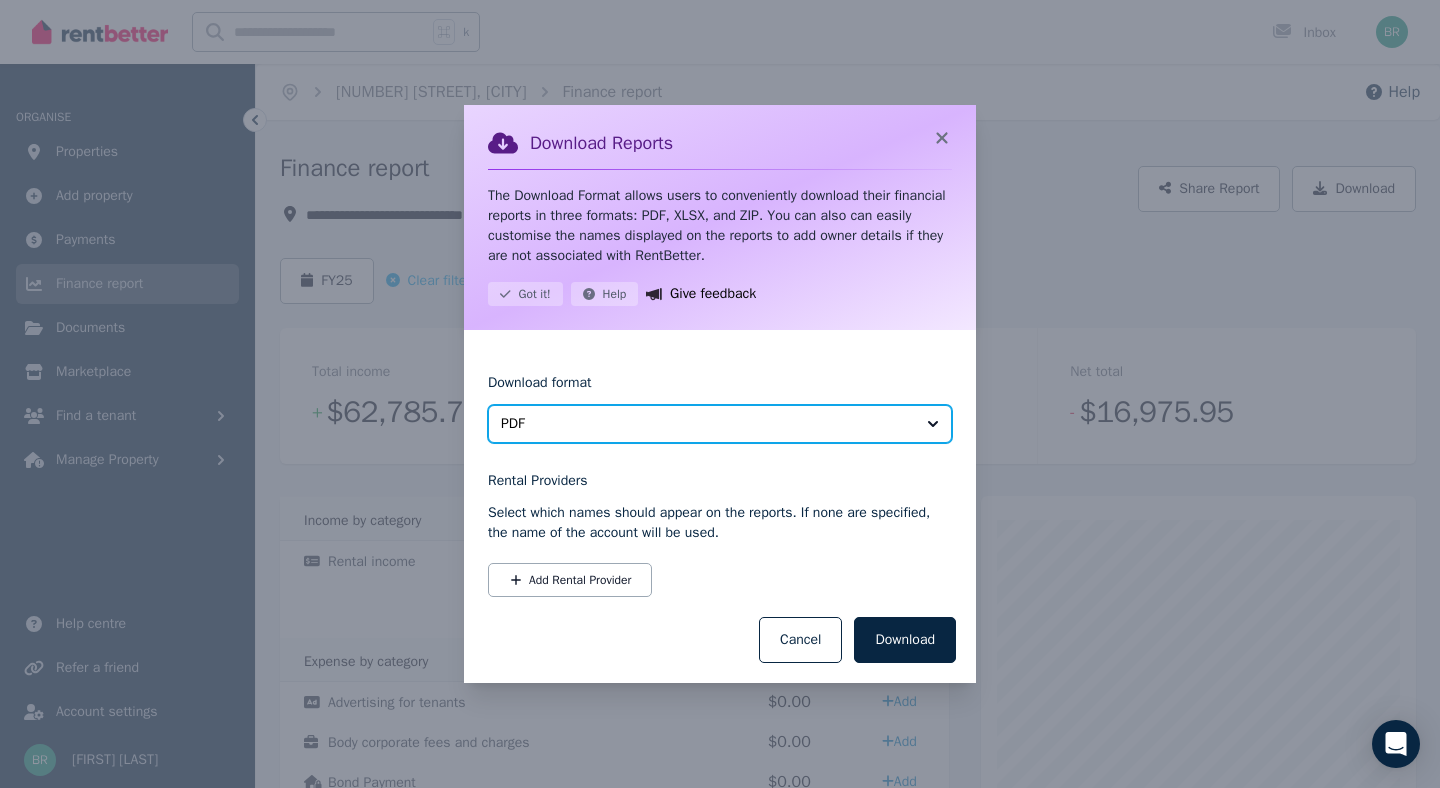 click on "PDF" at bounding box center (706, 424) 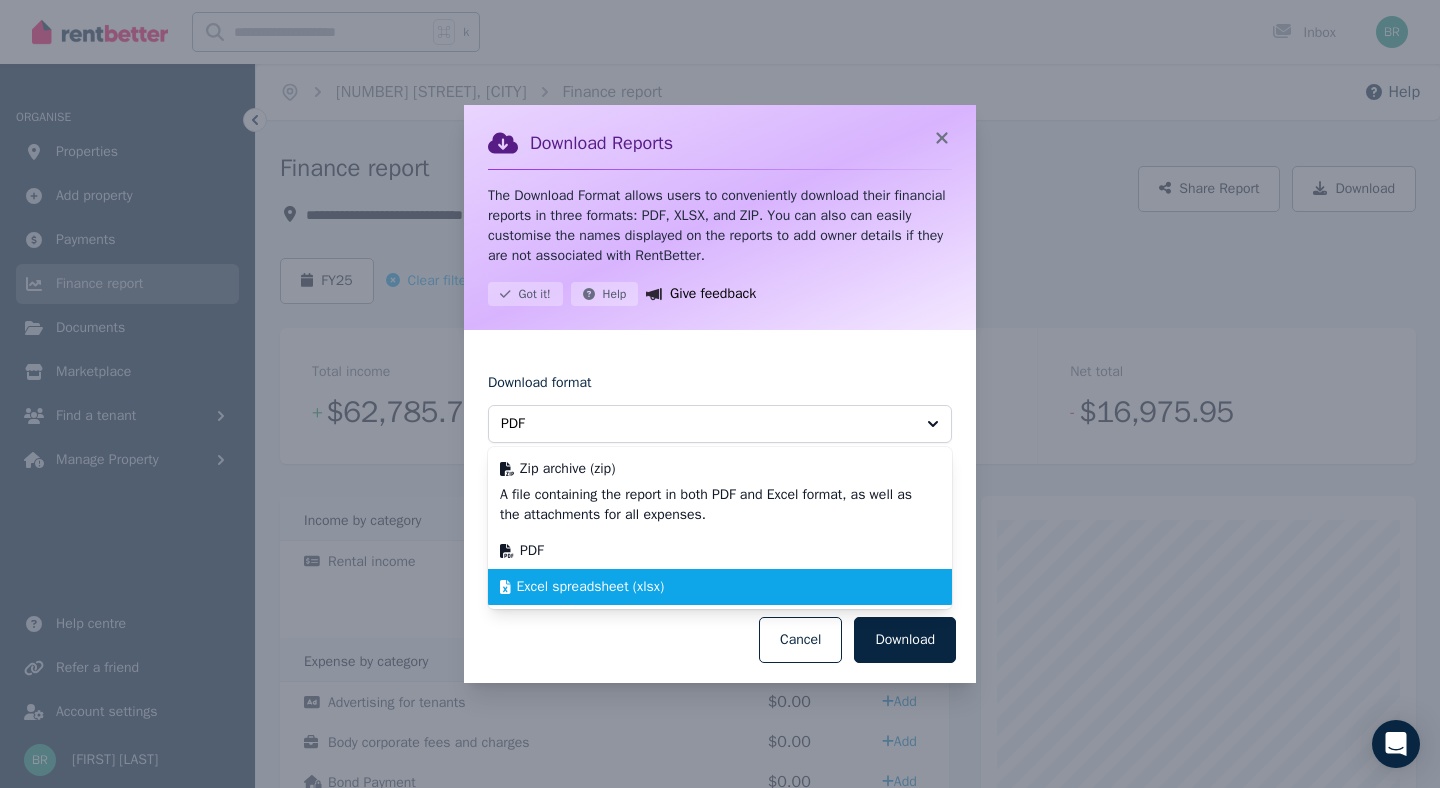 click on "Excel spreadsheet (xlsx)" at bounding box center [591, 587] 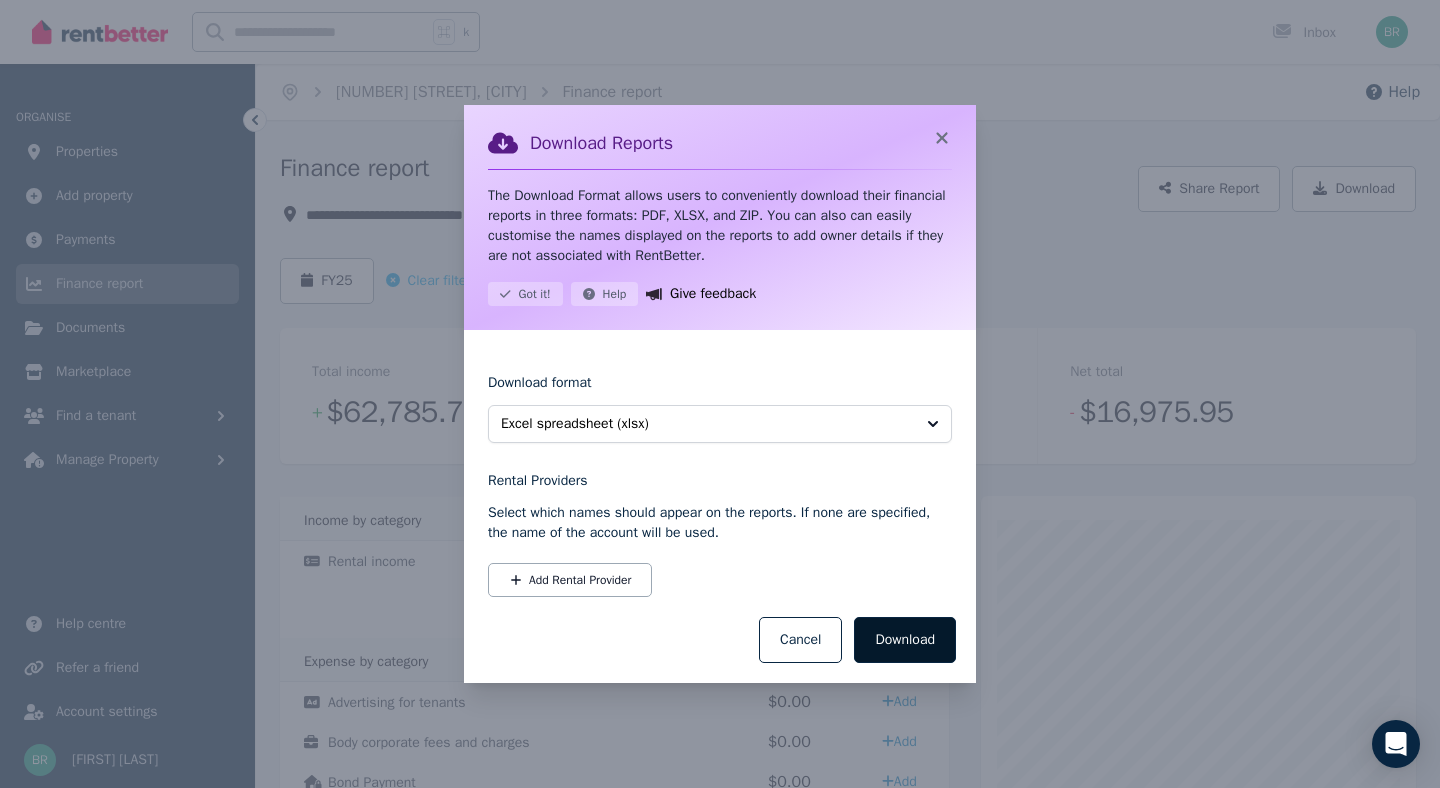 click on "Download" at bounding box center [905, 640] 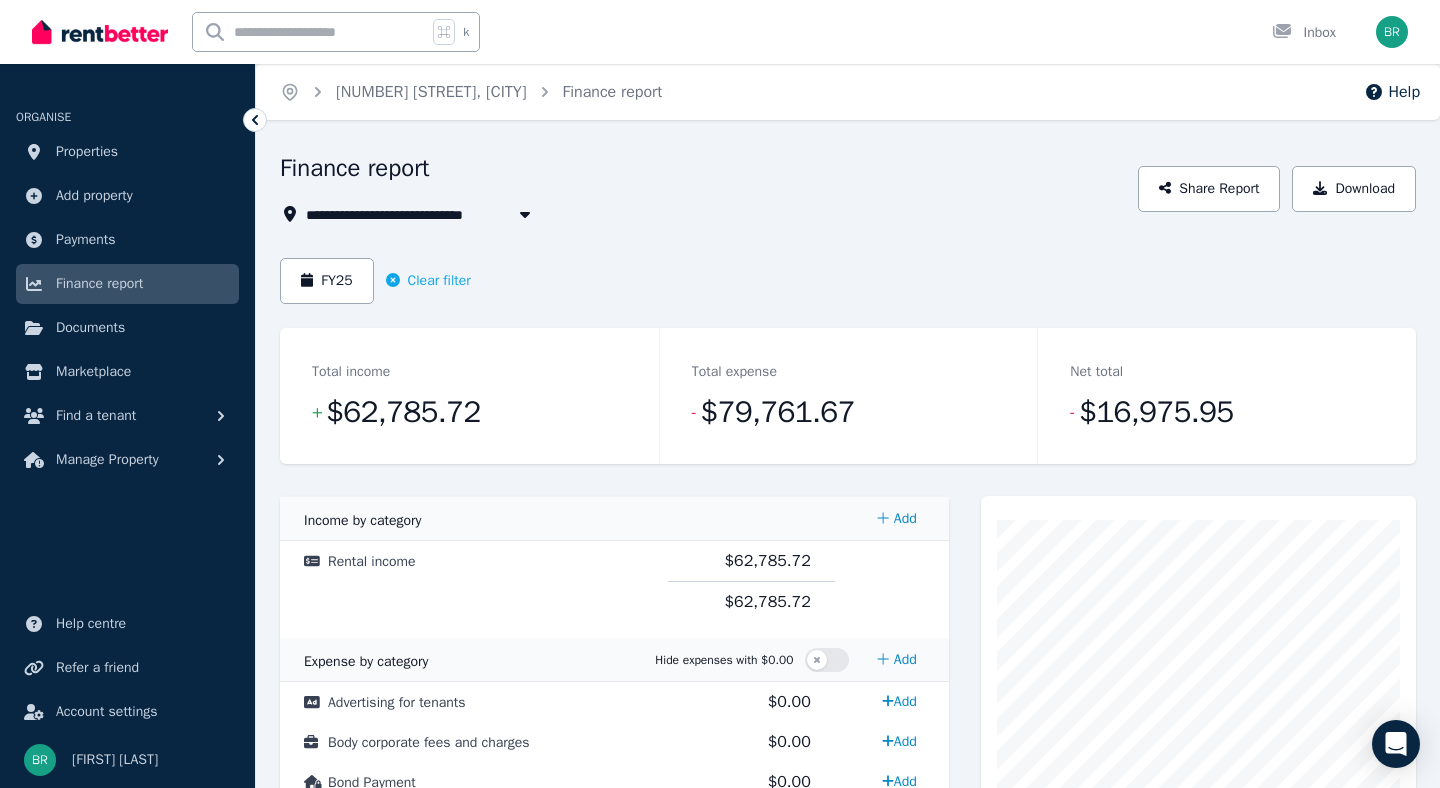 click on "FY25 Clear filter" at bounding box center [848, 281] 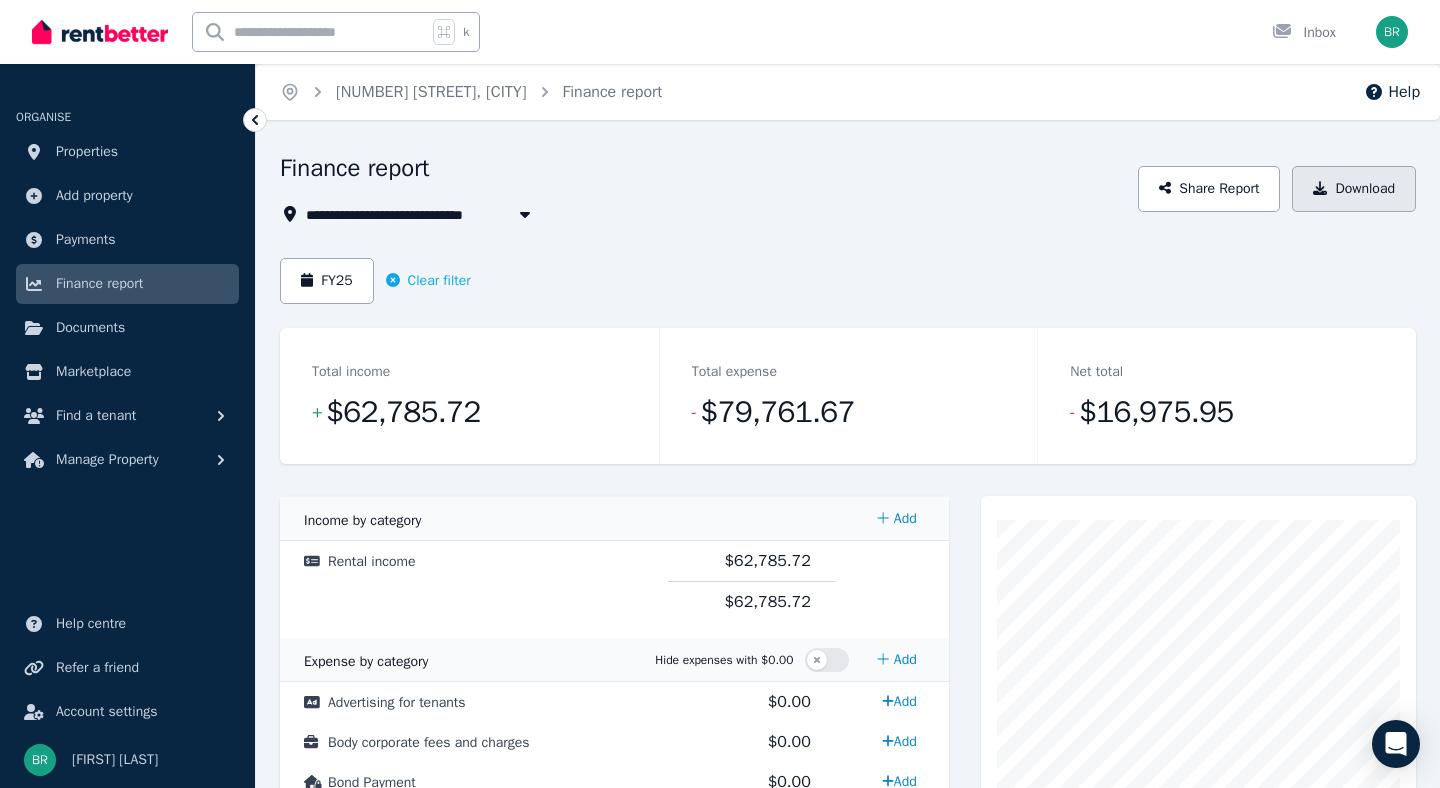 click on "Download" at bounding box center (1354, 189) 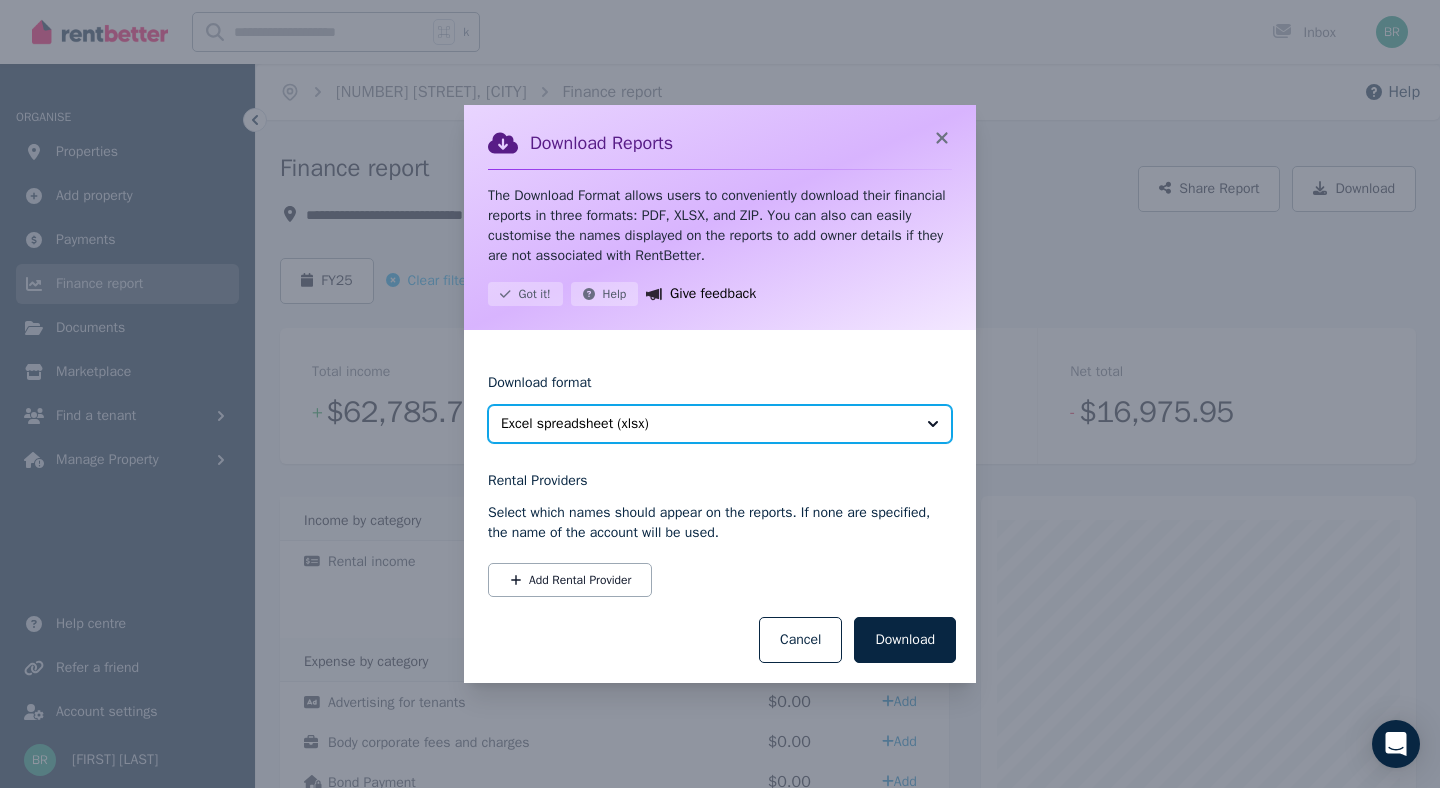 click on "Excel spreadsheet (xlsx)" at bounding box center [706, 424] 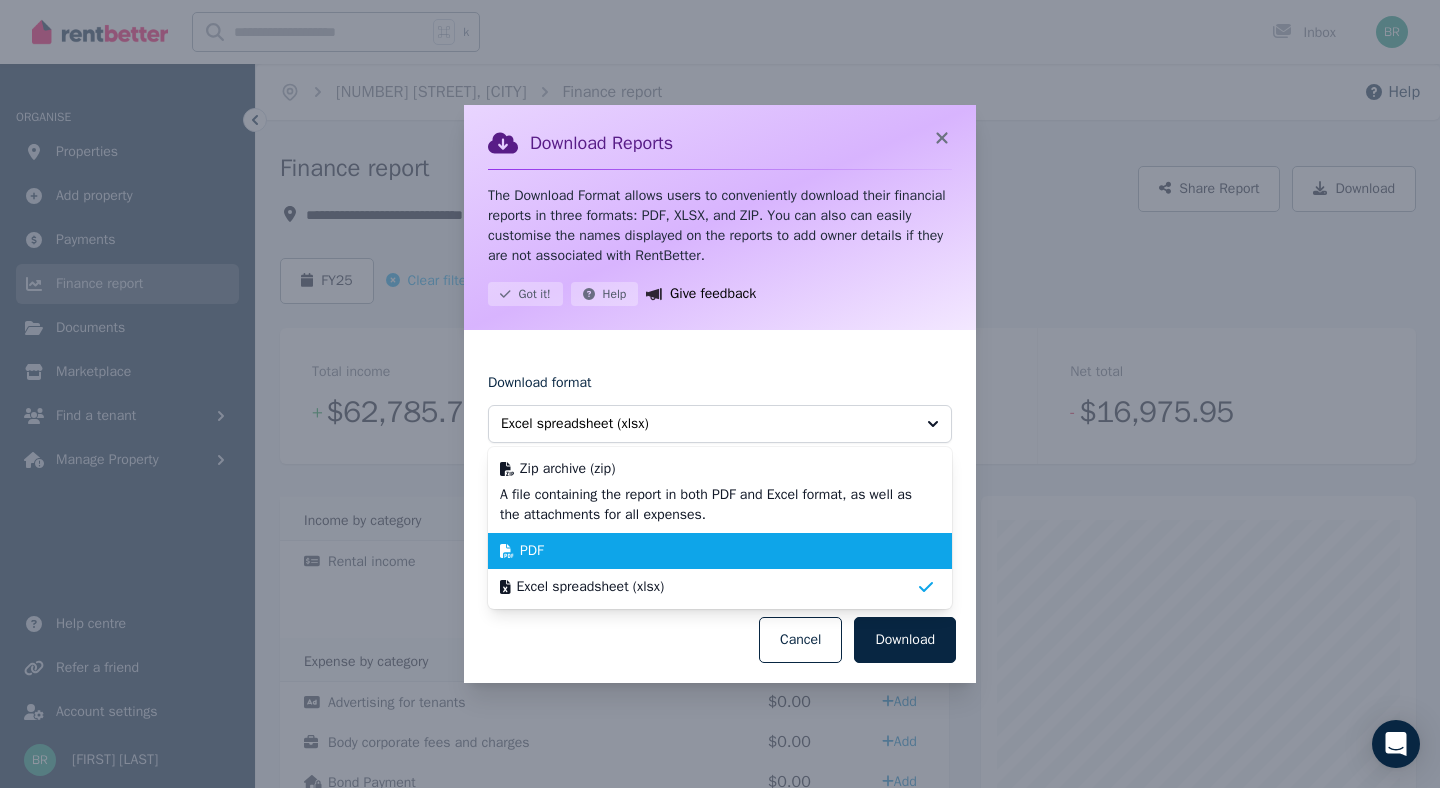click on "PDF" at bounding box center [708, 551] 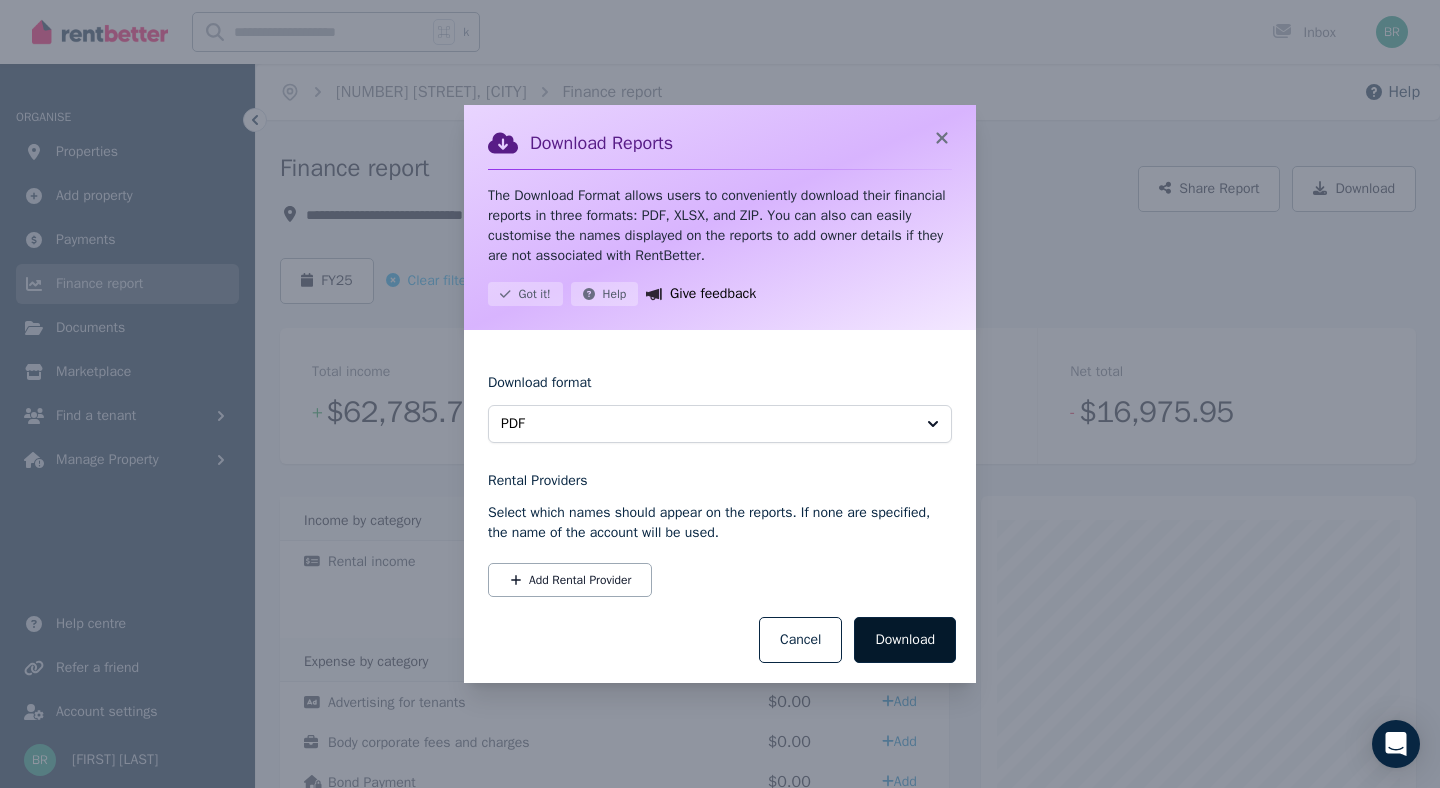click on "Download" at bounding box center (905, 640) 